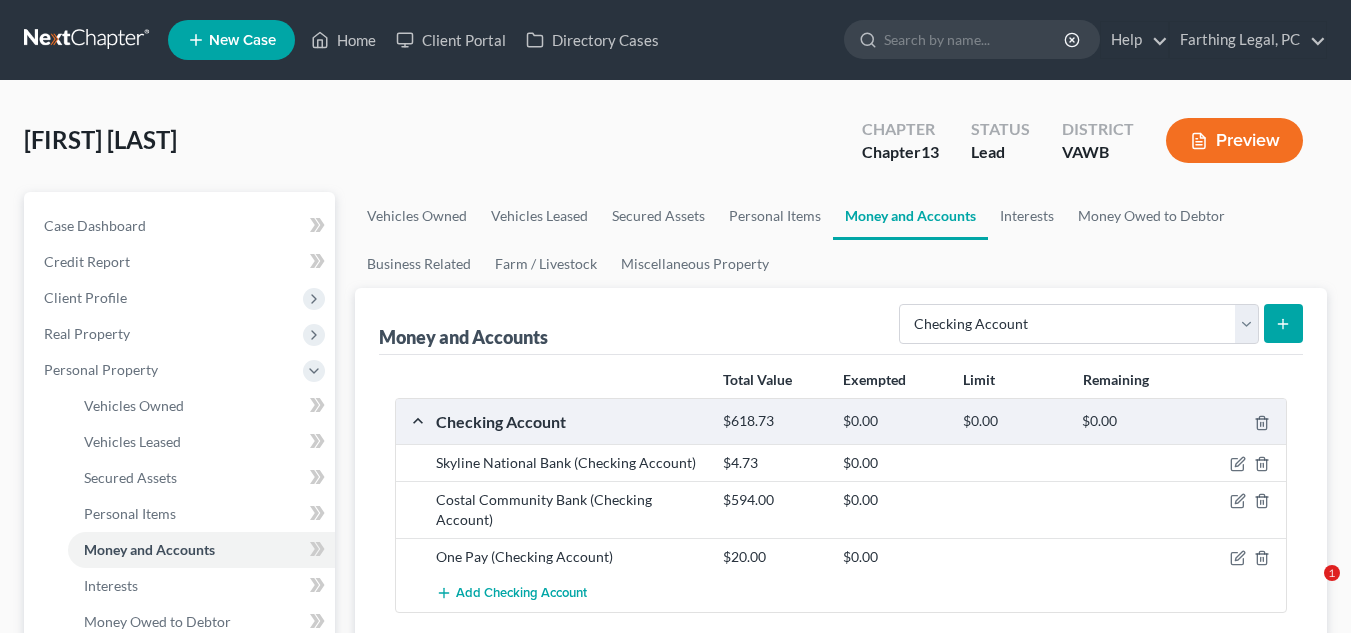 select on "checking" 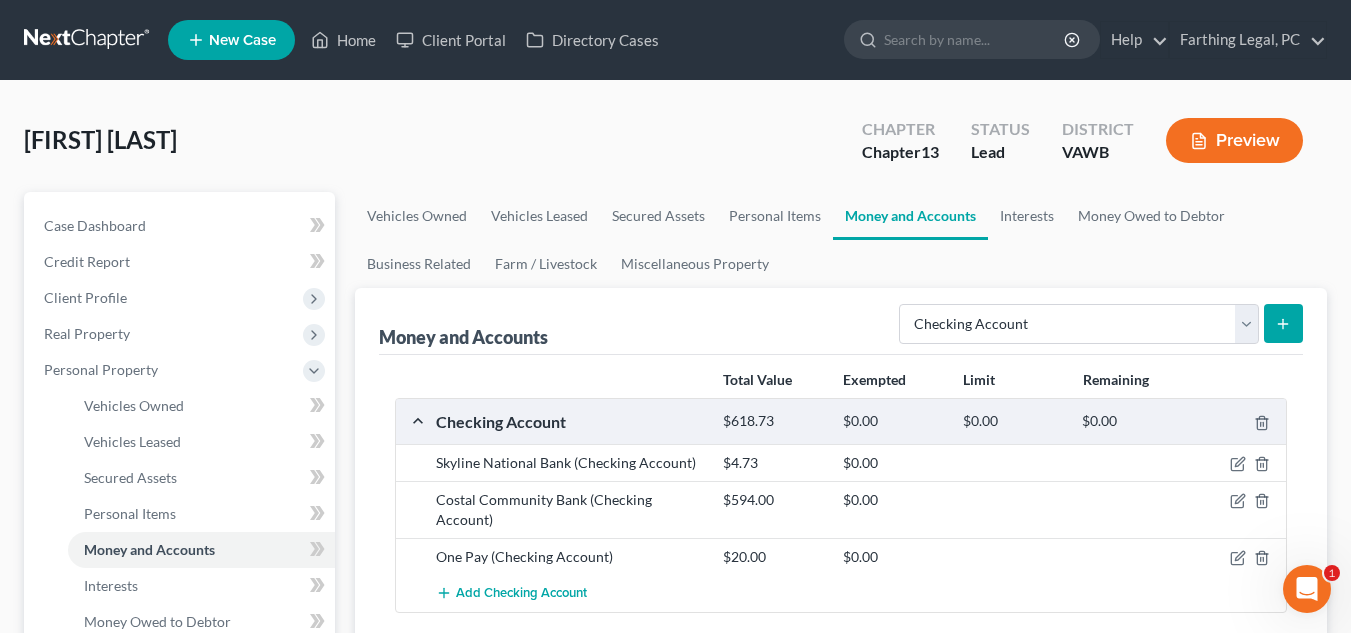 scroll, scrollTop: 0, scrollLeft: 0, axis: both 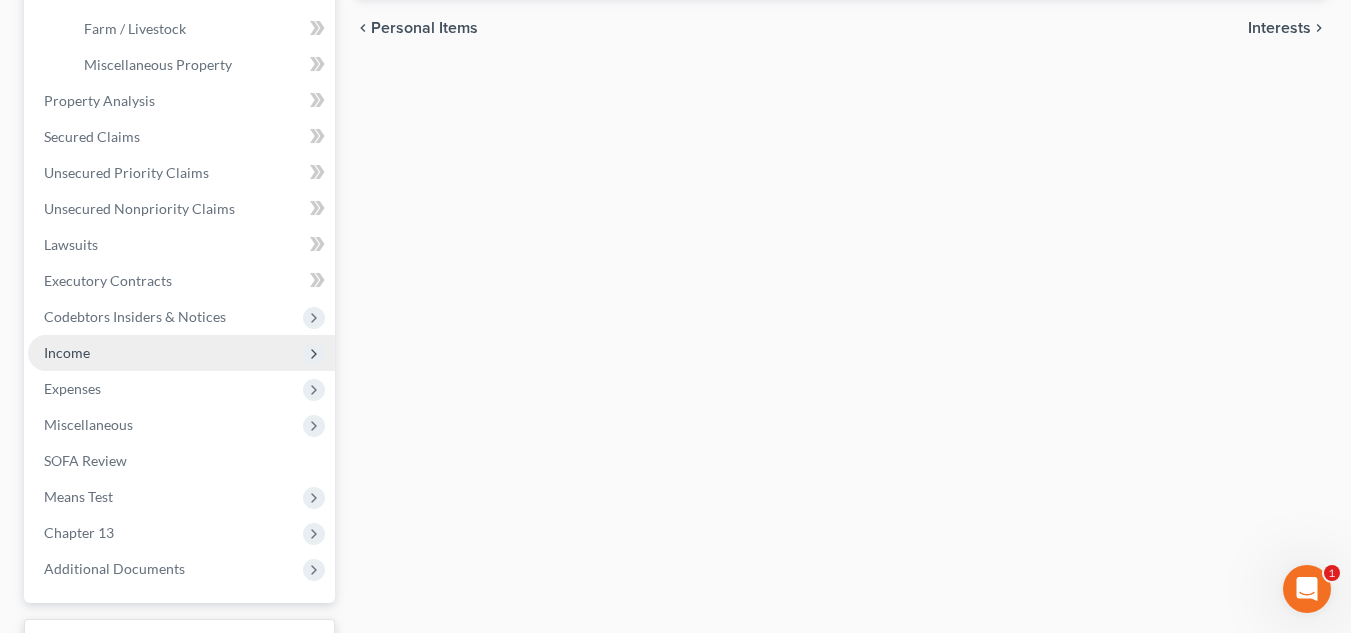 click on "Income" at bounding box center [181, 353] 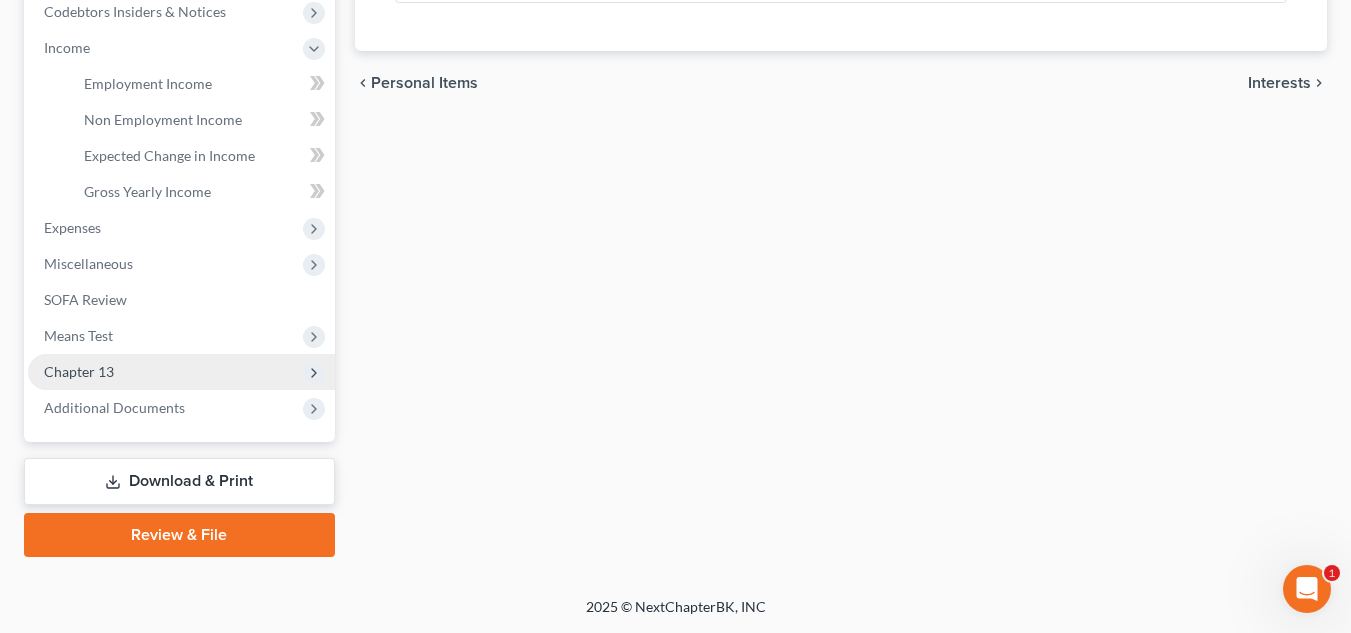 scroll, scrollTop: 610, scrollLeft: 0, axis: vertical 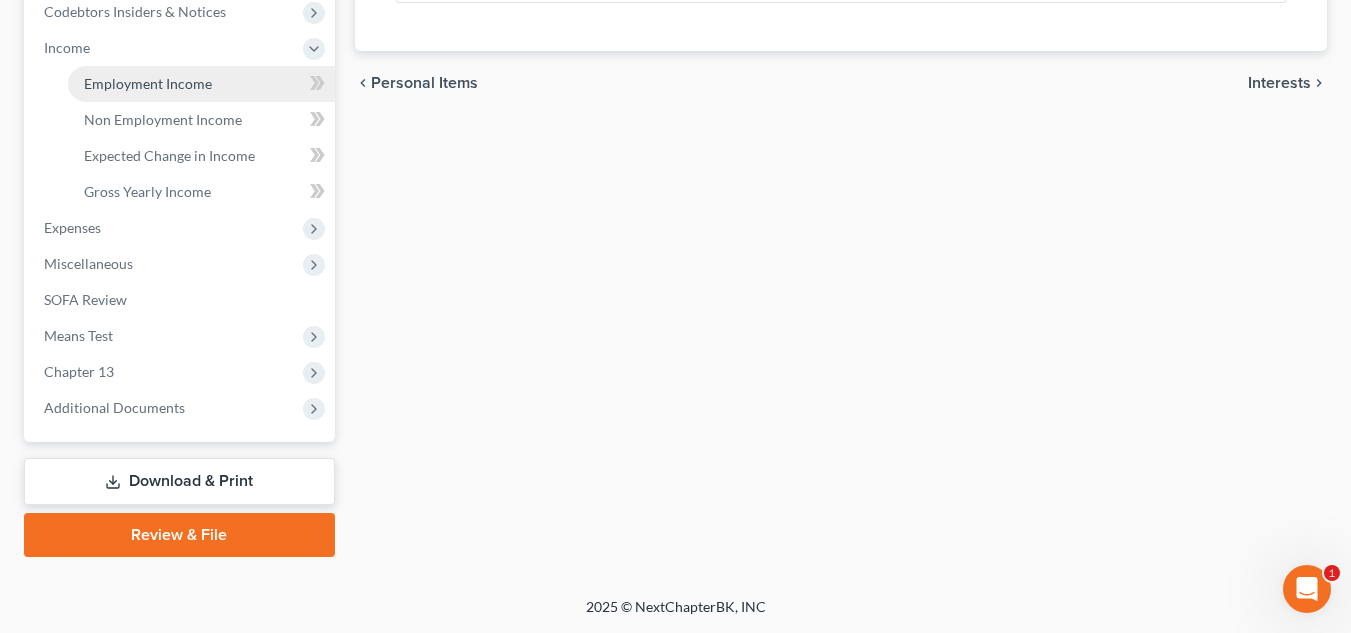 click on "Employment Income" at bounding box center (148, 83) 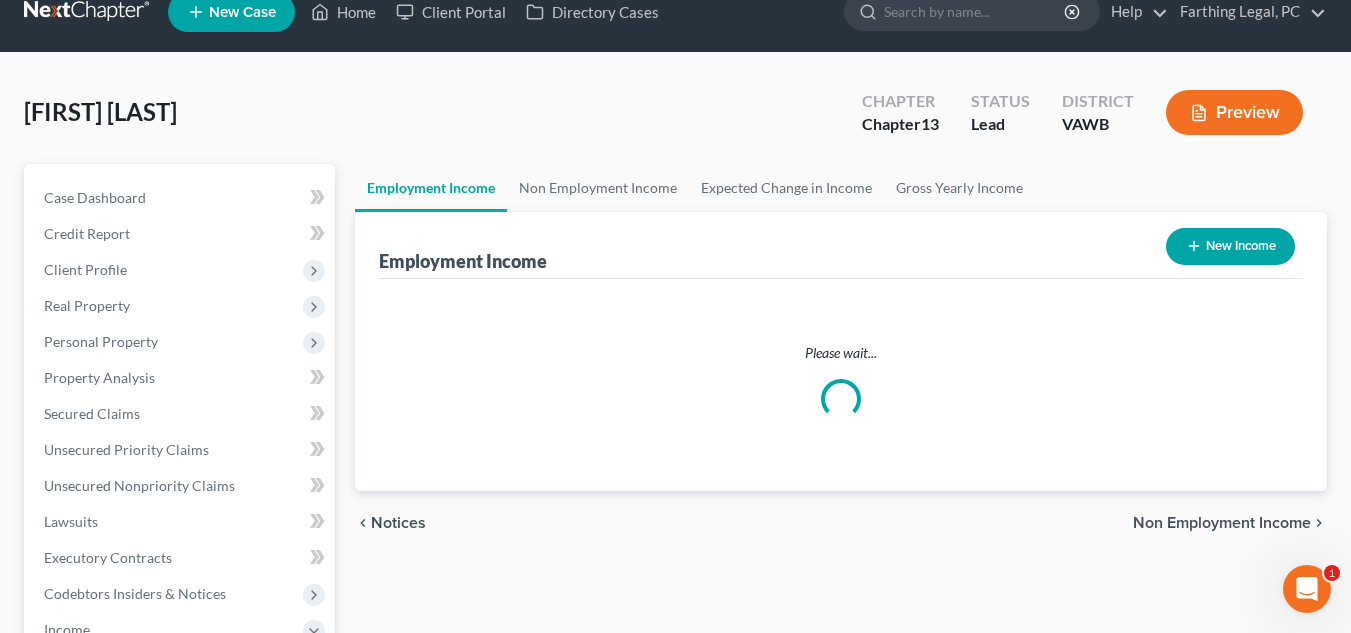 scroll, scrollTop: 0, scrollLeft: 0, axis: both 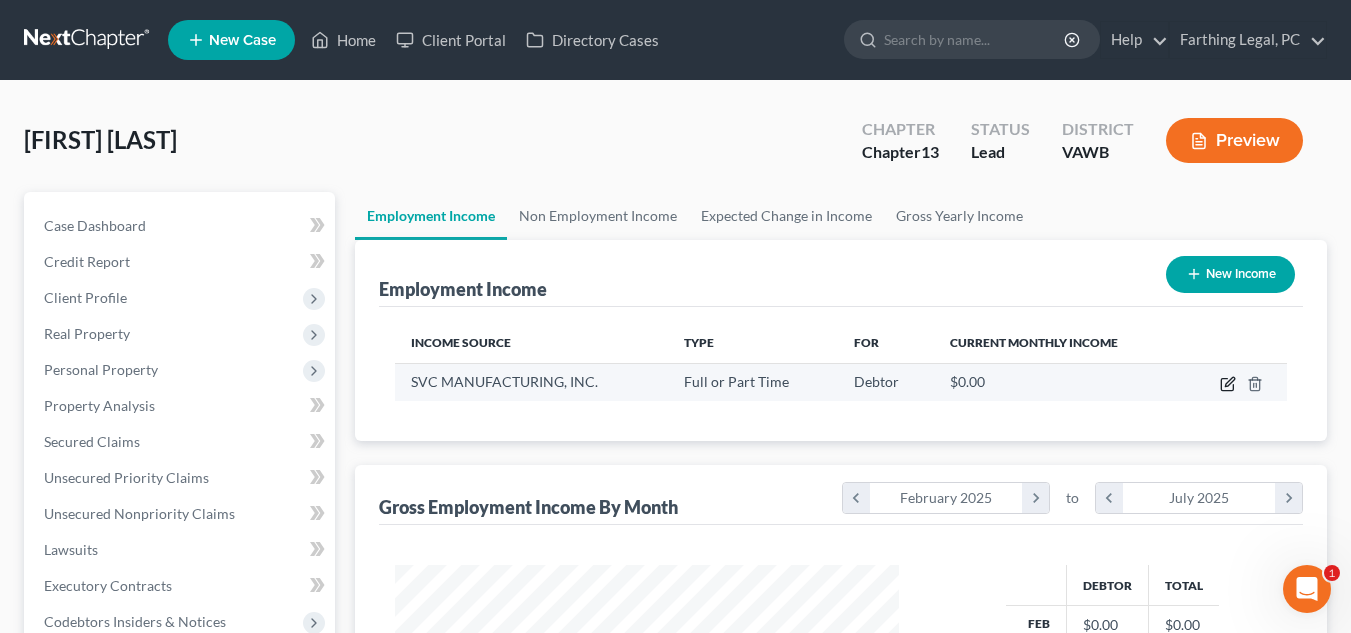 click 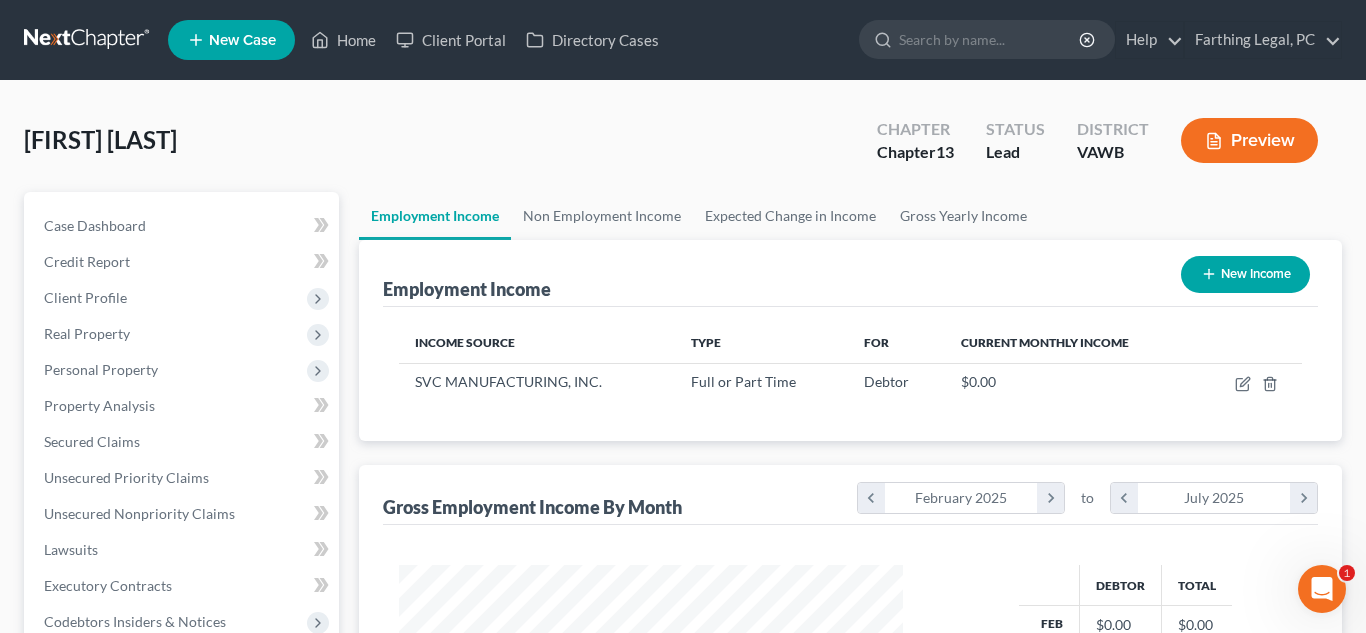 scroll, scrollTop: 999642, scrollLeft: 999450, axis: both 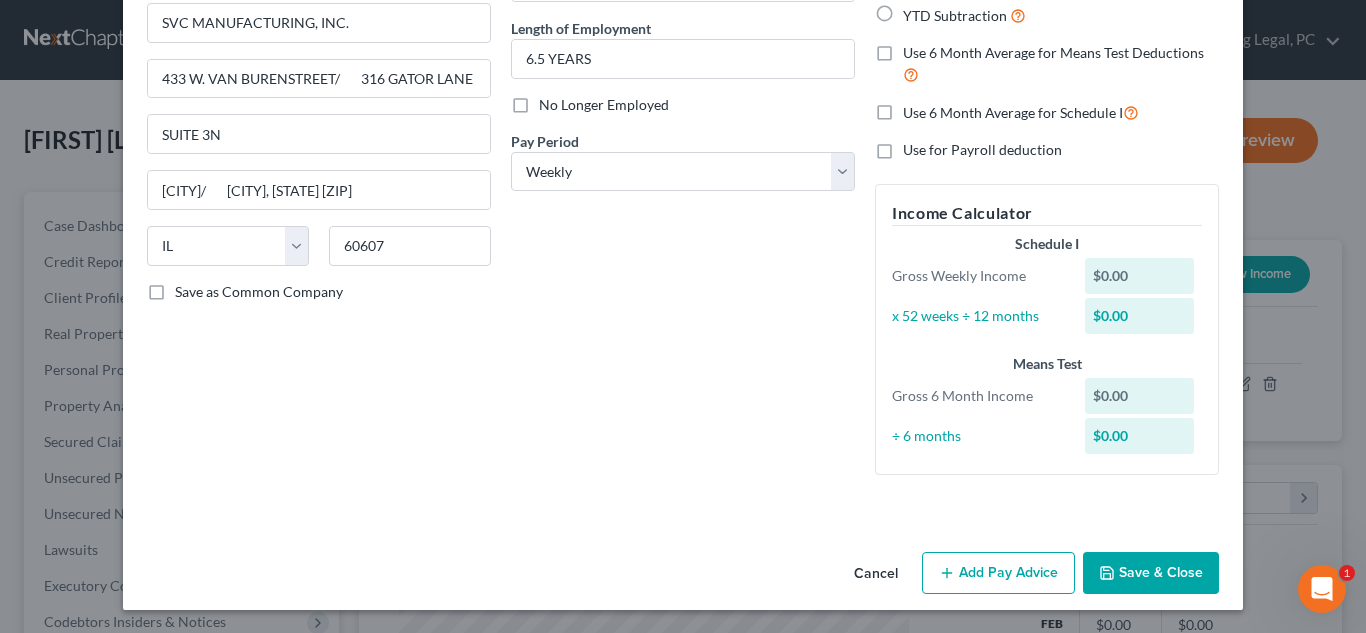 click on "Add Pay Advice" at bounding box center (998, 573) 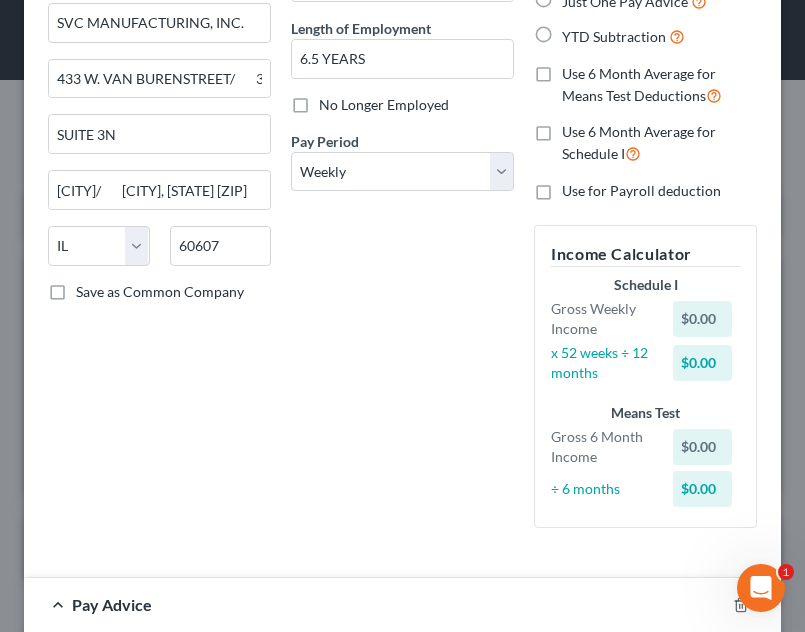 scroll, scrollTop: 999662, scrollLeft: 999283, axis: both 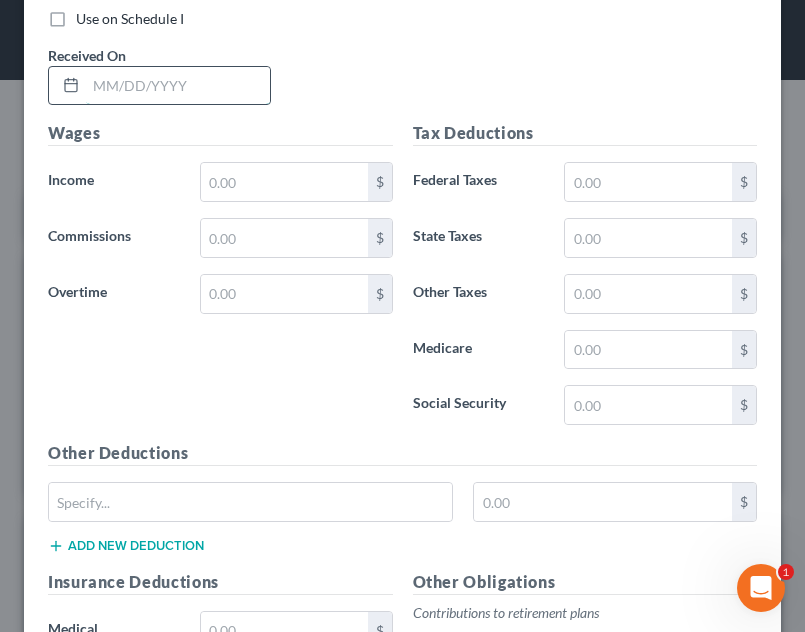 click at bounding box center (178, 86) 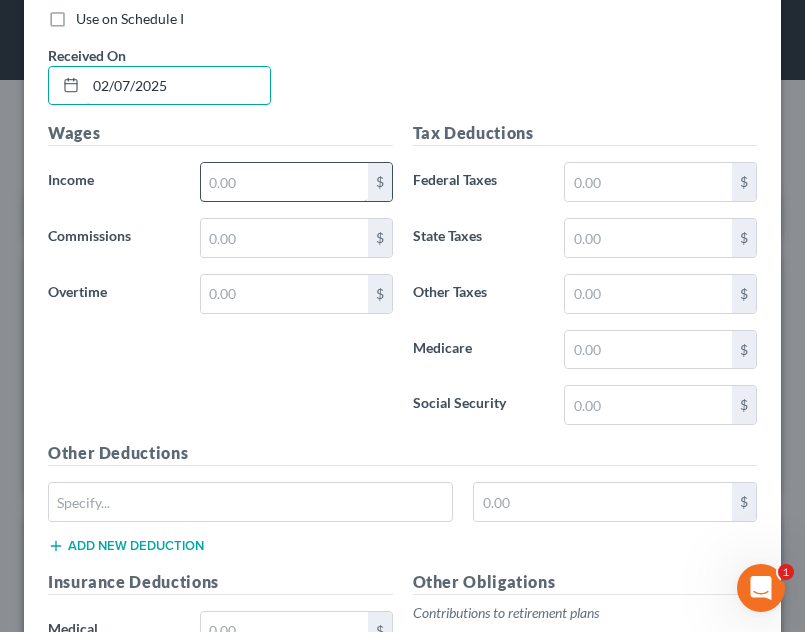 type on "02/07/2025" 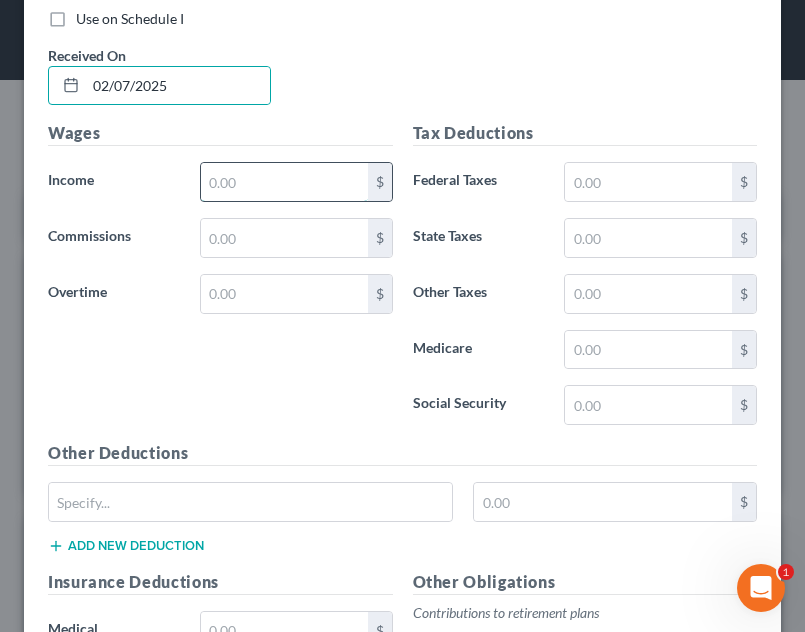 click at bounding box center [284, 182] 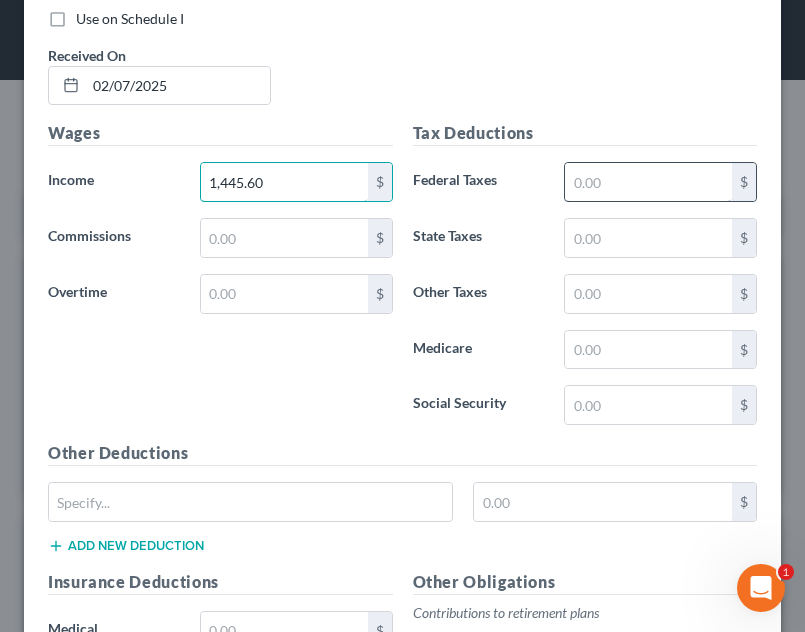 type on "1,445.60" 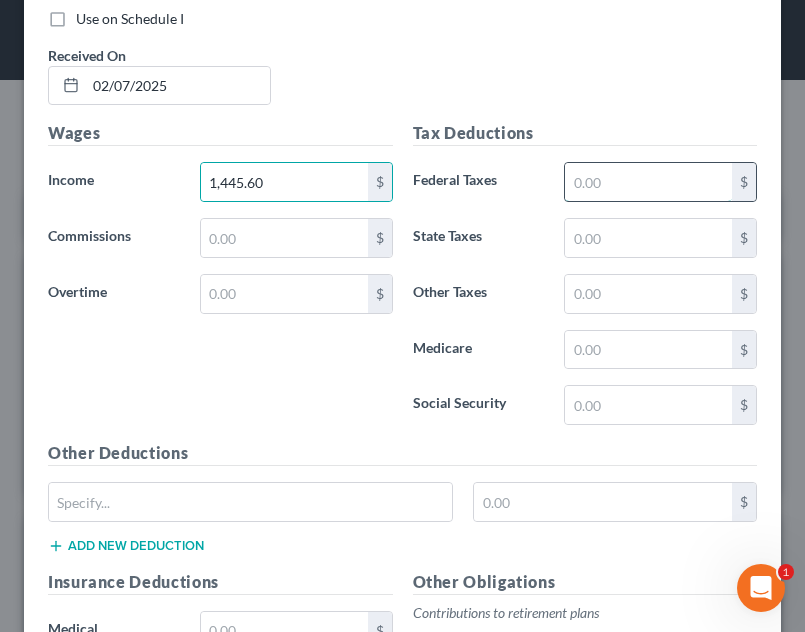click at bounding box center [648, 182] 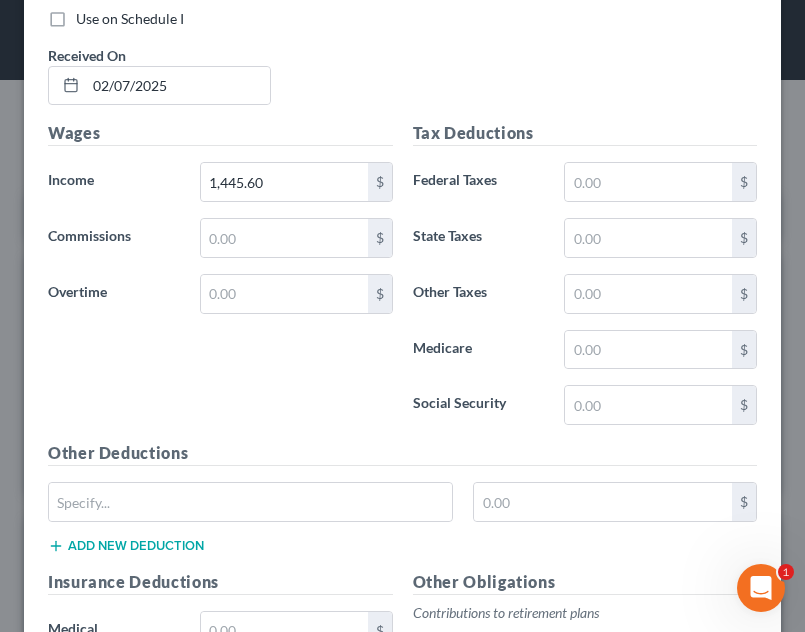 drag, startPoint x: 265, startPoint y: 474, endPoint x: 762, endPoint y: 63, distance: 644.92633 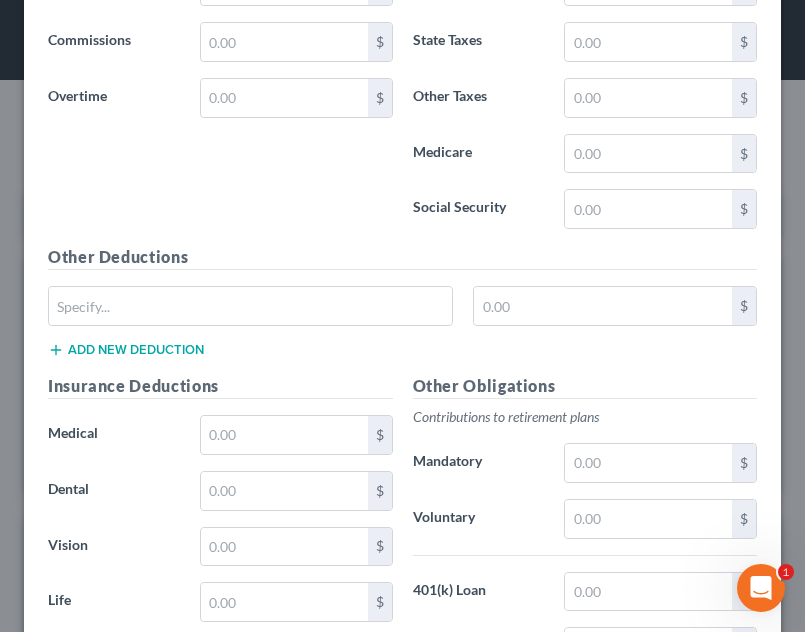 scroll, scrollTop: 1035, scrollLeft: 0, axis: vertical 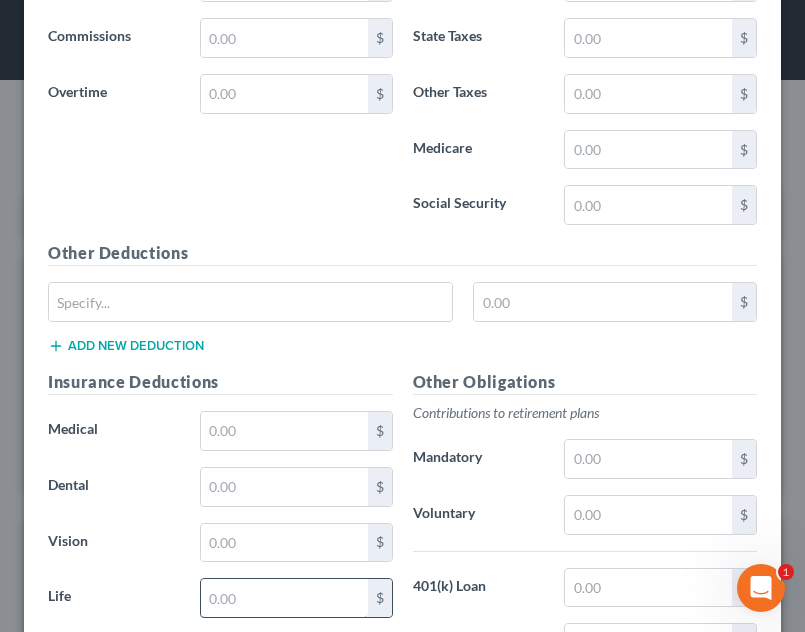 click at bounding box center [284, 598] 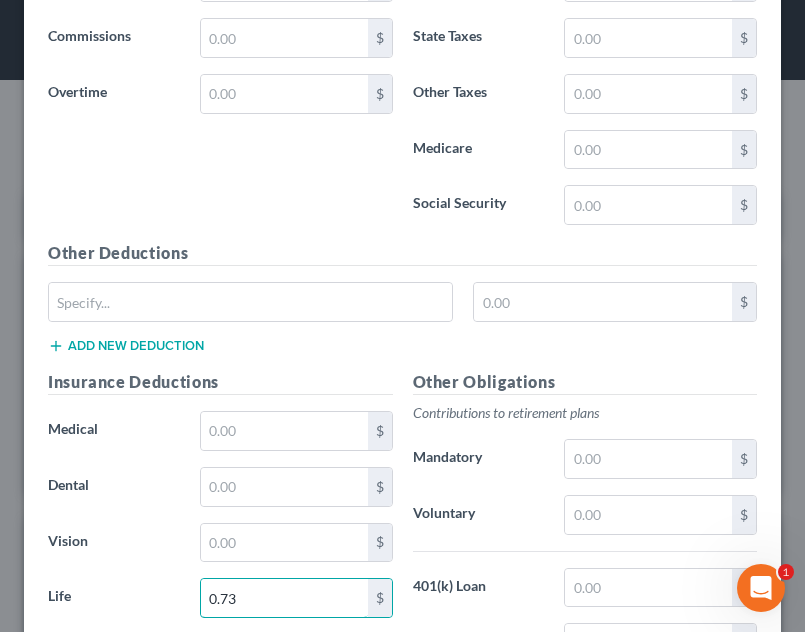 type on "0.73" 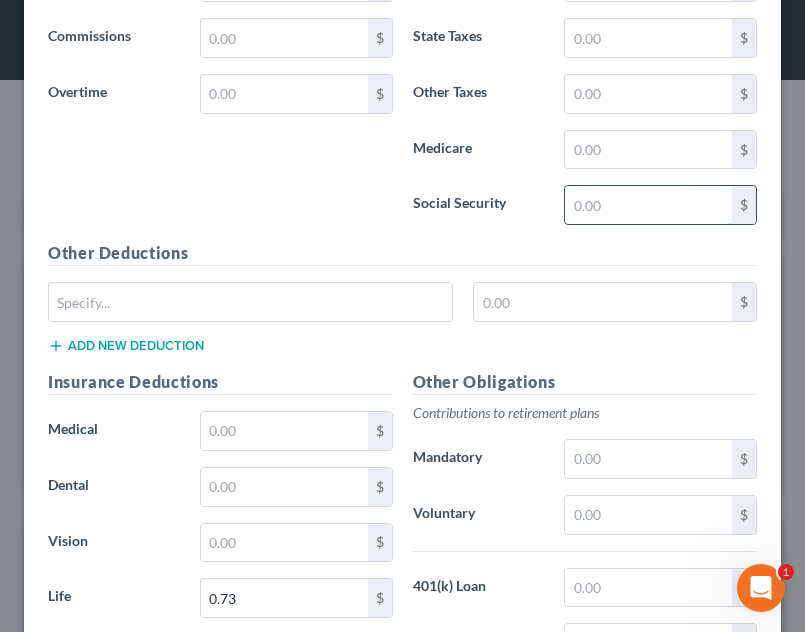 click at bounding box center (648, 205) 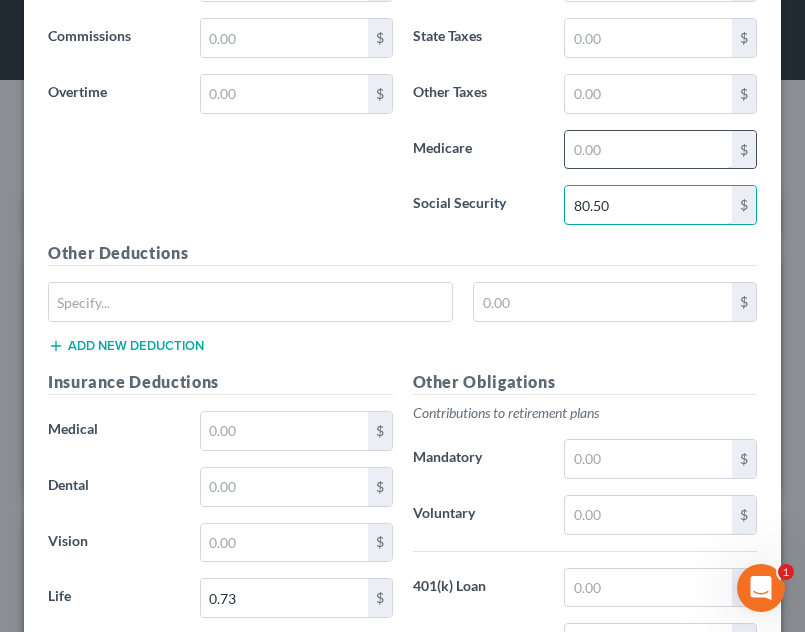 type on "80.50" 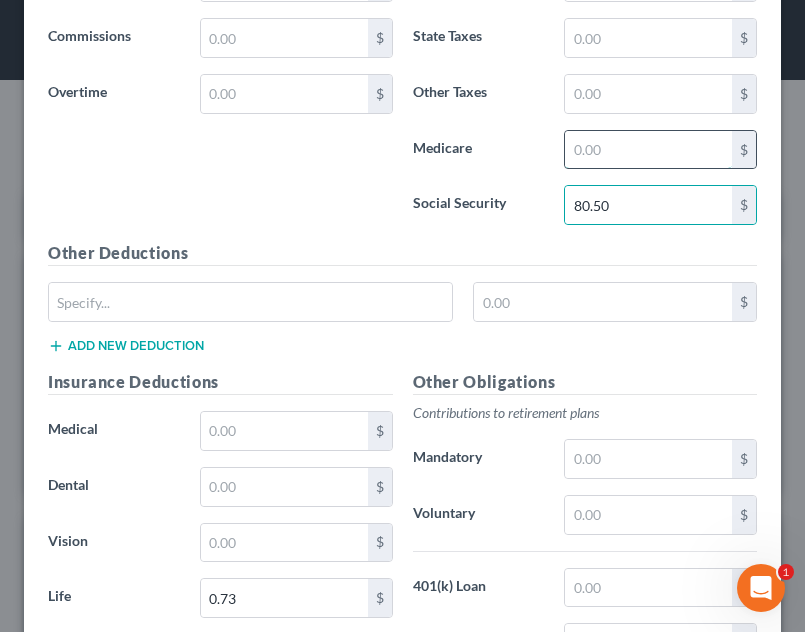 click at bounding box center (648, 150) 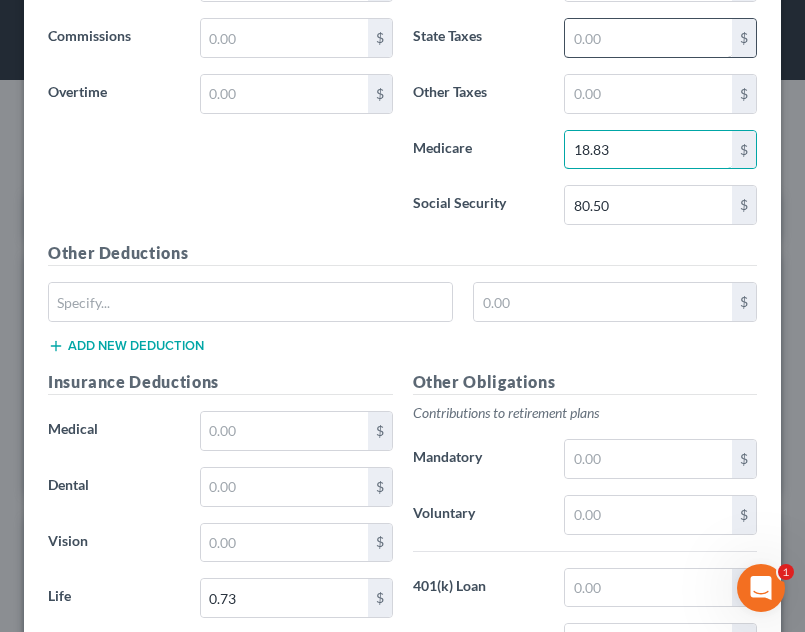 type on "18.83" 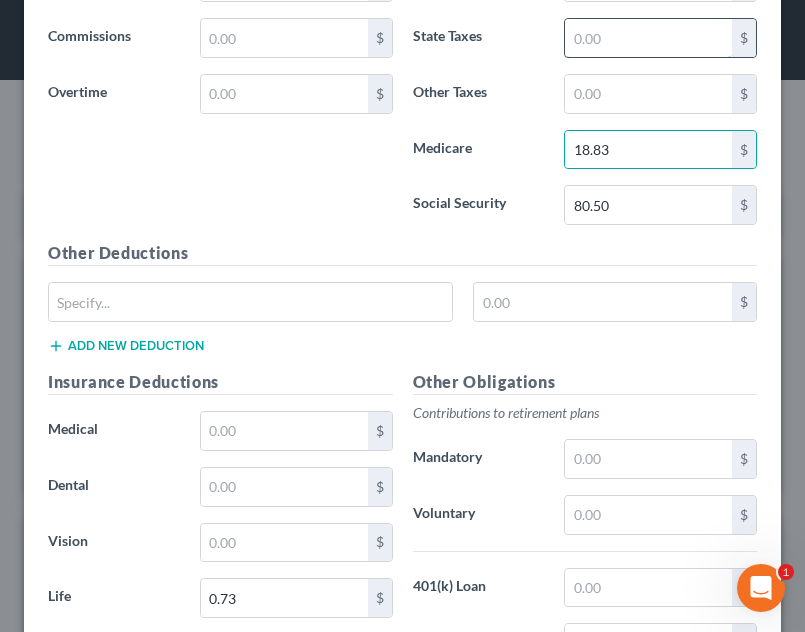 click at bounding box center (648, 38) 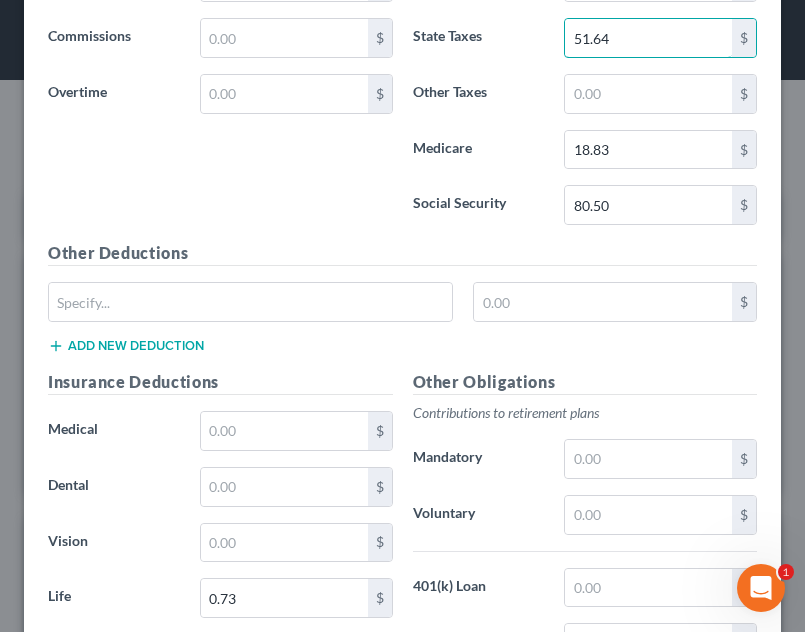 type on "51.64" 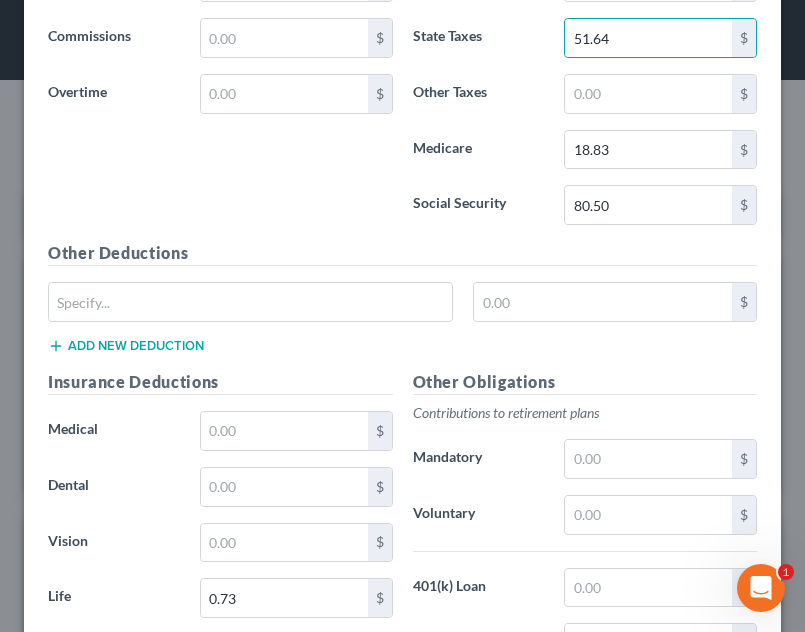 click on "Tax Deductions Federal Taxes $ State Taxes 51.64 $ Other Taxes $ Medicare 18.83 $ Social Security 80.50 $" at bounding box center [585, 81] 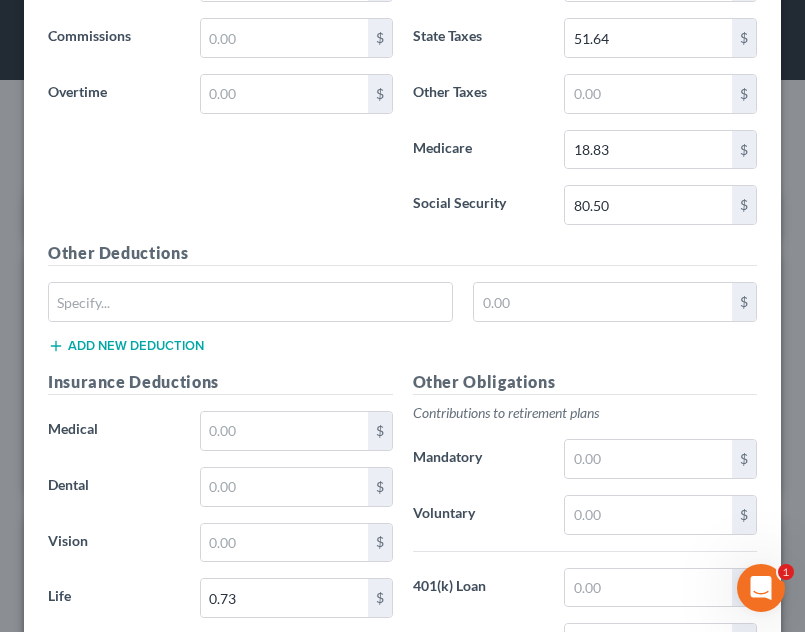 scroll, scrollTop: 806, scrollLeft: 0, axis: vertical 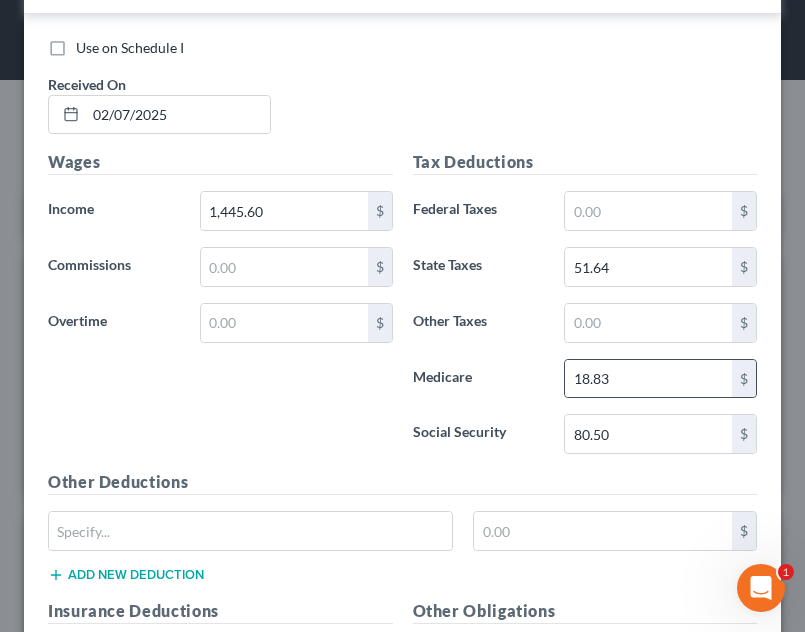 drag, startPoint x: 531, startPoint y: 115, endPoint x: 723, endPoint y: 363, distance: 313.63672 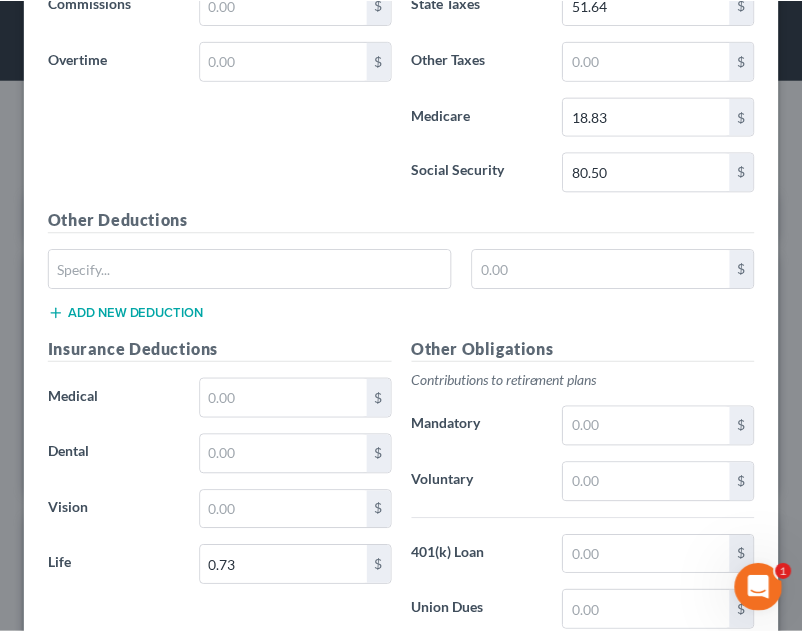 scroll, scrollTop: 1094, scrollLeft: 0, axis: vertical 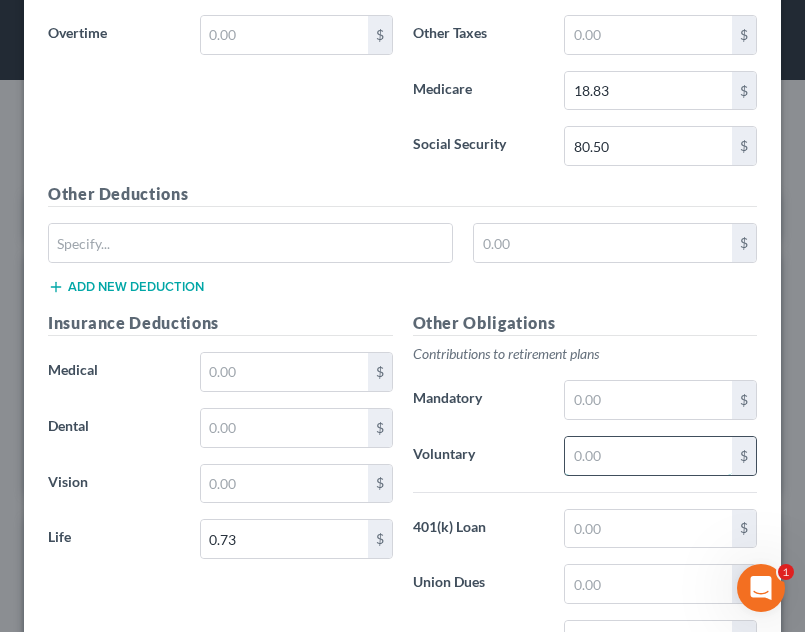 click at bounding box center (648, 456) 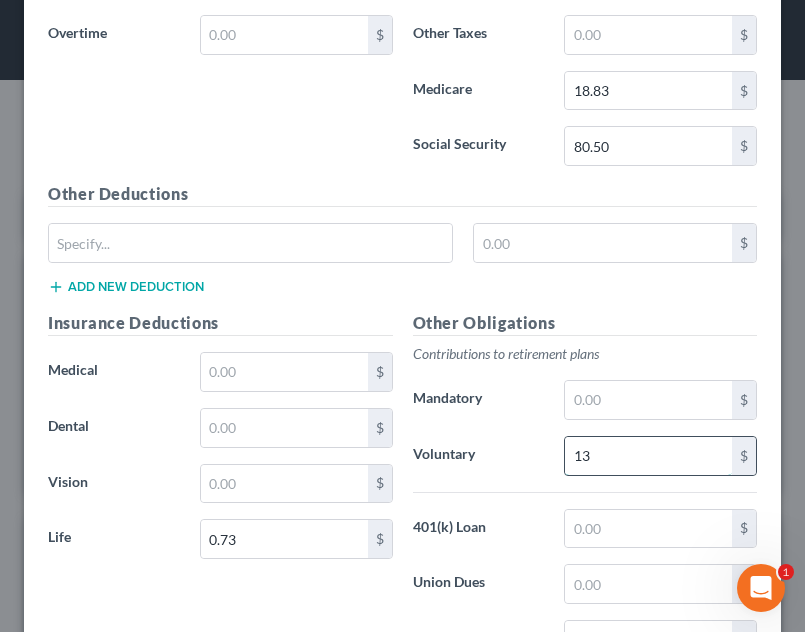 type on "1" 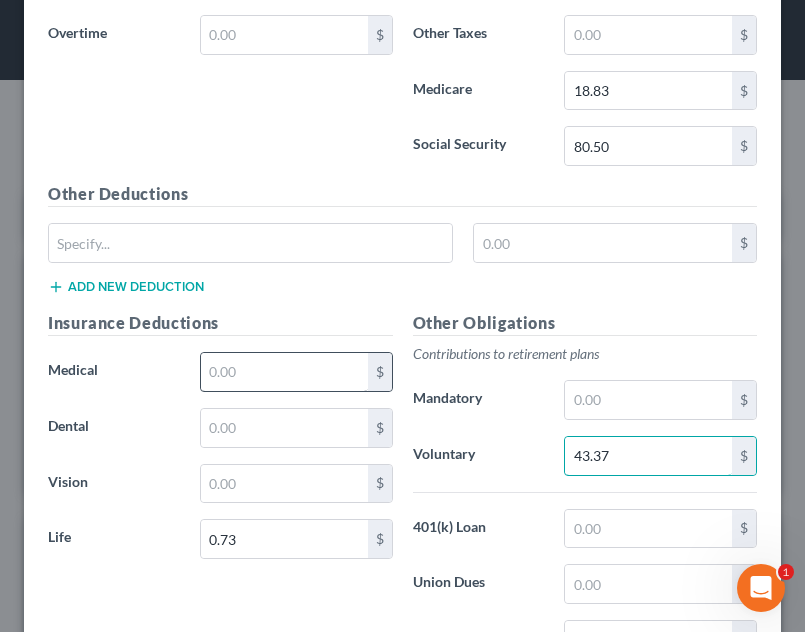 type on "43.37" 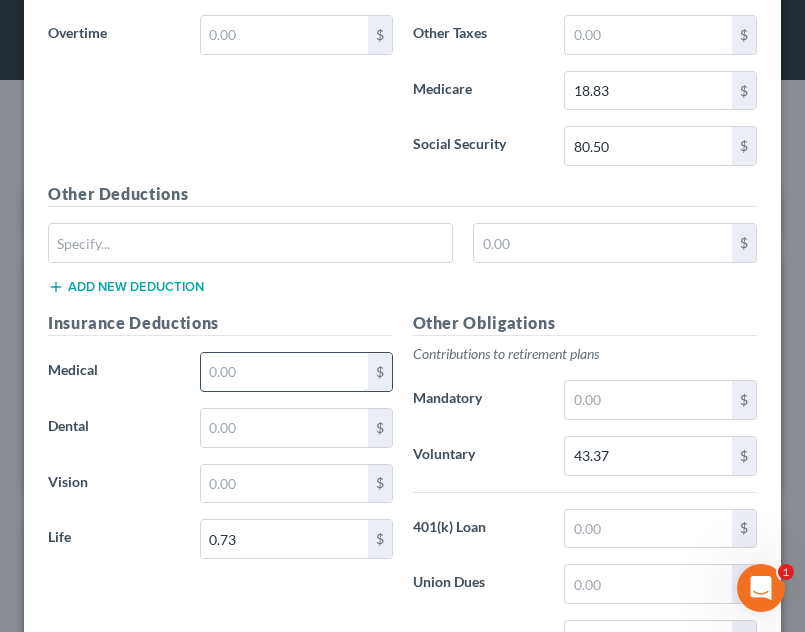 click at bounding box center [284, 372] 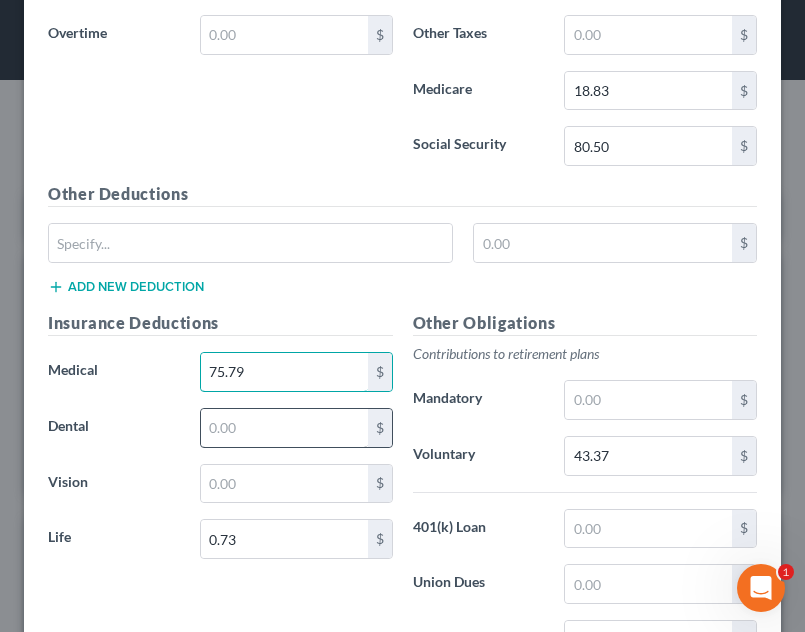 type on "75.79" 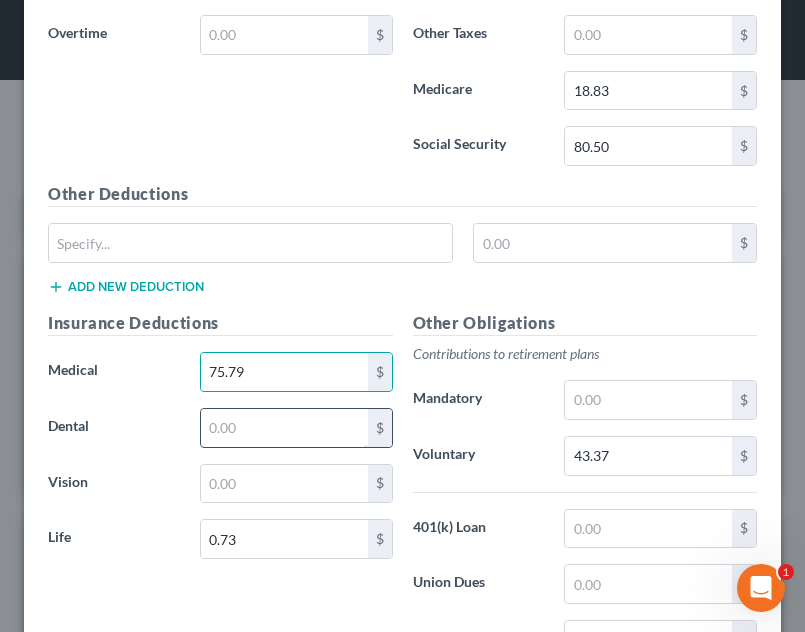 click at bounding box center [284, 428] 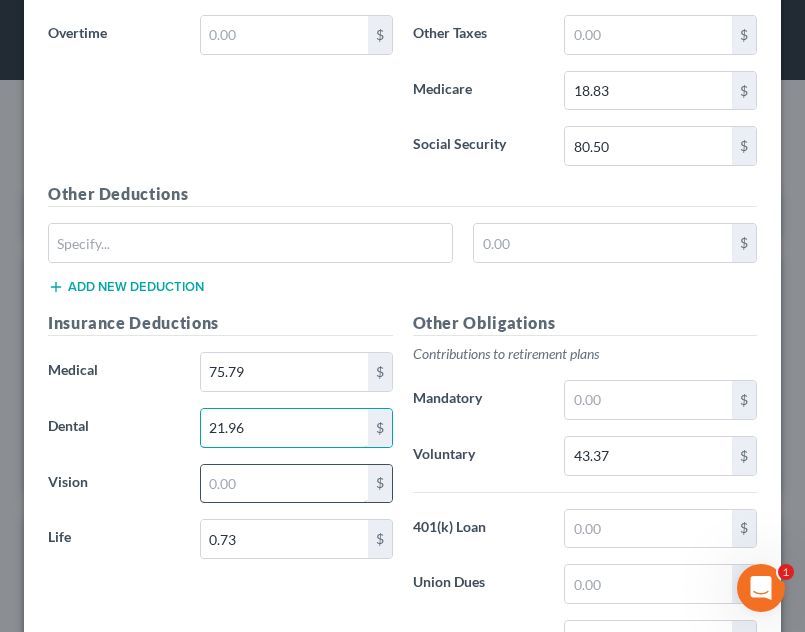 type on "21.96" 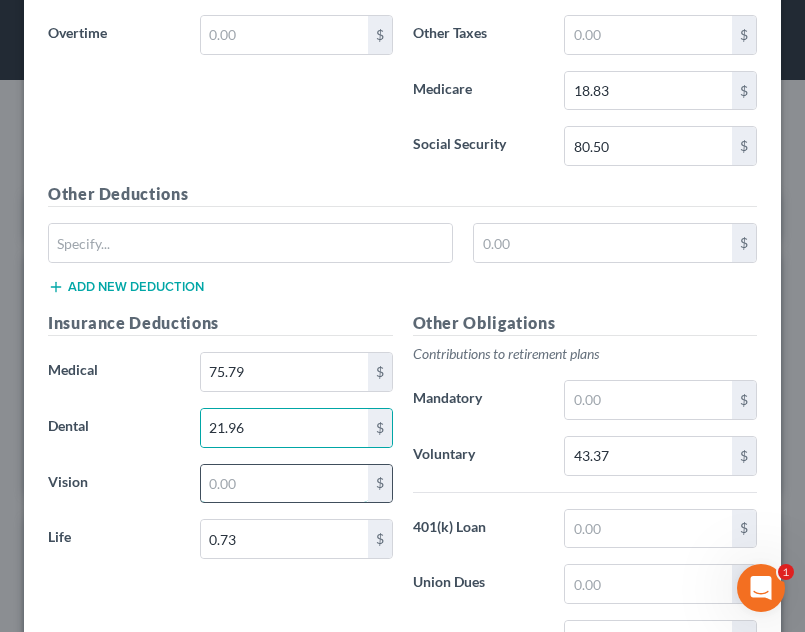click at bounding box center [284, 484] 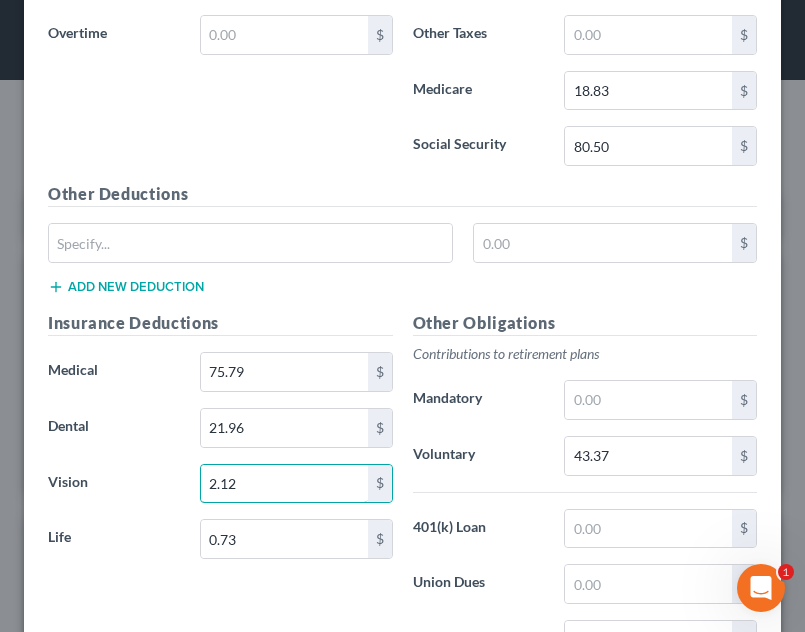 type on "2.12" 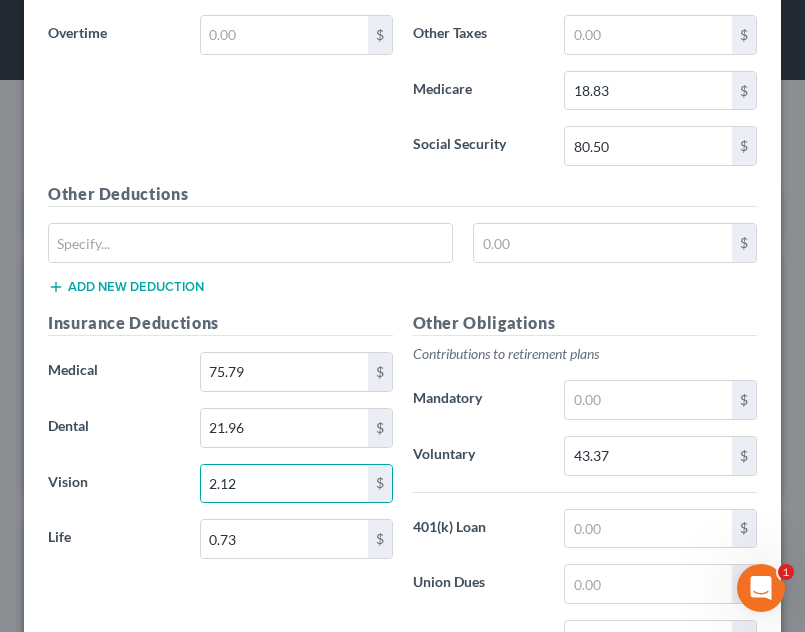 click on "Voluntary" at bounding box center (479, 456) 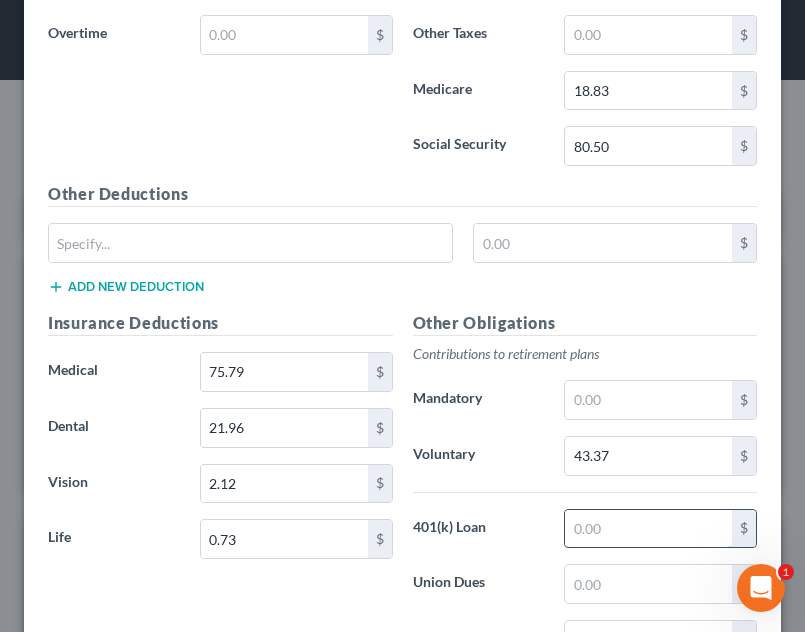 click at bounding box center (648, 529) 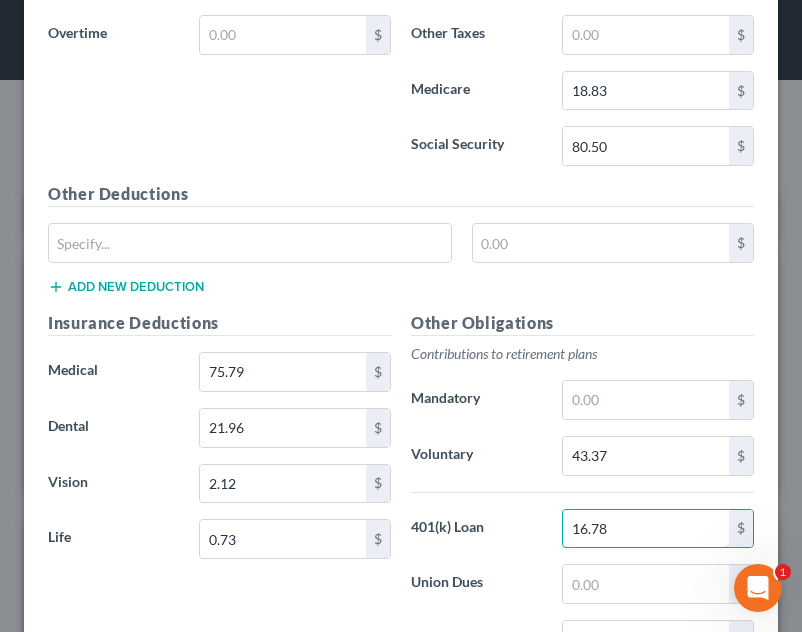 scroll, scrollTop: 337, scrollLeft: 714, axis: both 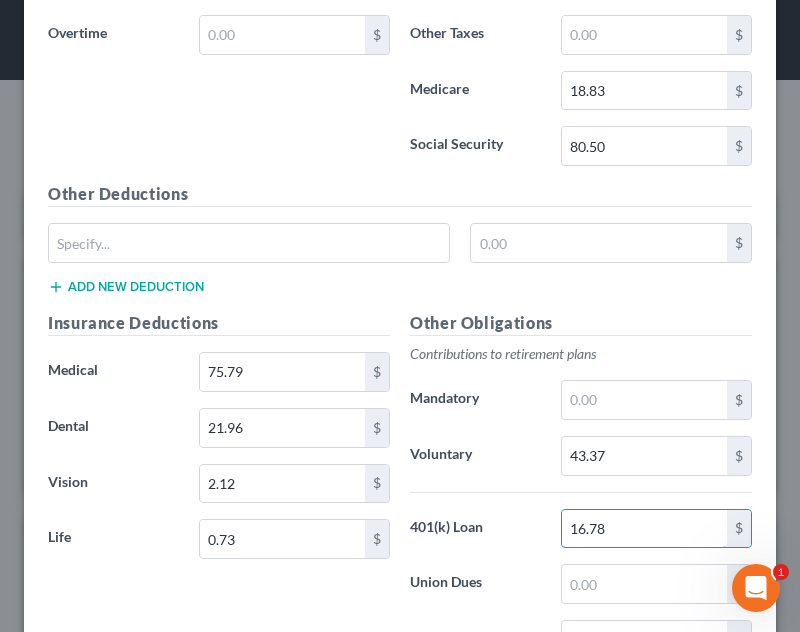 type on "16.78" 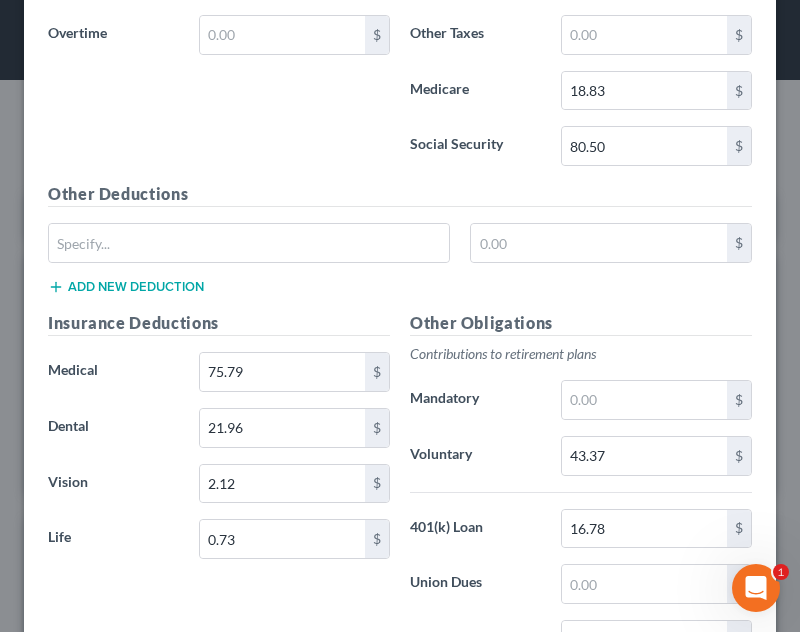click on "Other Obligations Contributions to retirement plans Mandatory $ Voluntary 43.37 $ 401(k) Loan 16.78 $ Union Dues $ HSA $ Domestic Sup. $" at bounding box center [581, 521] 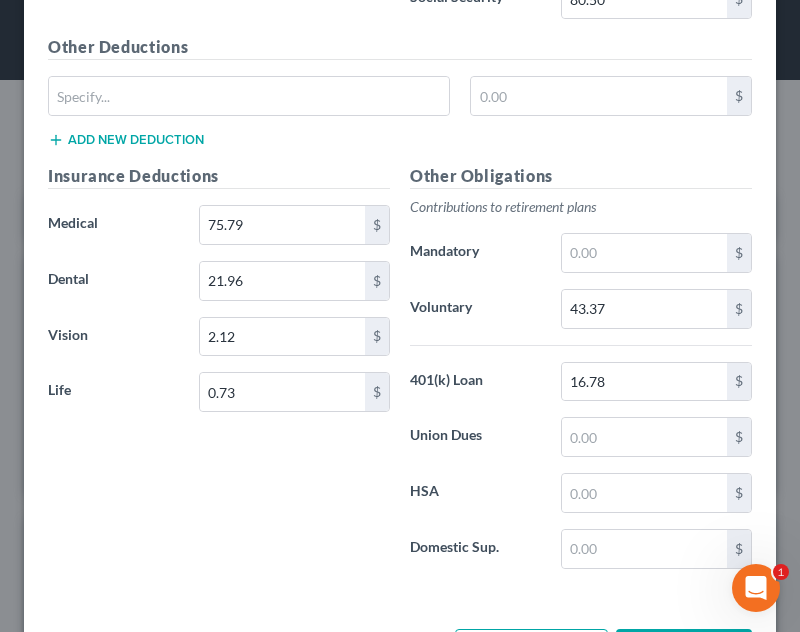 scroll, scrollTop: 1294, scrollLeft: 0, axis: vertical 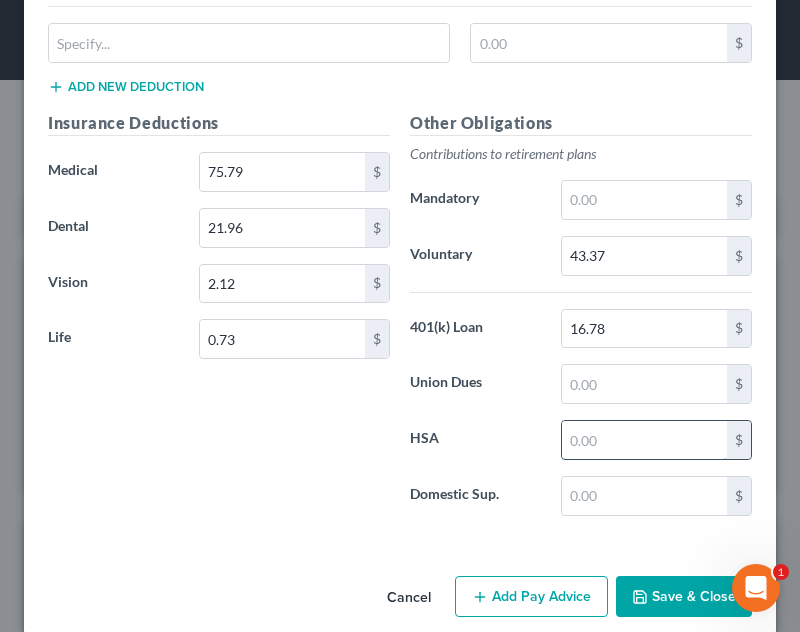 click at bounding box center (644, 440) 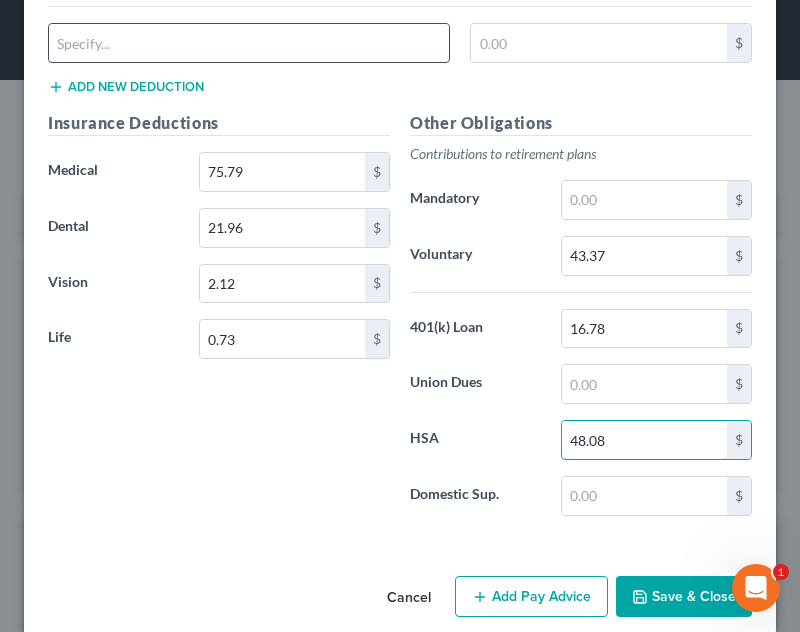 type on "48.08" 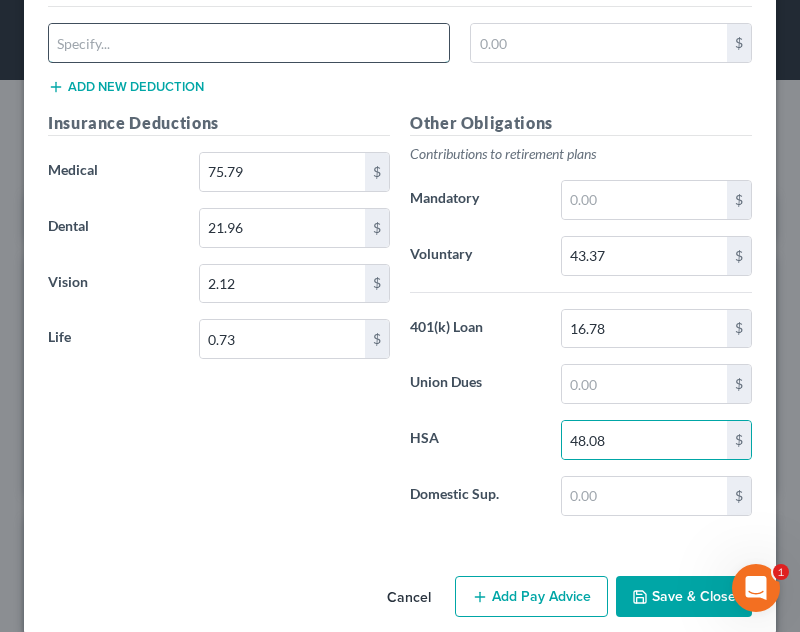 click at bounding box center (249, 43) 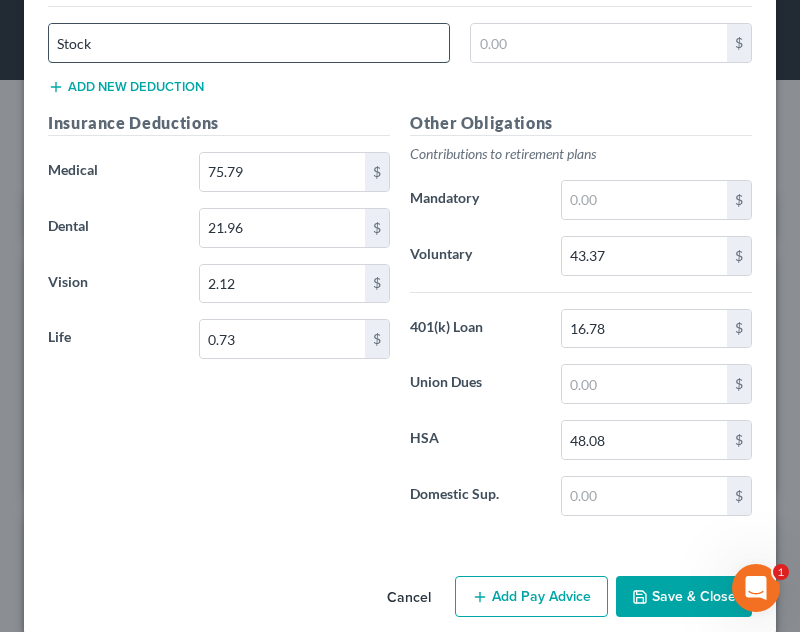 type on "Stock" 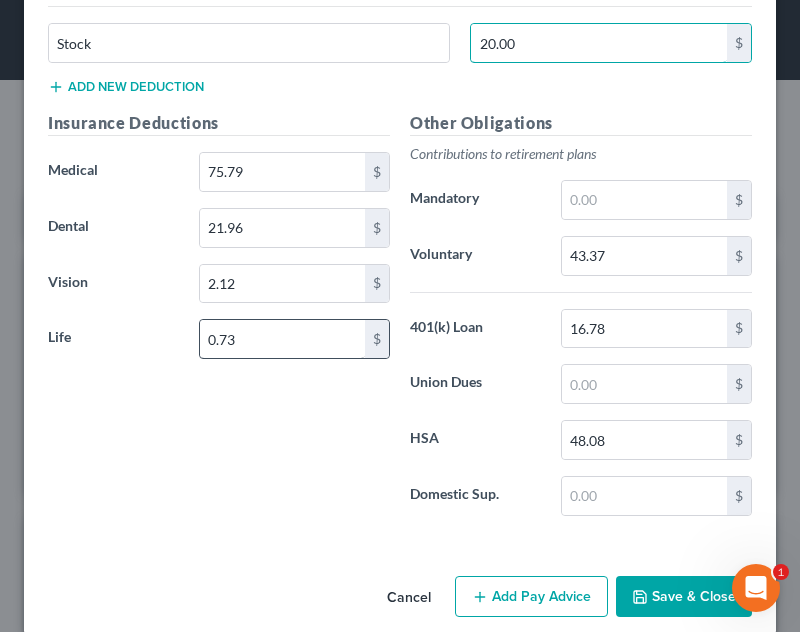 type on "20.00" 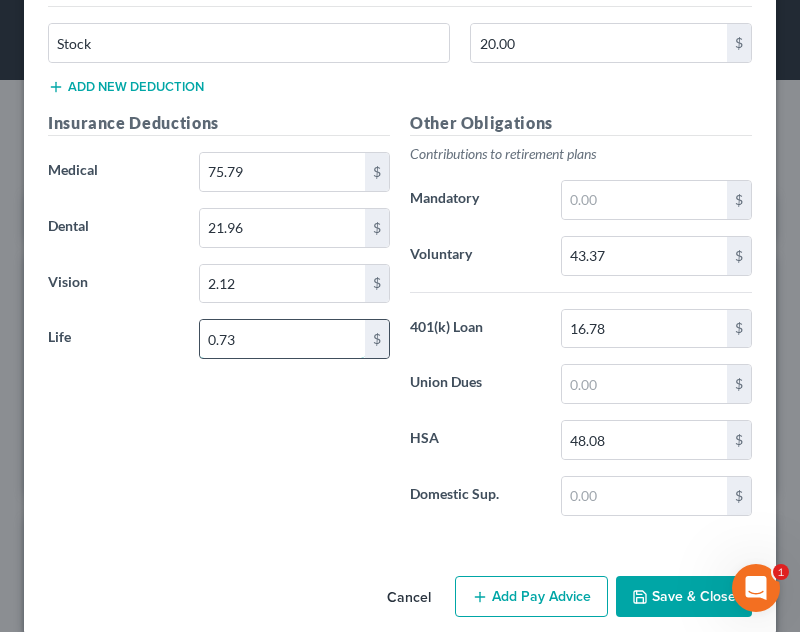 click on "0.73" at bounding box center (282, 339) 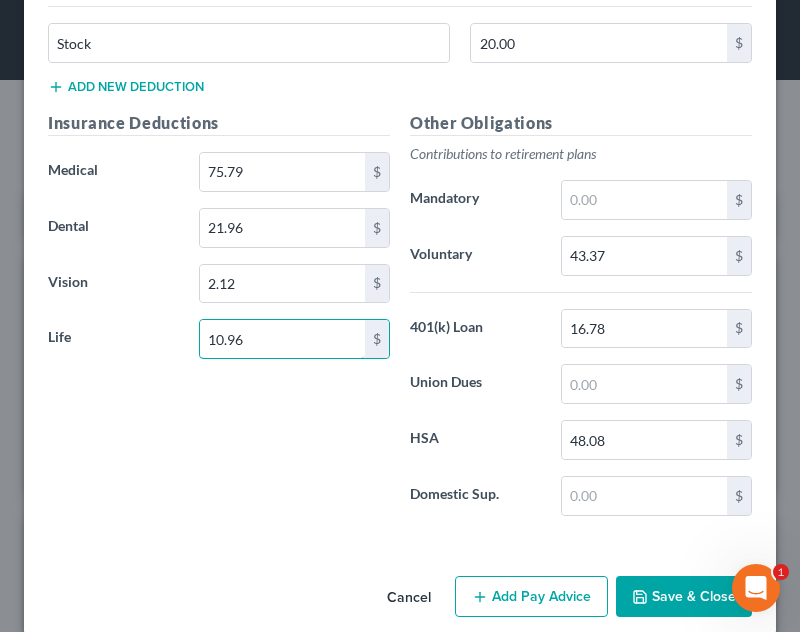 type on "10.96" 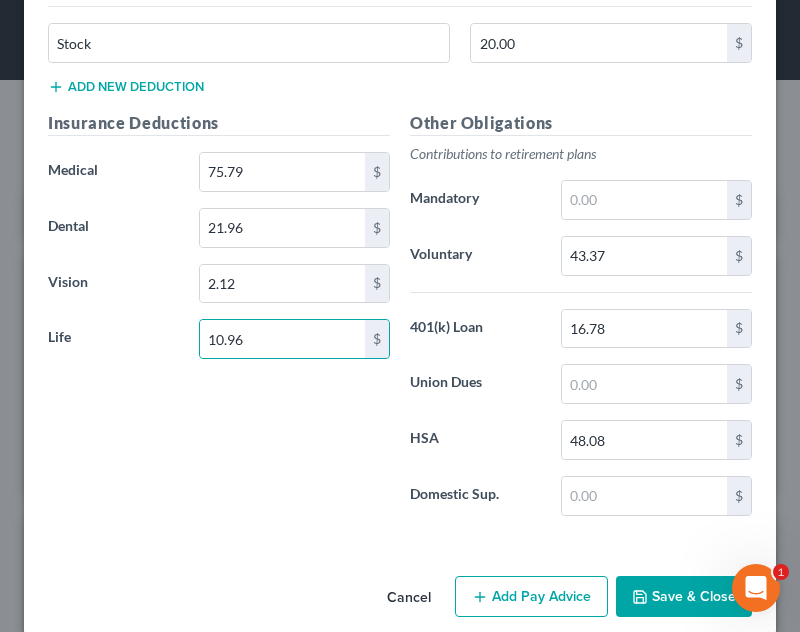 click on "Insurance Deductions Medical 75.79 $ Dental 21.96 $ Vision 2.12 $ Life 10.96 $" at bounding box center (219, 321) 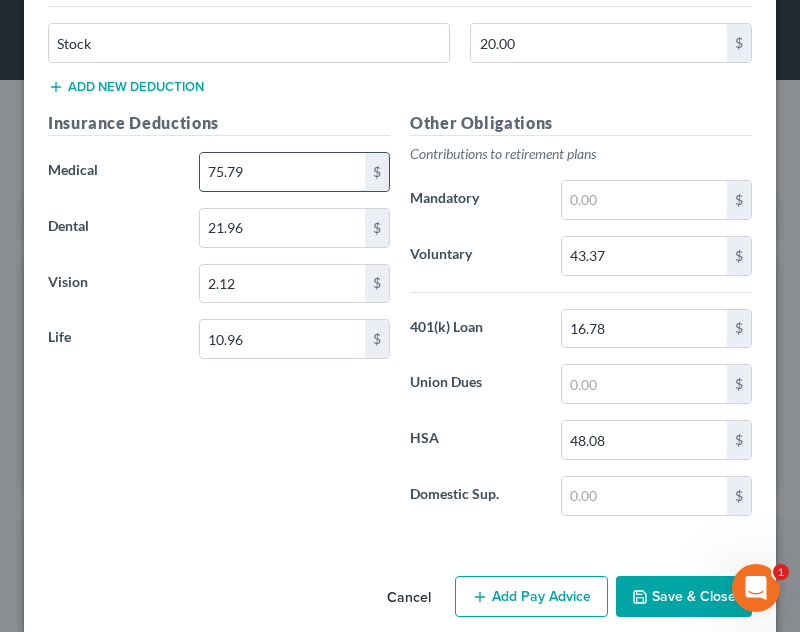 click on "75.79" at bounding box center [282, 172] 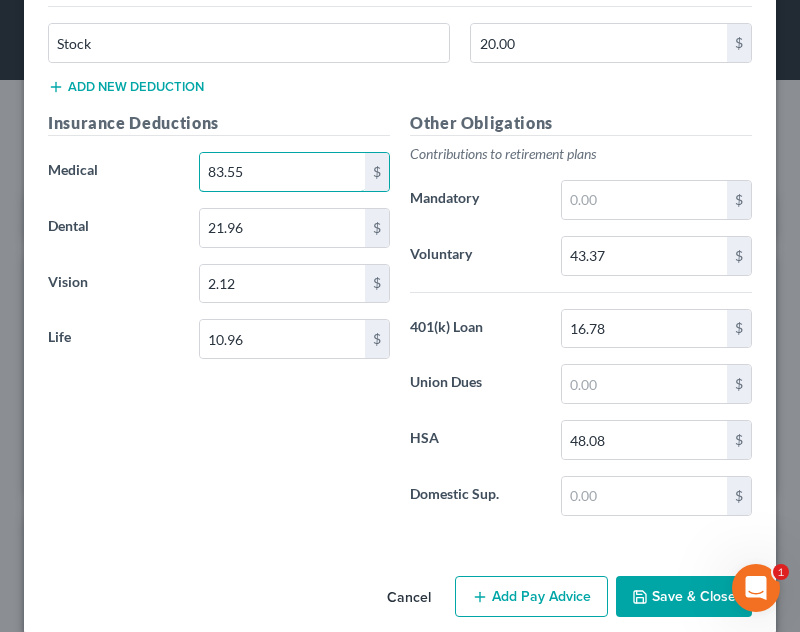 type on "83.55" 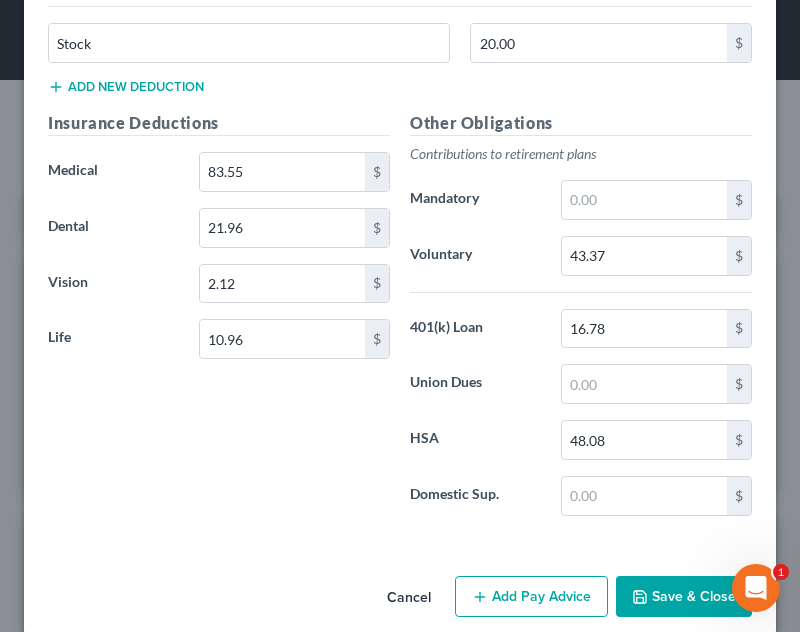 click on "Insurance Deductions" at bounding box center [219, 123] 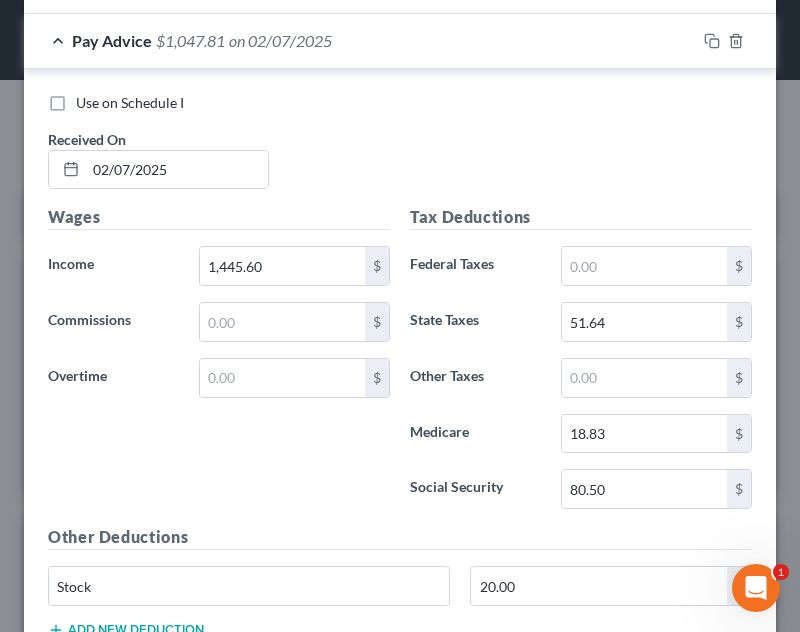 scroll, scrollTop: 761, scrollLeft: 0, axis: vertical 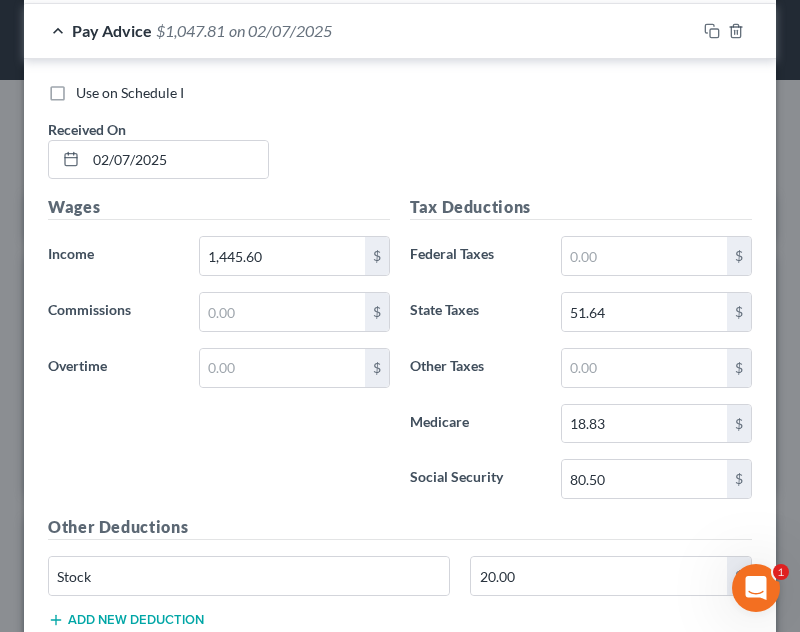 drag, startPoint x: 461, startPoint y: 162, endPoint x: 611, endPoint y: 554, distance: 419.71896 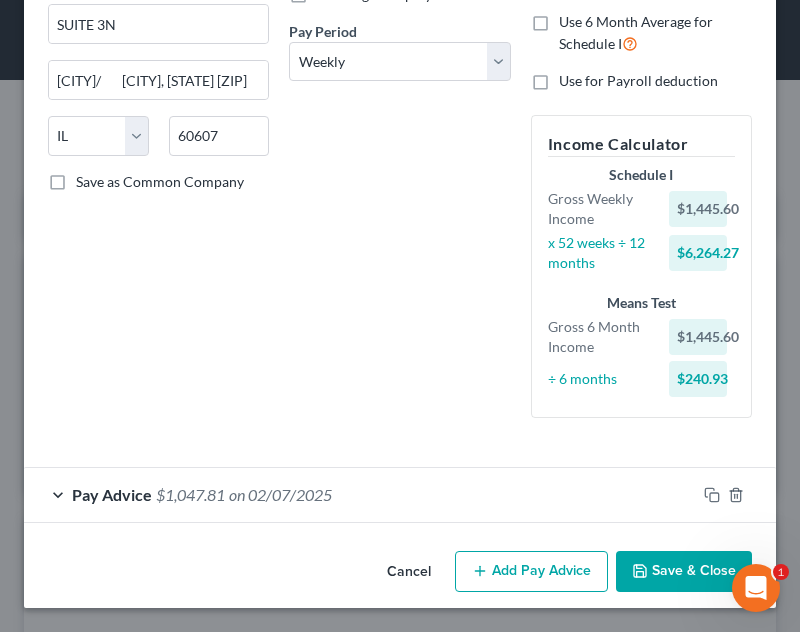 scroll, scrollTop: 297, scrollLeft: 0, axis: vertical 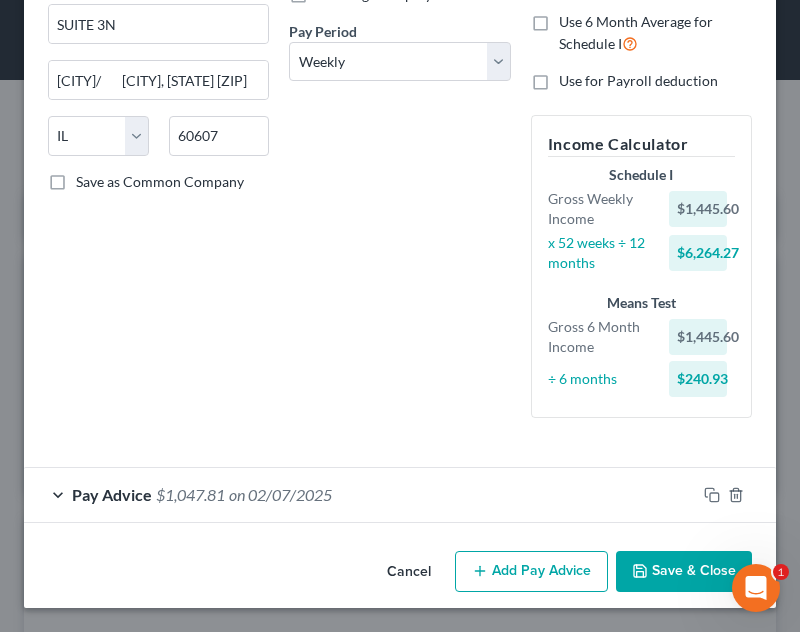 click on "Add Pay Advice" at bounding box center (531, 572) 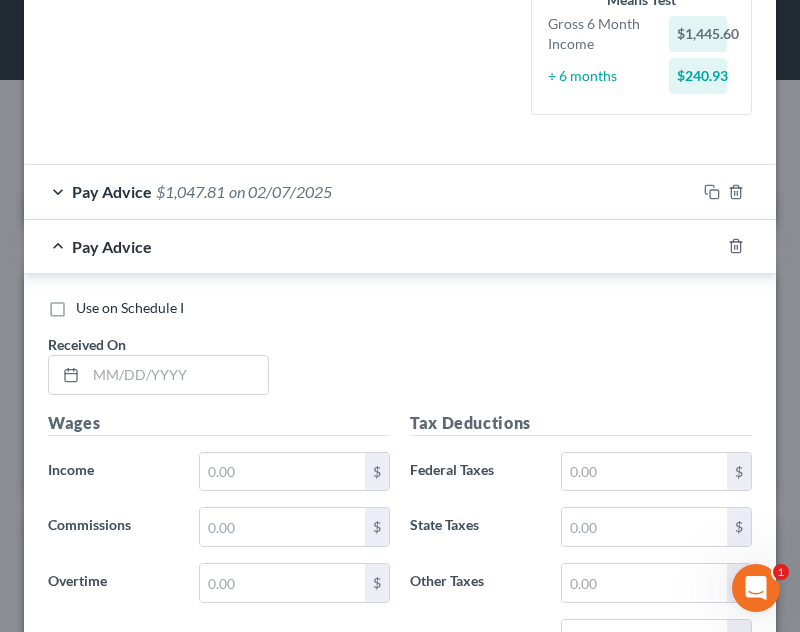 scroll, scrollTop: 606, scrollLeft: 0, axis: vertical 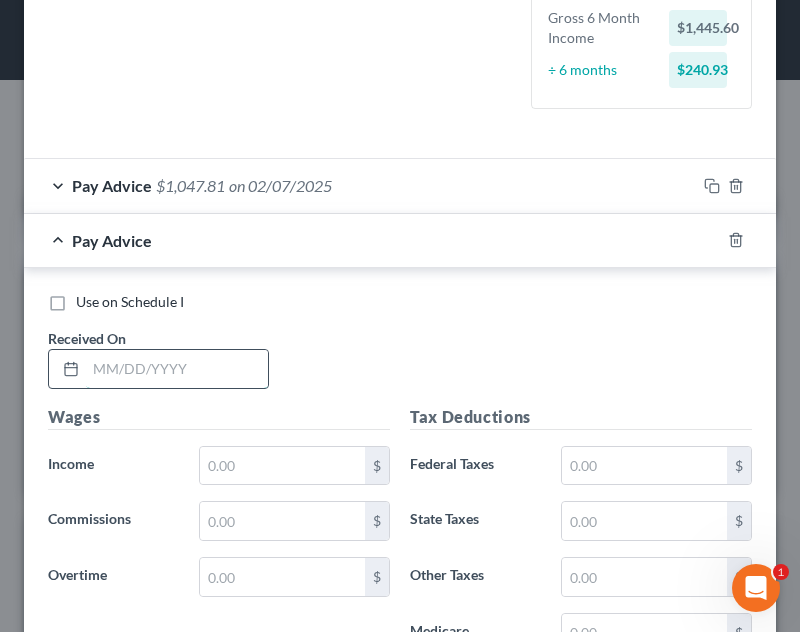 click at bounding box center [177, 369] 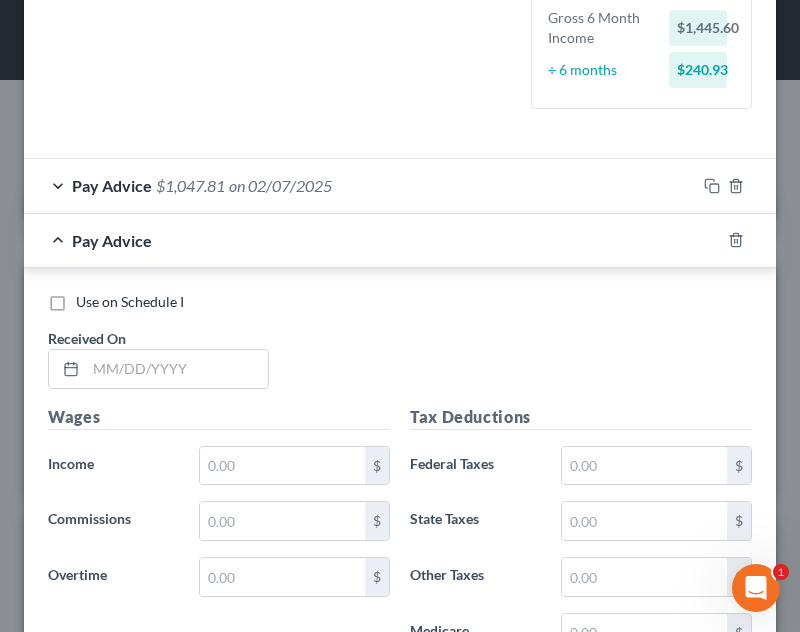 click on "Received On
*" at bounding box center [158, 358] 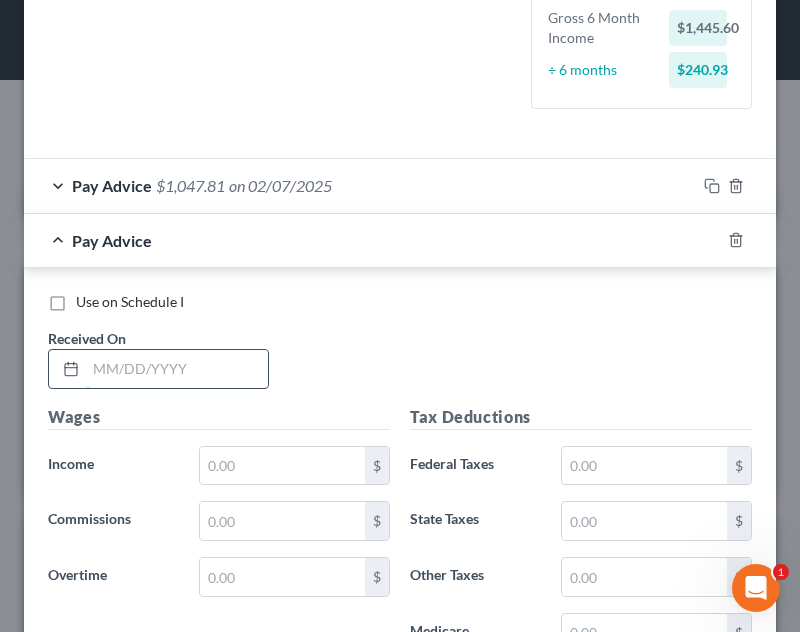 click at bounding box center (177, 369) 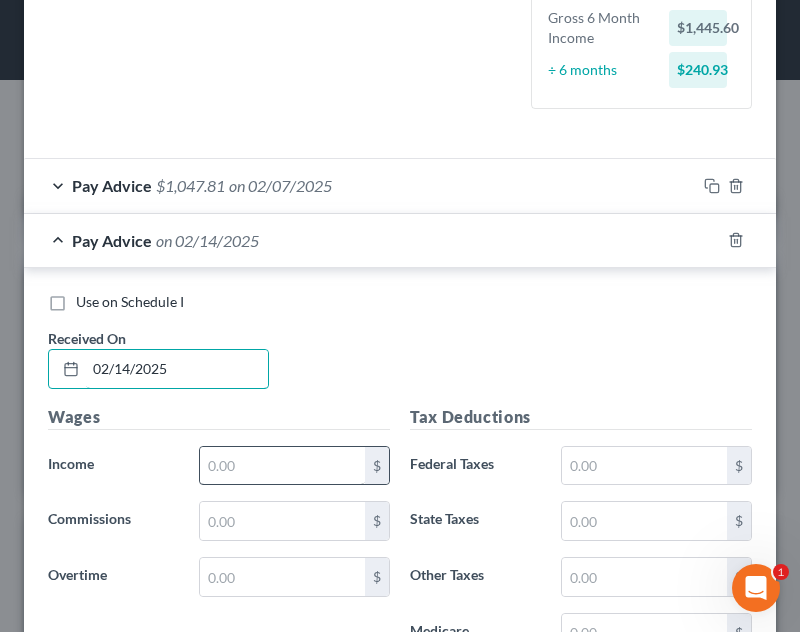 type on "02/14/2025" 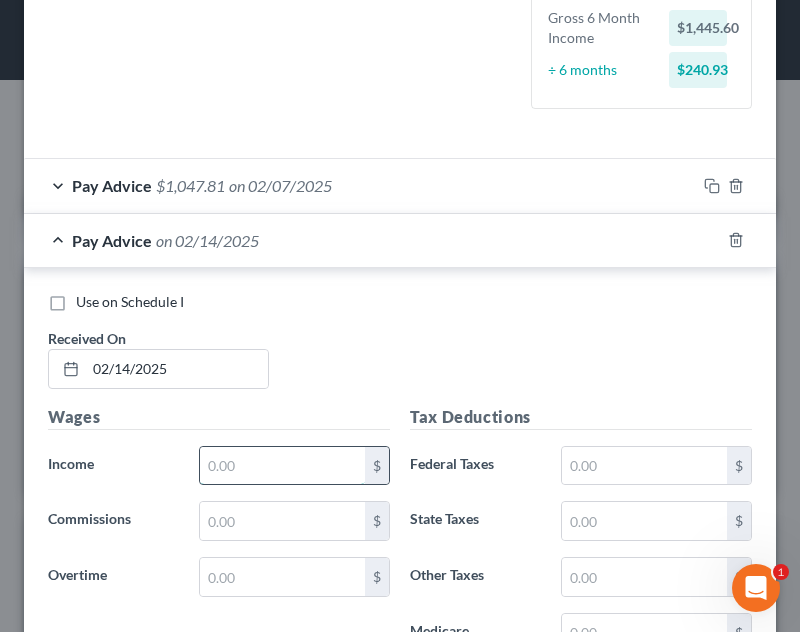drag, startPoint x: 283, startPoint y: 478, endPoint x: 308, endPoint y: 451, distance: 36.796738 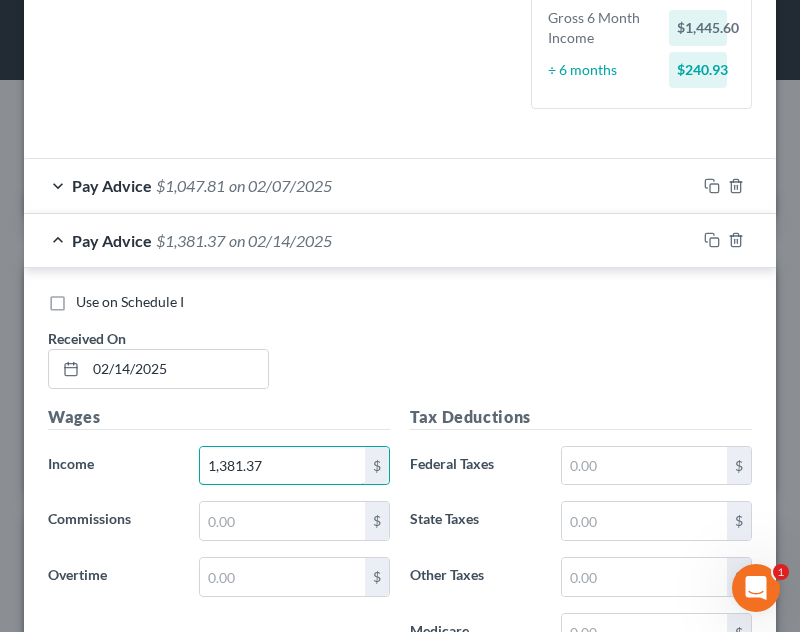 type on "1,381.37" 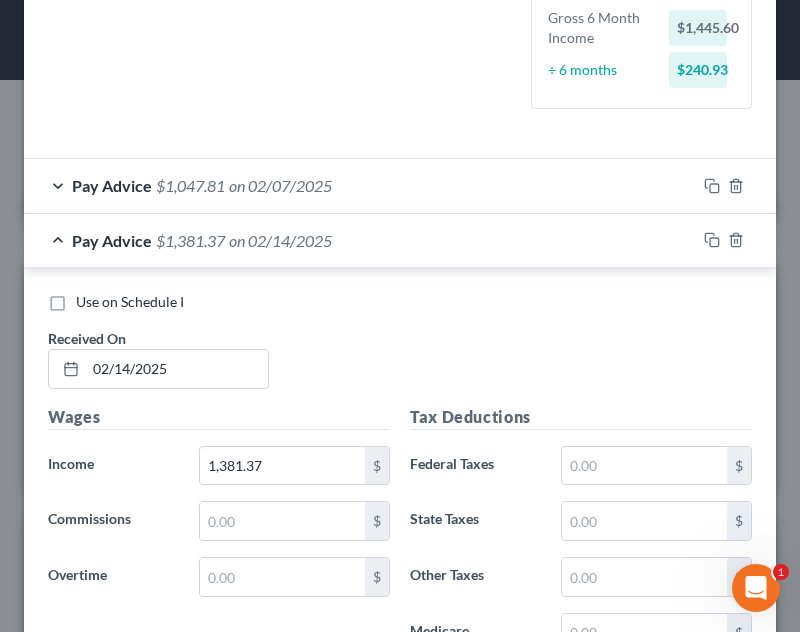 click on "Use on Schedule I
Received On
*
02/14/2025" at bounding box center (400, 348) 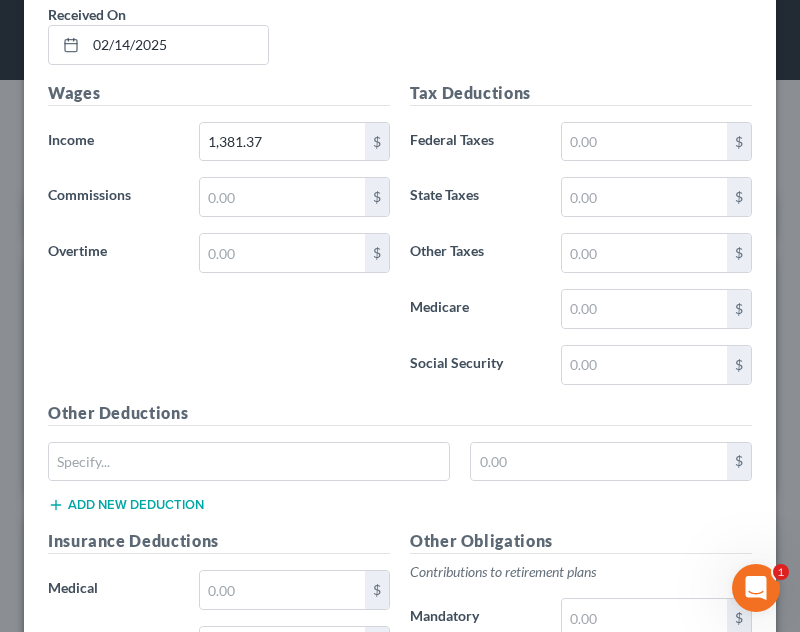 scroll, scrollTop: 933, scrollLeft: 0, axis: vertical 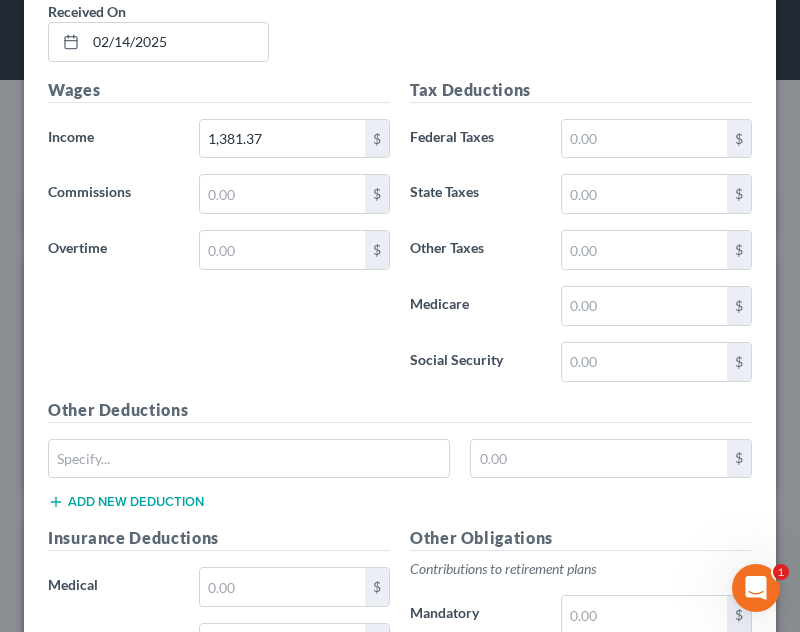 click on "Social Security" at bounding box center (475, 362) 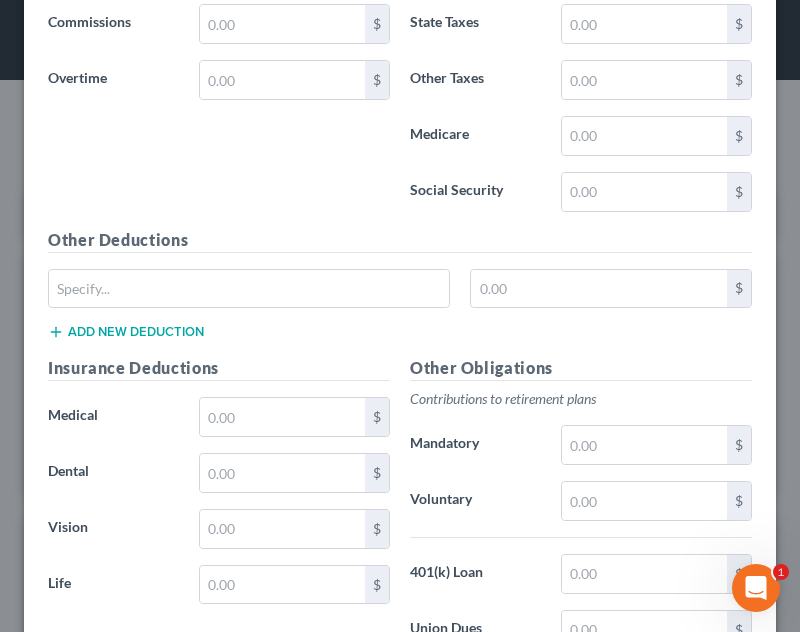 scroll, scrollTop: 1133, scrollLeft: 0, axis: vertical 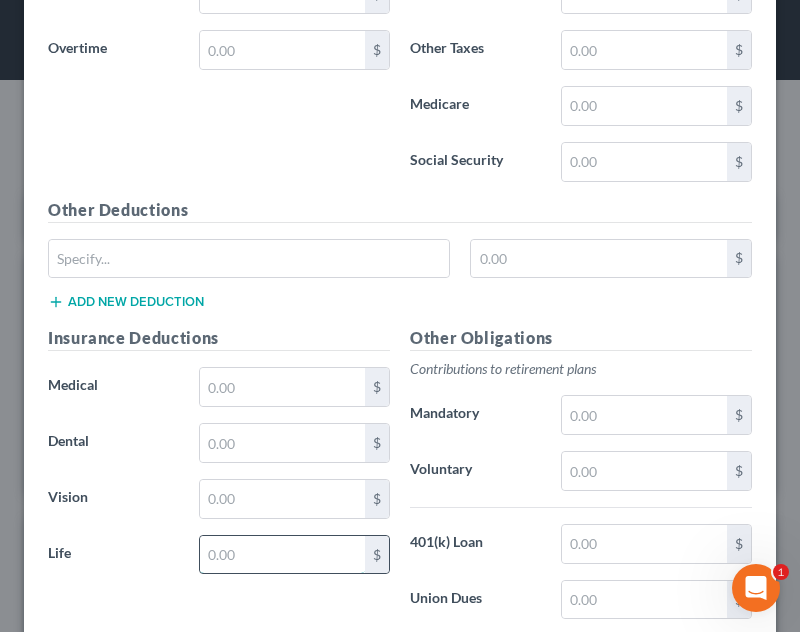 click at bounding box center [282, 555] 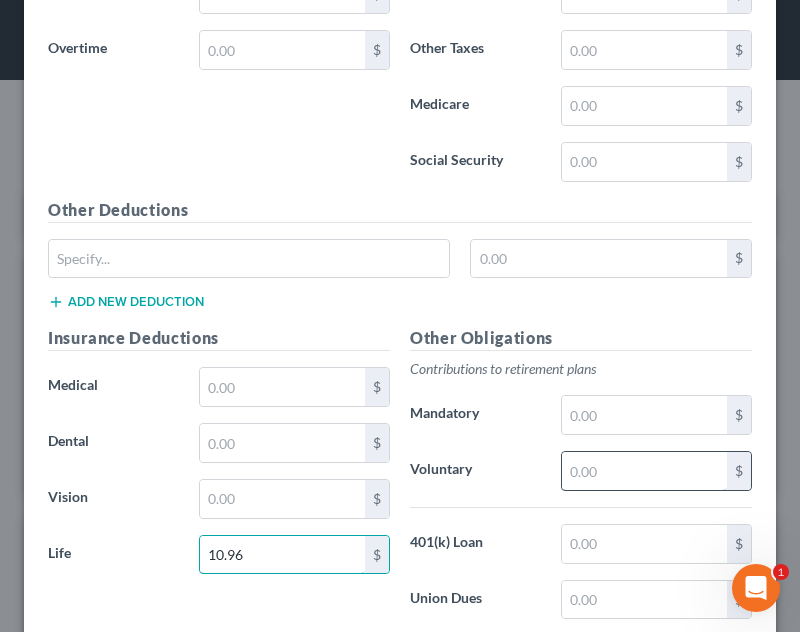 type on "10.96" 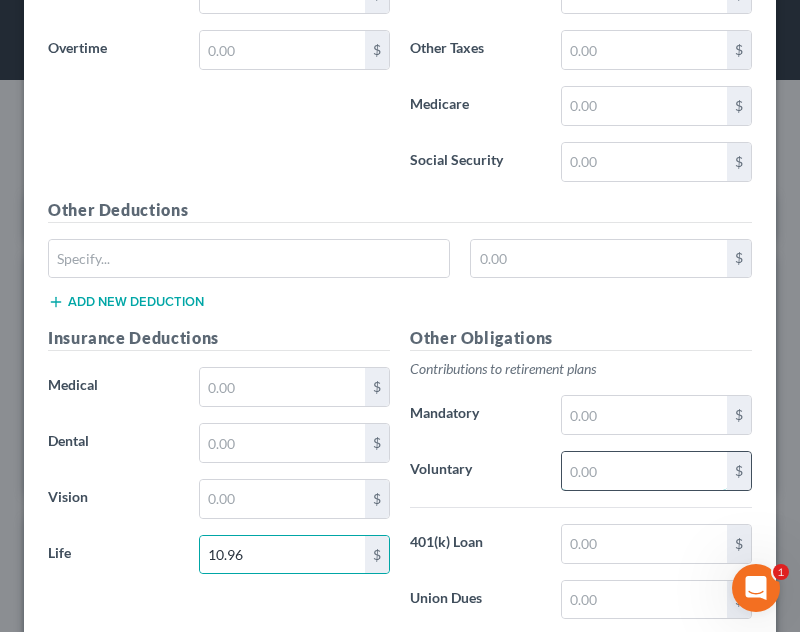 click at bounding box center (644, 471) 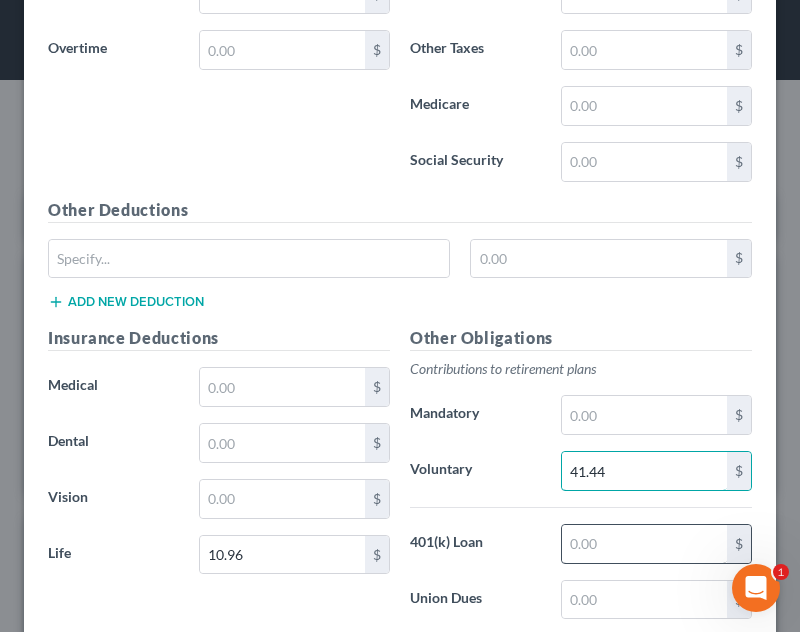 type on "41.44" 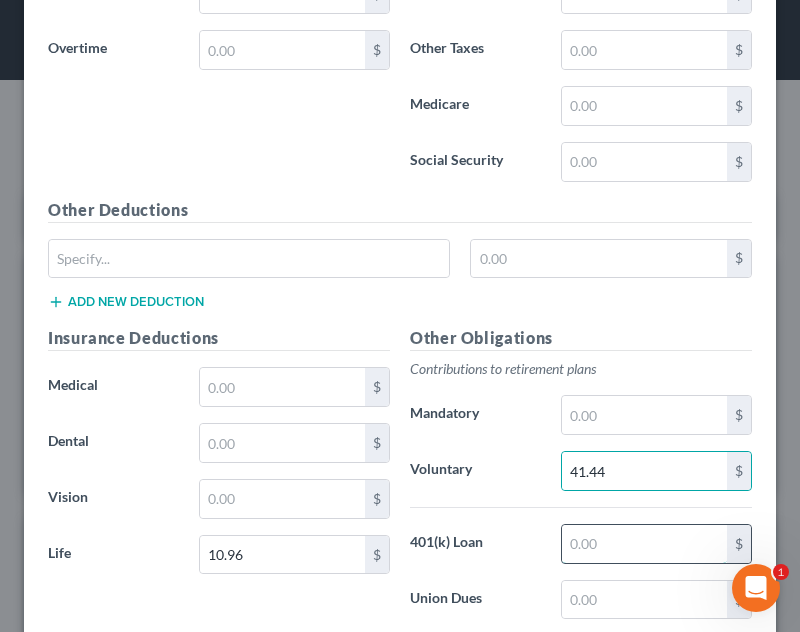 click at bounding box center [644, 544] 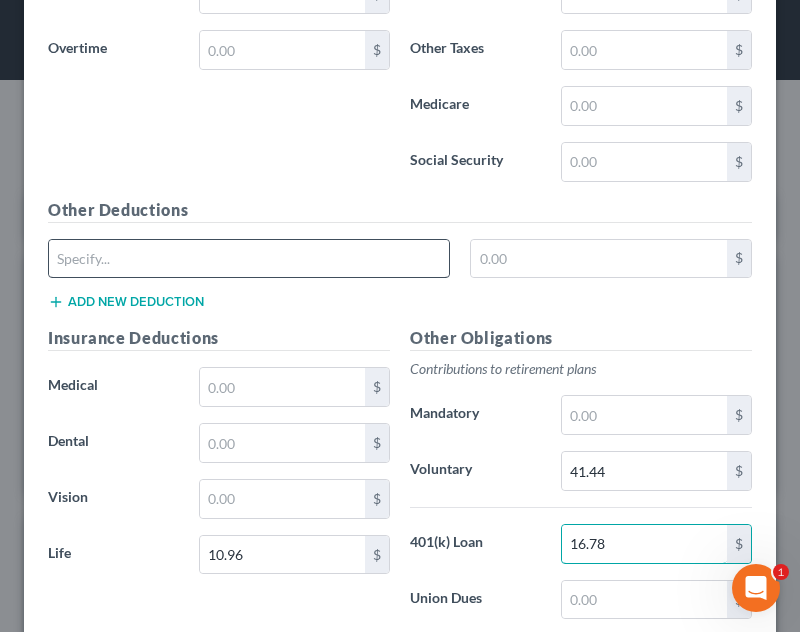 type on "16.78" 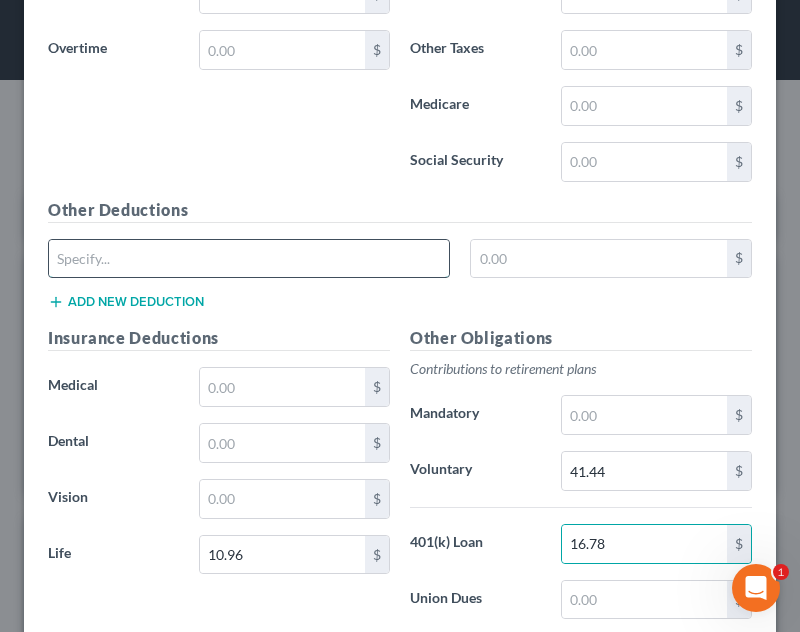 click at bounding box center (249, 259) 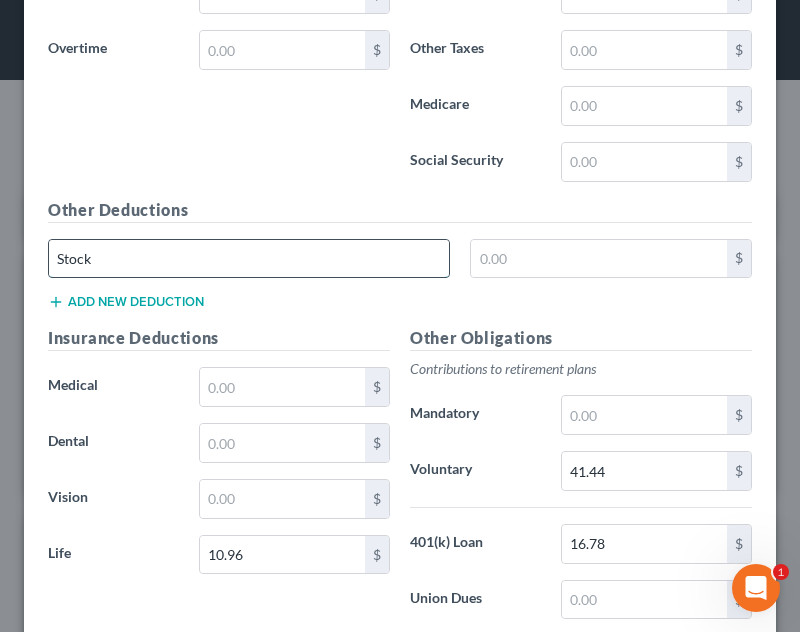 type on "Stock" 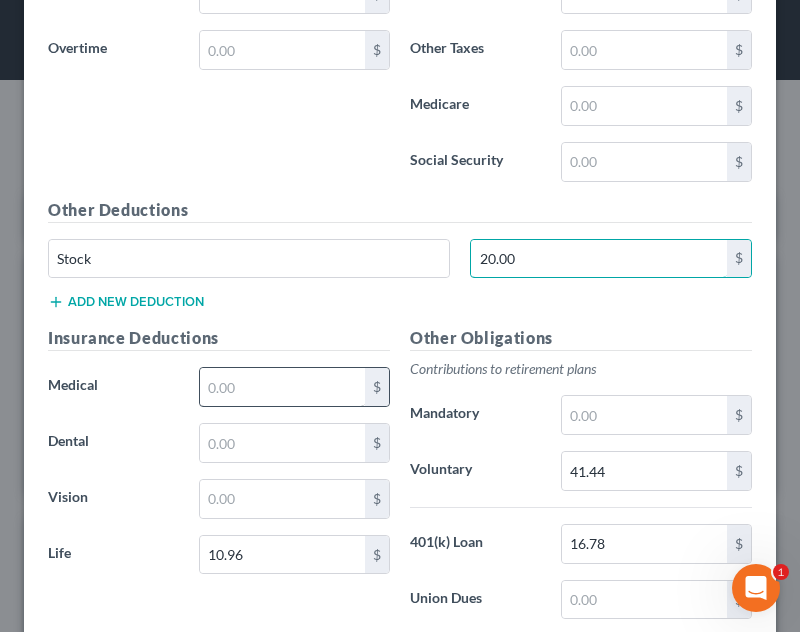 type on "20.00" 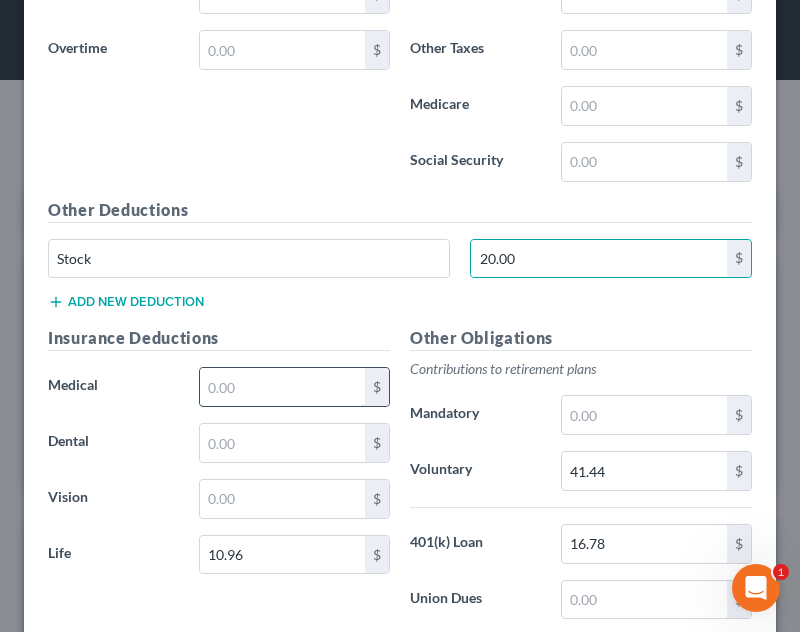 click at bounding box center (282, 387) 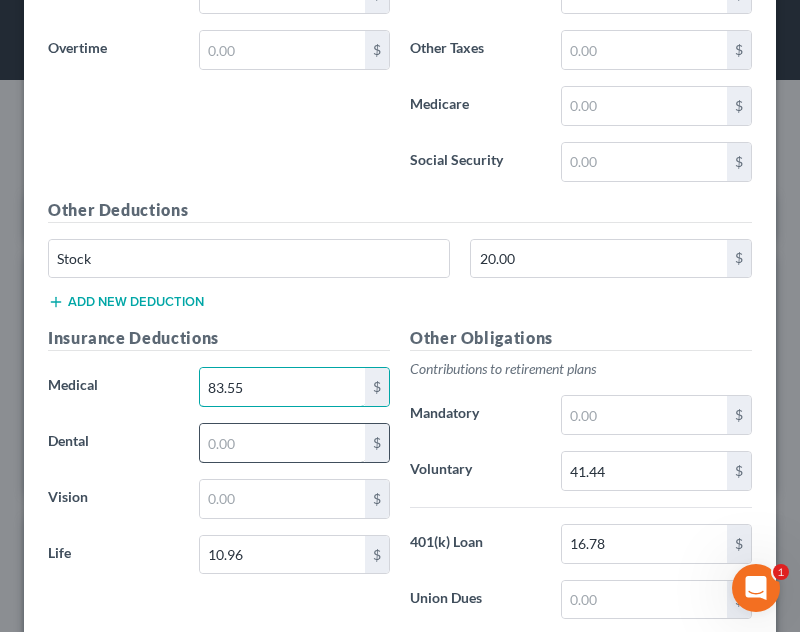type on "83.55" 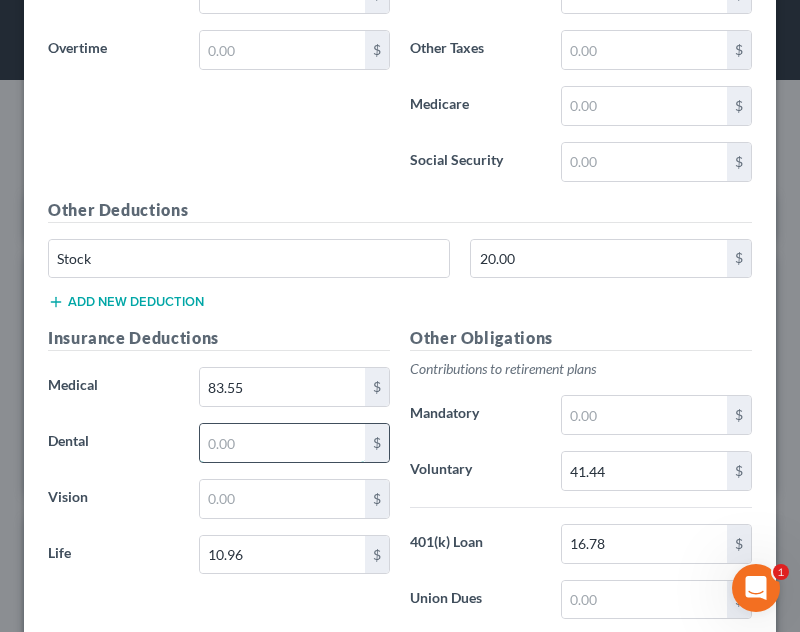 click at bounding box center (282, 443) 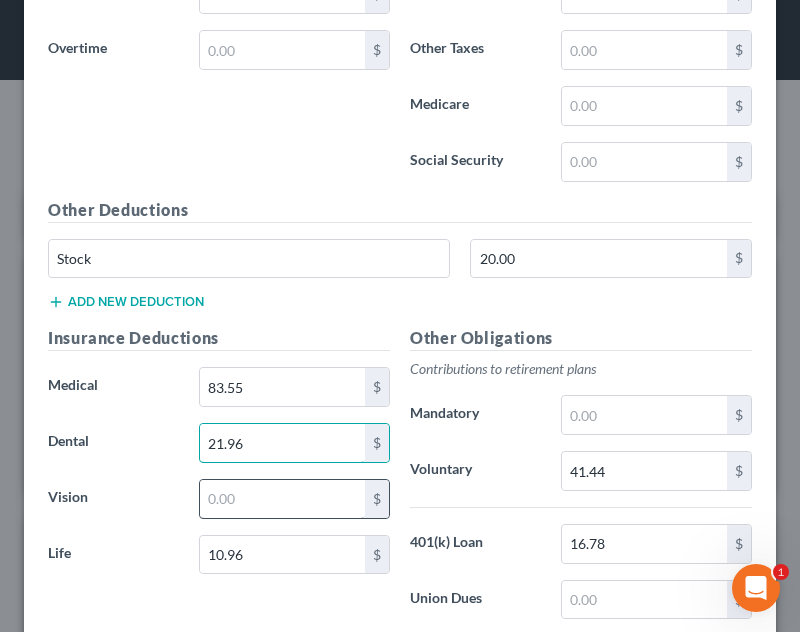 type on "21.96" 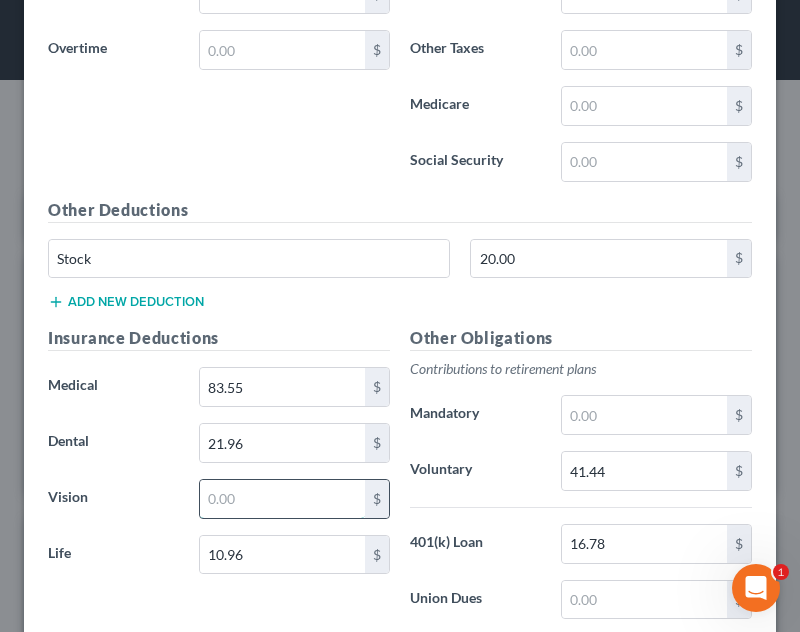 click at bounding box center [282, 499] 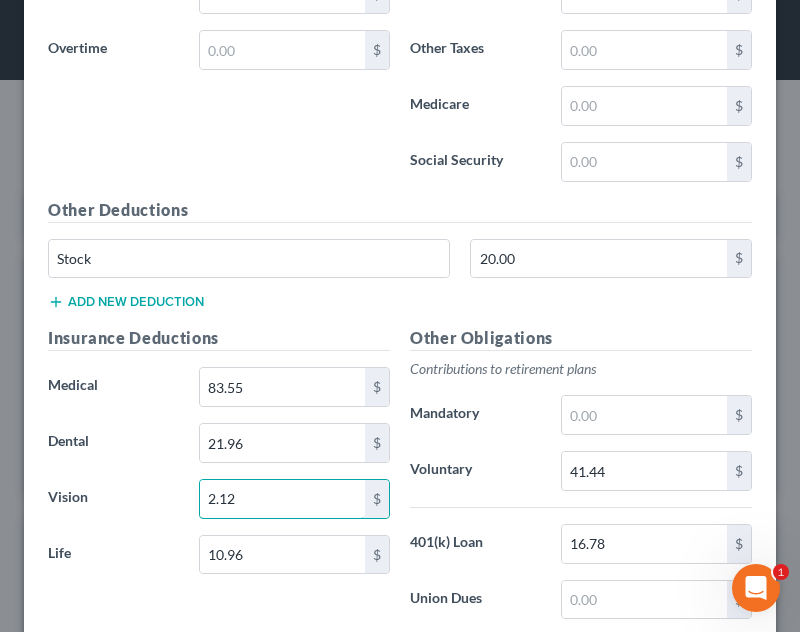 type on "2.12" 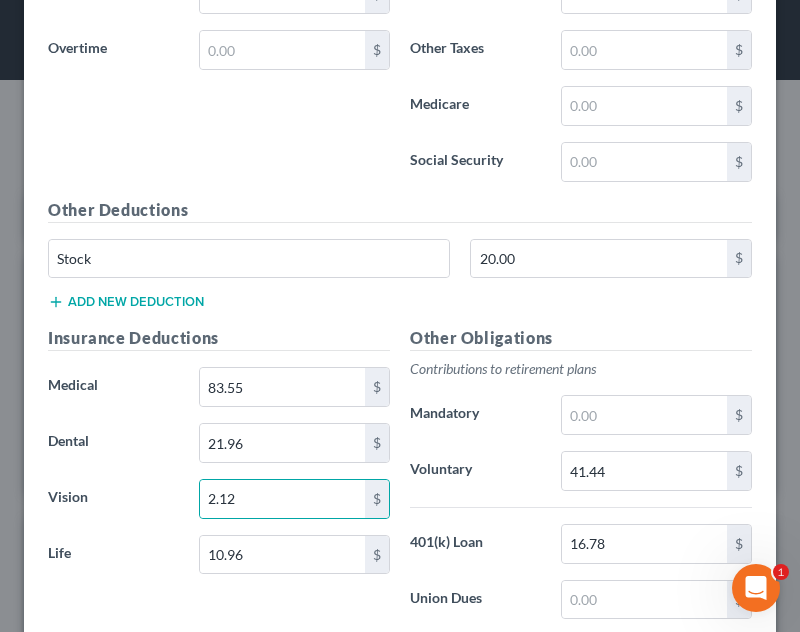 click on "Other Deductions" at bounding box center [400, 210] 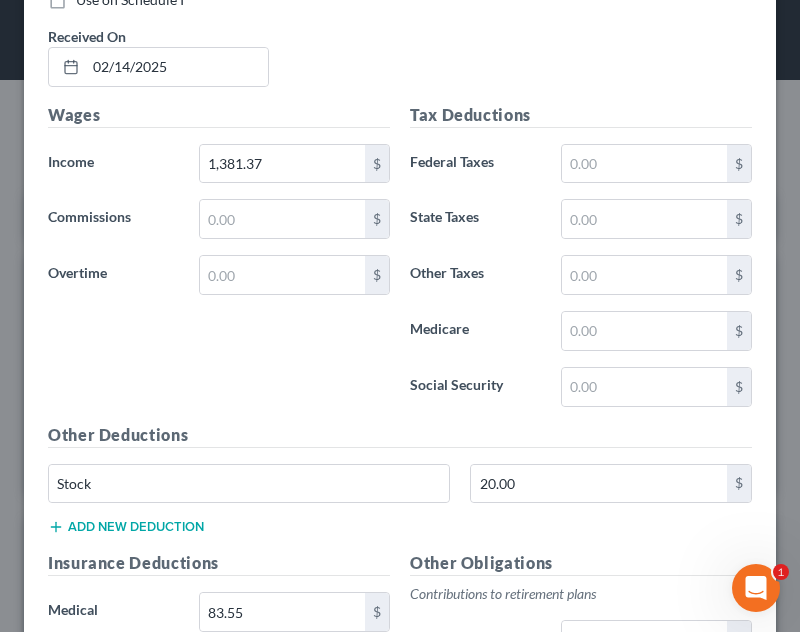 scroll, scrollTop: 893, scrollLeft: 0, axis: vertical 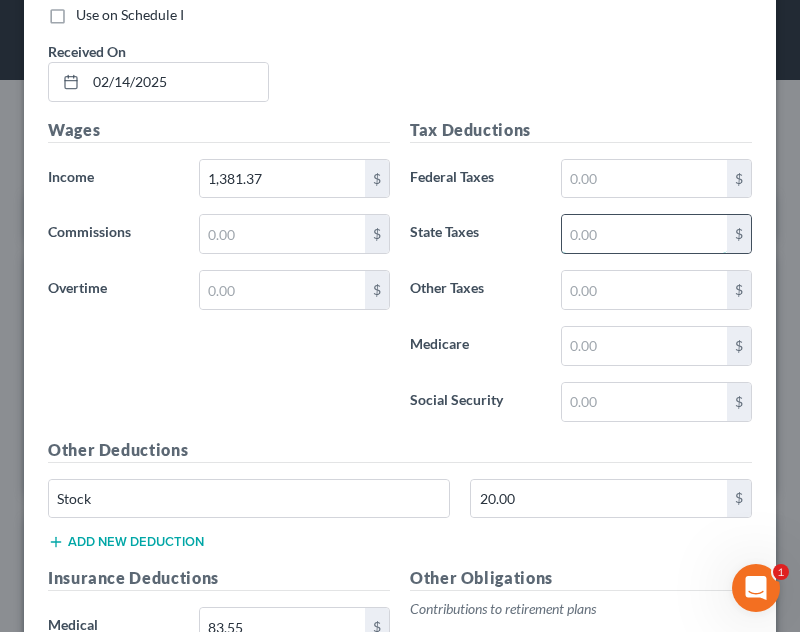 click at bounding box center [644, 234] 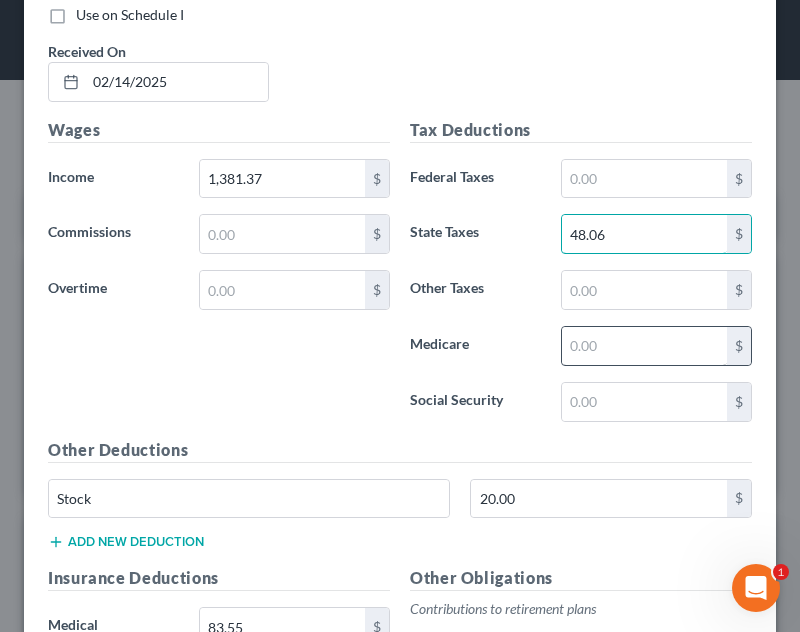 type on "48.06" 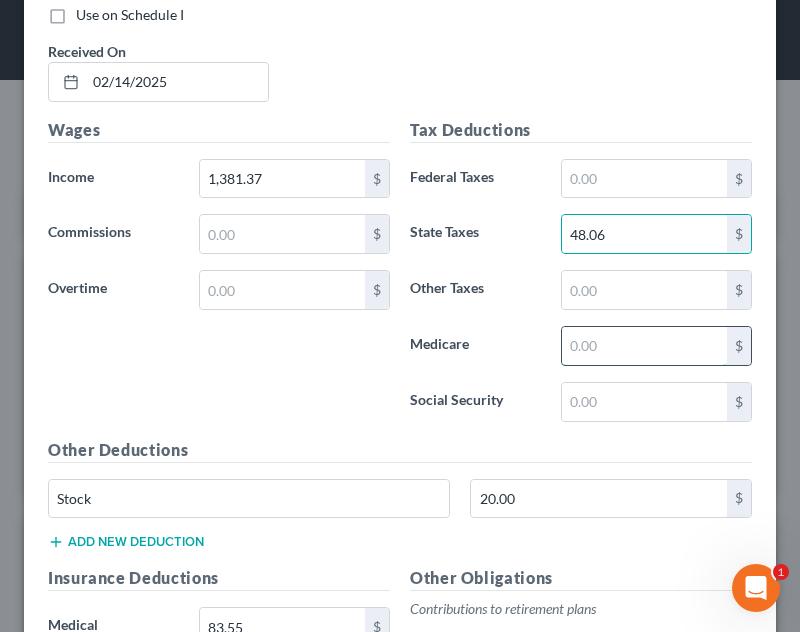 click at bounding box center (644, 346) 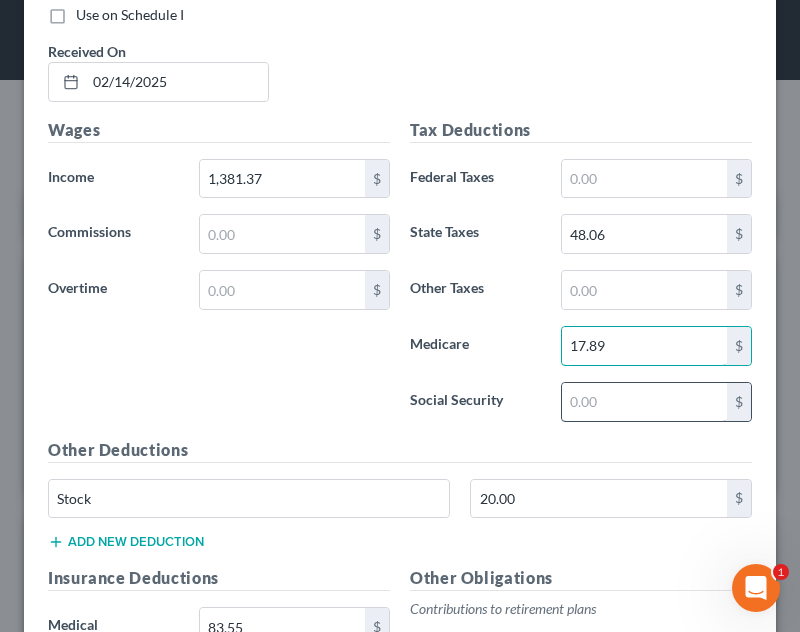 type on "17.89" 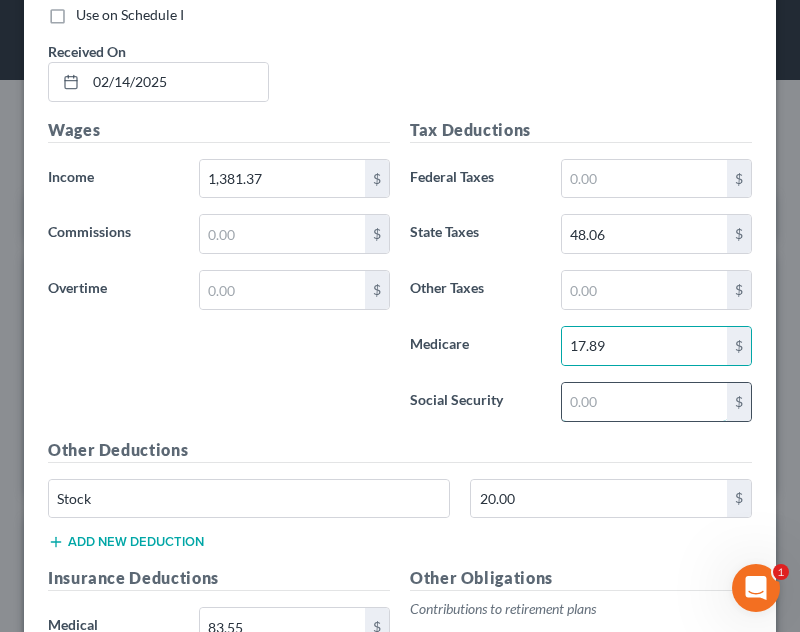 click at bounding box center [644, 402] 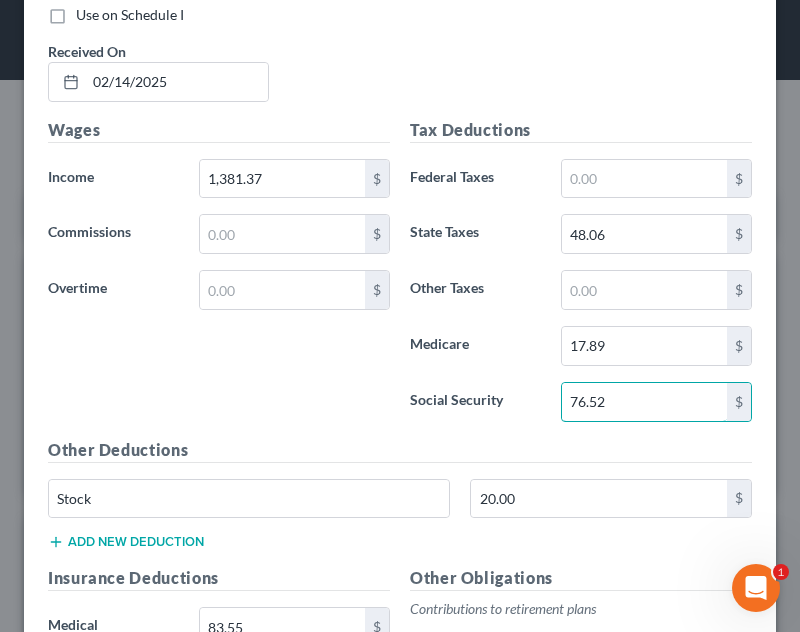 type on "76.52" 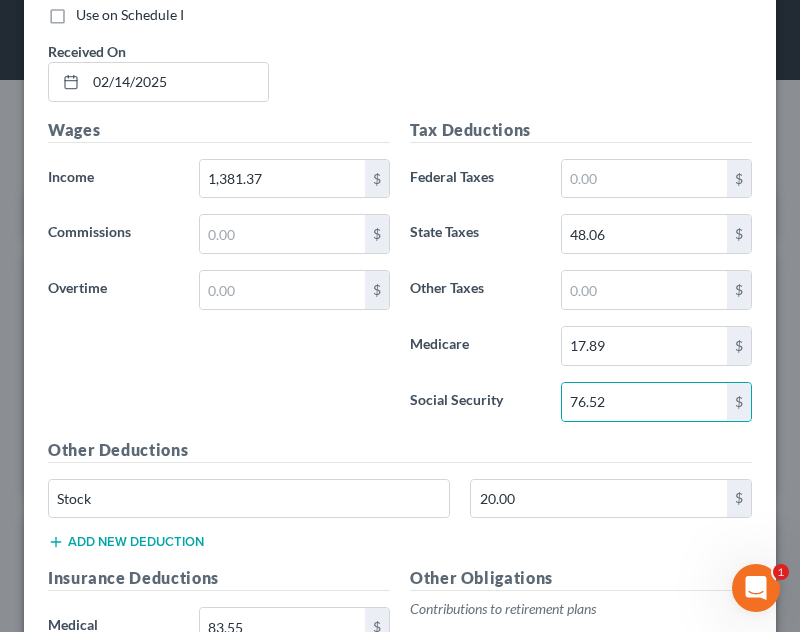 click on "Tax Deductions Federal Taxes $ State Taxes 48.06 $ Other Taxes $ Medicare 17.89 $ Social Security 76.52 $" at bounding box center (581, 278) 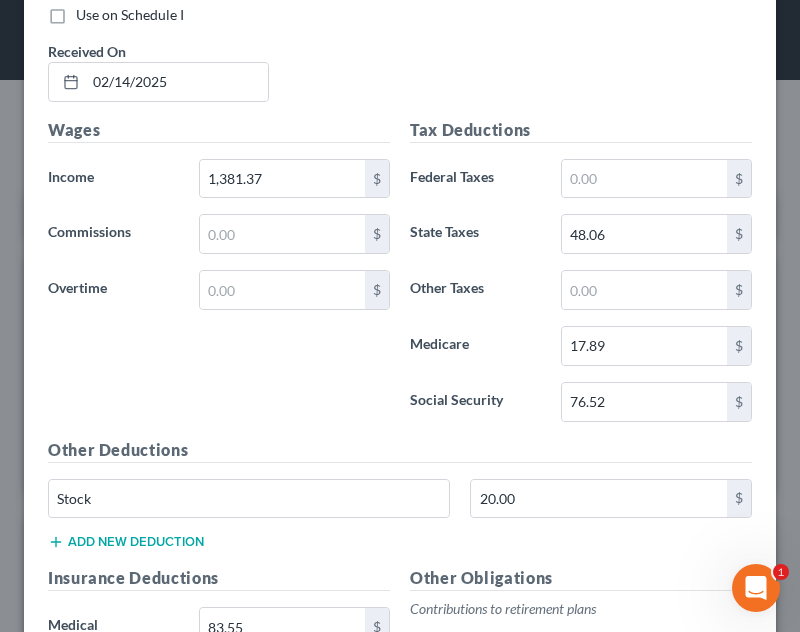 scroll, scrollTop: 654, scrollLeft: 0, axis: vertical 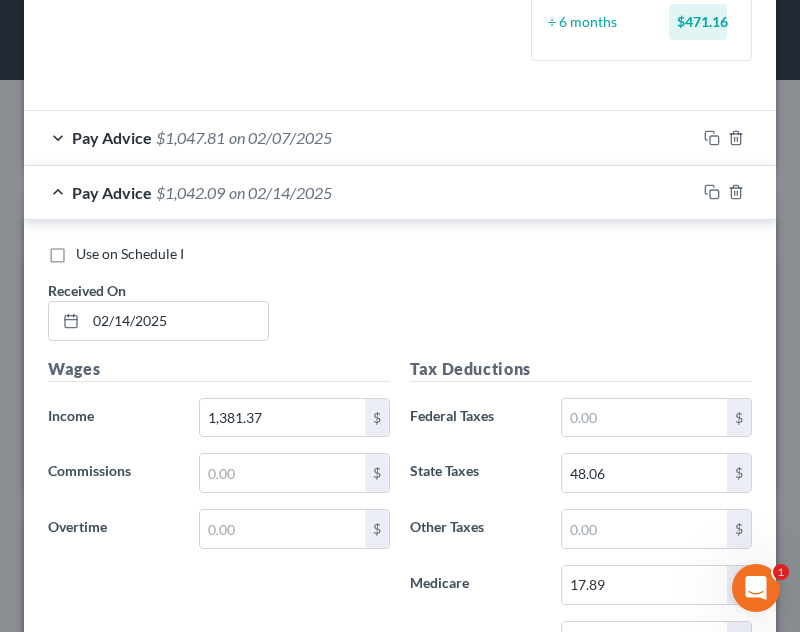 click on "Pay Advice $1,042.09 on 02/14/2025" at bounding box center [360, 192] 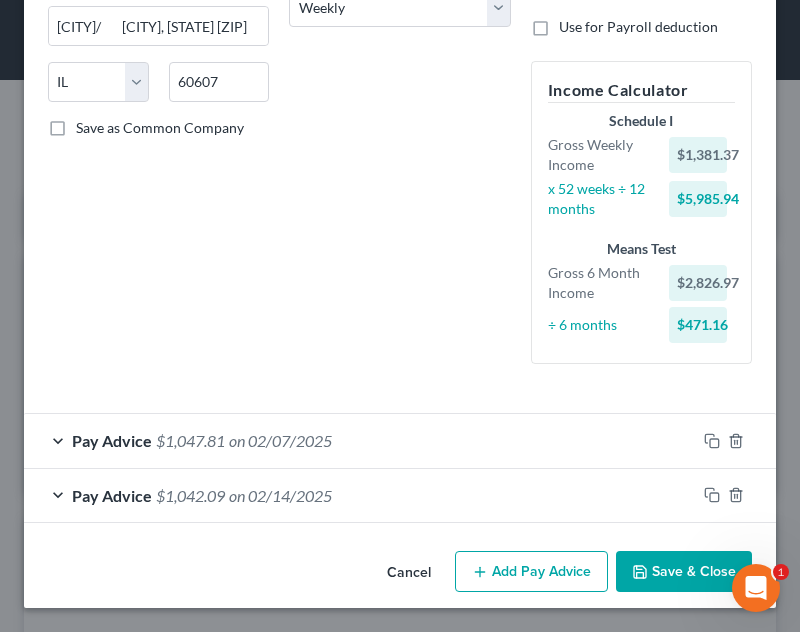 scroll, scrollTop: 351, scrollLeft: 0, axis: vertical 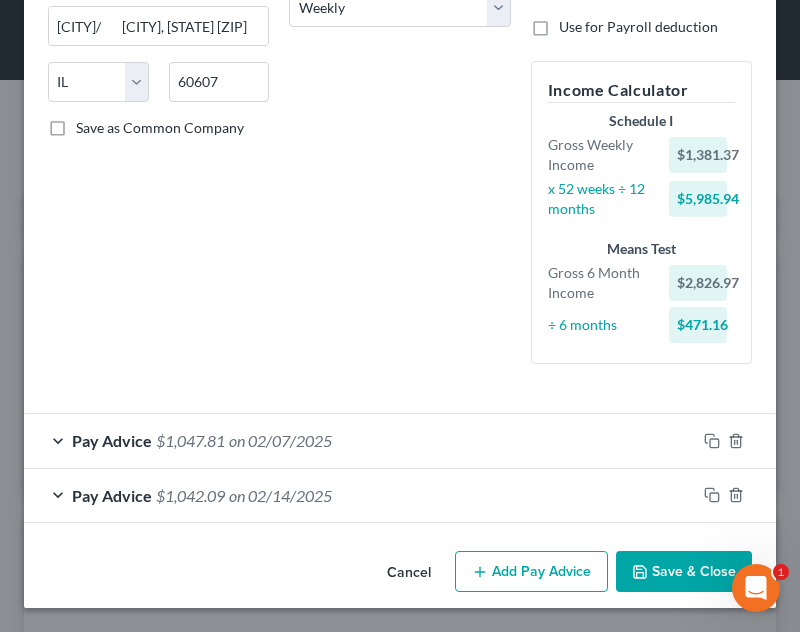 drag, startPoint x: 318, startPoint y: 179, endPoint x: 320, endPoint y: 225, distance: 46.043457 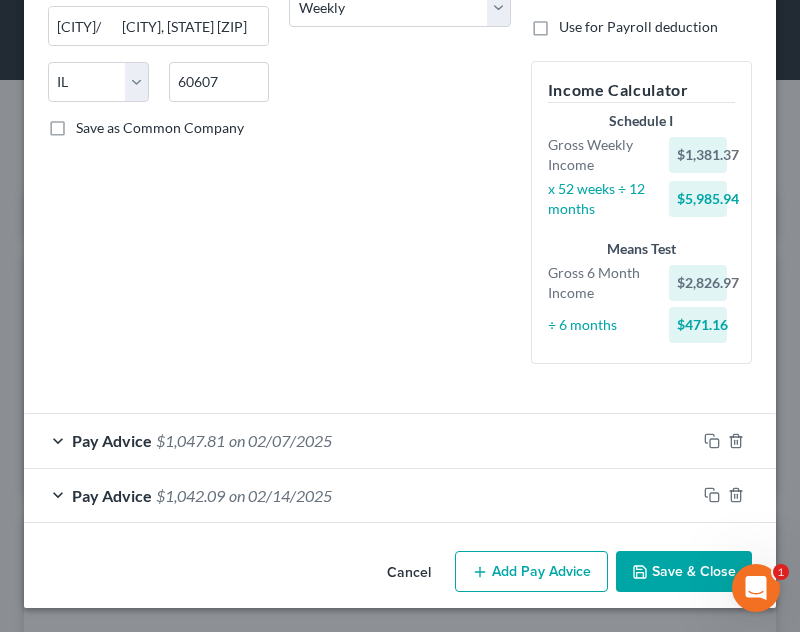 click on "Add Pay Advice" at bounding box center [531, 572] 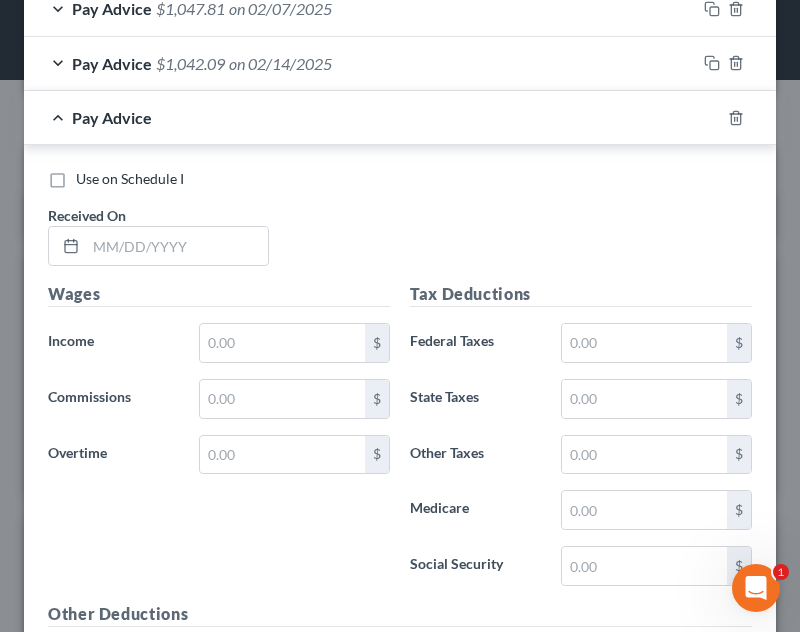 scroll, scrollTop: 838, scrollLeft: 0, axis: vertical 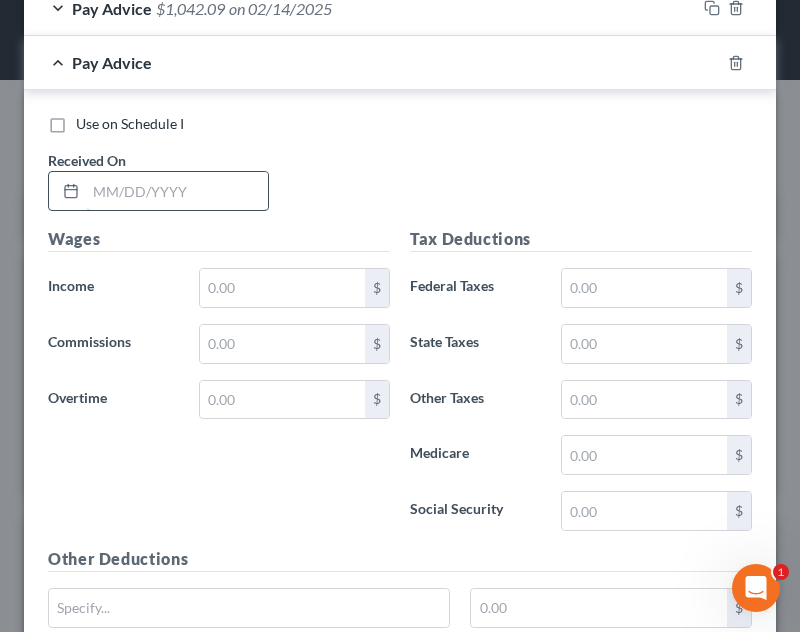 click at bounding box center [177, 191] 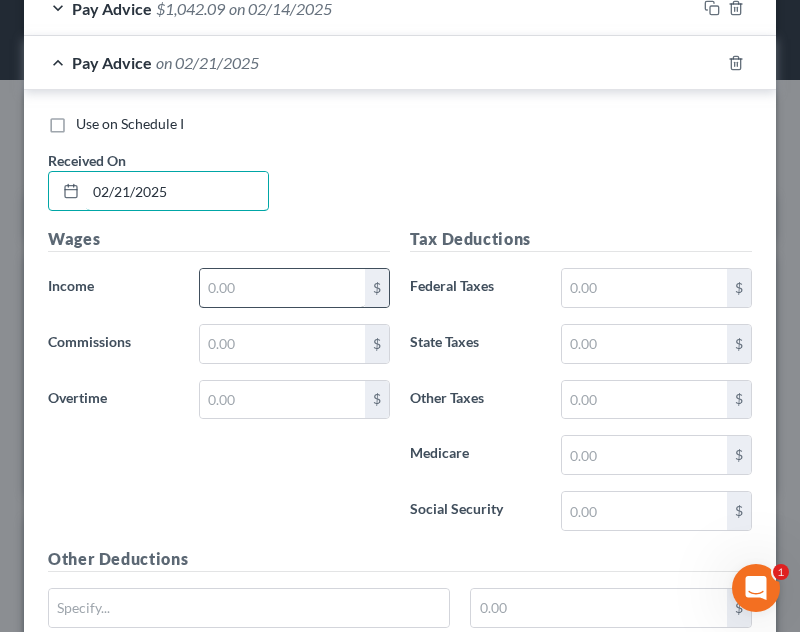 type on "02/21/2025" 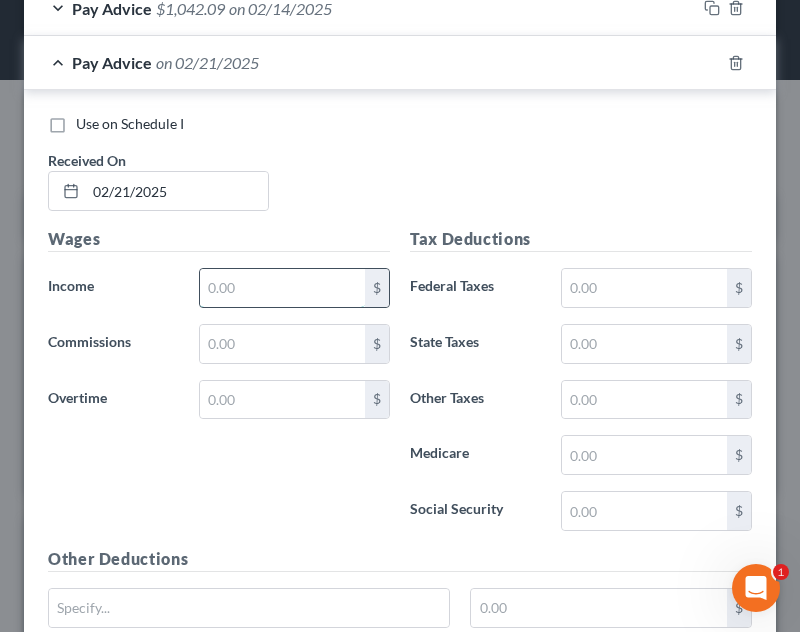 click at bounding box center (282, 288) 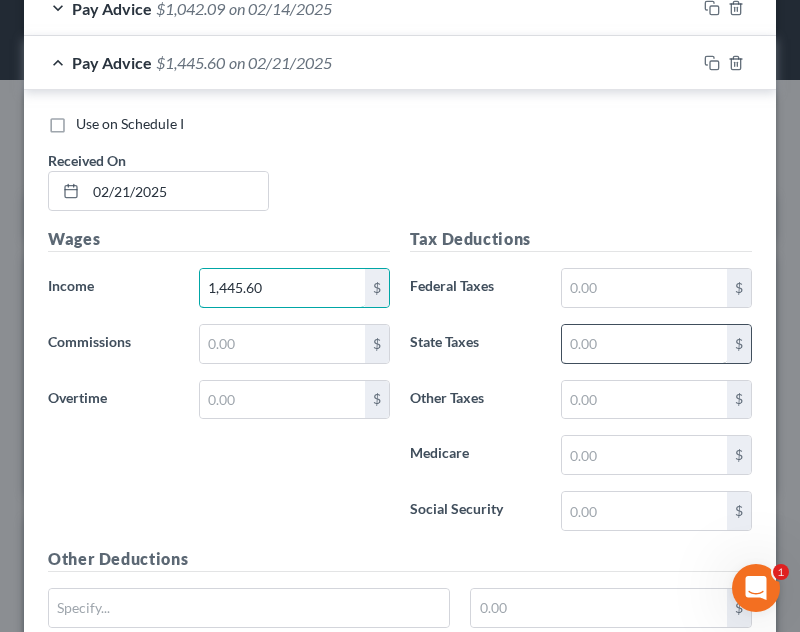type on "1,445.60" 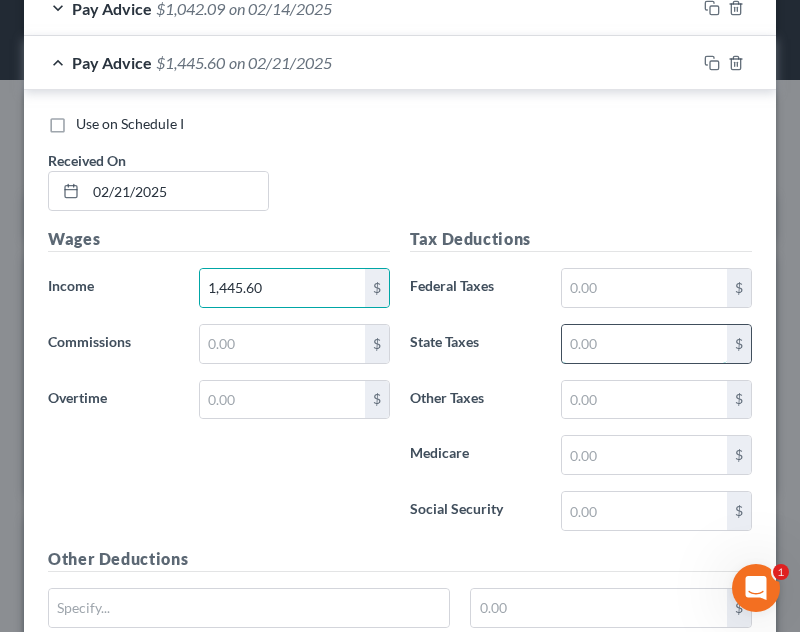 click at bounding box center (644, 344) 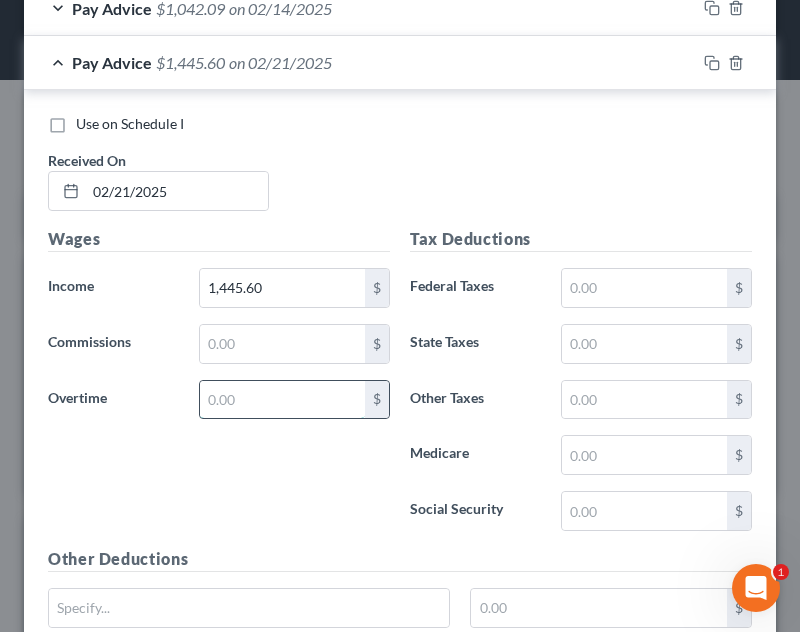click at bounding box center [282, 400] 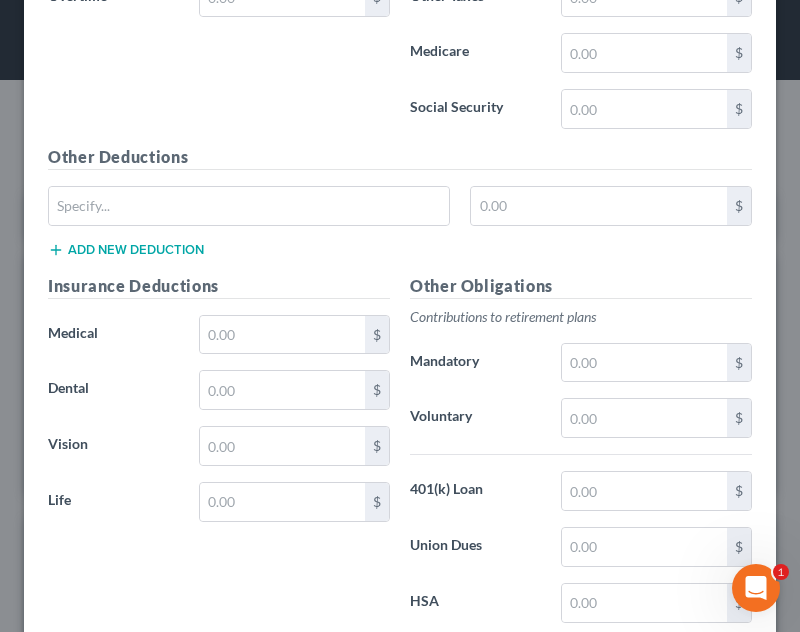 scroll, scrollTop: 1278, scrollLeft: 0, axis: vertical 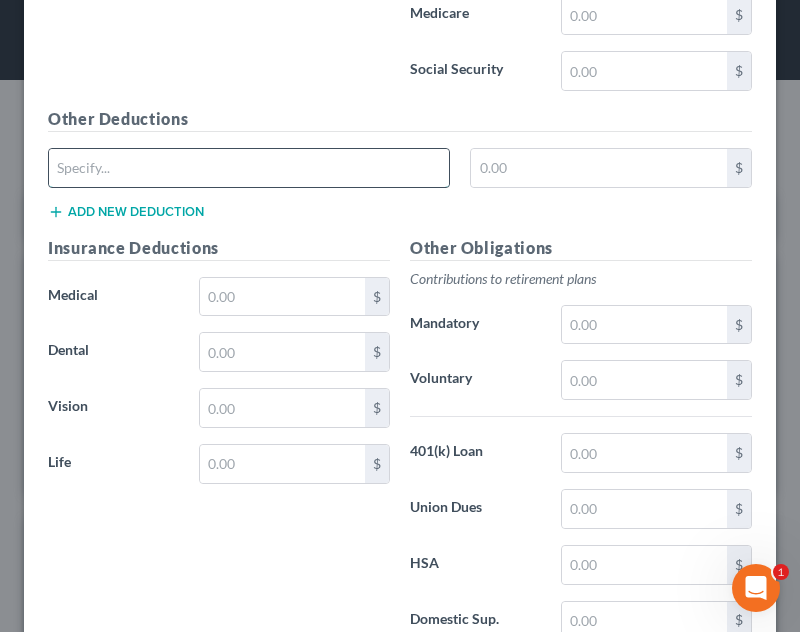 click at bounding box center [249, 168] 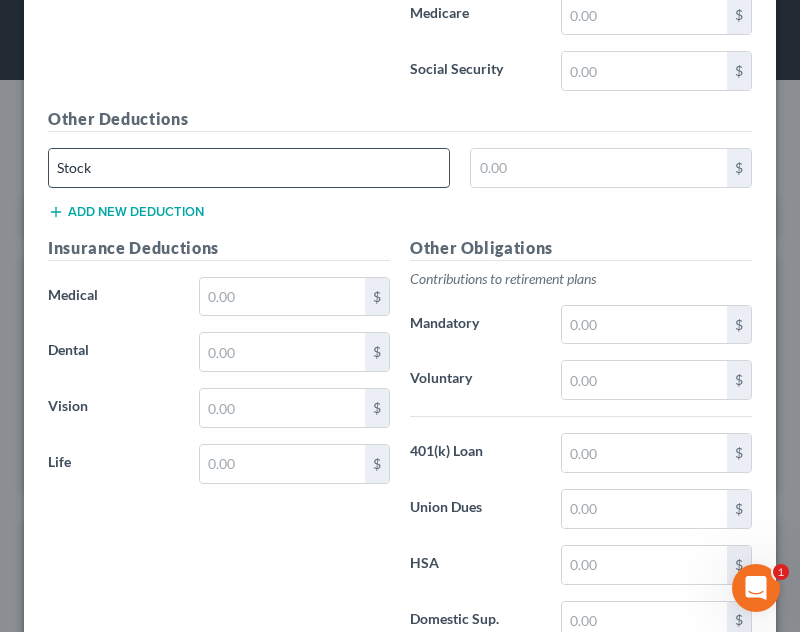 type on "Stock" 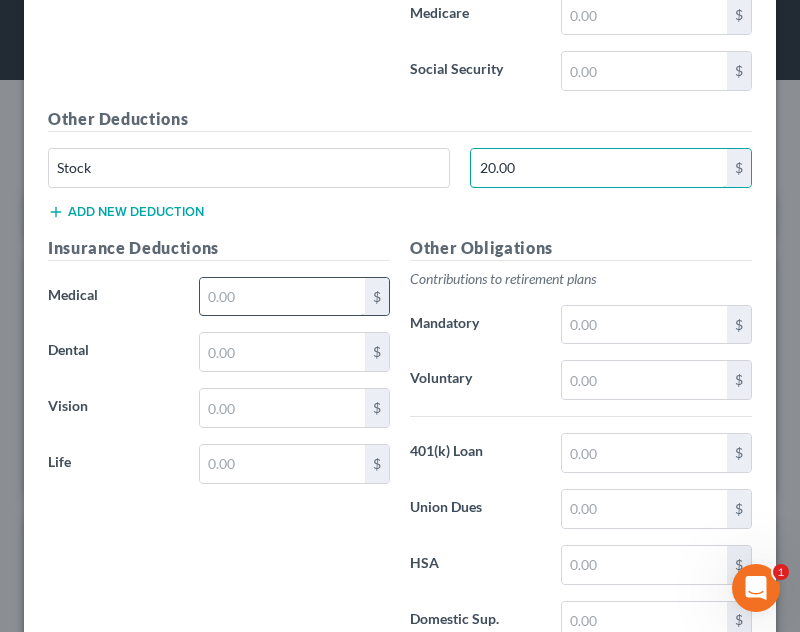 type on "20.00" 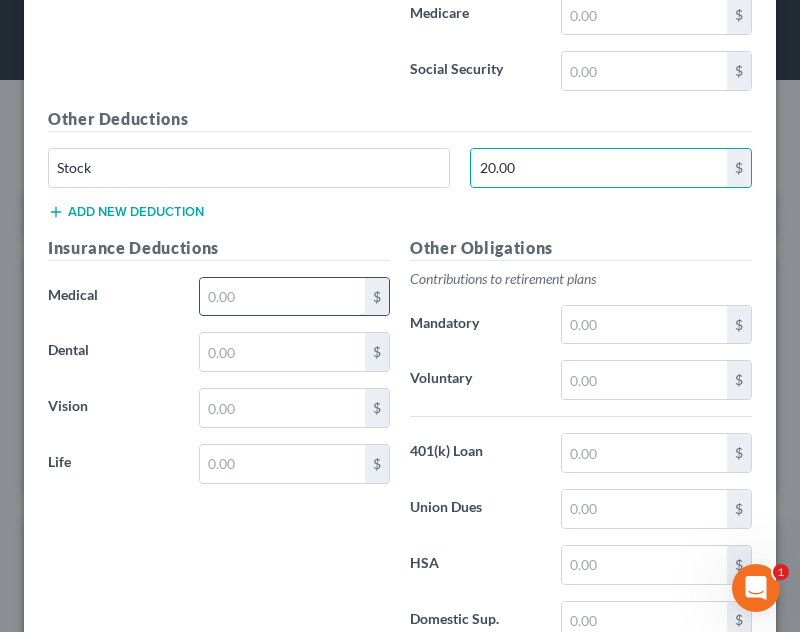 click at bounding box center (282, 297) 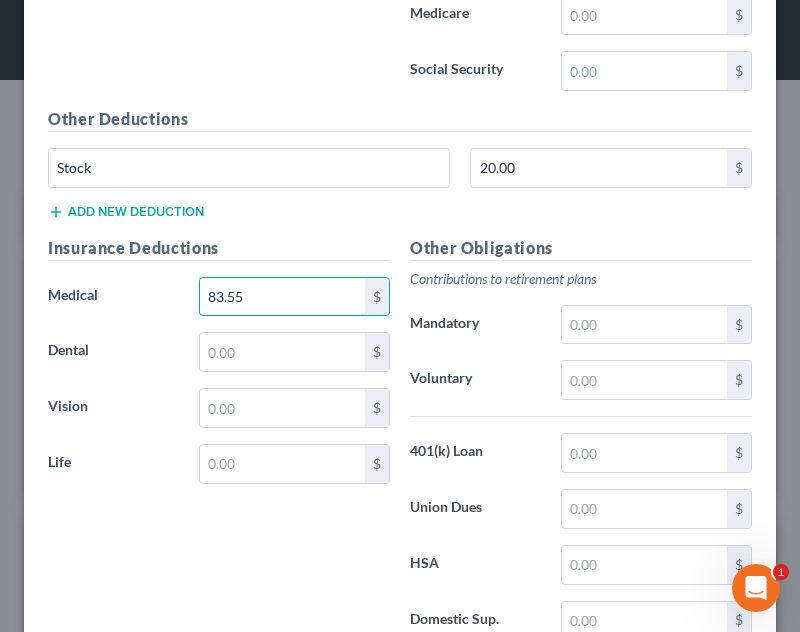 type on "83.55" 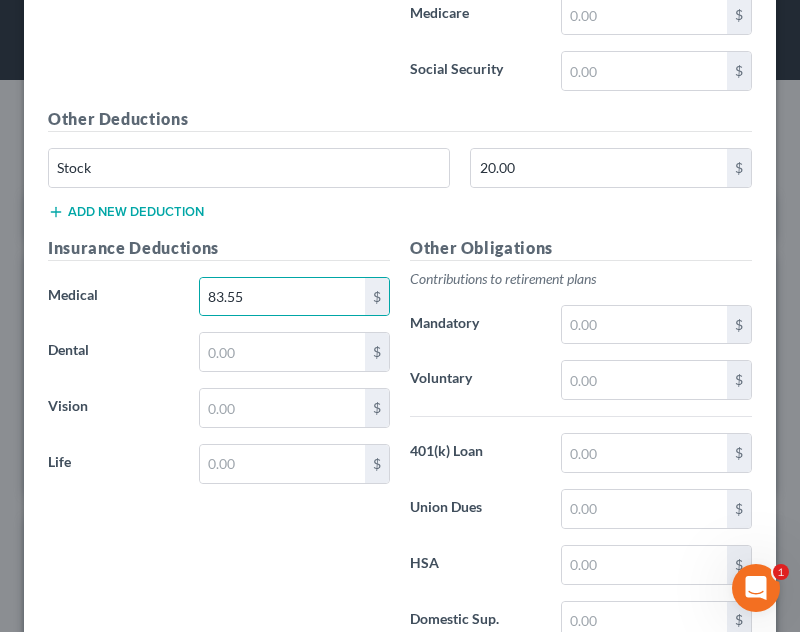 drag, startPoint x: 272, startPoint y: 497, endPoint x: 271, endPoint y: 486, distance: 11.045361 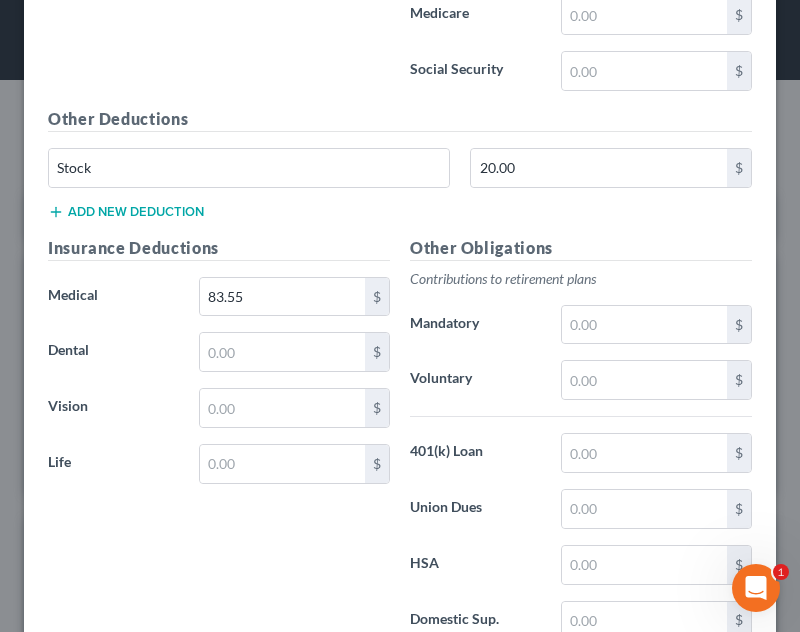 click on "Insurance Deductions Medical 83.55 $ Dental $ Vision $ Life $" at bounding box center (219, 446) 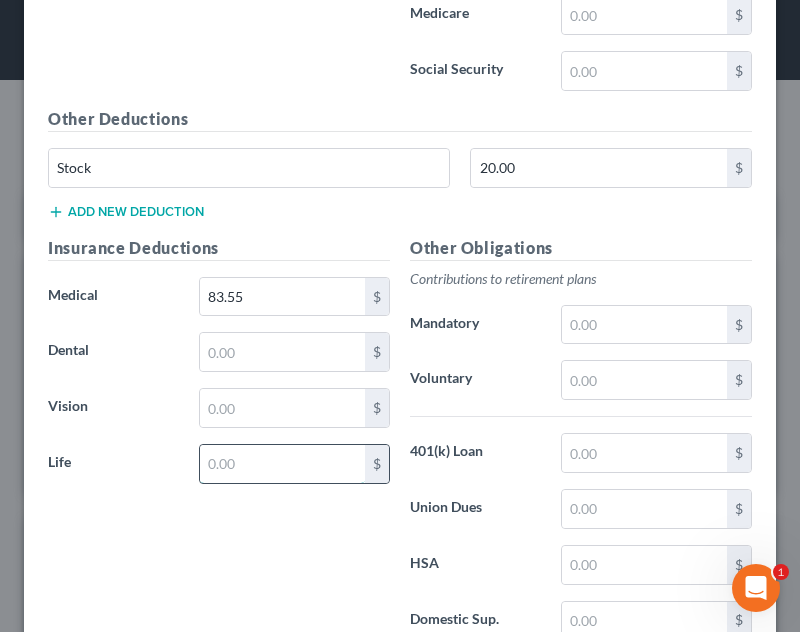click at bounding box center [282, 464] 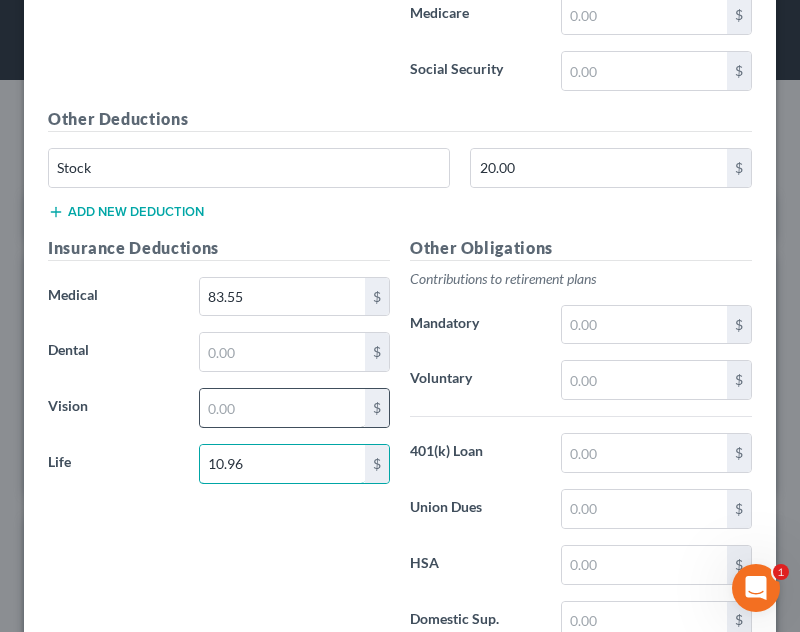 type on "10.96" 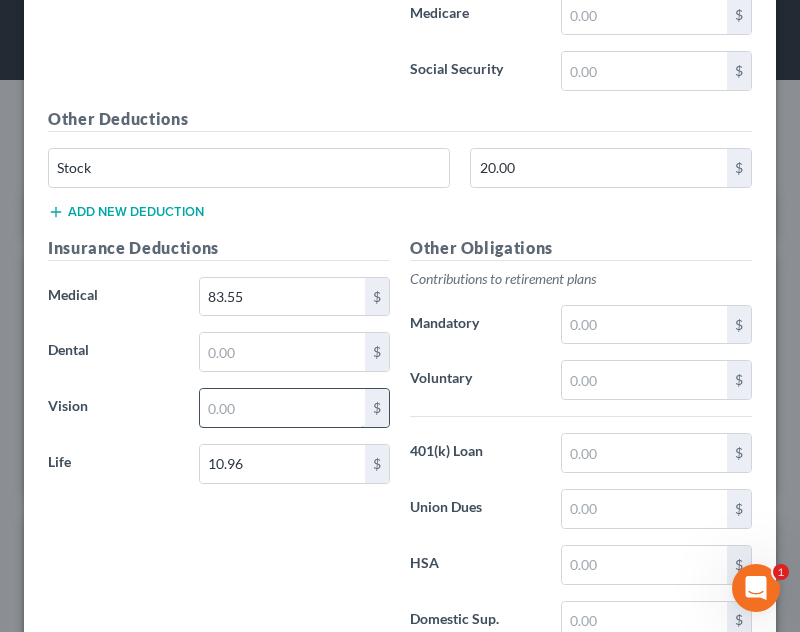 click at bounding box center [282, 408] 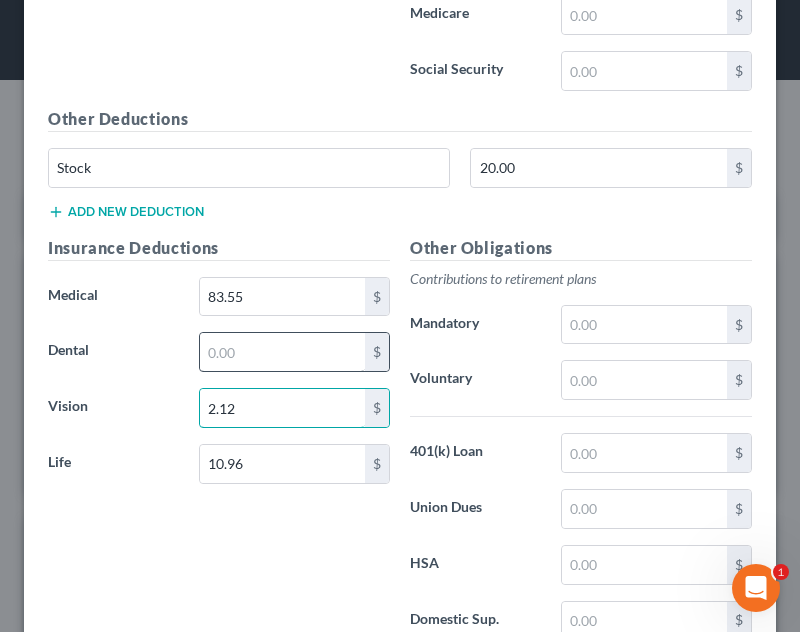 type on "2.12" 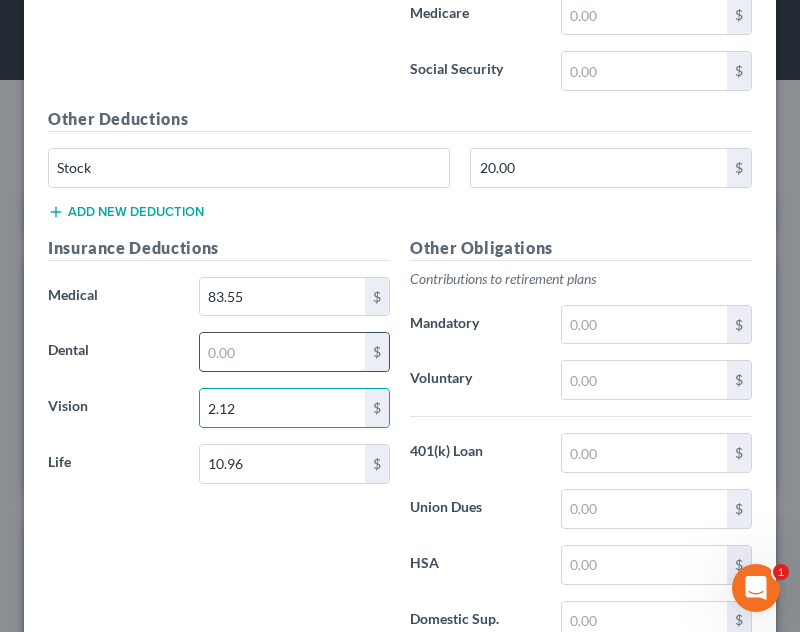 click at bounding box center (282, 352) 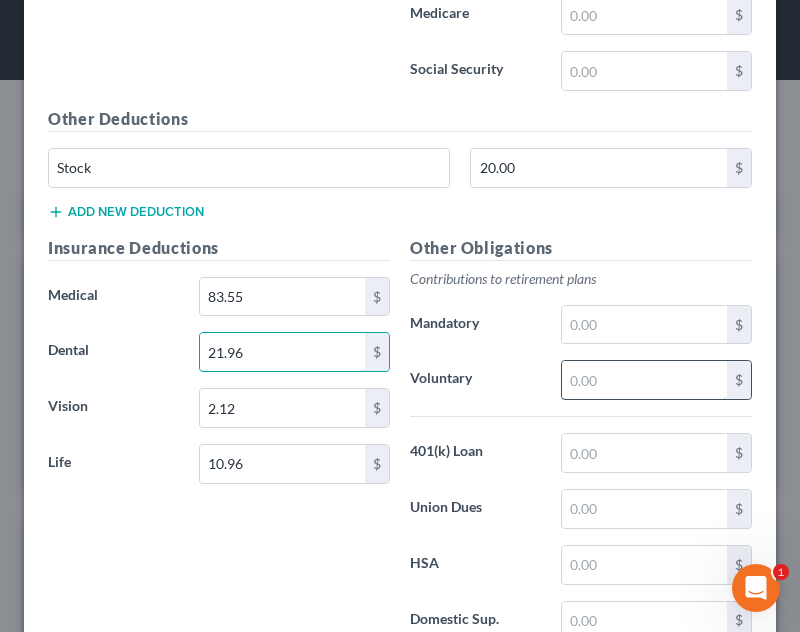 type on "21.96" 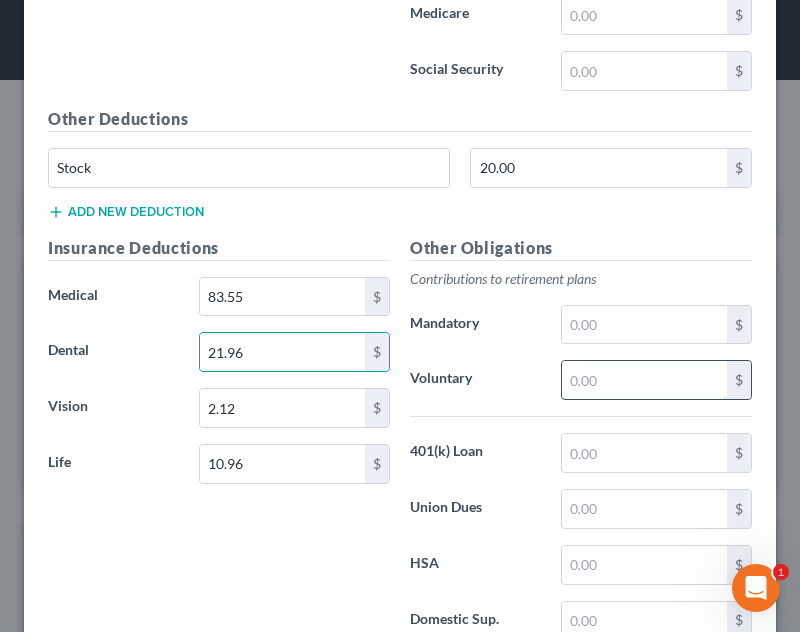 click at bounding box center (644, 380) 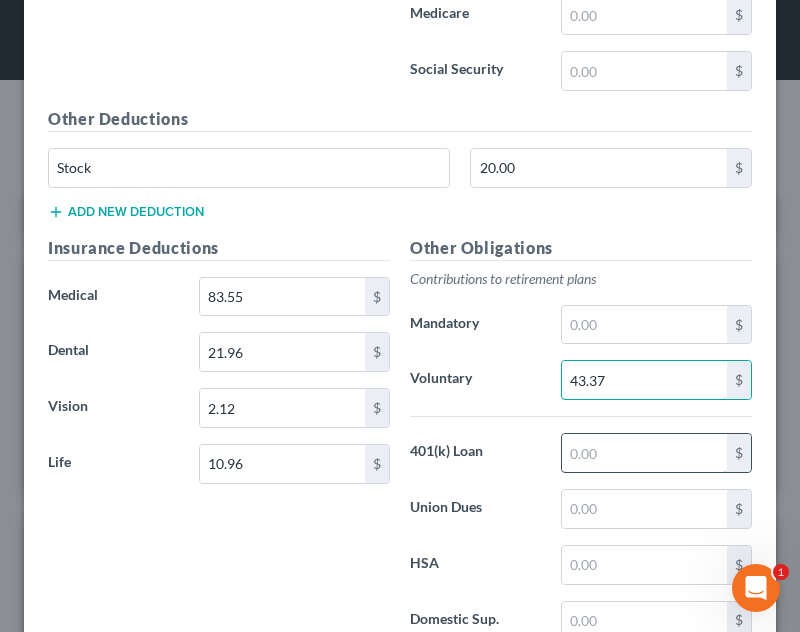 type on "43.37" 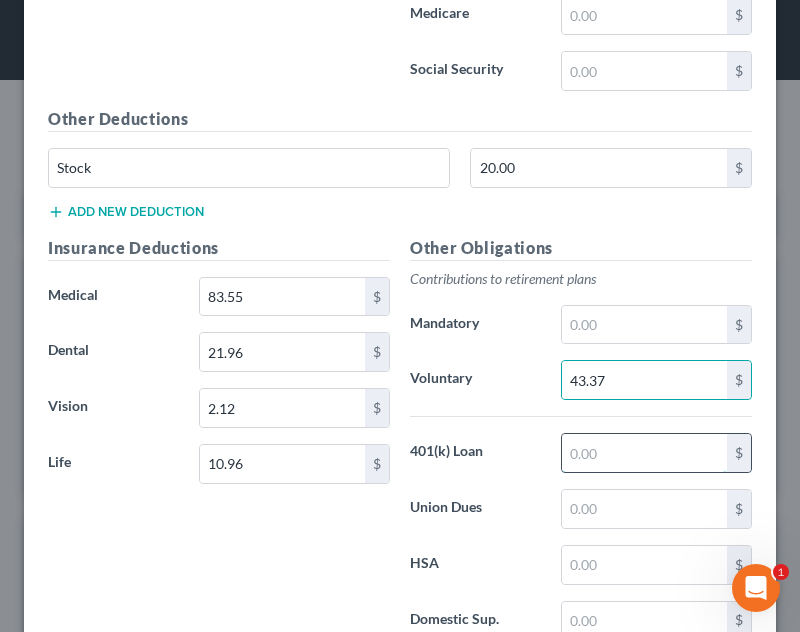 click at bounding box center (644, 453) 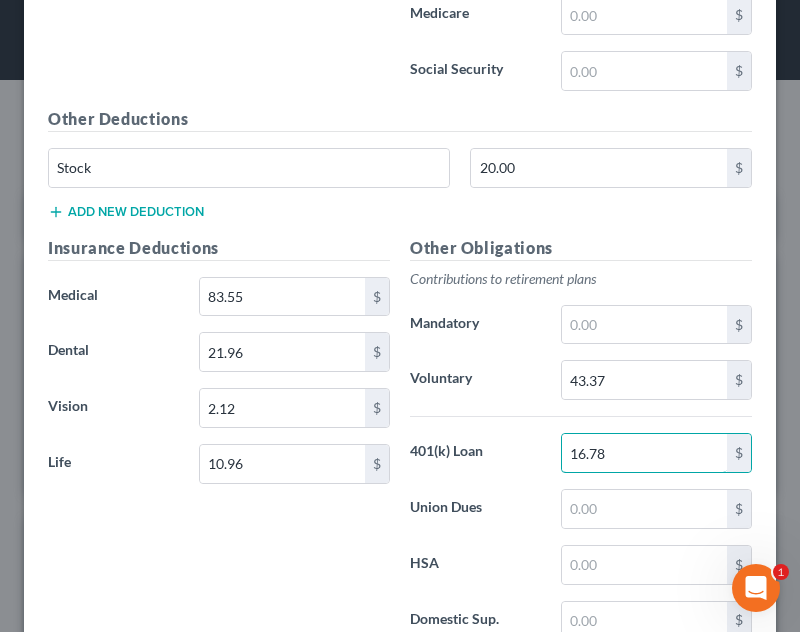 type on "16.78" 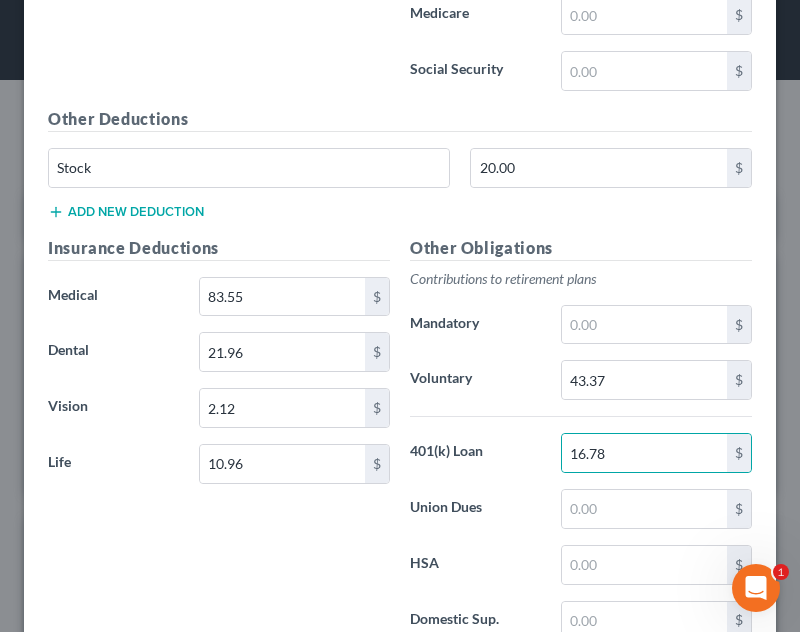 click on "Other Obligations Contributions to retirement plans Mandatory $ Voluntary 43.37 $ 401(k) Loan 16.78 $ Union Dues $ HSA $ Domestic Sup. $" at bounding box center [581, 446] 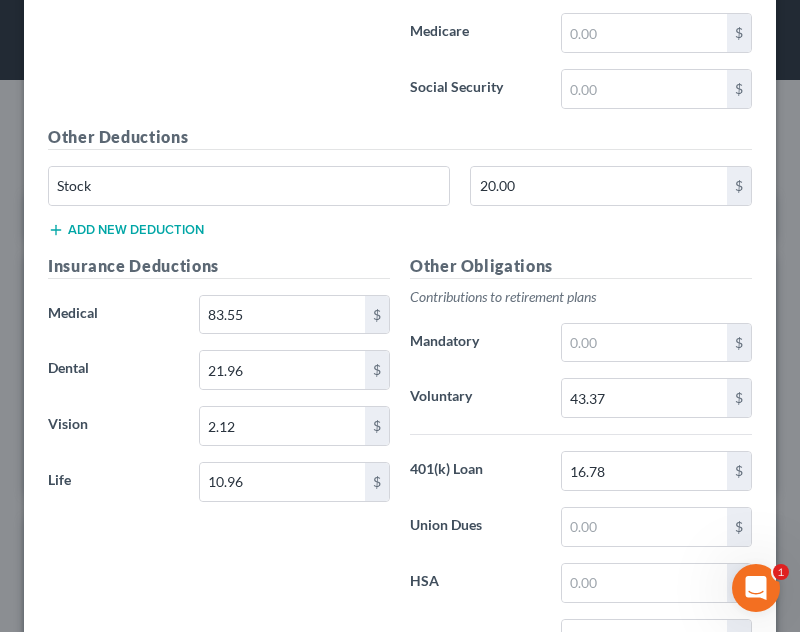 scroll, scrollTop: 1298, scrollLeft: 0, axis: vertical 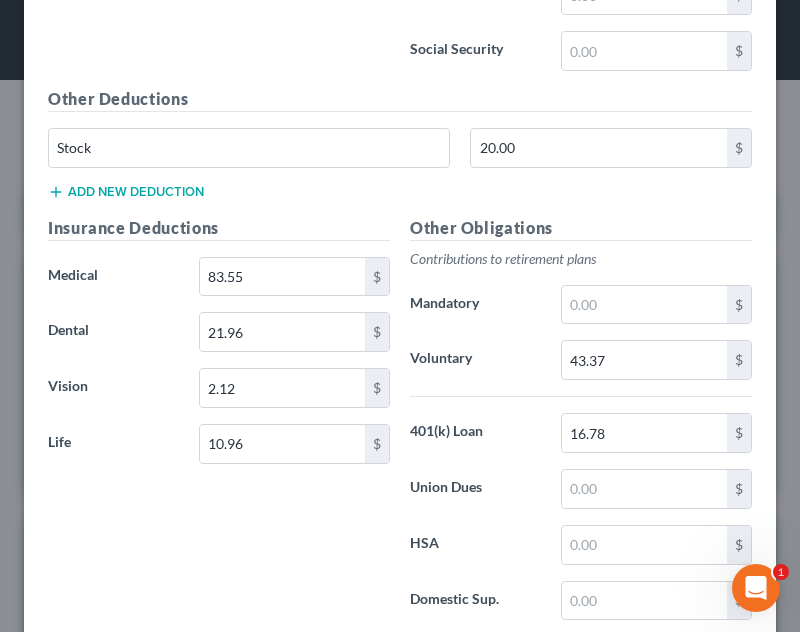 click on "Other Obligations Contributions to retirement plans Mandatory $ Voluntary 43.37 $ 401(k) Loan 16.78 $ Union Dues $ HSA $ Domestic Sup. $" at bounding box center [581, 426] 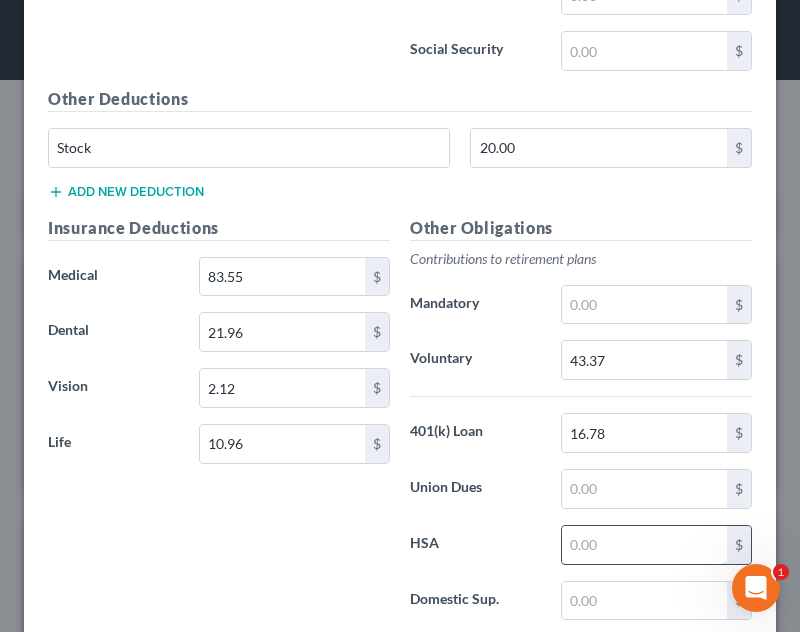 click at bounding box center (644, 545) 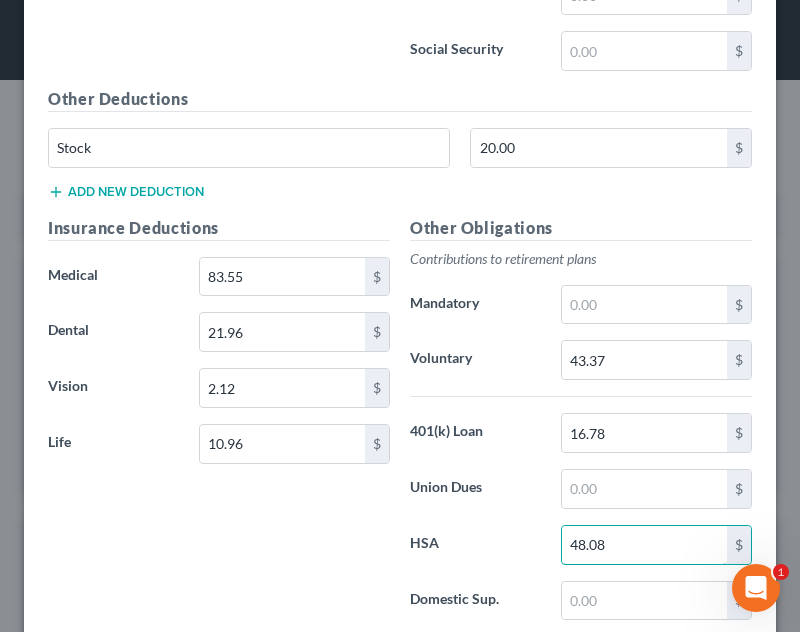 type on "48.08" 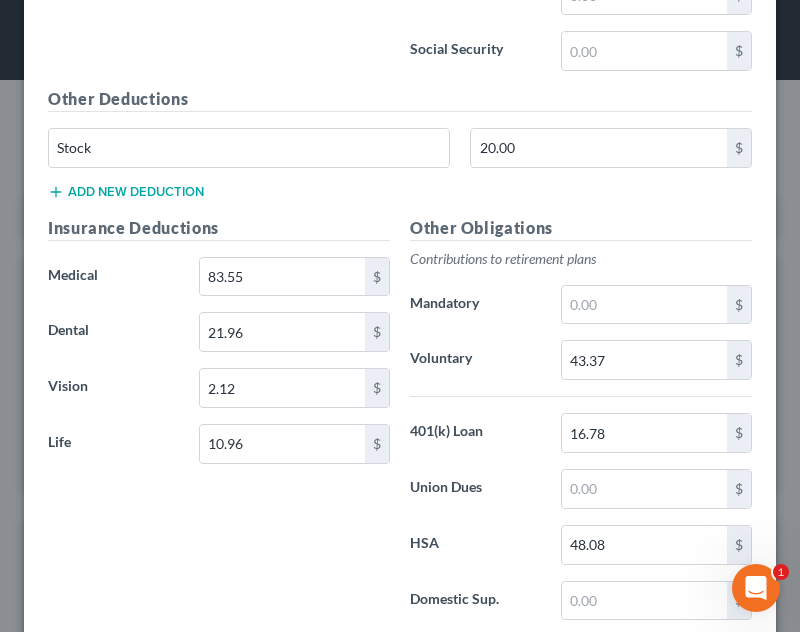 click on "Other Obligations Contributions to retirement plans Mandatory $ Voluntary 43.37 $ 401(k) Loan 16.78 $ Union Dues $ HSA 48.08 $ Domestic Sup. $" at bounding box center (581, 426) 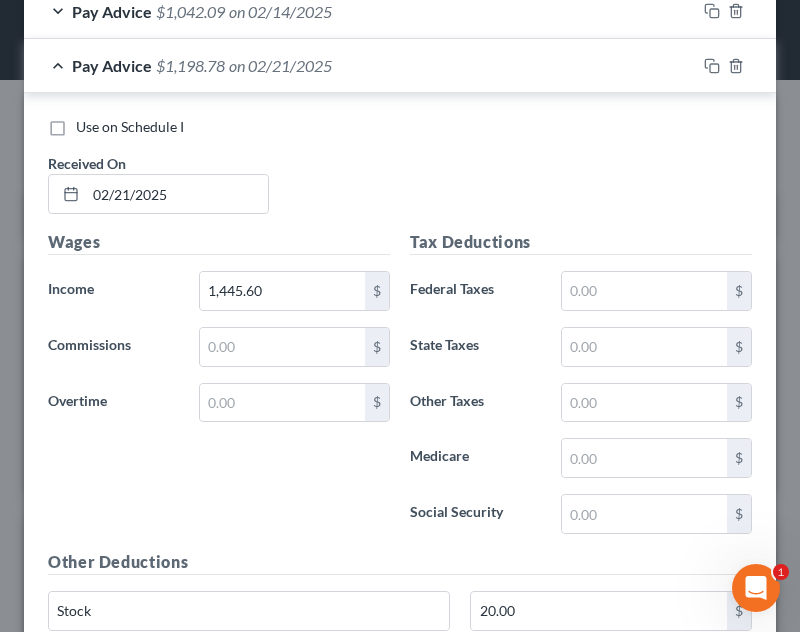 scroll, scrollTop: 783, scrollLeft: 0, axis: vertical 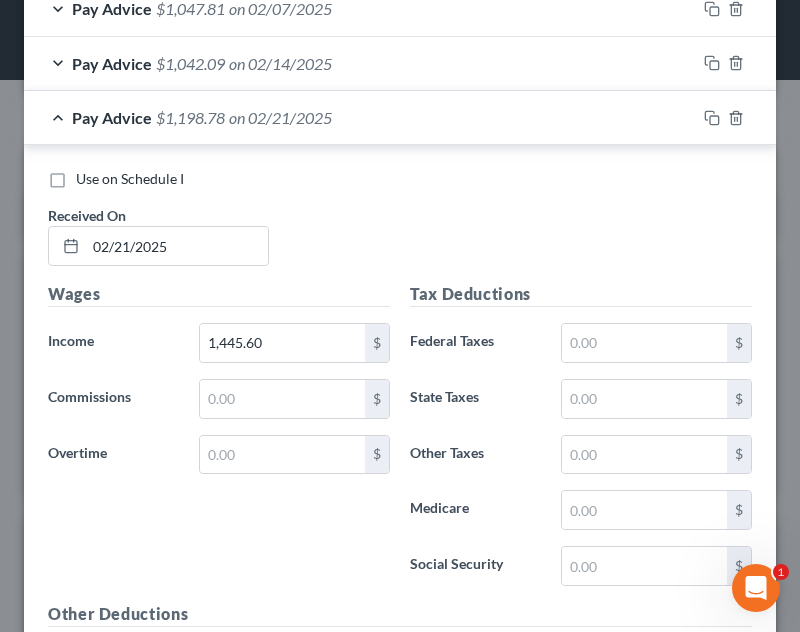 drag, startPoint x: 606, startPoint y: 210, endPoint x: 527, endPoint y: 128, distance: 113.86395 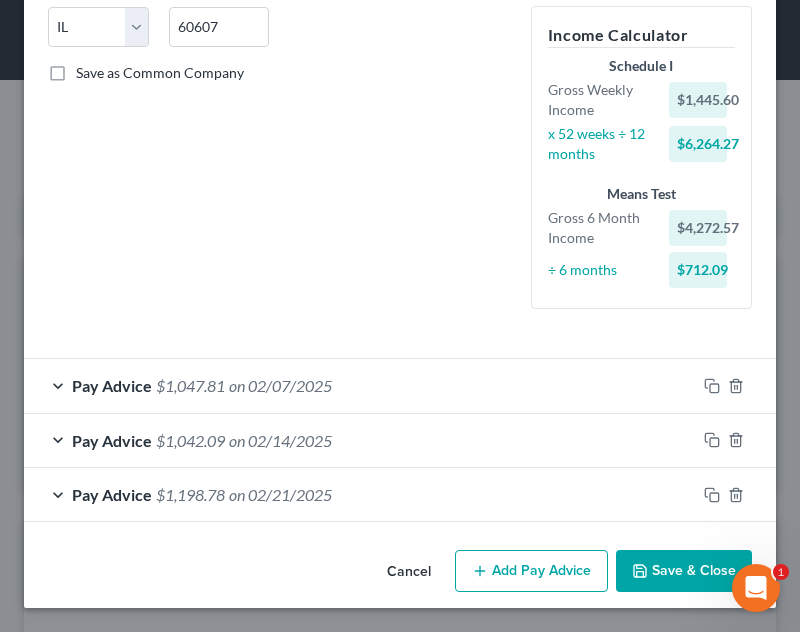 scroll, scrollTop: 406, scrollLeft: 0, axis: vertical 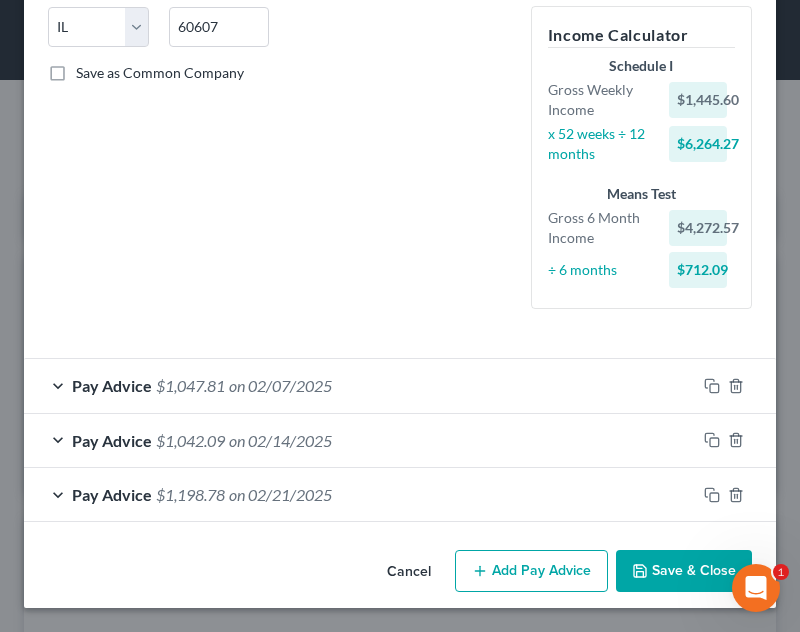 click on "Add Pay Advice" at bounding box center (531, 571) 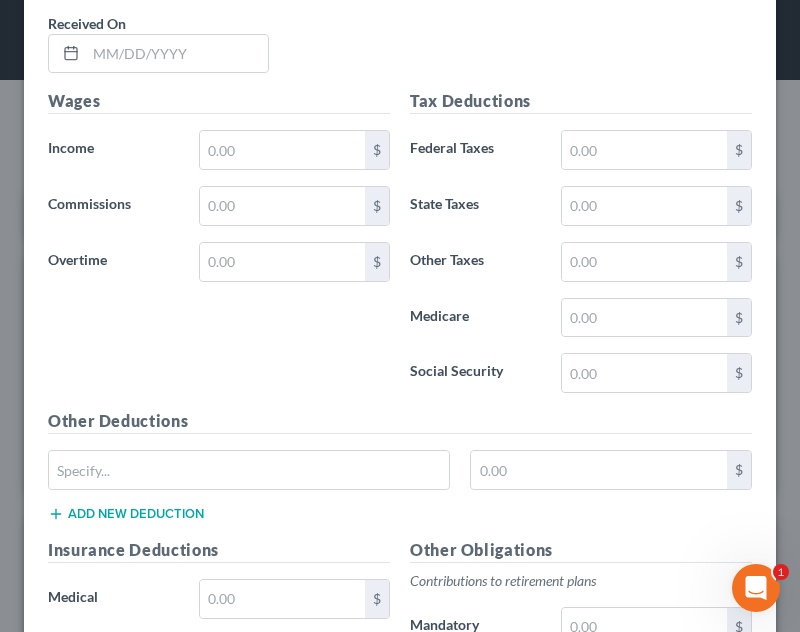 scroll, scrollTop: 1080, scrollLeft: 0, axis: vertical 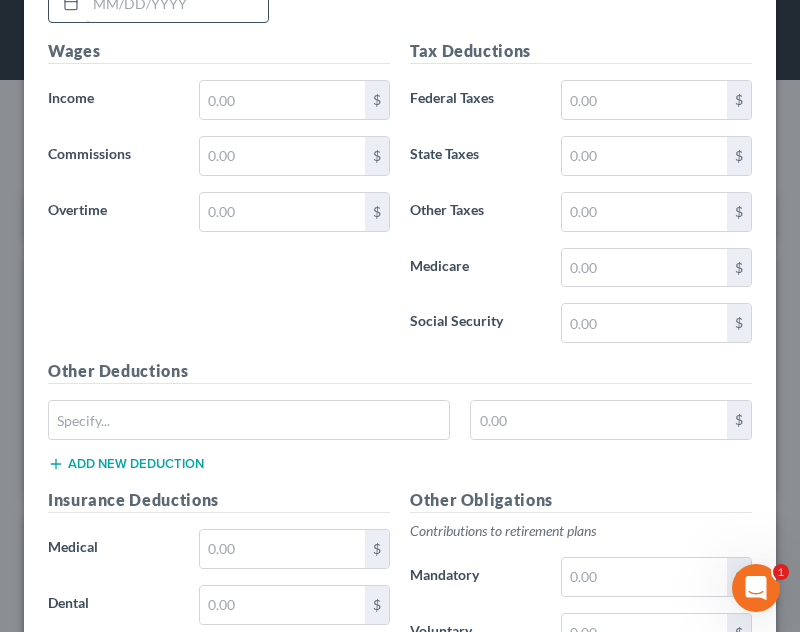 click at bounding box center [177, 4] 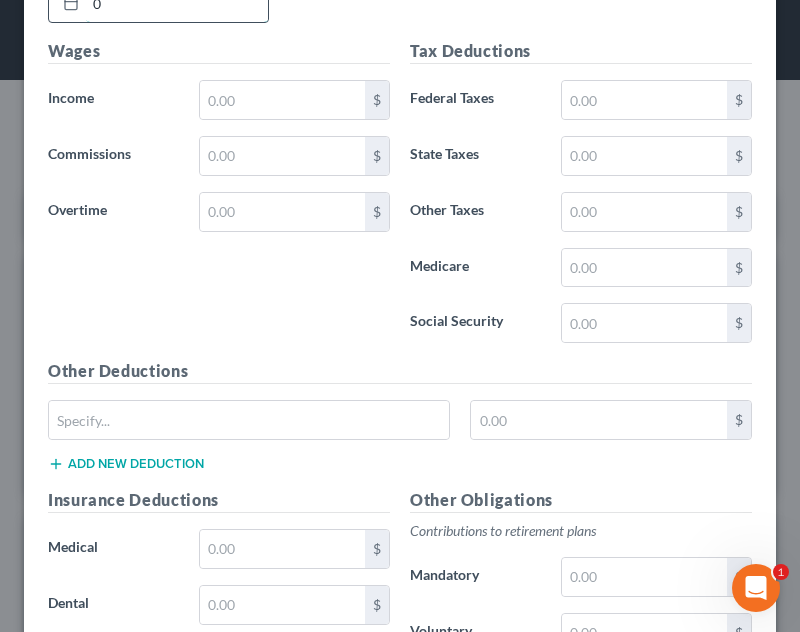 scroll, scrollTop: 1074, scrollLeft: 0, axis: vertical 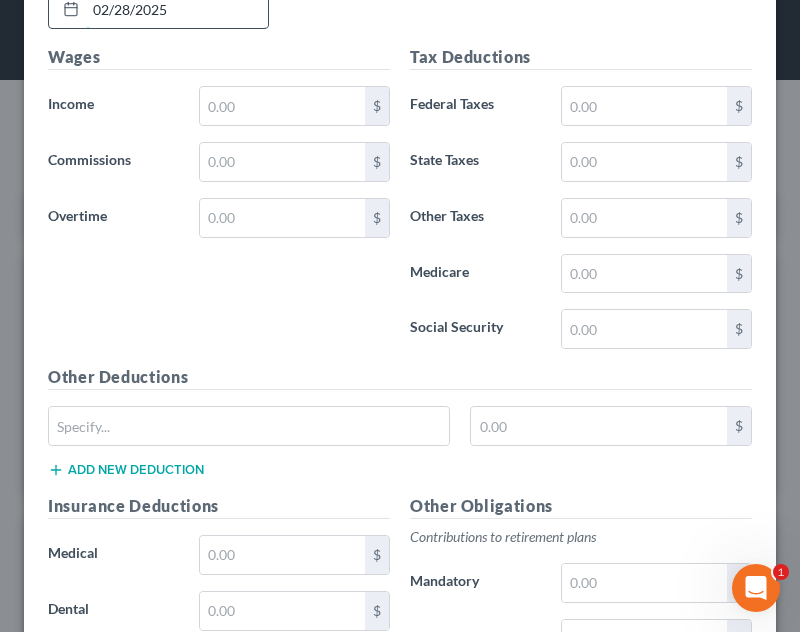type on "02/28/2025" 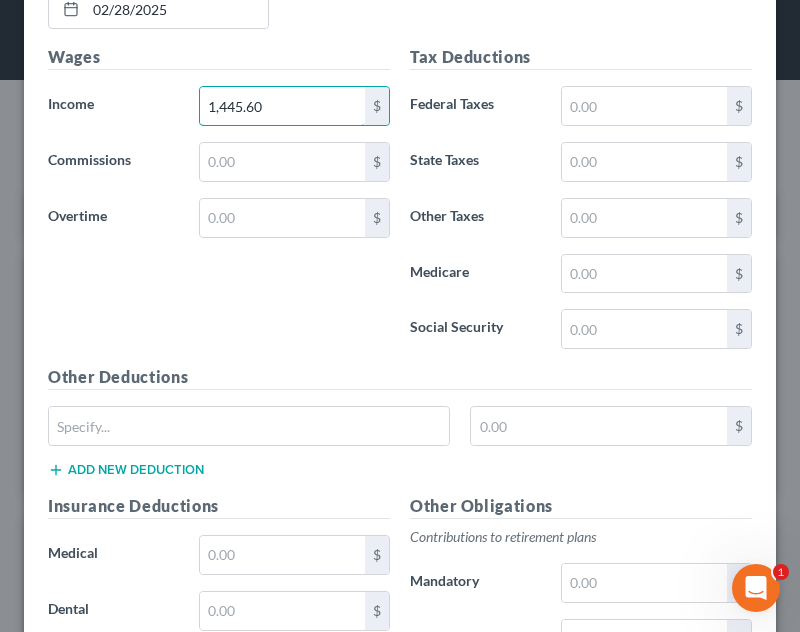 type on "1,445.60" 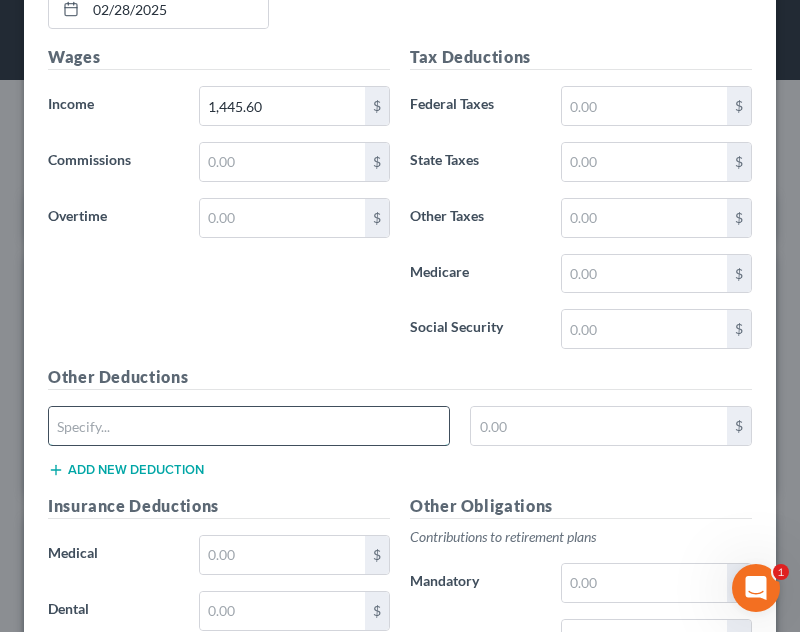 click at bounding box center [249, 426] 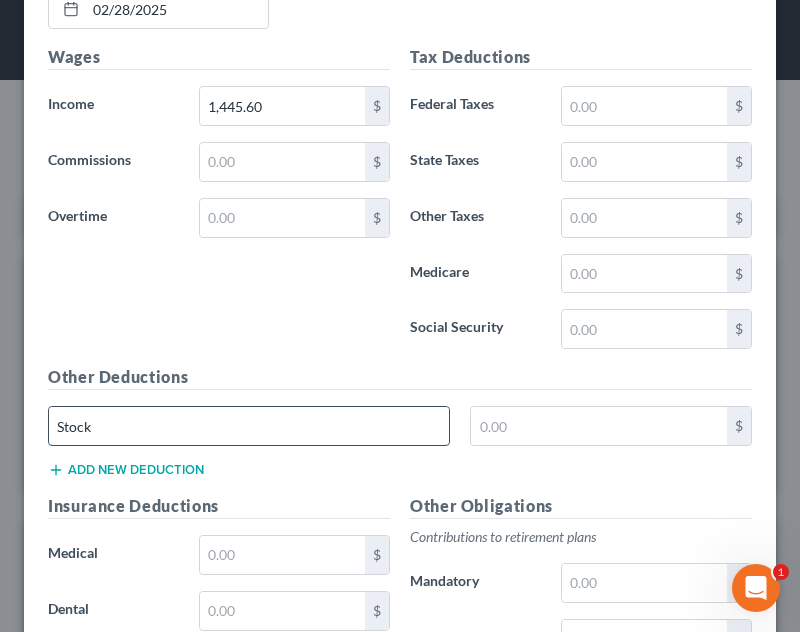 type on "Stock" 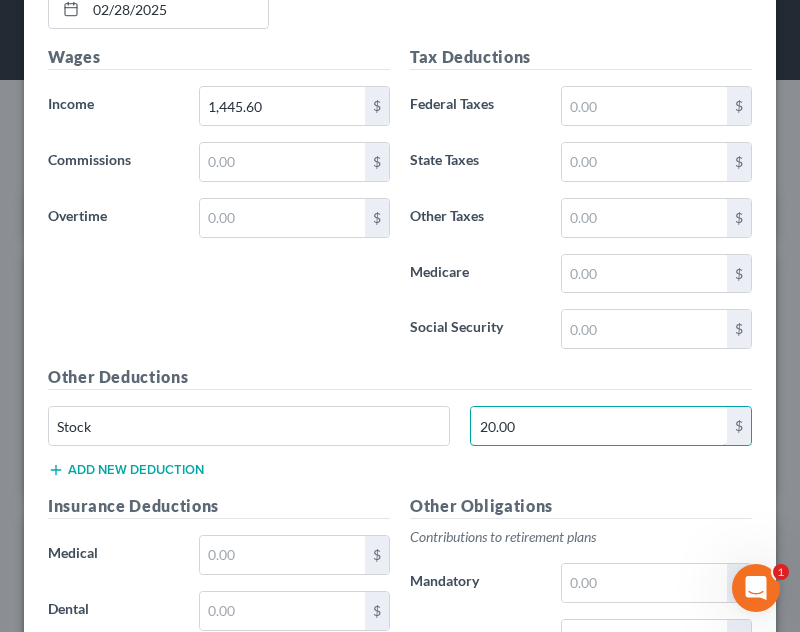 type on "20.00" 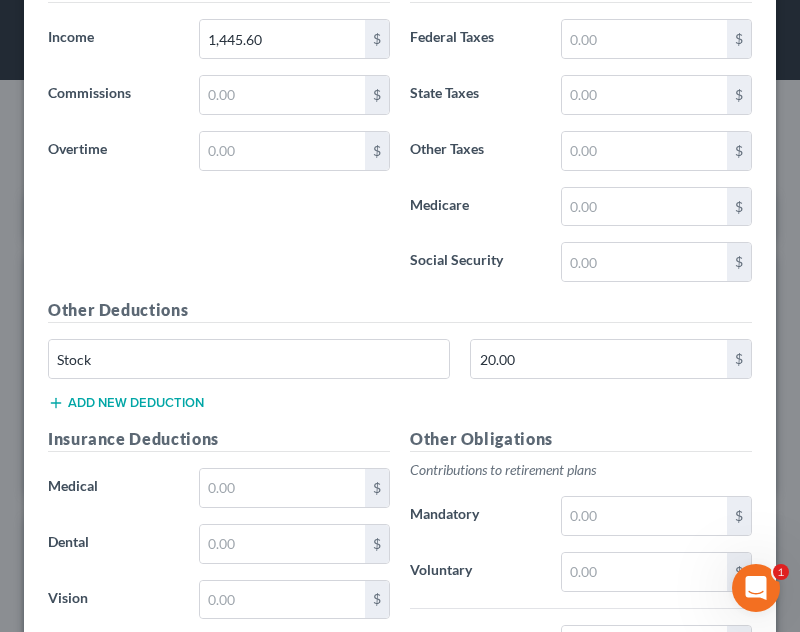 scroll, scrollTop: 1159, scrollLeft: 0, axis: vertical 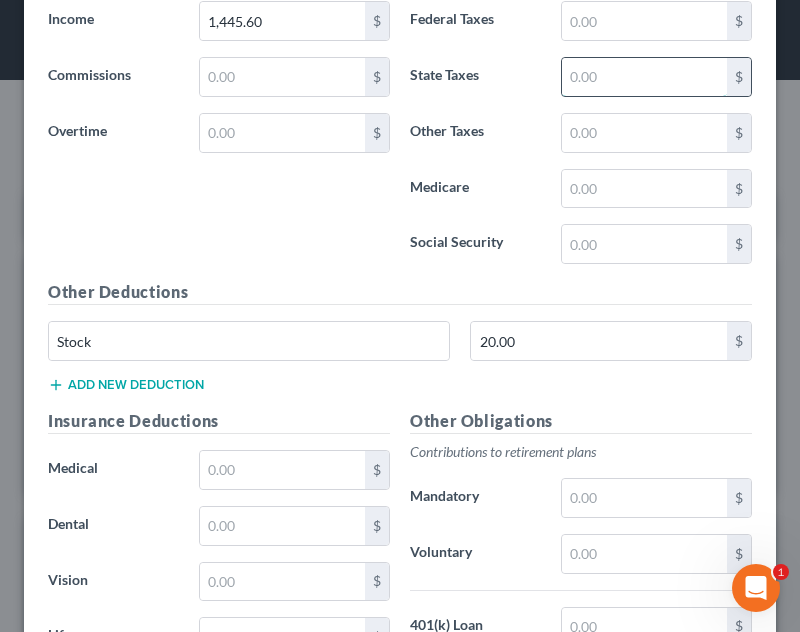 click at bounding box center (644, 77) 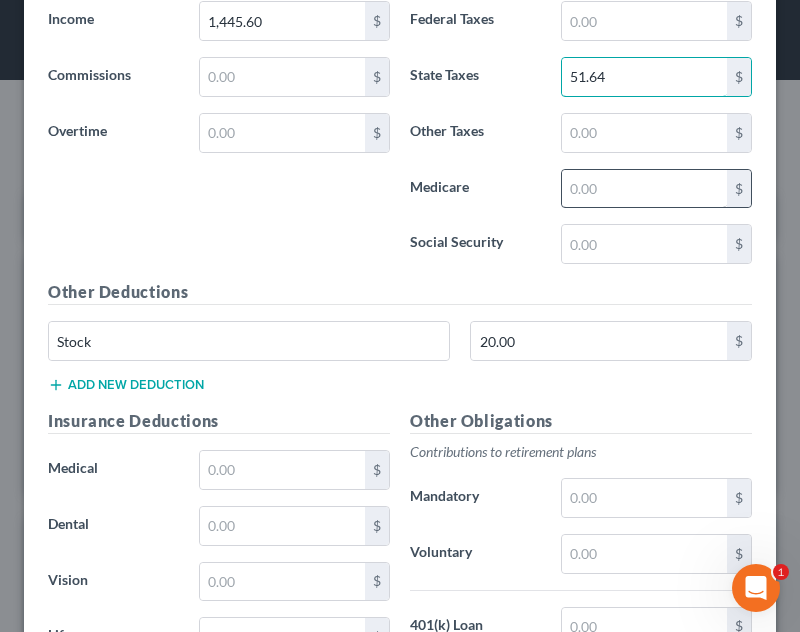 type on "51.64" 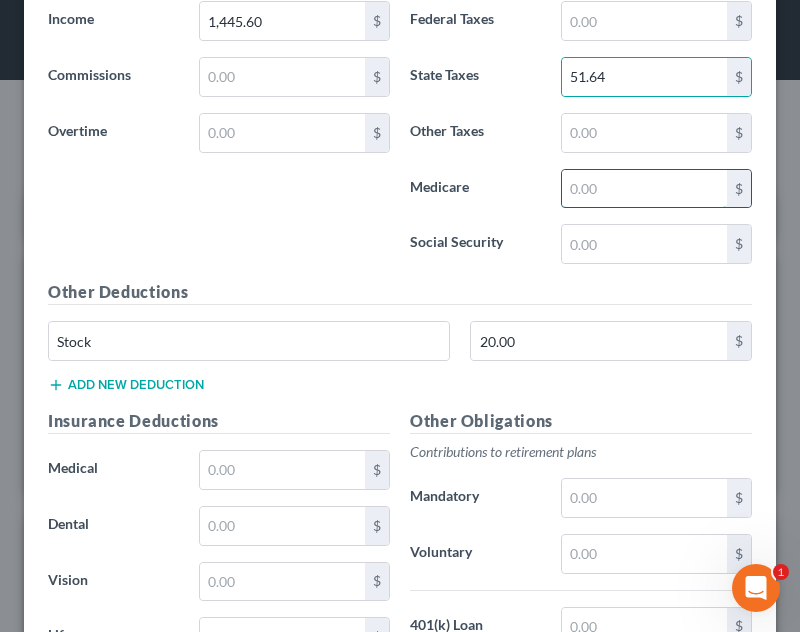 click at bounding box center (644, 189) 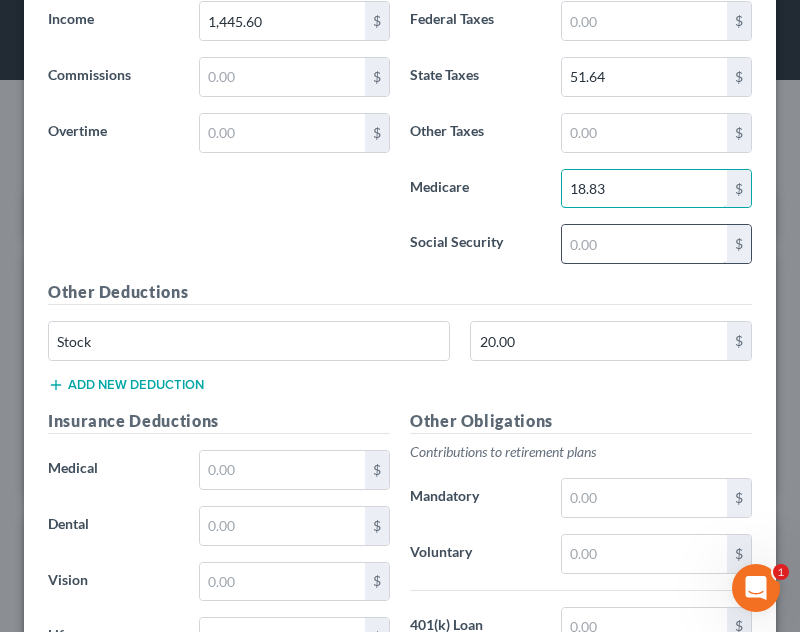 type on "18.83" 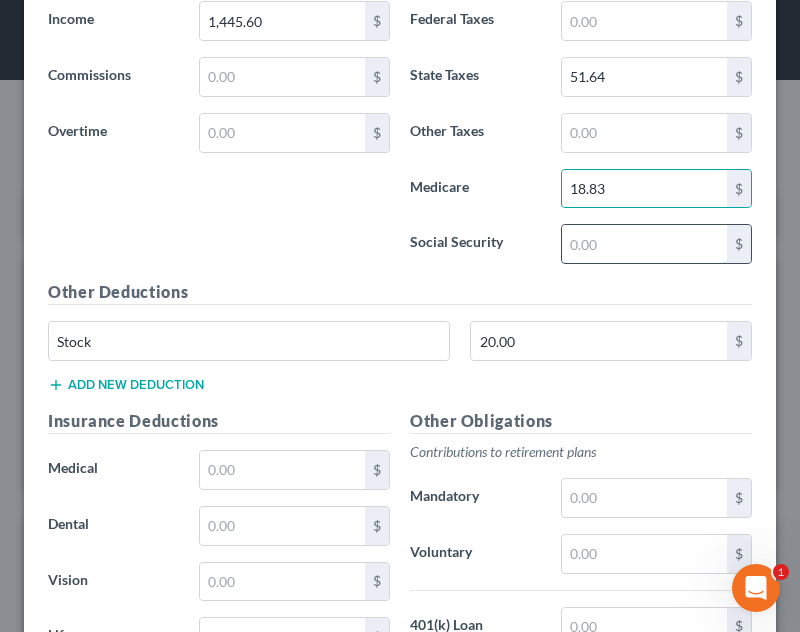click at bounding box center (644, 244) 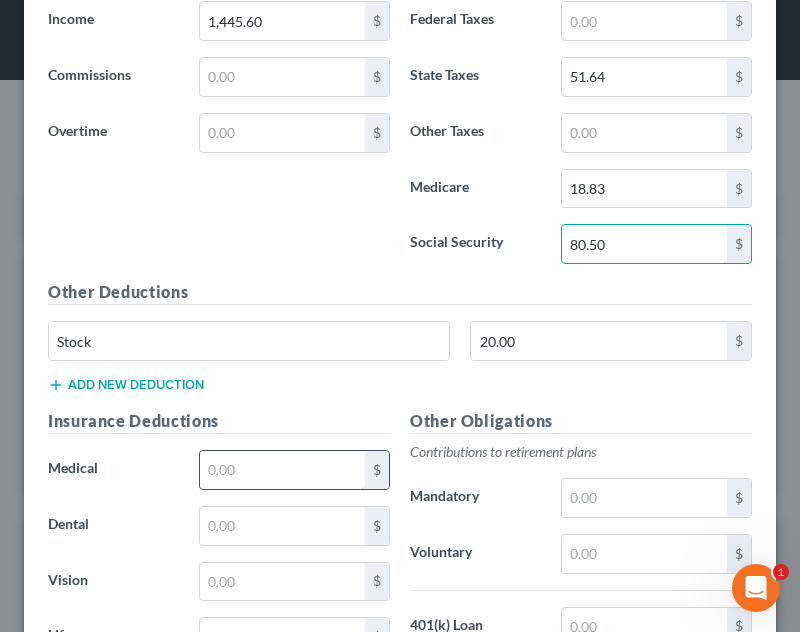 type on "80.50" 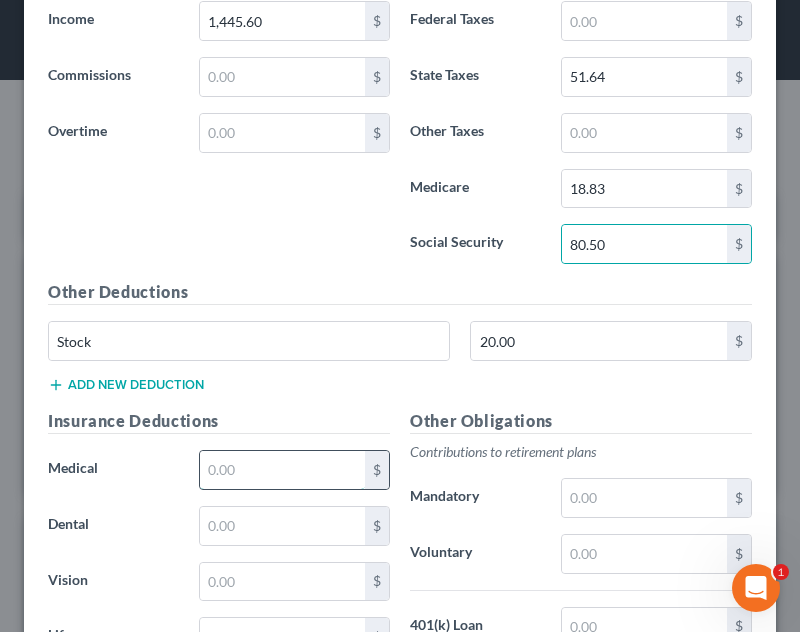click at bounding box center (282, 470) 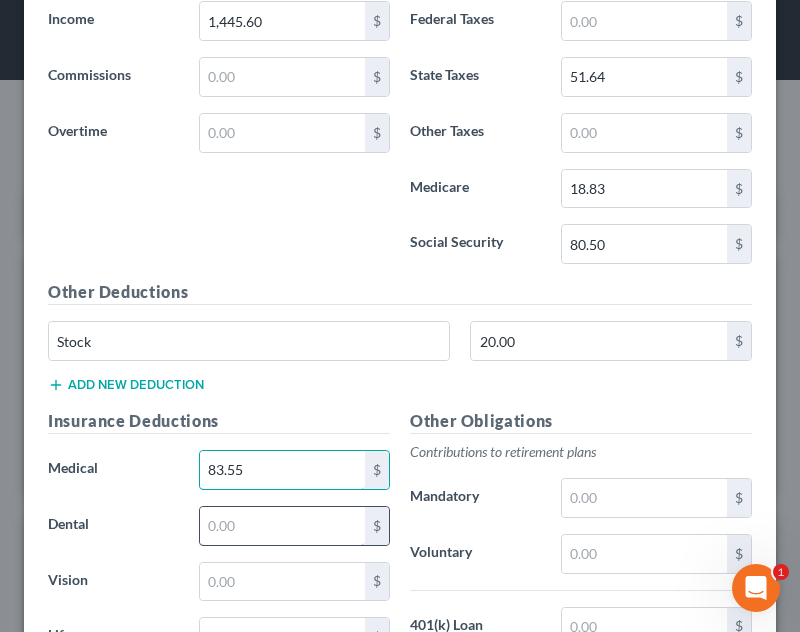 type on "83.55" 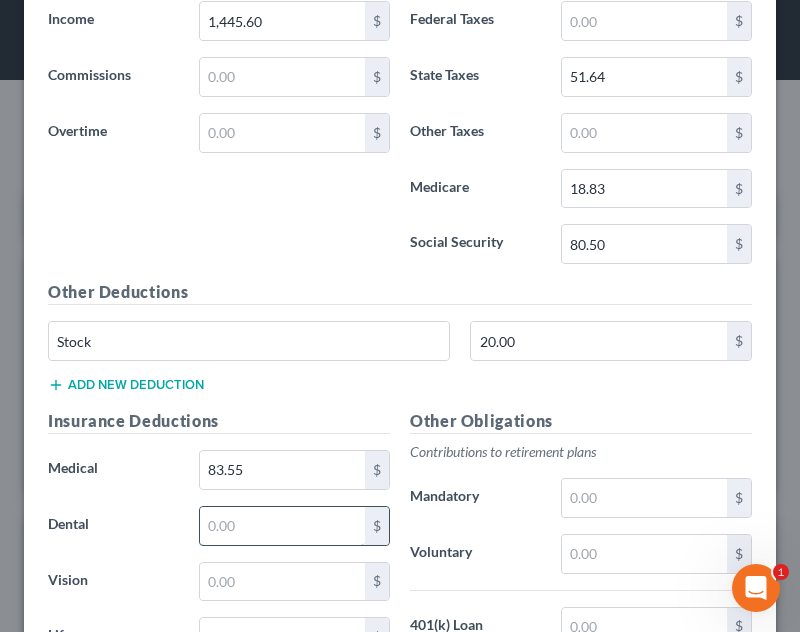 click at bounding box center [282, 526] 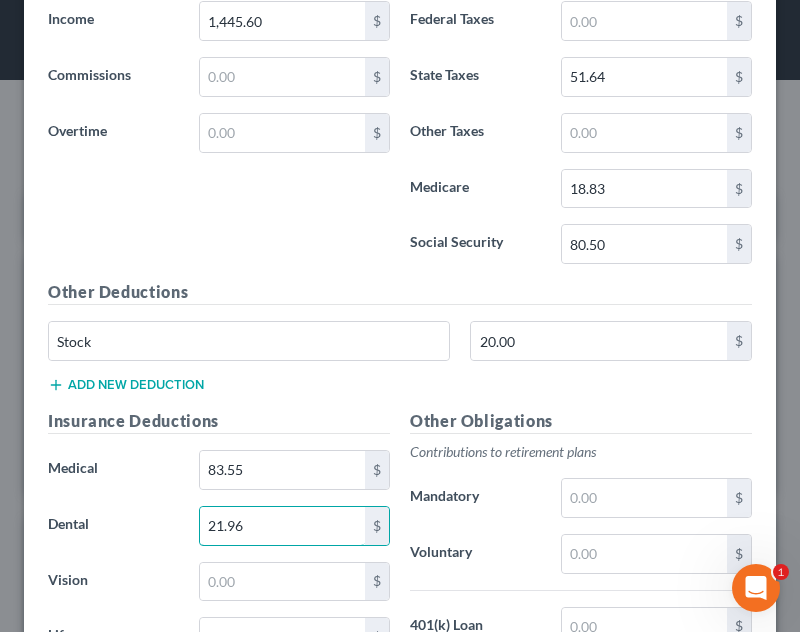 type on "21.96" 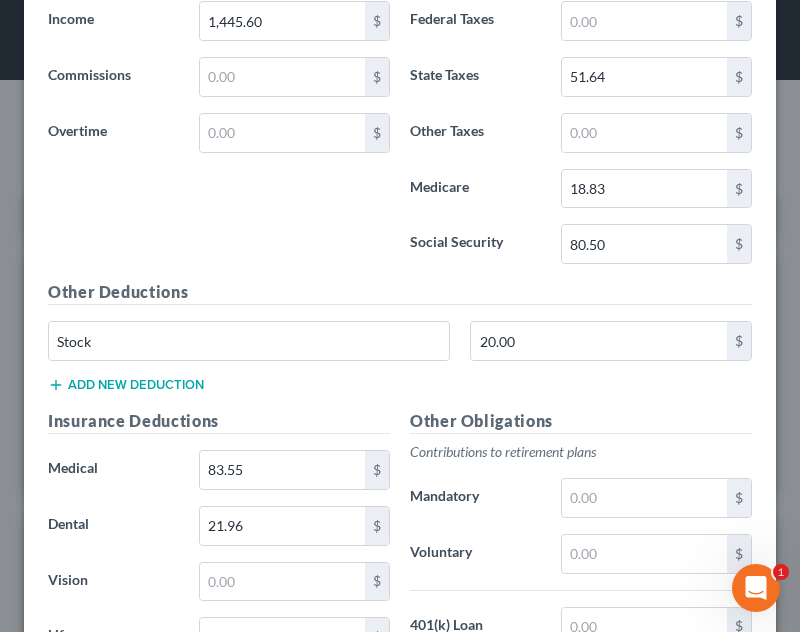 click on "Insurance Deductions Medical 83.55 $ Dental 21.96 $ Vision $ Life $" at bounding box center [219, 619] 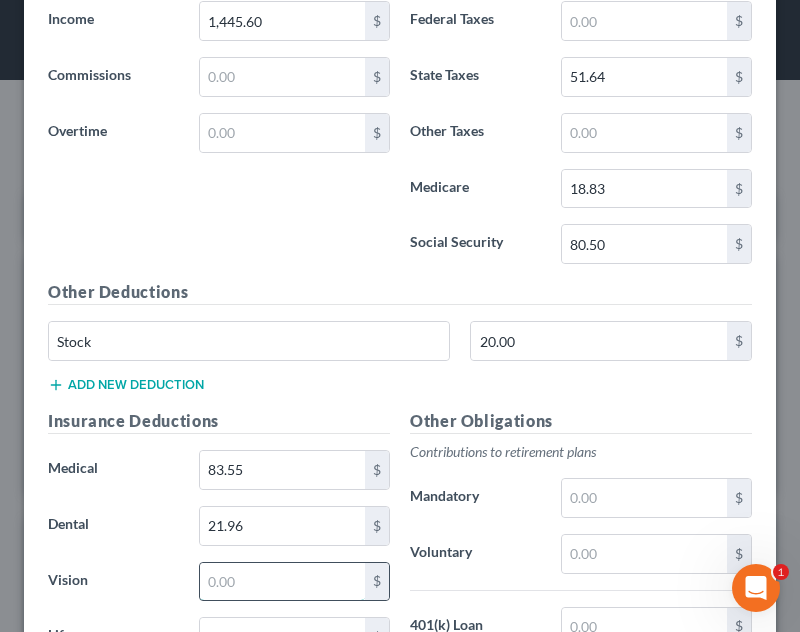 click at bounding box center (282, 582) 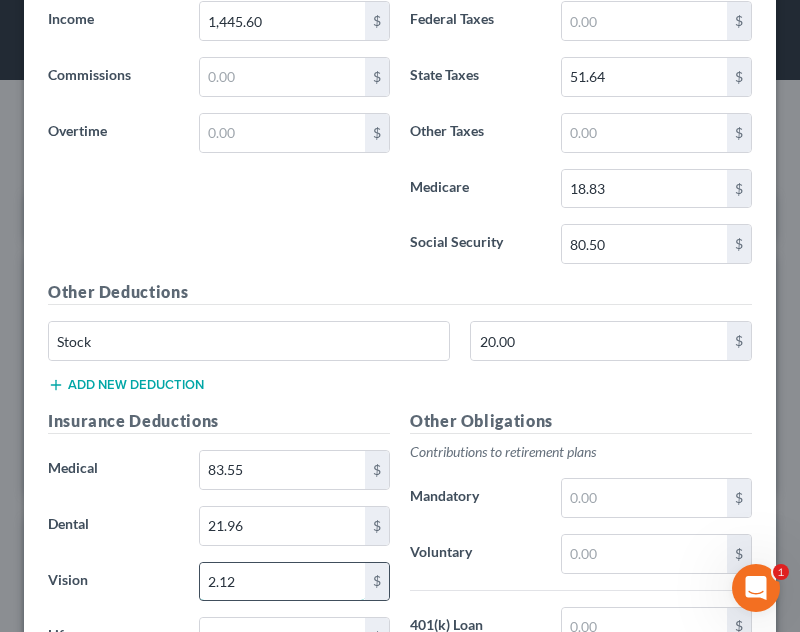 type on "2.12" 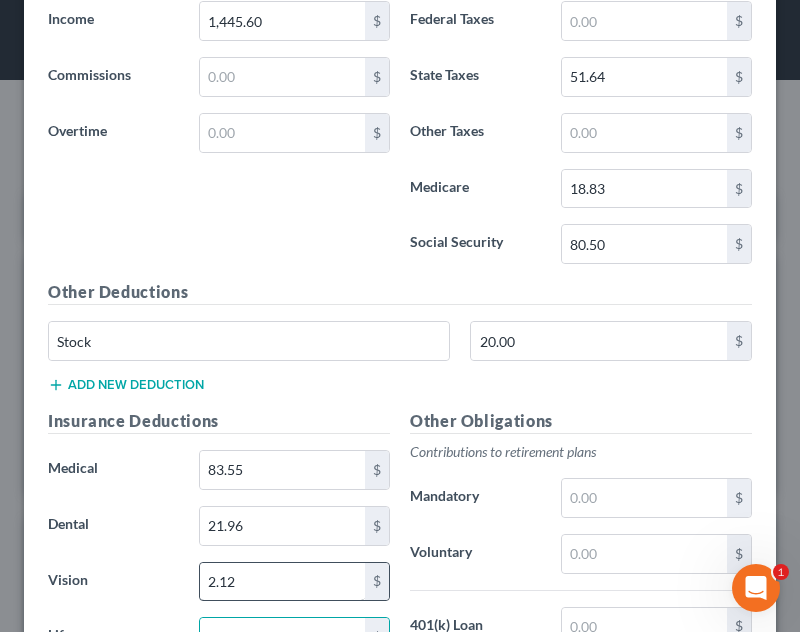 scroll, scrollTop: 1183, scrollLeft: 0, axis: vertical 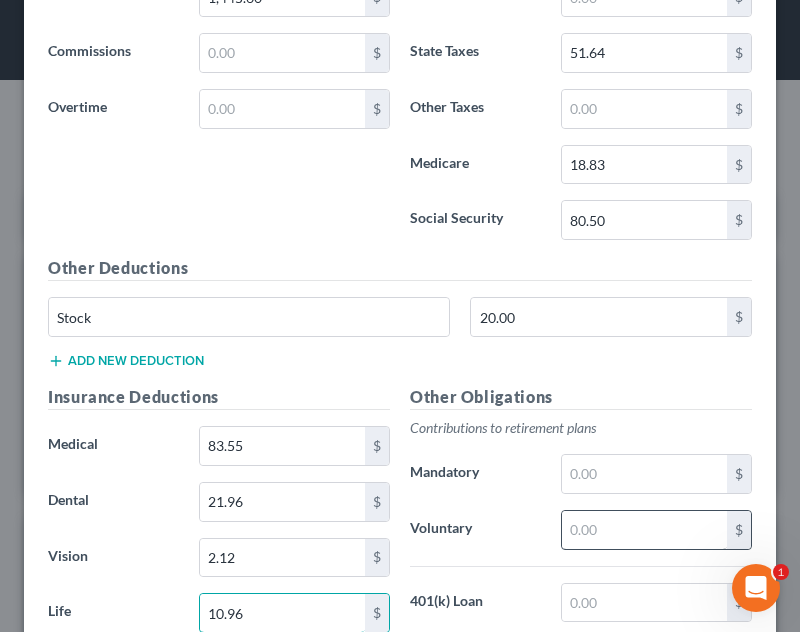 type on "10.96" 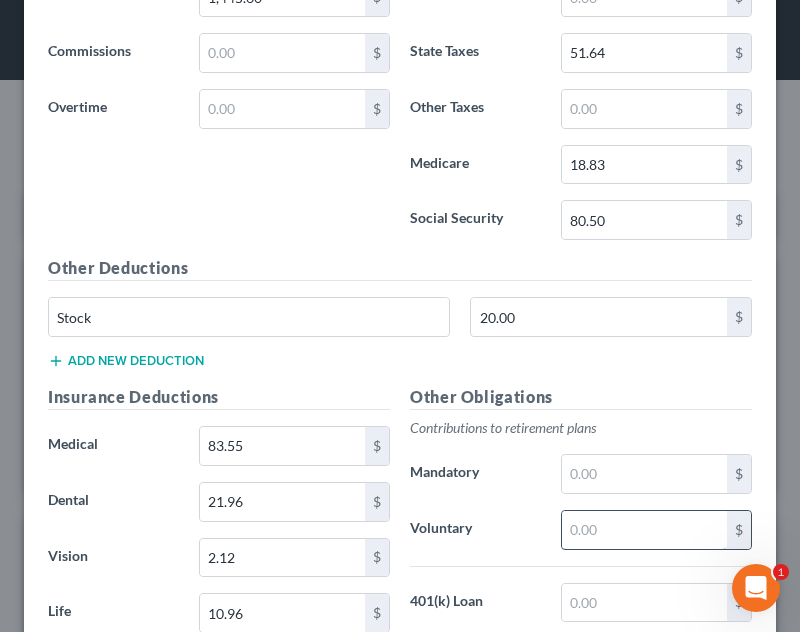 click at bounding box center (644, 530) 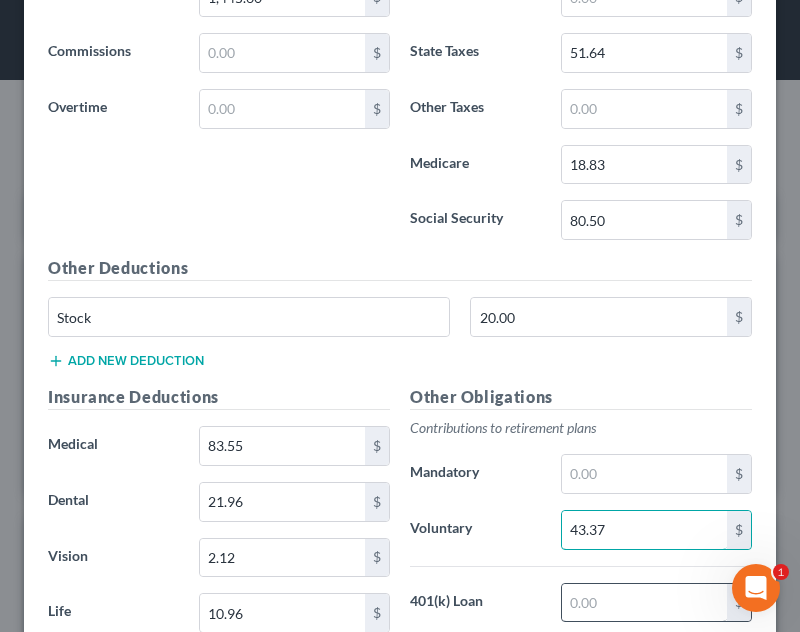 type on "43.37" 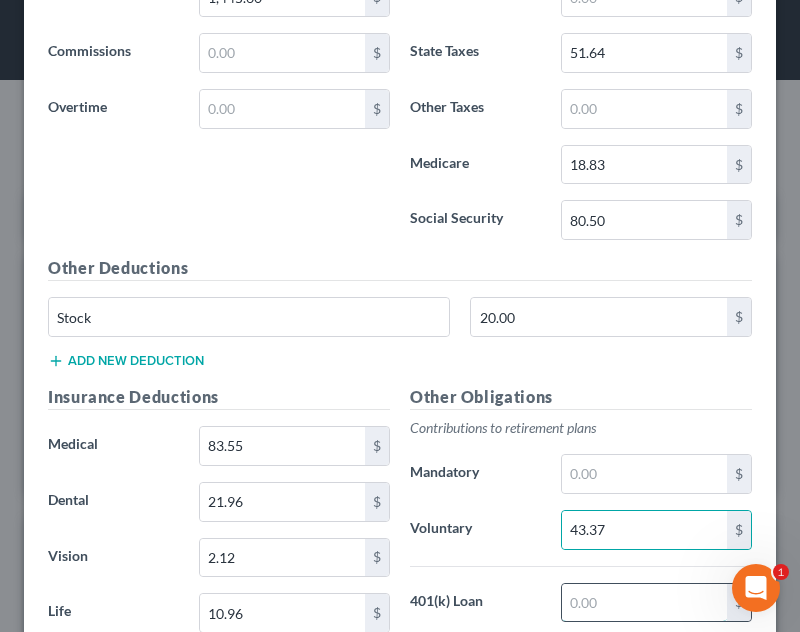 click at bounding box center (644, 603) 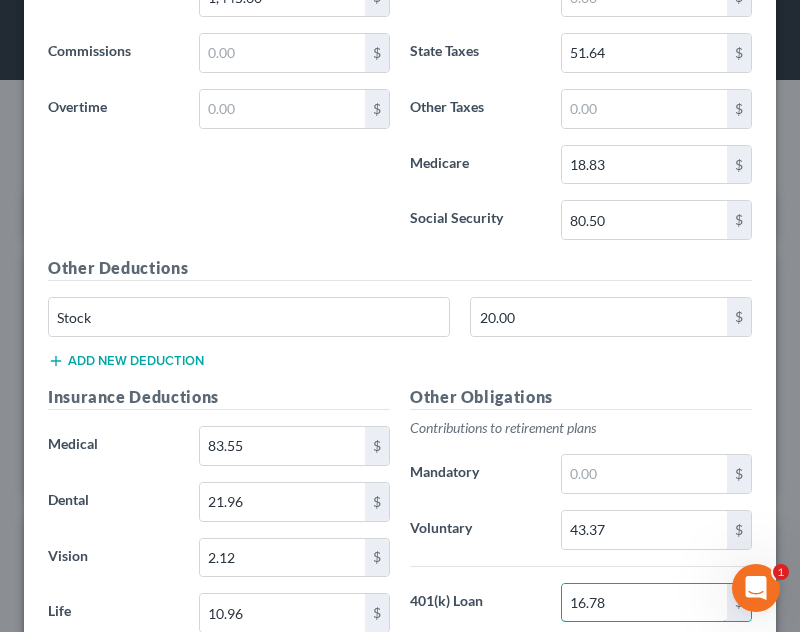 type on "16.78" 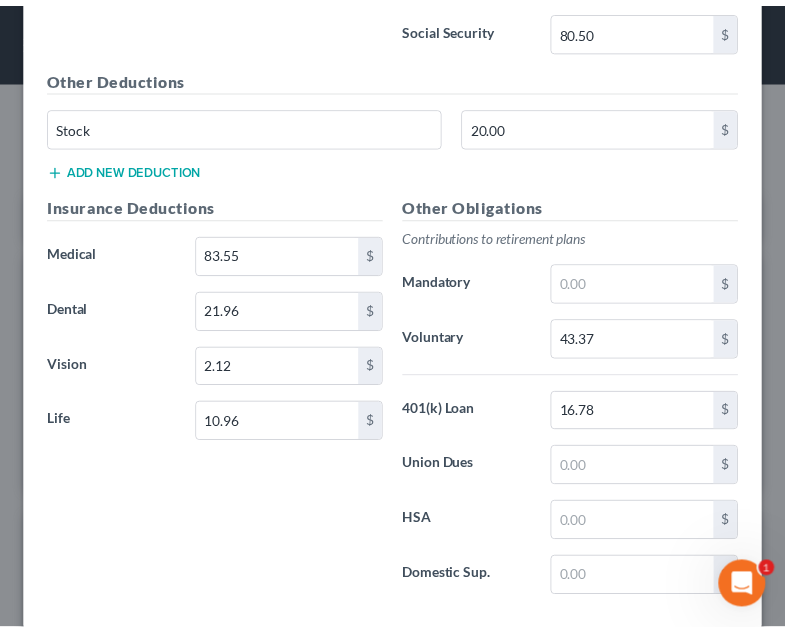 scroll, scrollTop: 1427, scrollLeft: 0, axis: vertical 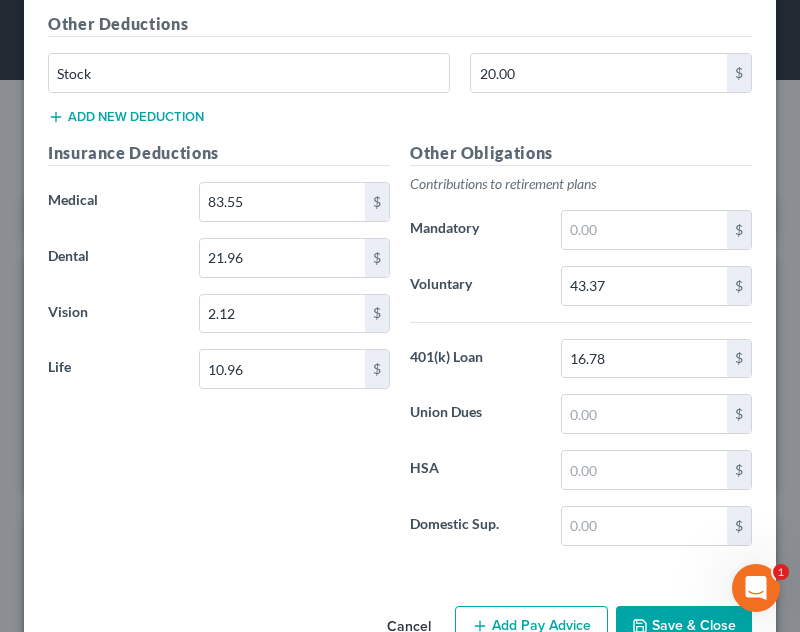 click on "Use on Schedule I
Received On
*
02/28/2025 Wages
Income
*
1,445.60 $ Commissions $ Overtime $ Tax Deductions Federal Taxes $ State Taxes 51.64 $ Other Taxes $ Medicare 18.83 $ Social Security 80.50 $ Other Deductions Stock 20.00 $ Add new deduction Insurance Deductions Medical 83.55 $ Dental 21.96 $ Vision 2.12 $ Life 10.96 $ Other Obligations Contributions to retirement plans Mandatory $ Voluntary 43.37 $ 401(k) Loan 16.78 $ Union Dues $ HSA $ Domestic Sup. $" at bounding box center (400, 67) 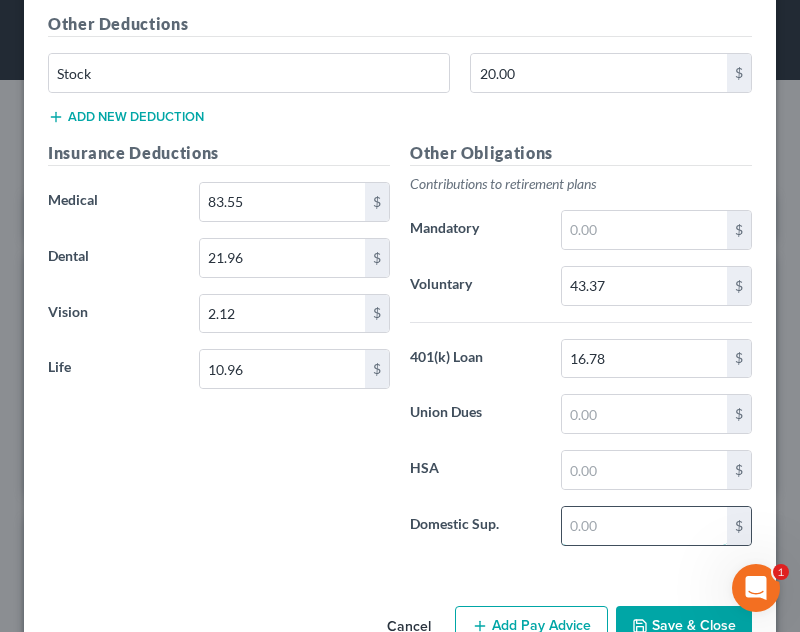 click at bounding box center [644, 526] 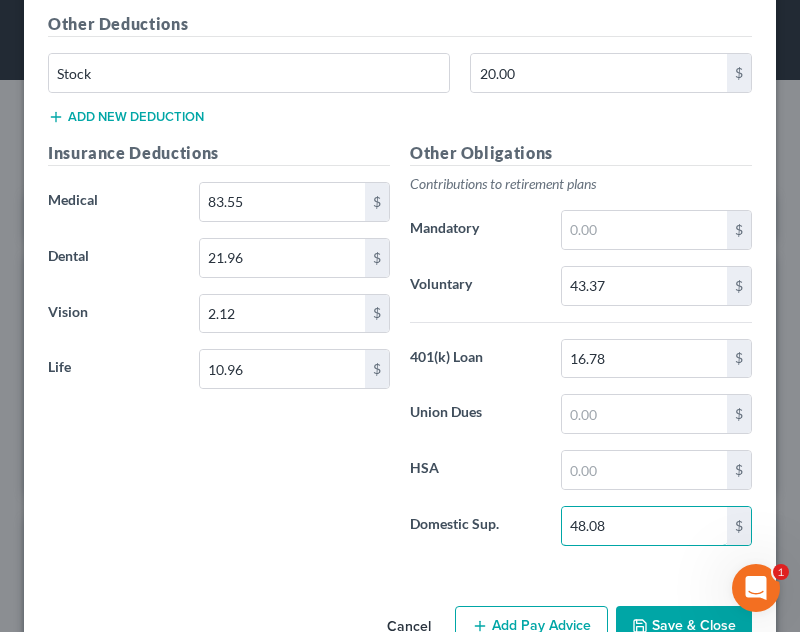 type on "48.08" 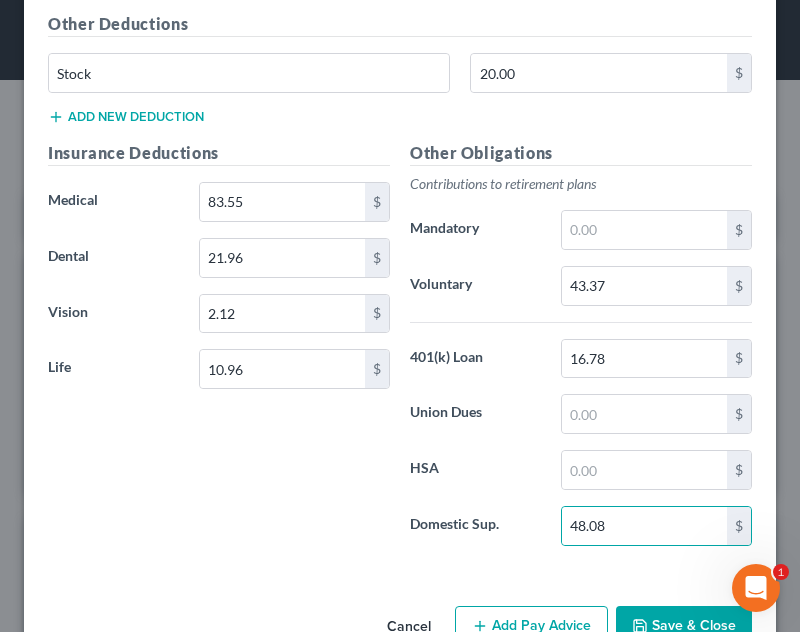 click 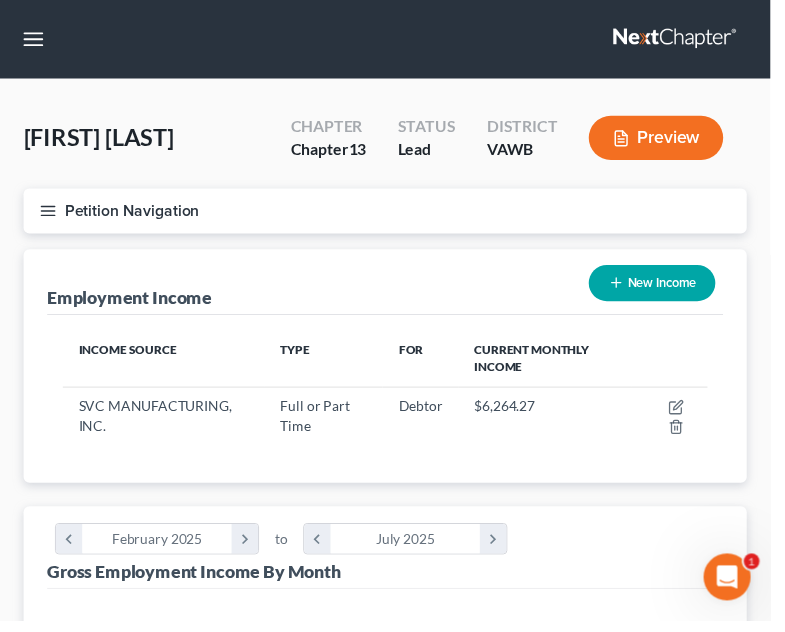 scroll, scrollTop: 328, scrollLeft: 697, axis: both 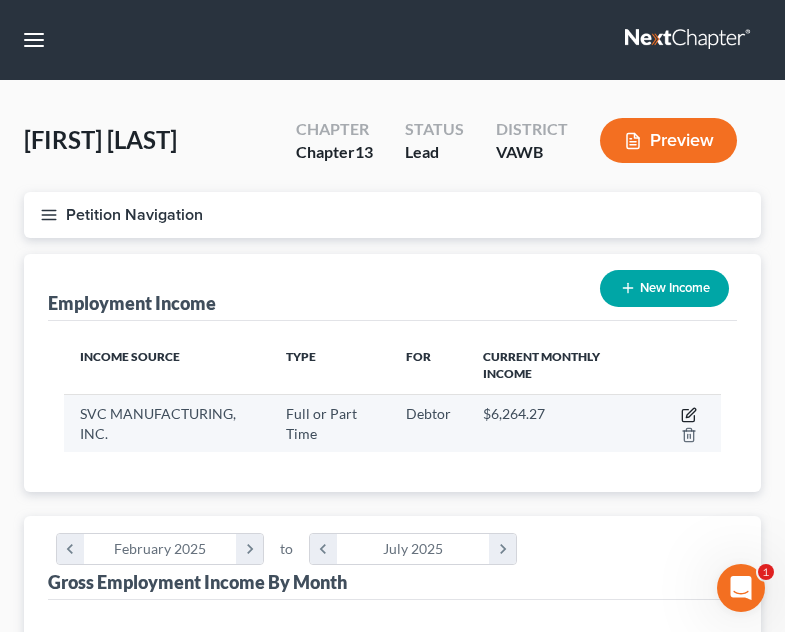 click 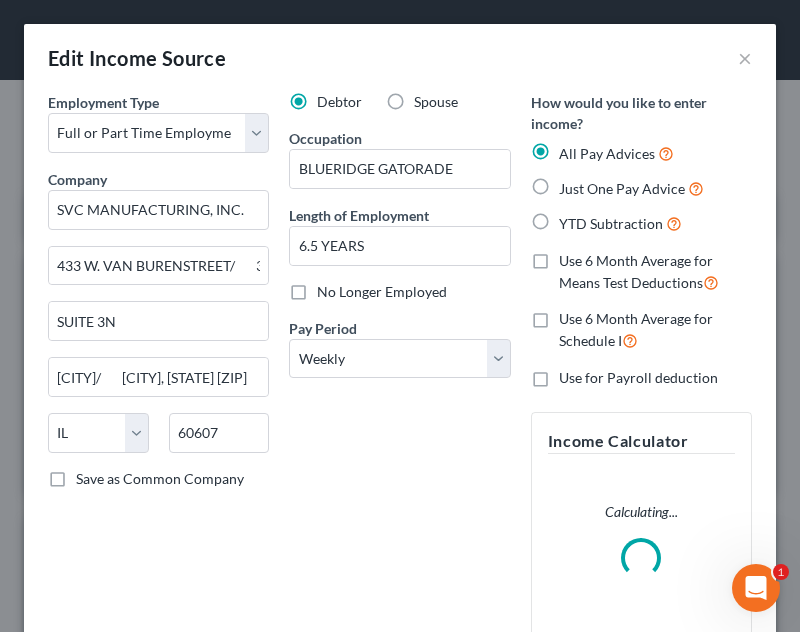 scroll, scrollTop: 999664, scrollLeft: 999288, axis: both 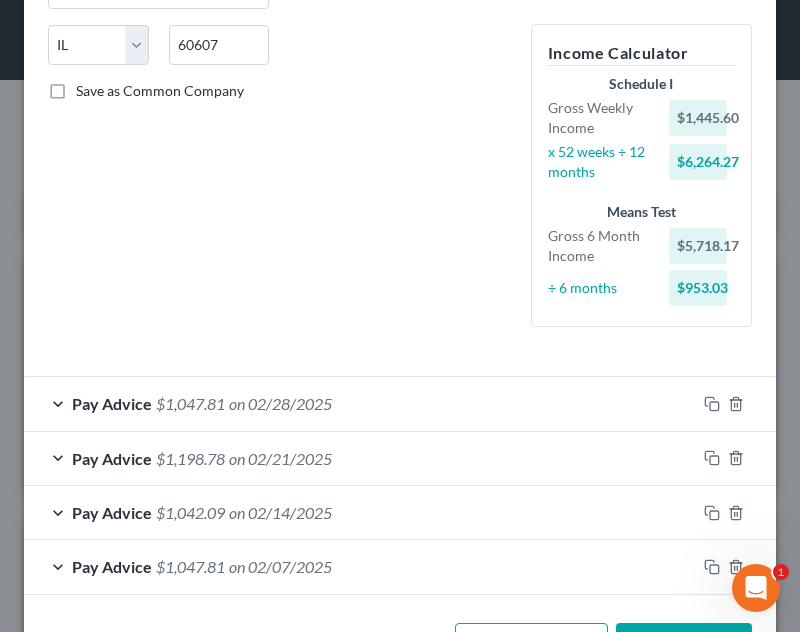 click on "Pay Advice $1,042.09 on 02/14/2025" at bounding box center (360, 512) 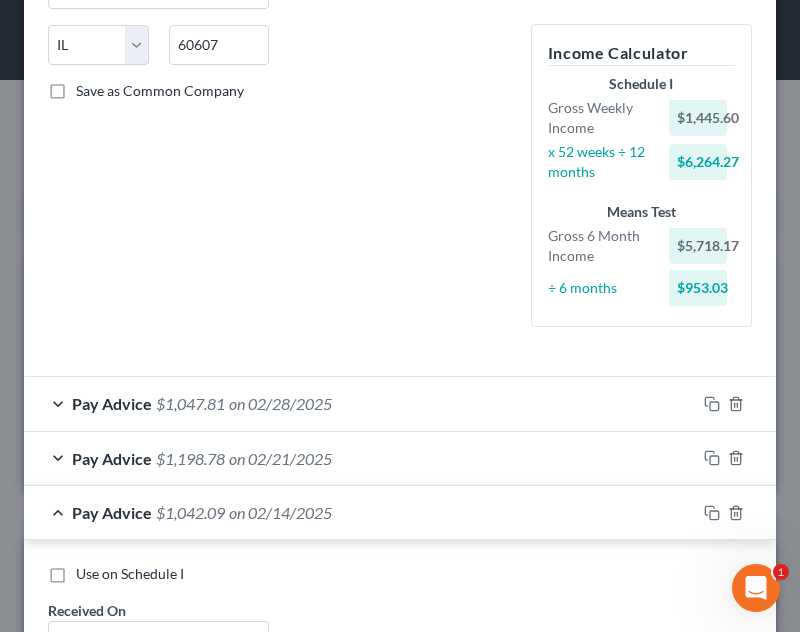 click on "Pay Advice $1,042.09 on 02/14/2025" at bounding box center (360, 512) 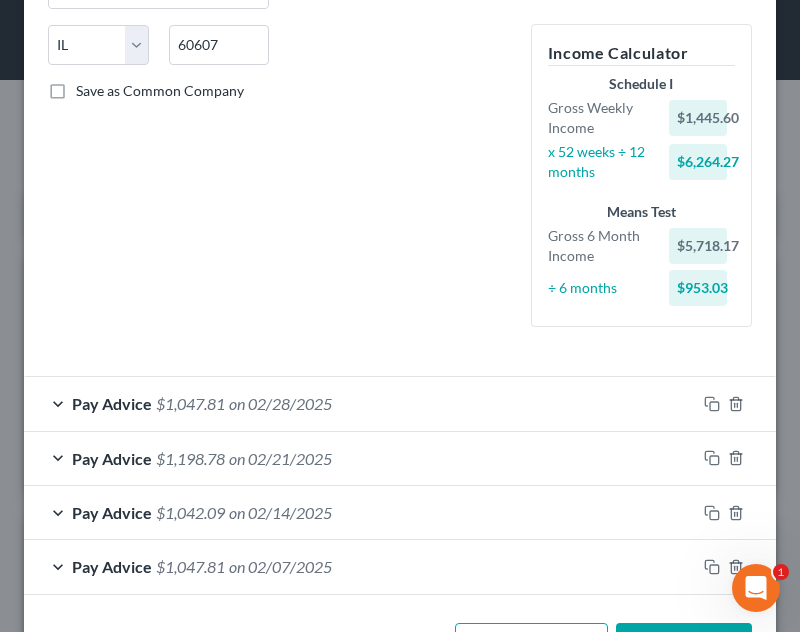 scroll, scrollTop: 460, scrollLeft: 0, axis: vertical 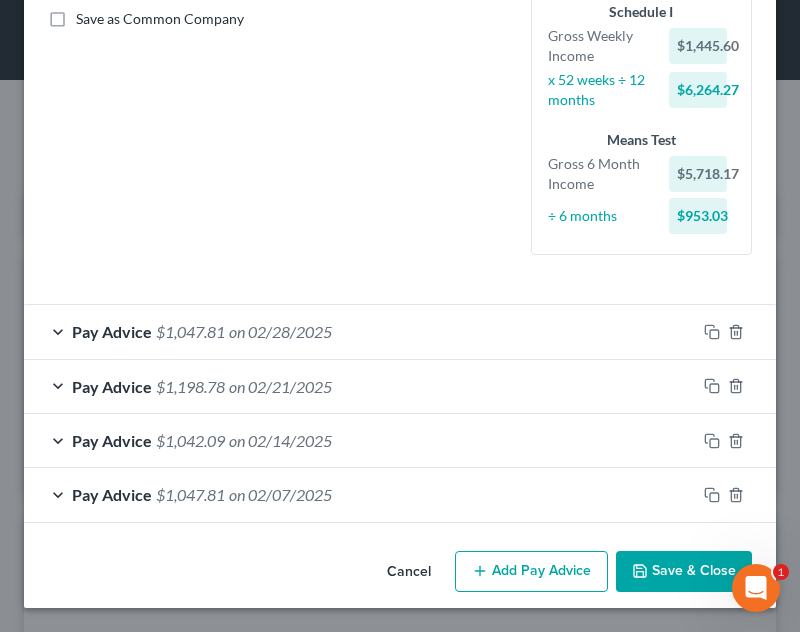 click on "Add Pay Advice" at bounding box center (531, 572) 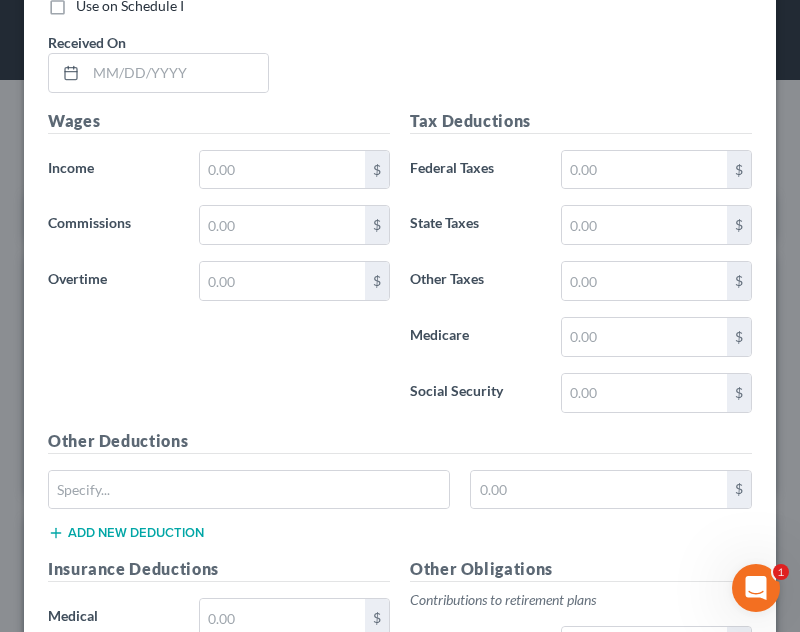 scroll, scrollTop: 1134, scrollLeft: 0, axis: vertical 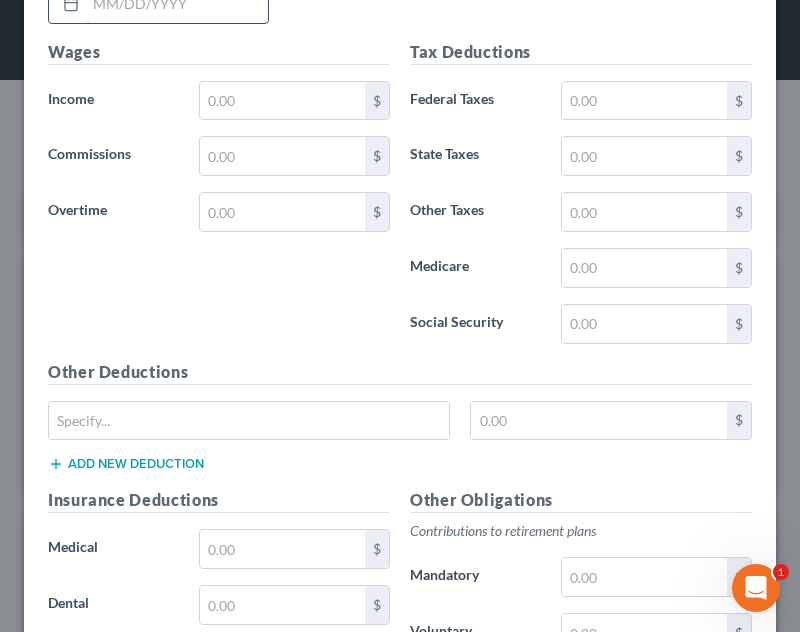 click at bounding box center (177, 4) 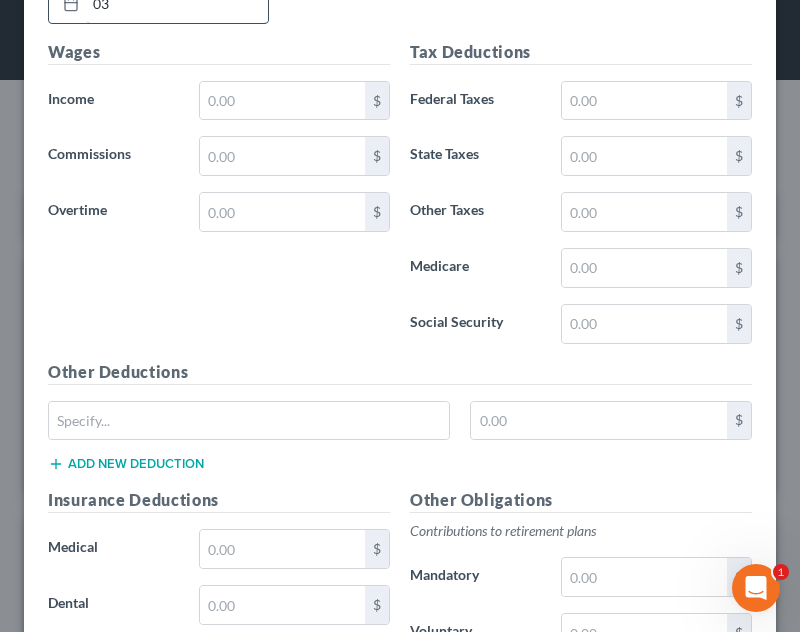 scroll, scrollTop: 1129, scrollLeft: 0, axis: vertical 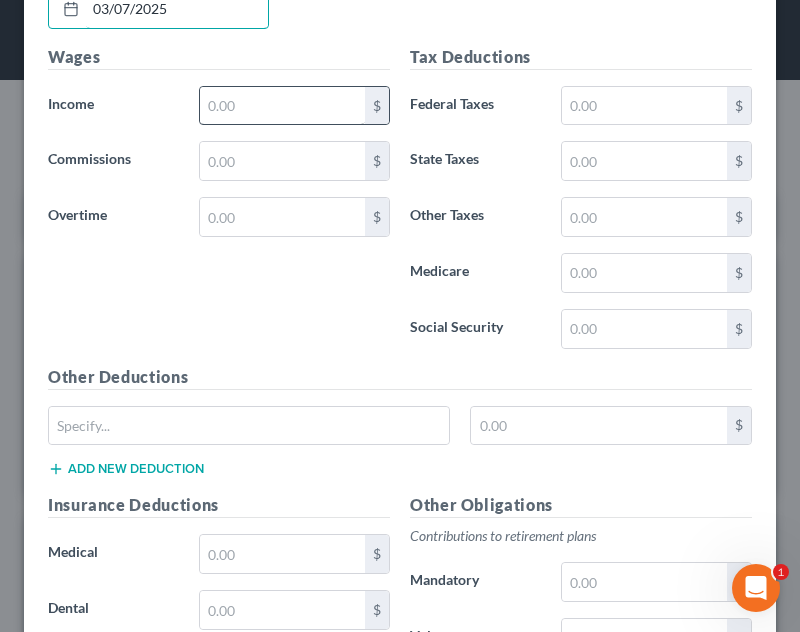 type on "03/07/2025" 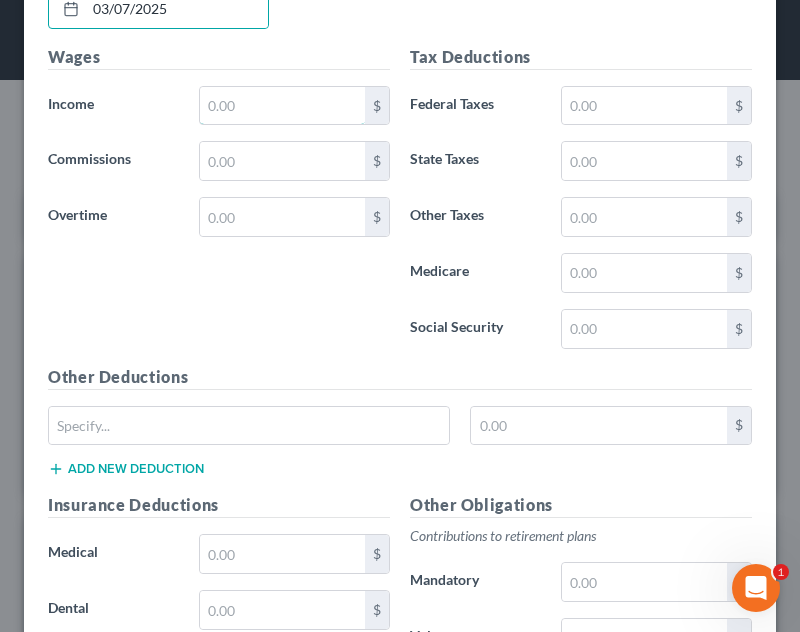 drag, startPoint x: 260, startPoint y: 101, endPoint x: 318, endPoint y: 59, distance: 71.610054 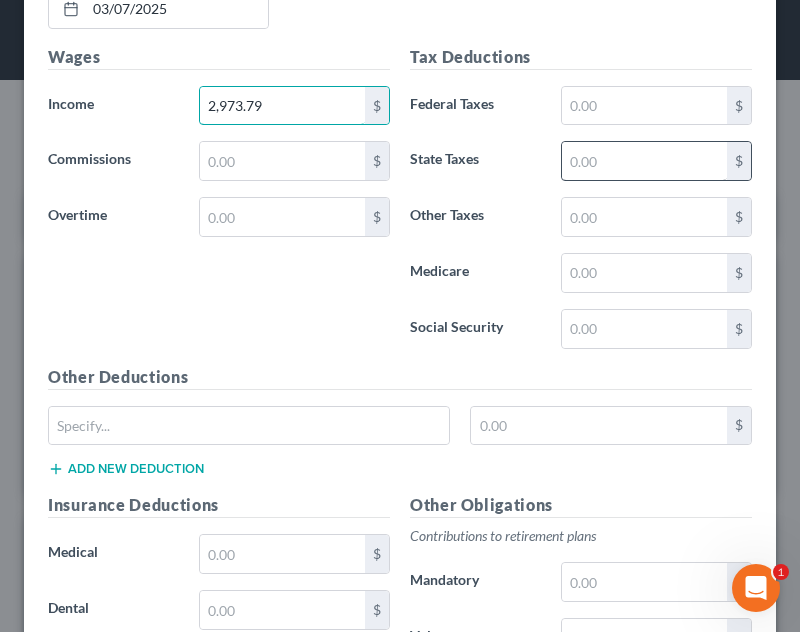 type on "2,973.79" 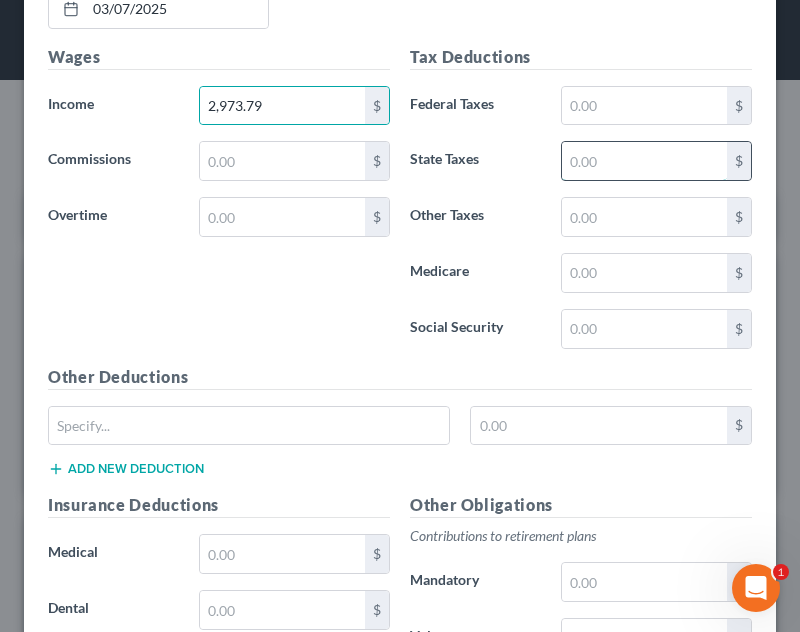 click at bounding box center (644, 161) 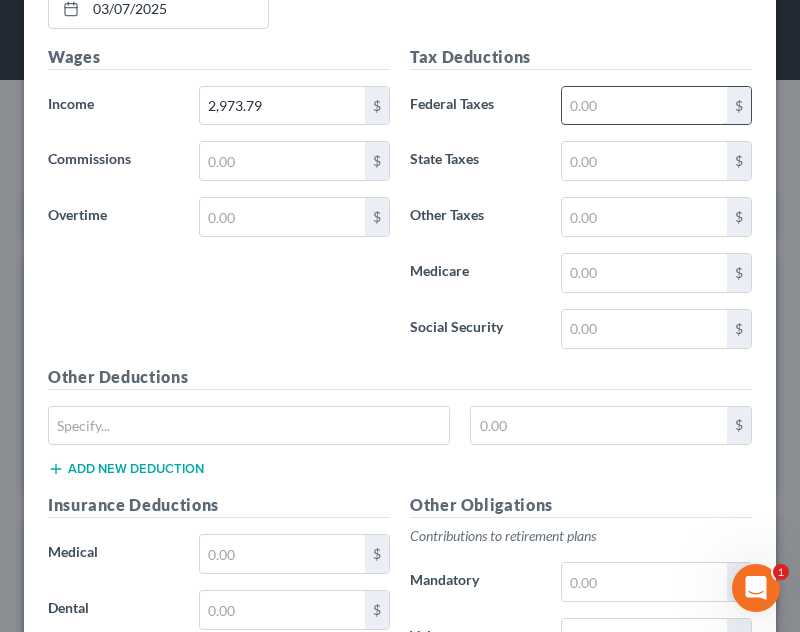 click at bounding box center (644, 106) 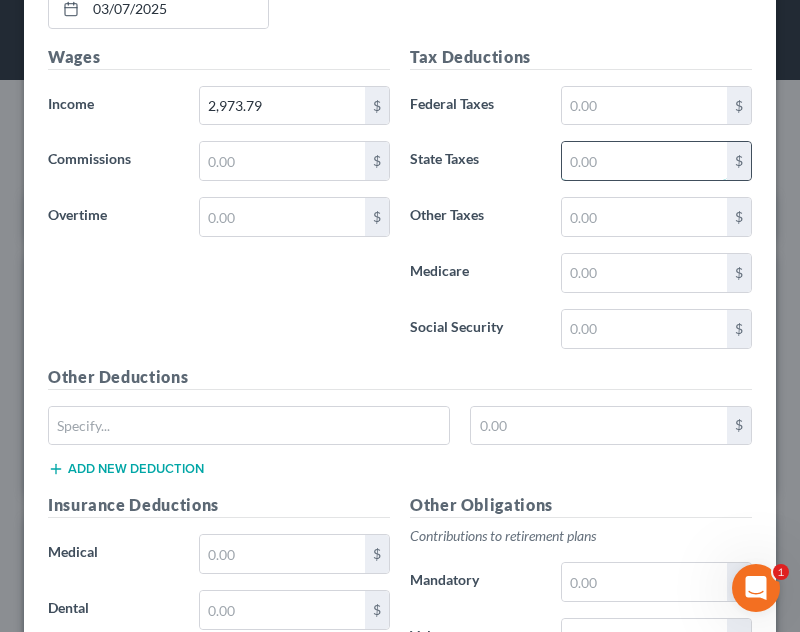 click at bounding box center (644, 161) 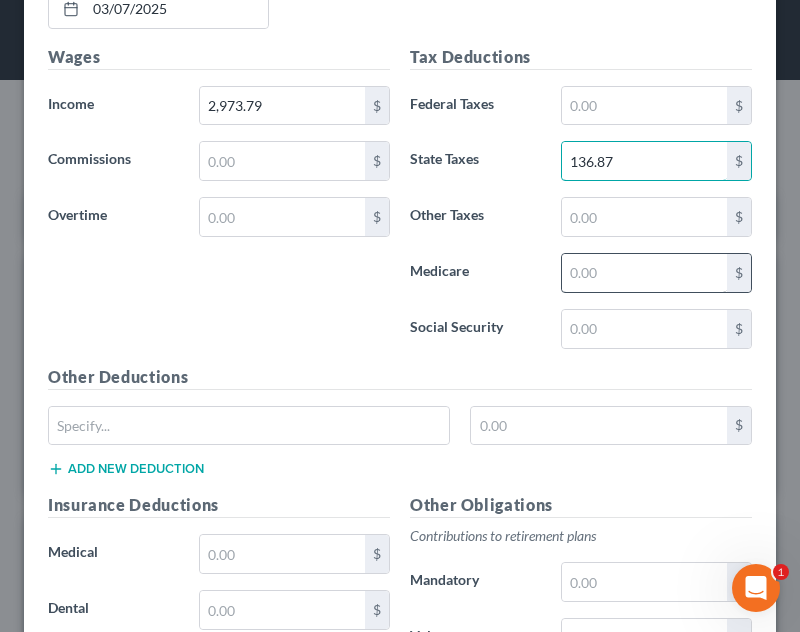 type on "136.87" 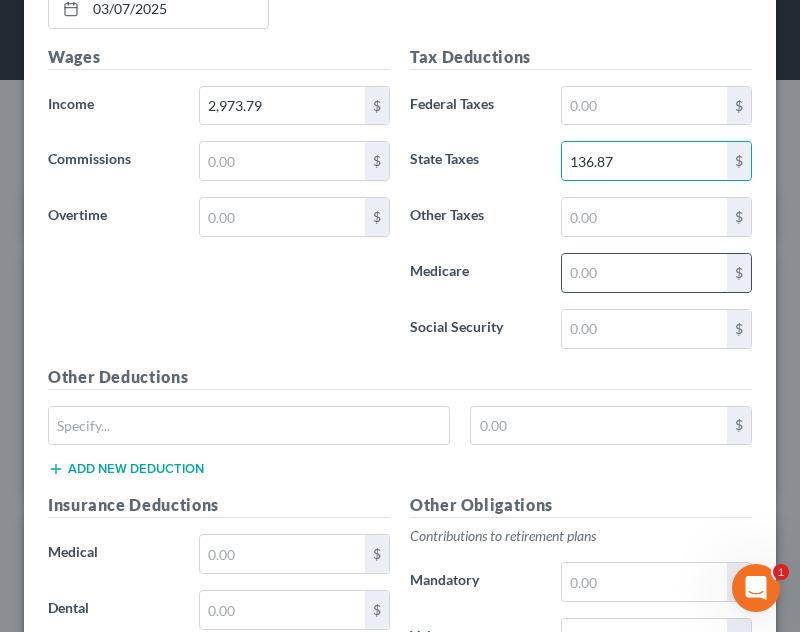 click at bounding box center [644, 273] 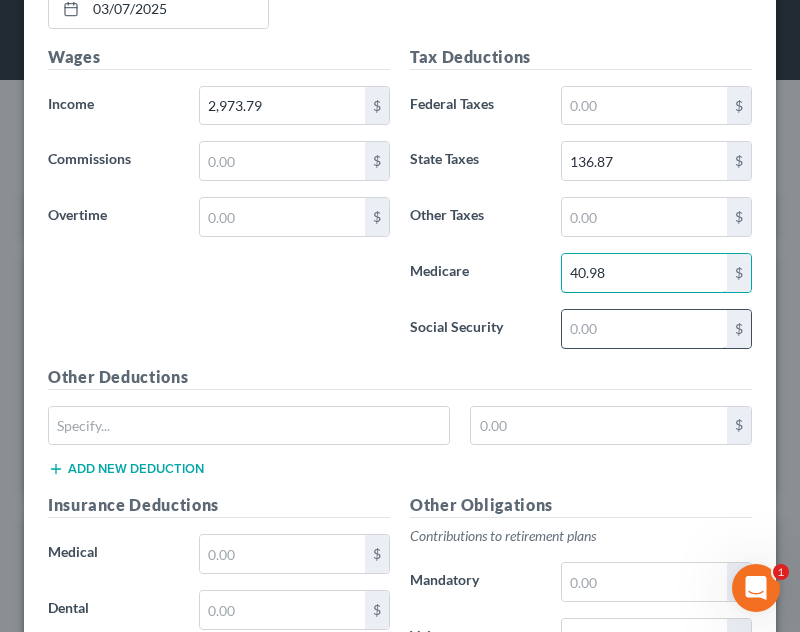 type on "40.98" 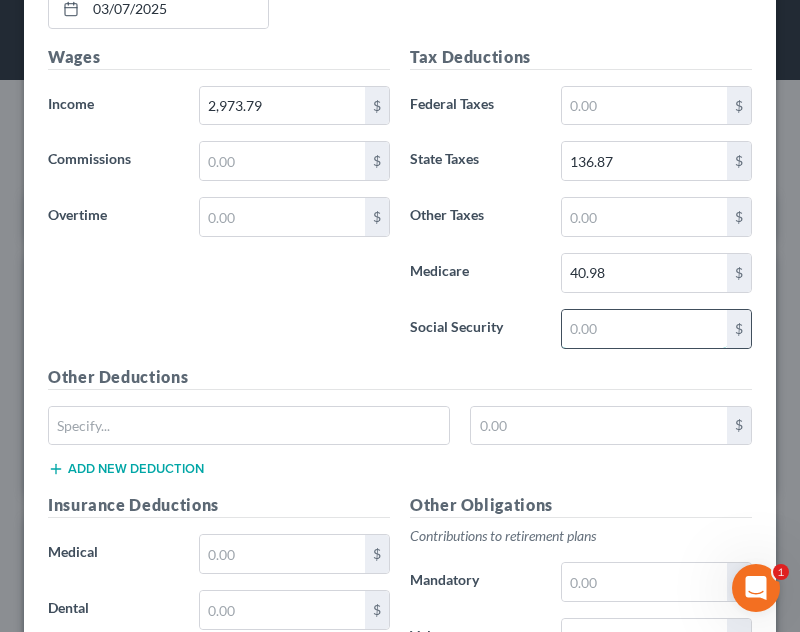 click at bounding box center (644, 329) 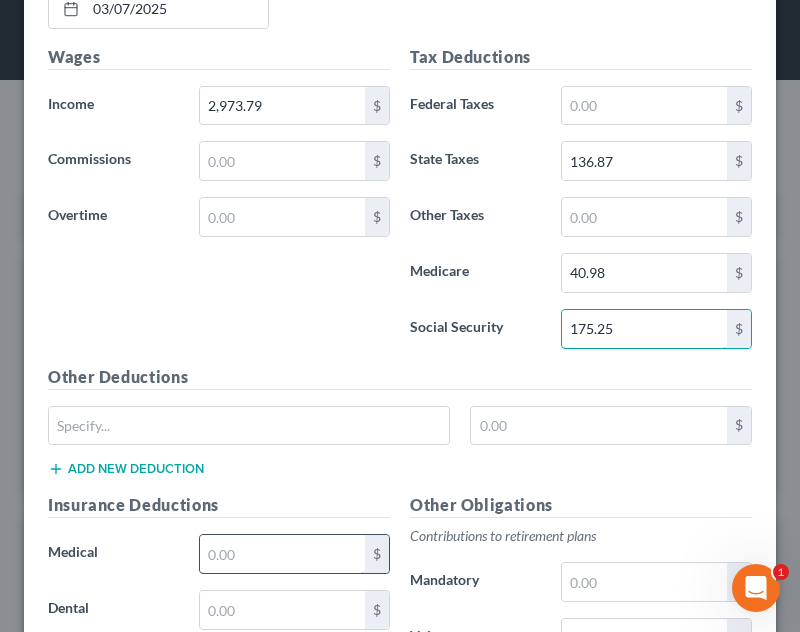 type on "175.25" 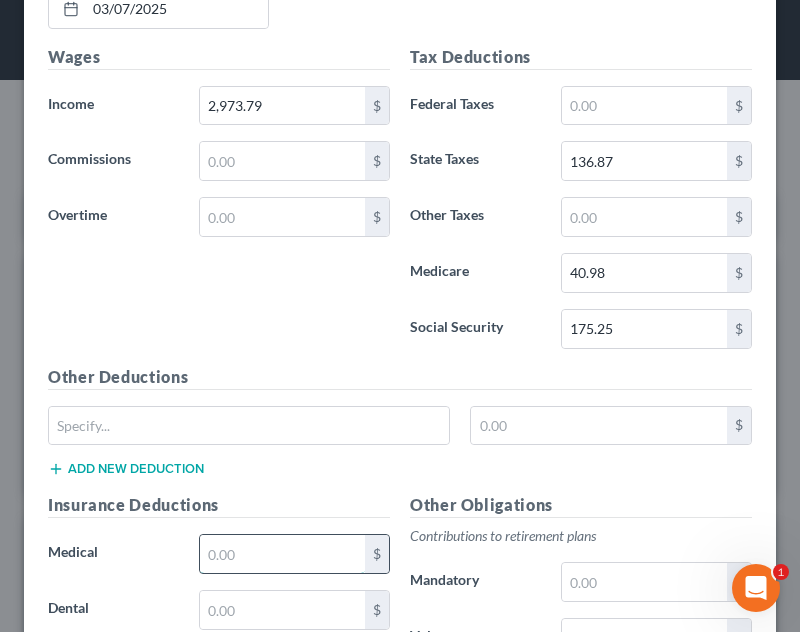 click at bounding box center (282, 554) 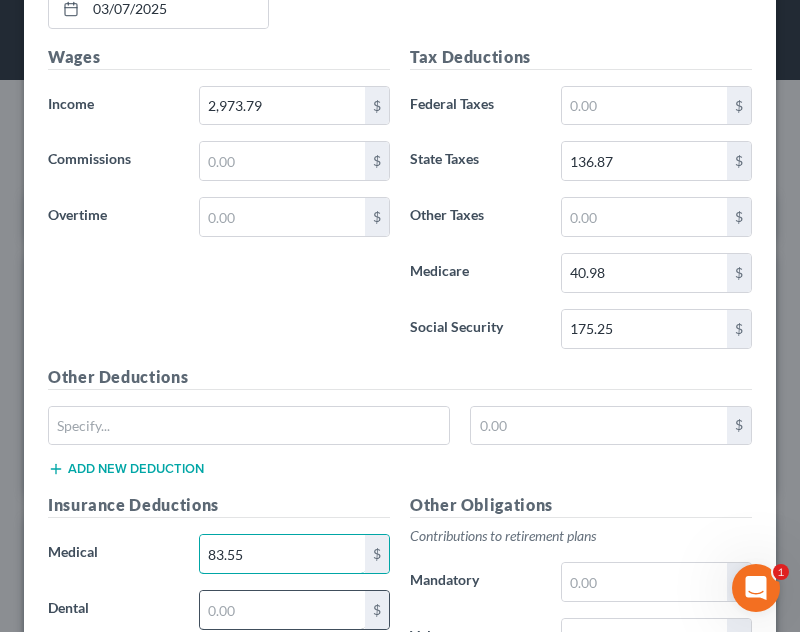 type on "83.55" 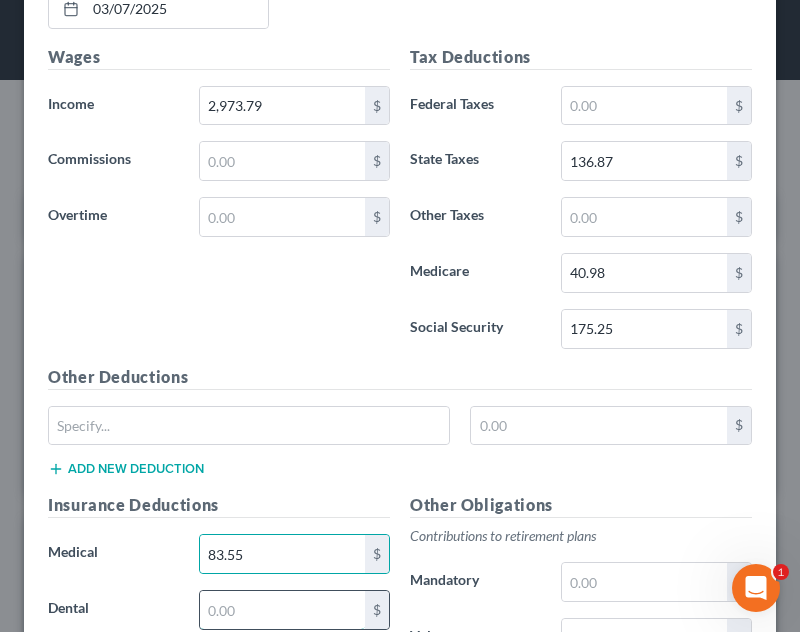 click at bounding box center (282, 610) 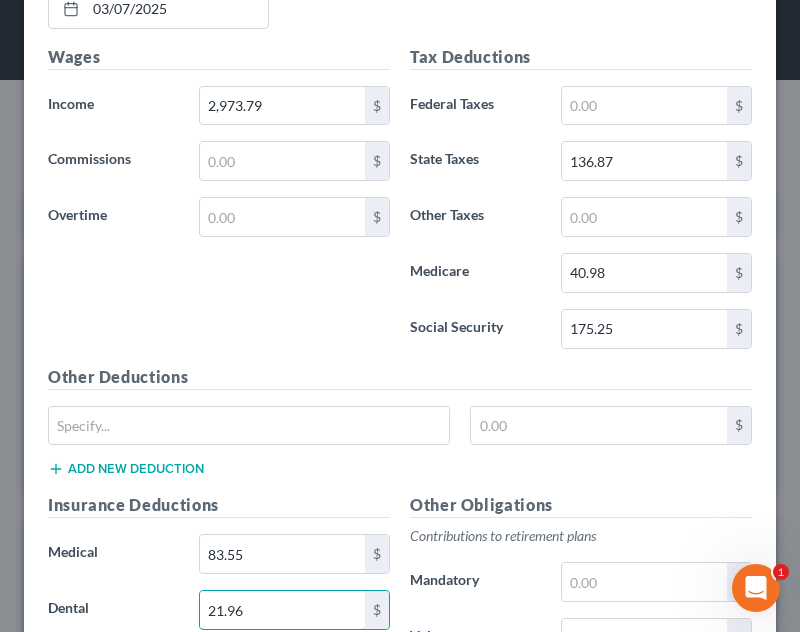 type on "21.96" 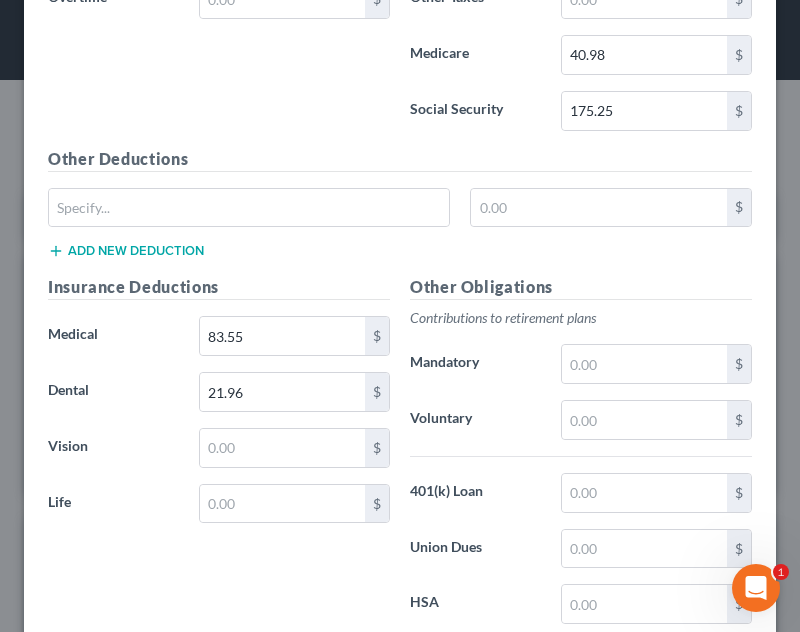 scroll, scrollTop: 1391, scrollLeft: 0, axis: vertical 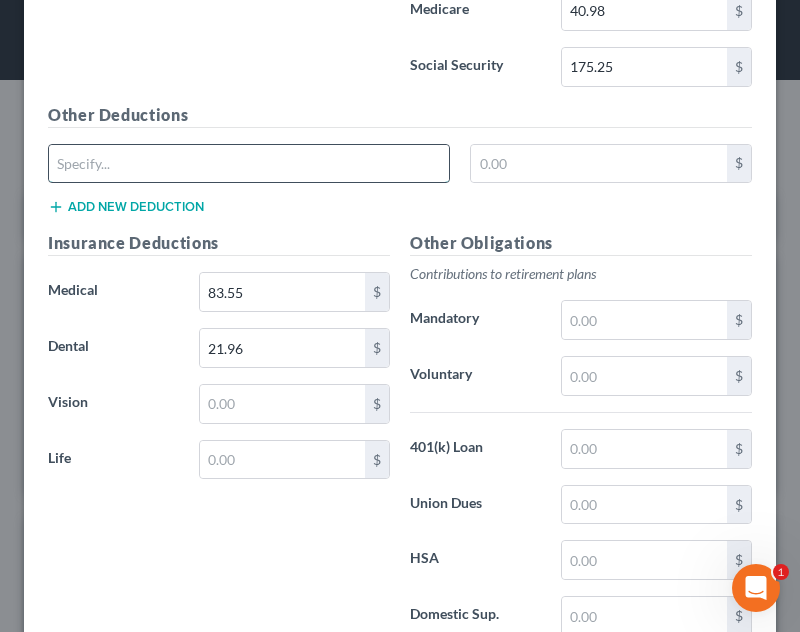 click at bounding box center (249, 164) 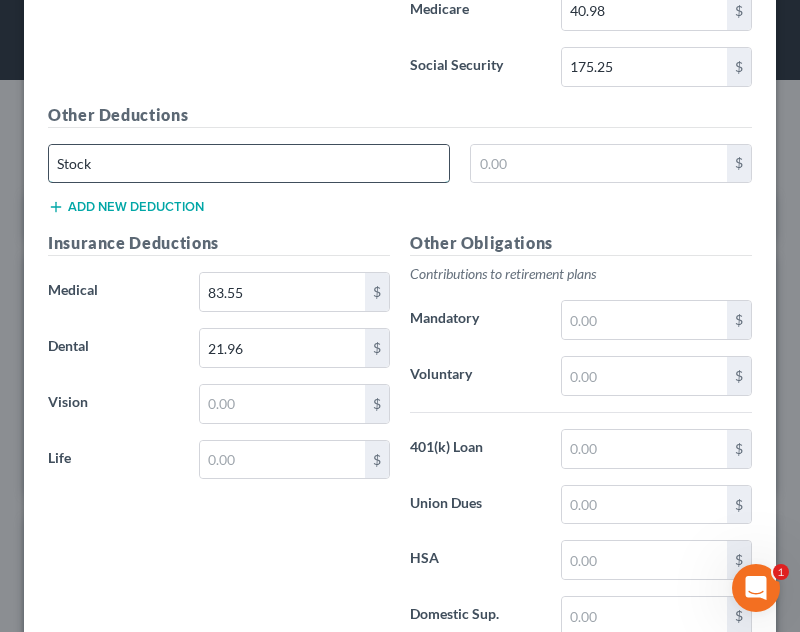 type on "Stock" 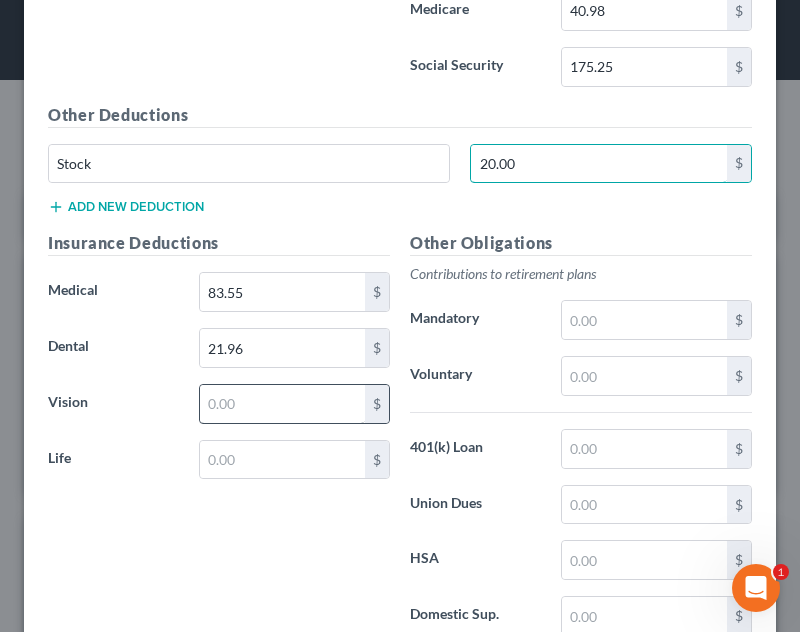 type on "20.00" 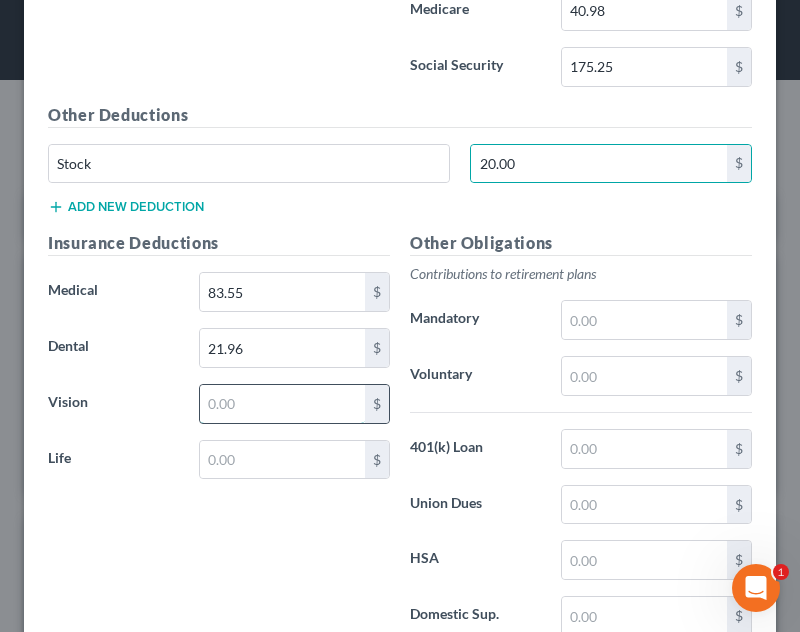 click at bounding box center [282, 404] 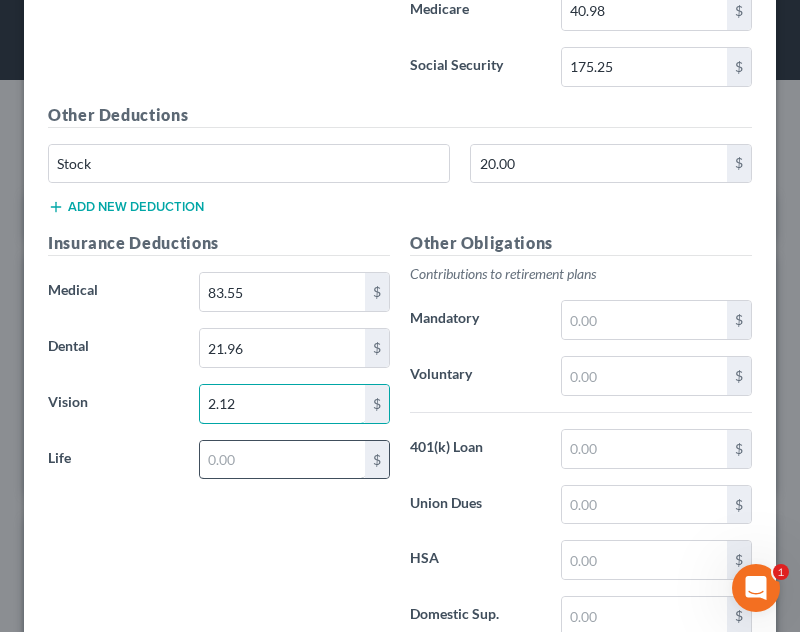 type on "2.12" 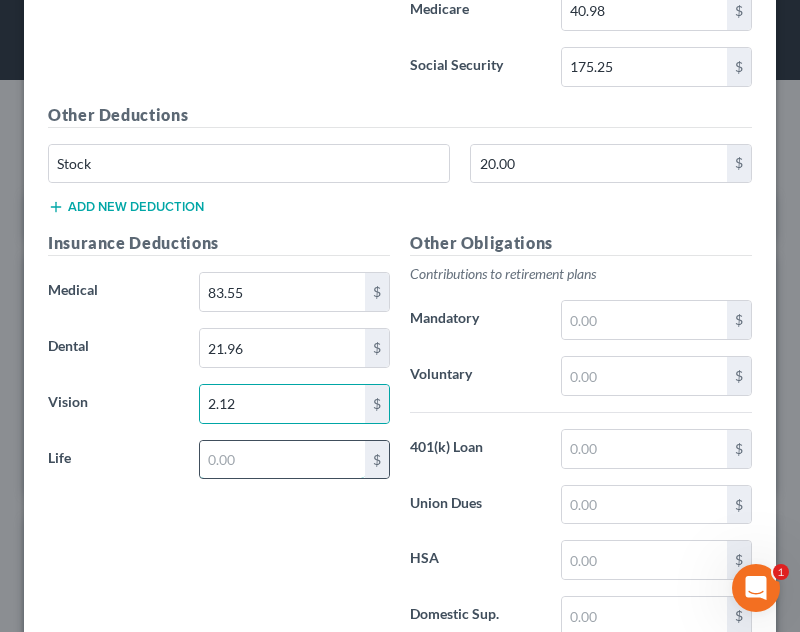 click at bounding box center (282, 460) 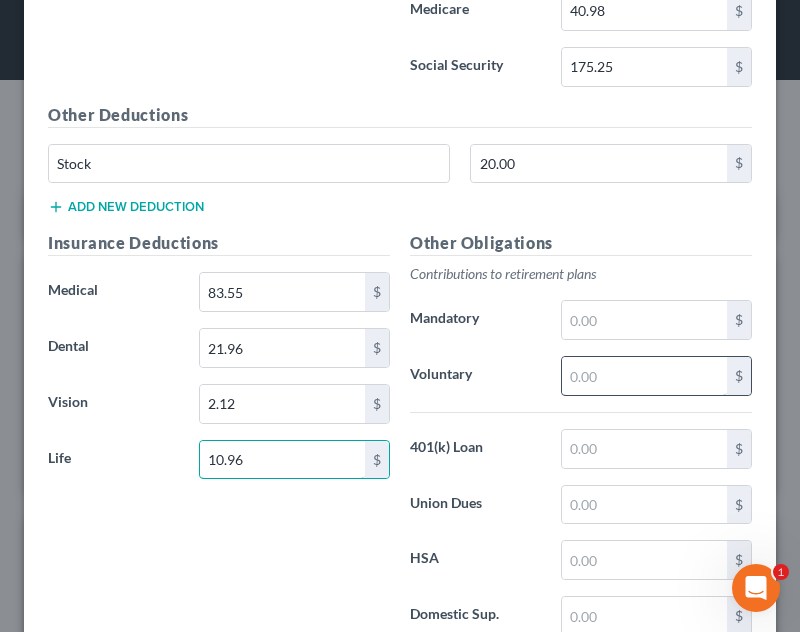 type on "10.96" 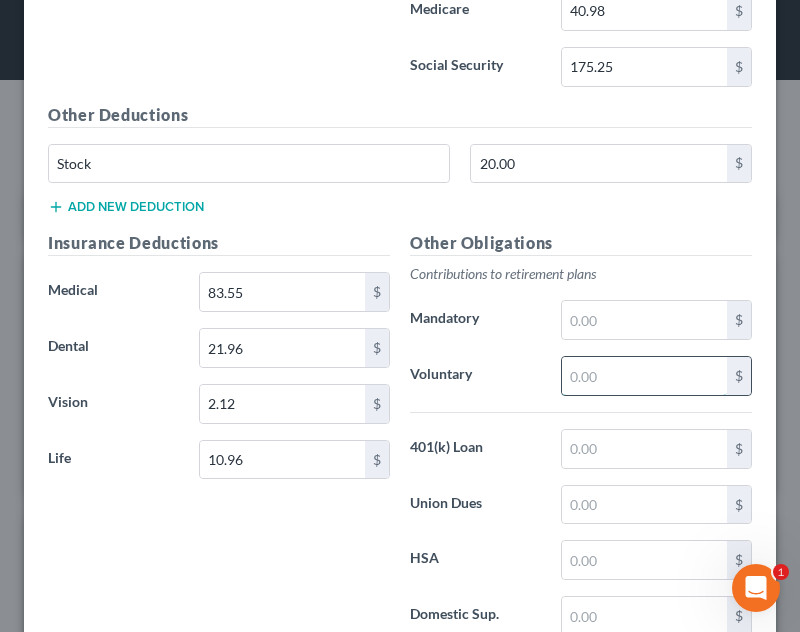 click at bounding box center (644, 376) 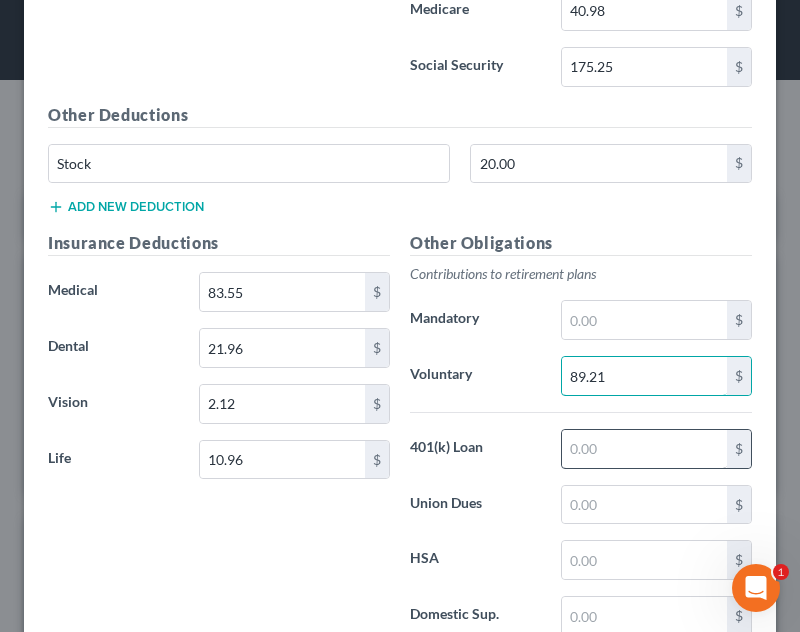 type on "89.21" 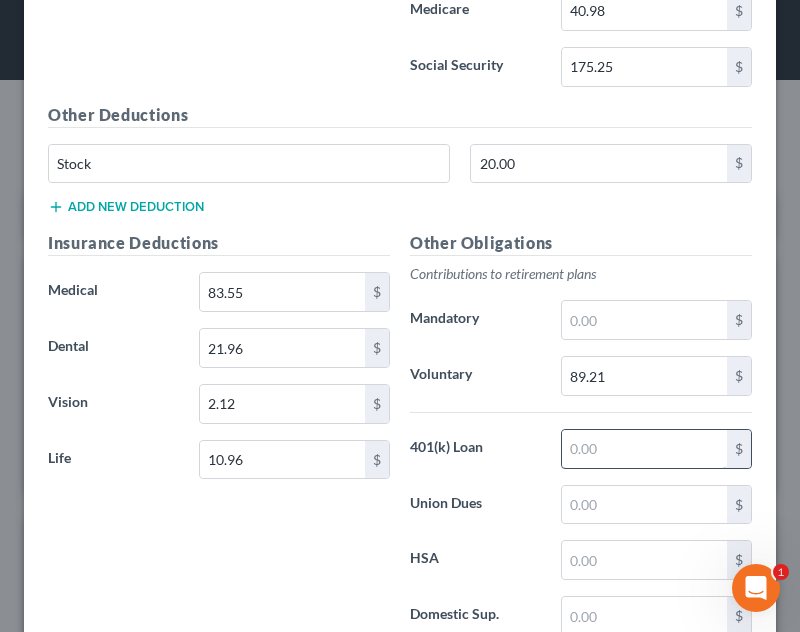 click at bounding box center (644, 449) 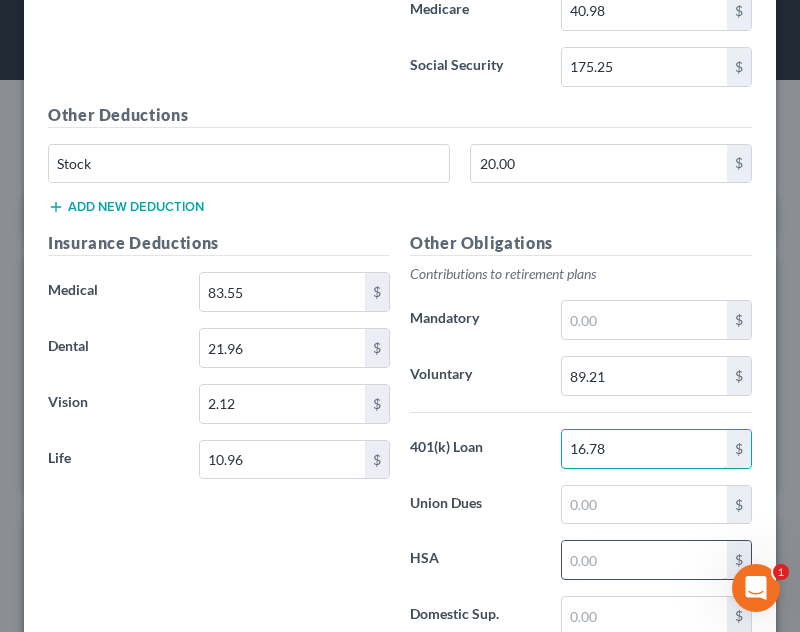 type on "16.78" 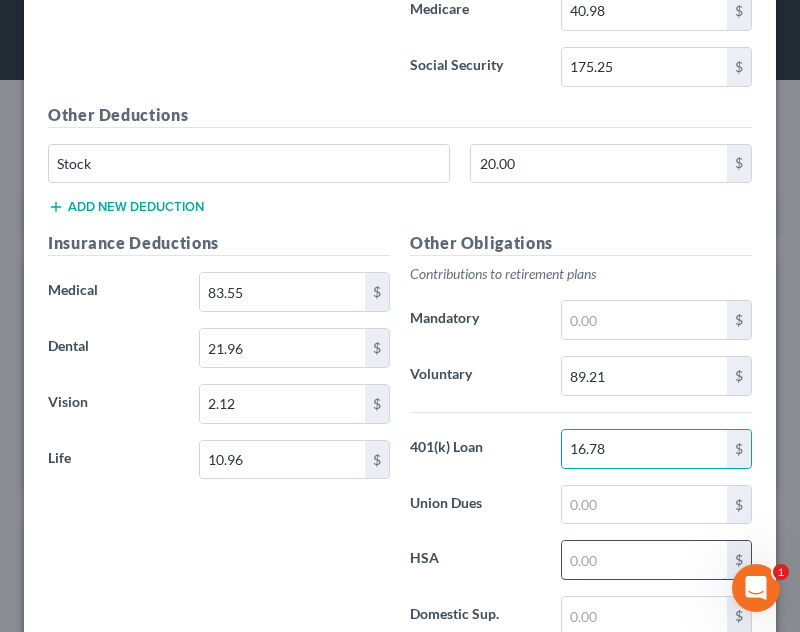 click at bounding box center [644, 560] 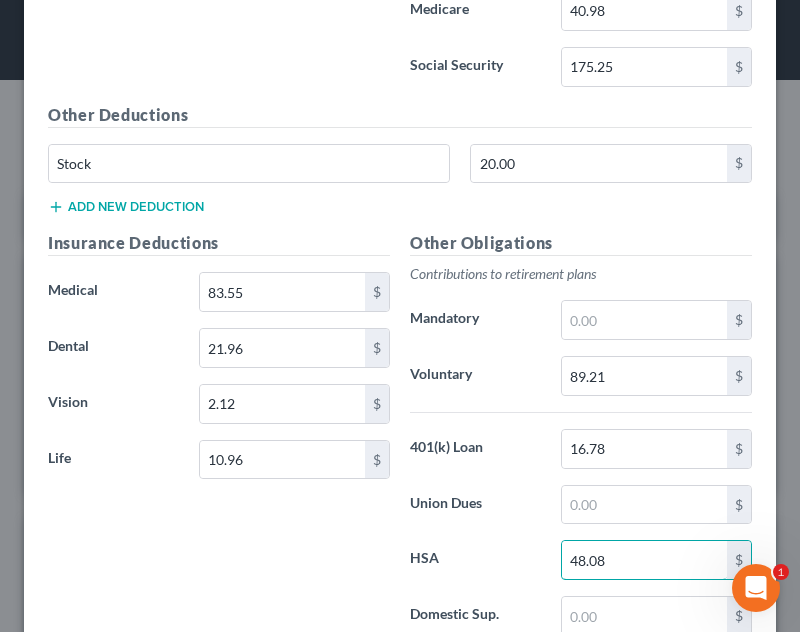type on "48.08" 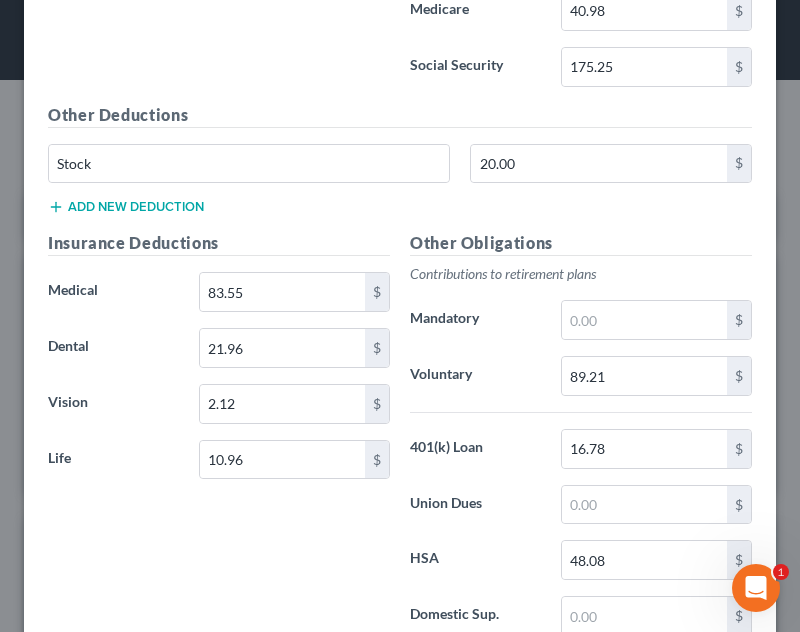scroll, scrollTop: 1500, scrollLeft: 0, axis: vertical 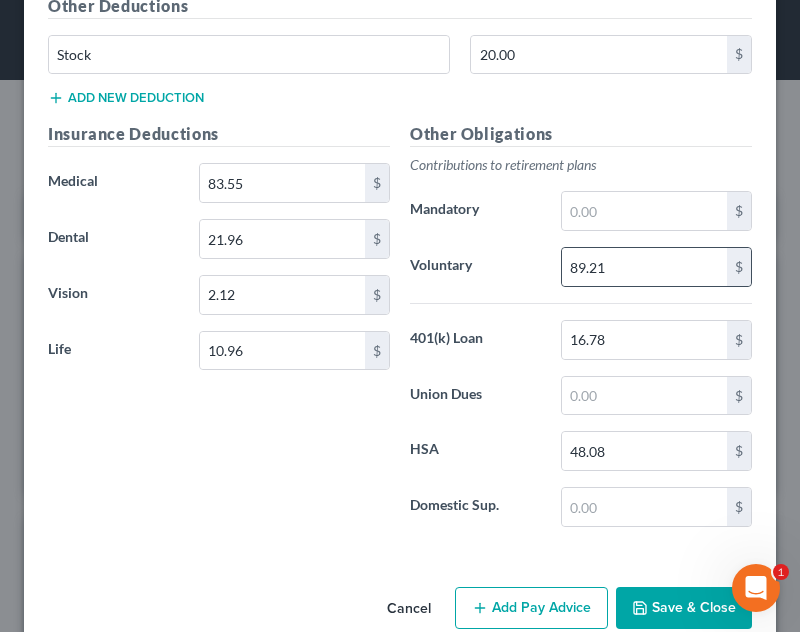 click on "Add Pay Advice" at bounding box center (531, 608) 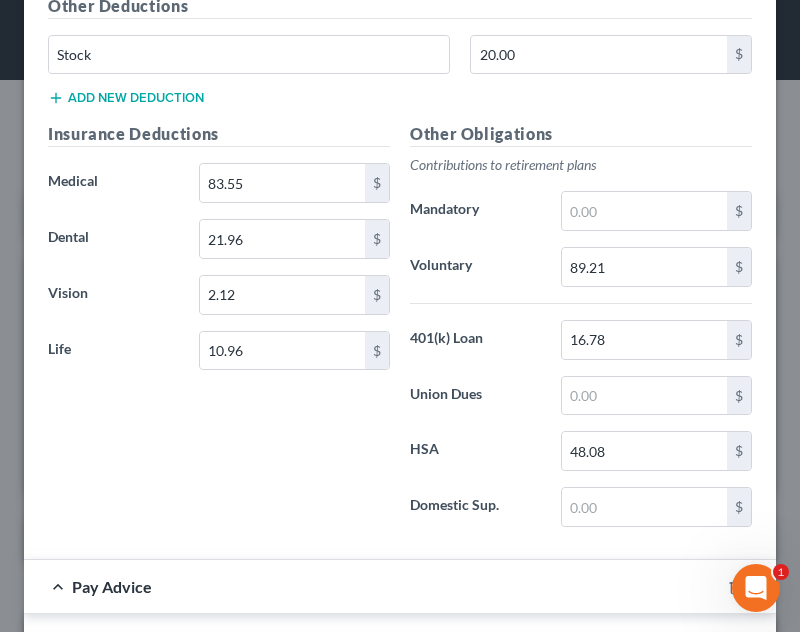 scroll, scrollTop: 947, scrollLeft: 0, axis: vertical 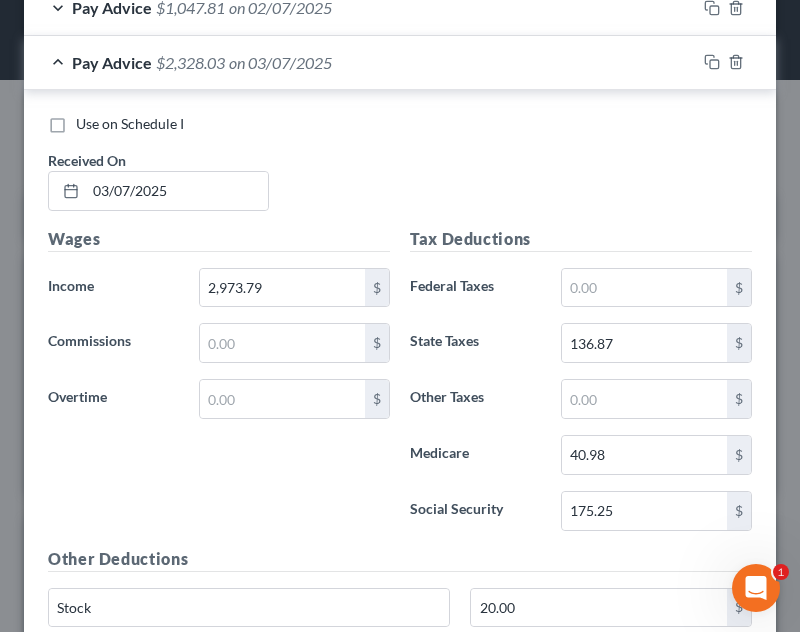 click on "Pay Advice $[AMOUNT] on [DATE]" at bounding box center (360, 62) 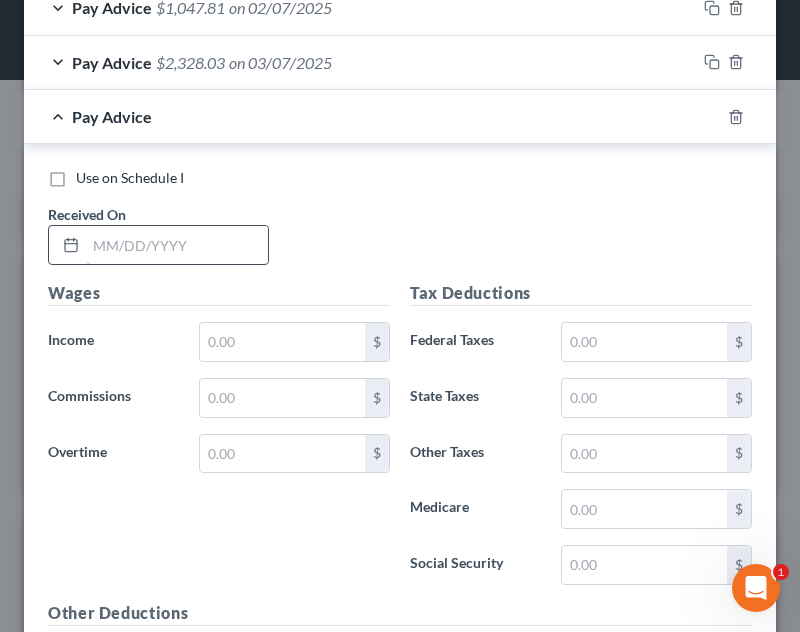 click at bounding box center (177, 245) 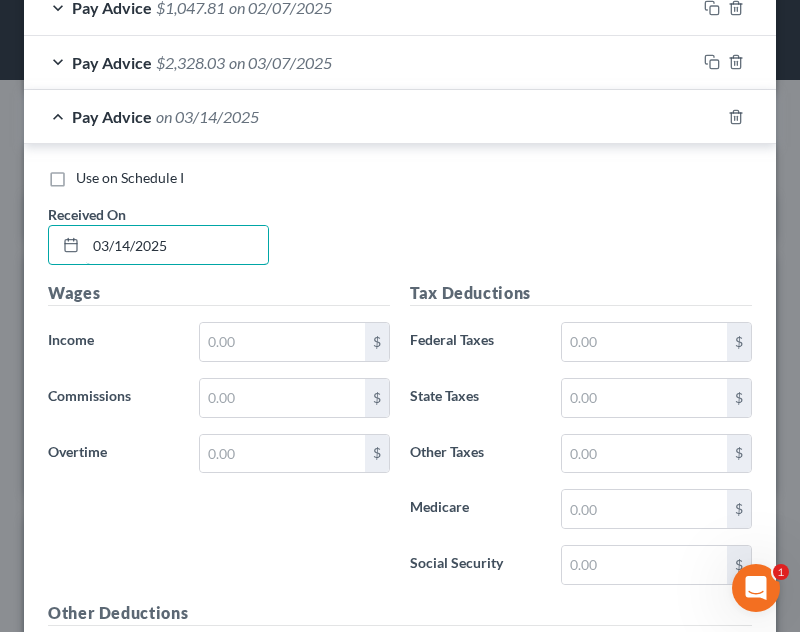 type on "03/14/2025" 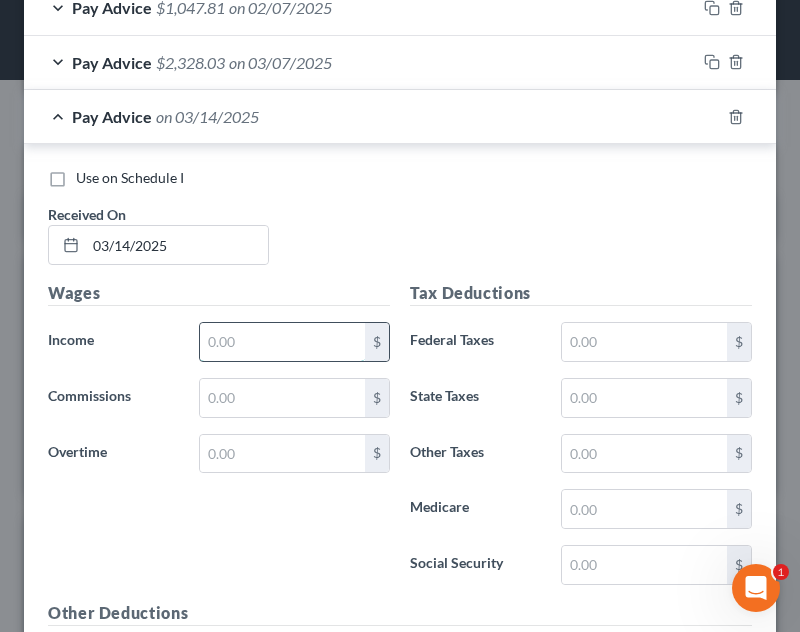 click at bounding box center [282, 342] 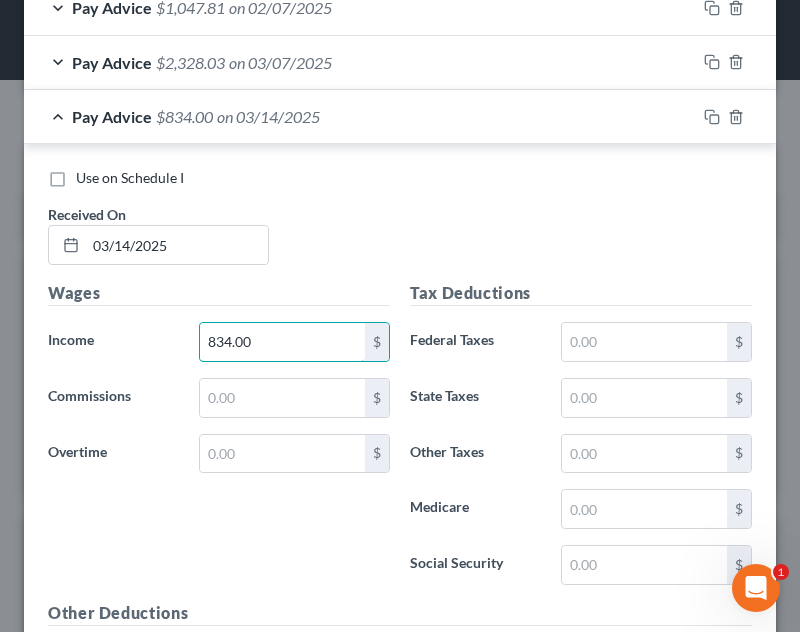 type on "834.00" 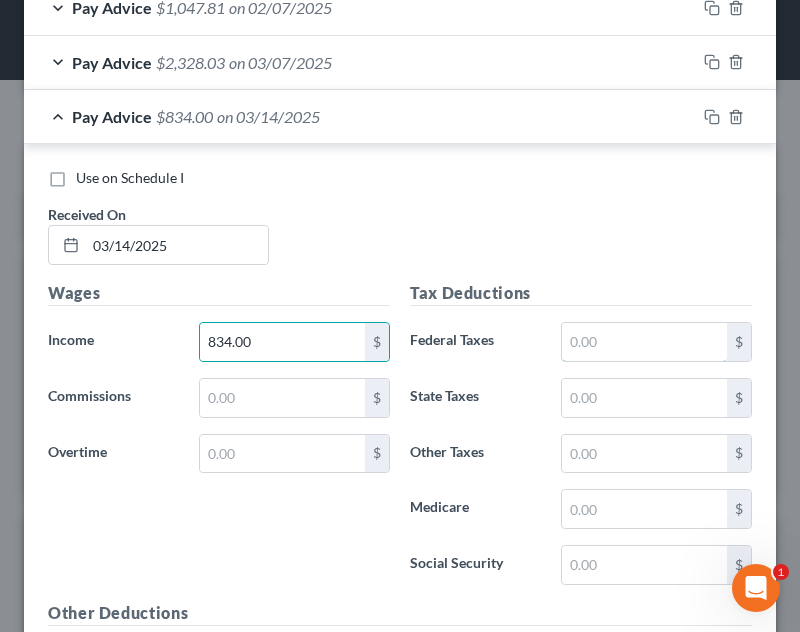 click at bounding box center (644, 342) 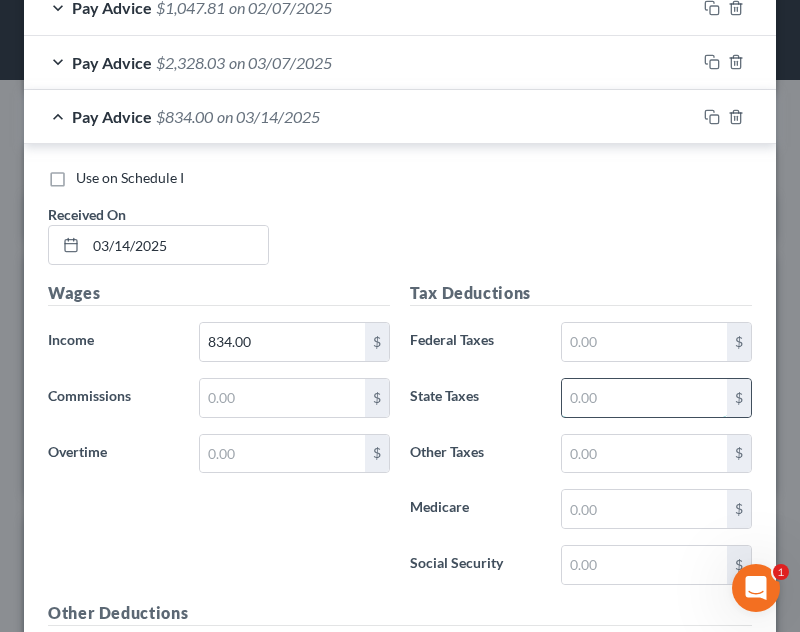 click at bounding box center (644, 398) 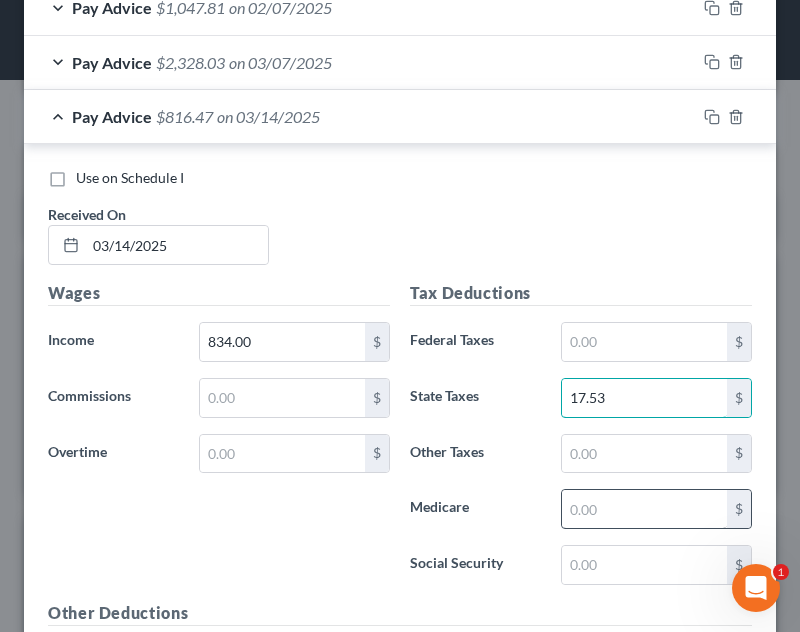 type on "17.53" 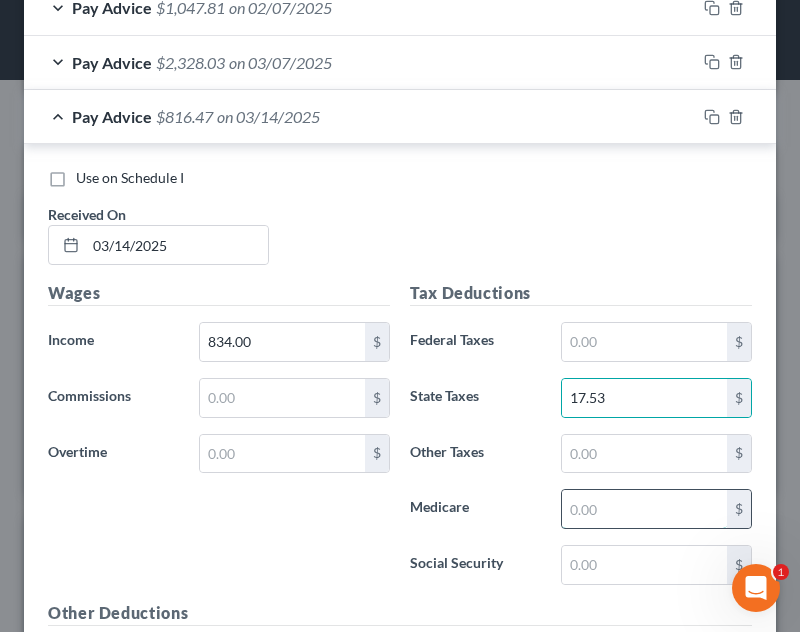 click at bounding box center (644, 509) 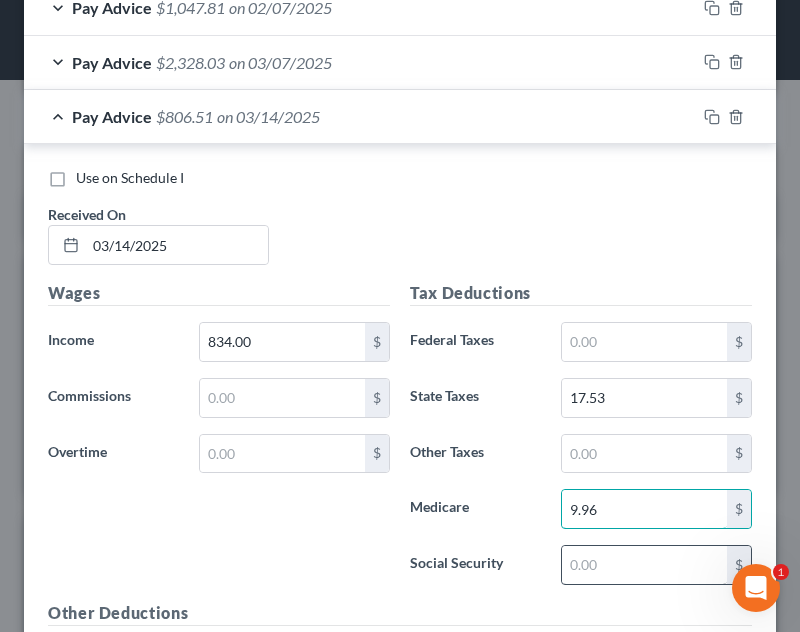 type on "9.96" 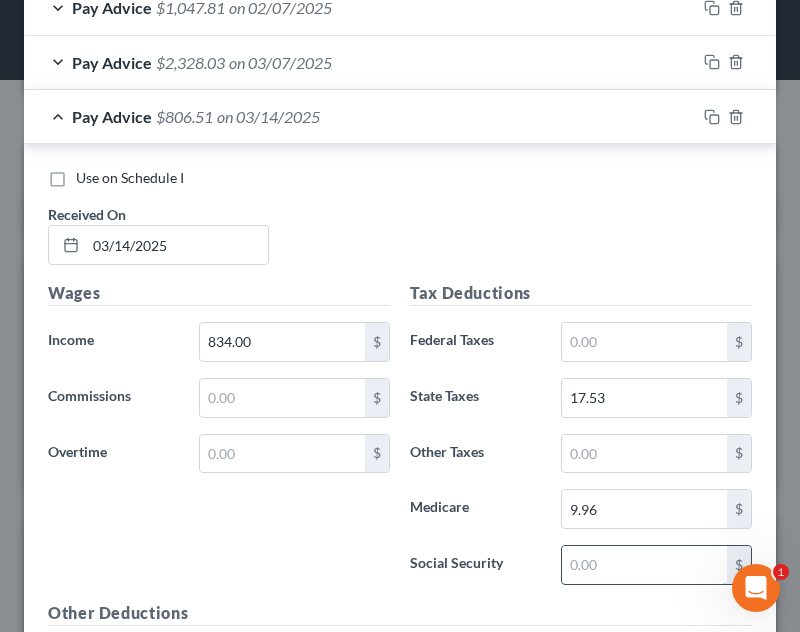 click at bounding box center [644, 565] 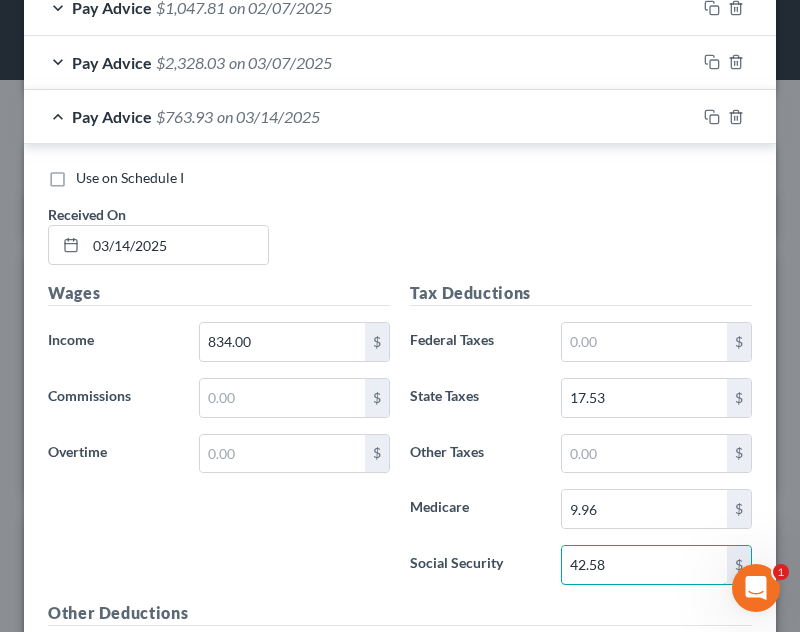 type on "42.58" 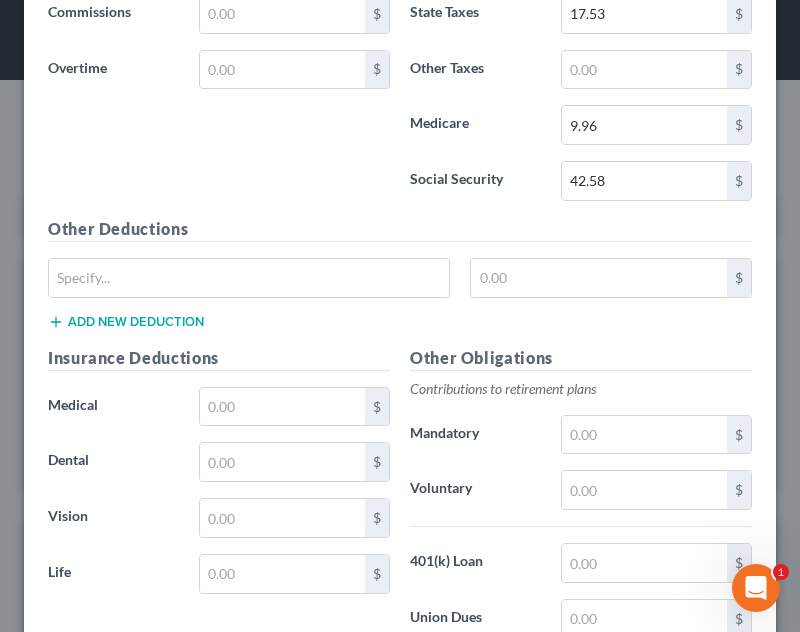 scroll, scrollTop: 1417, scrollLeft: 0, axis: vertical 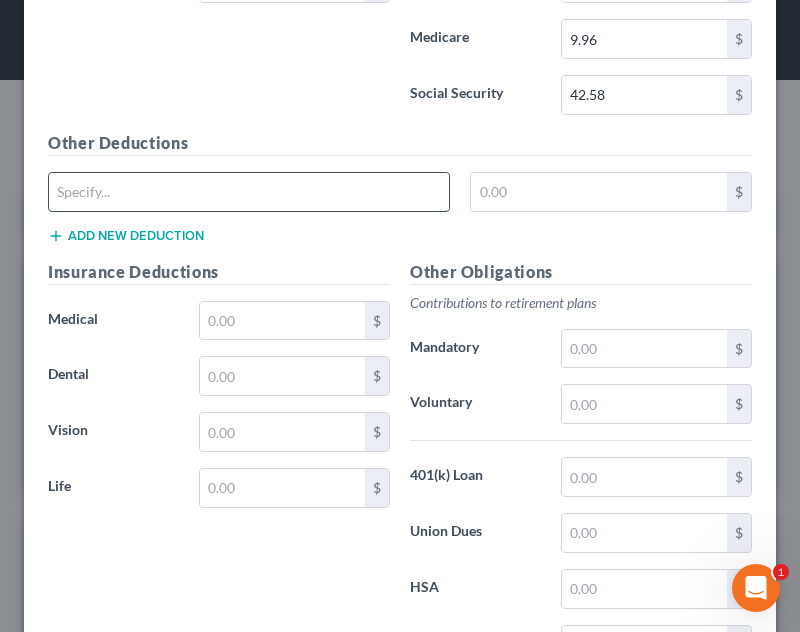 click at bounding box center [249, 192] 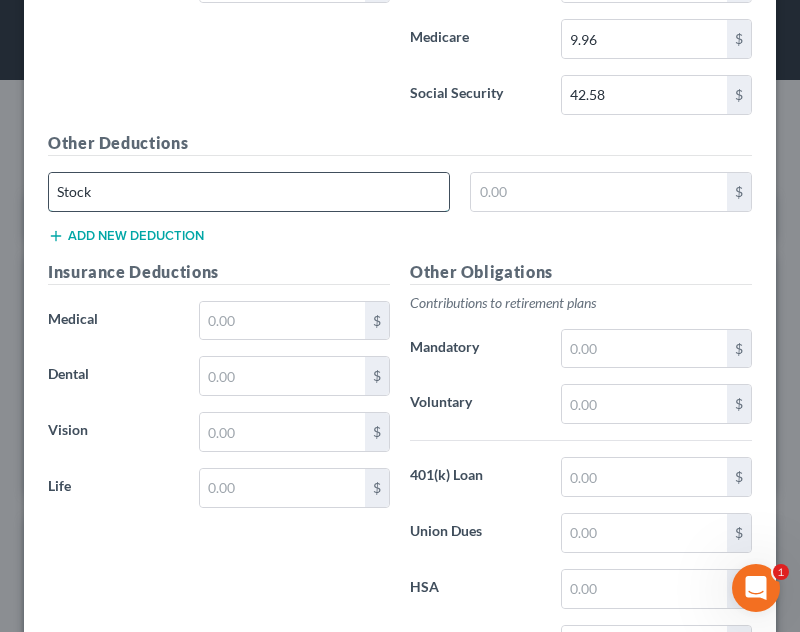 type on "Stock" 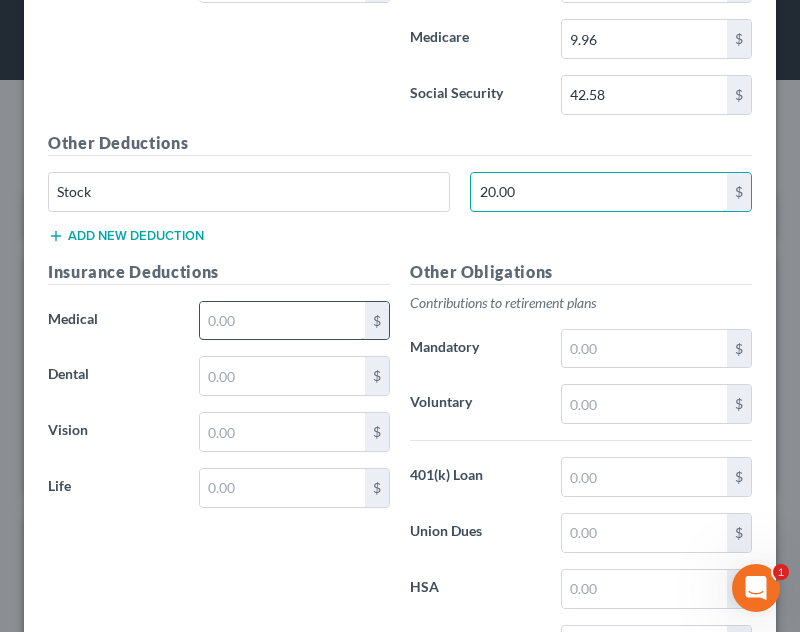 type on "20.00" 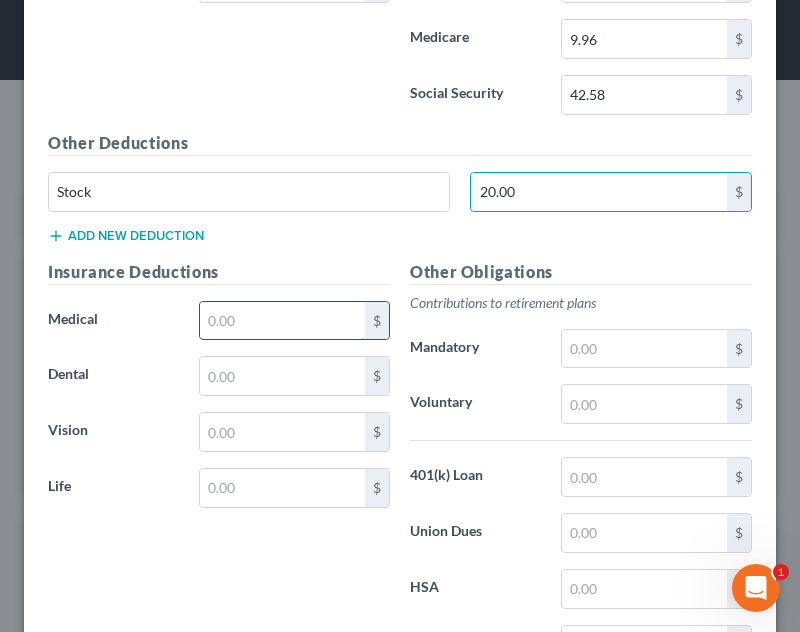 click at bounding box center (282, 321) 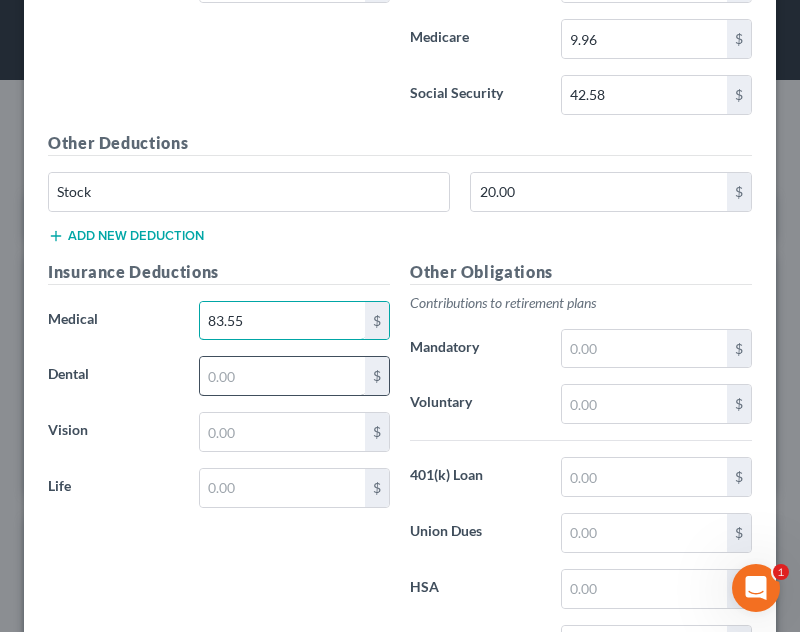 type on "83.55" 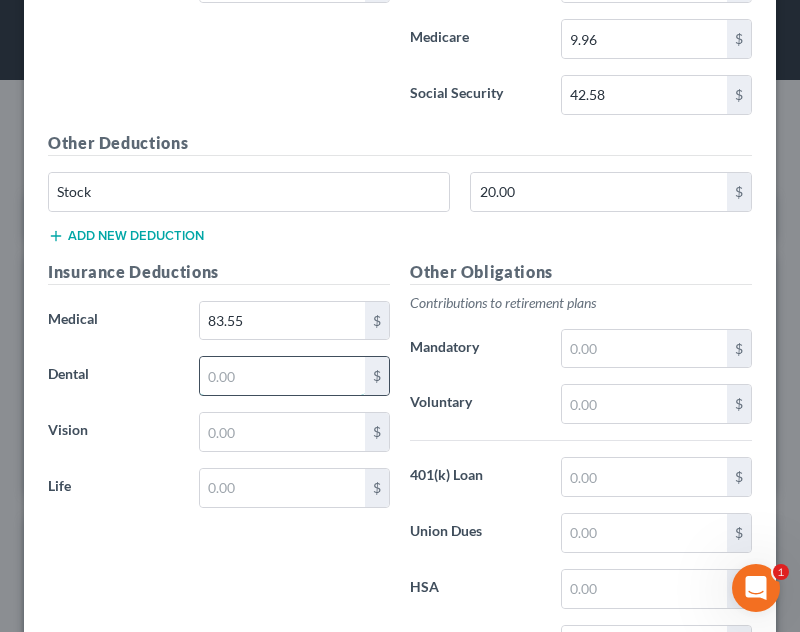 click at bounding box center (282, 376) 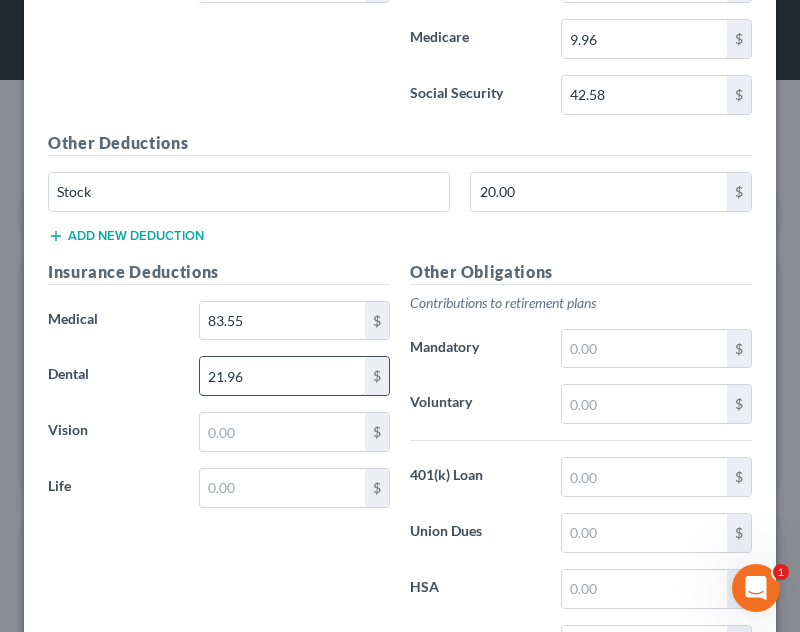 type on "21.96" 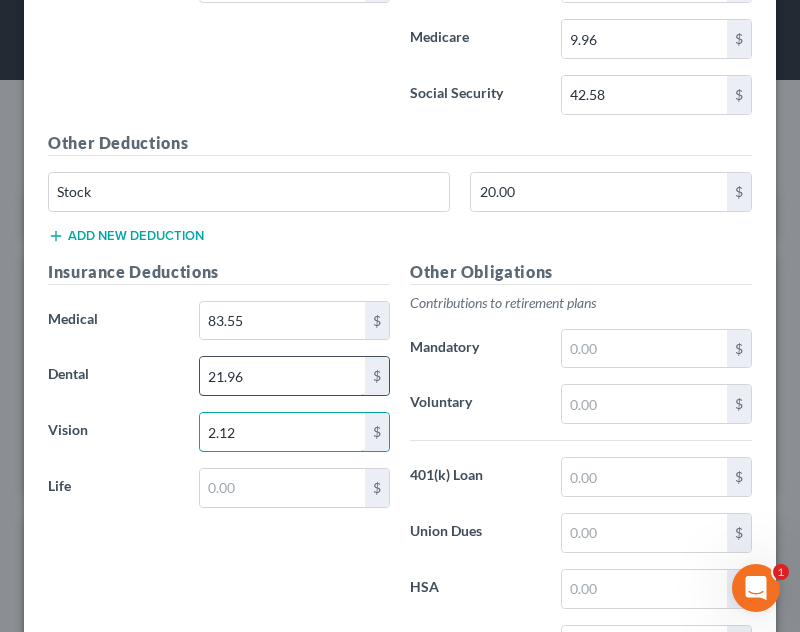 type on "2.12" 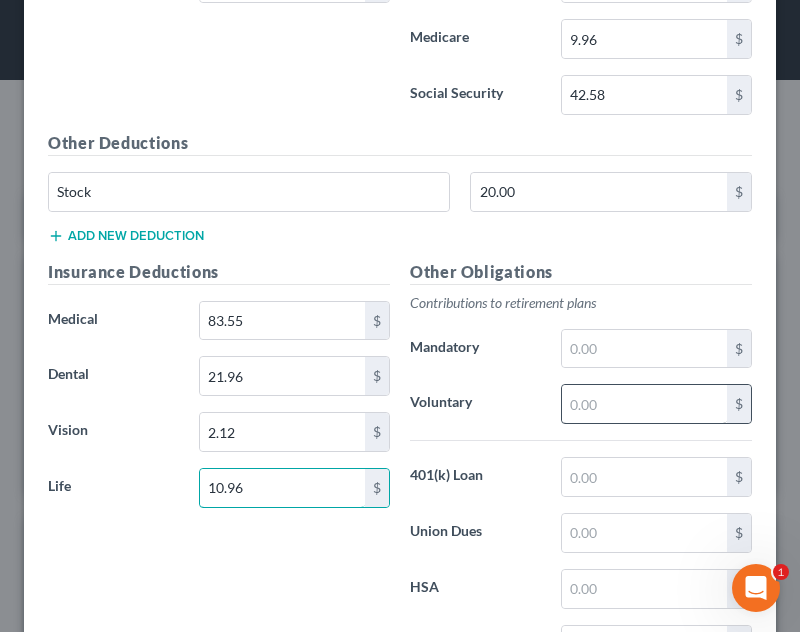 type on "10.96" 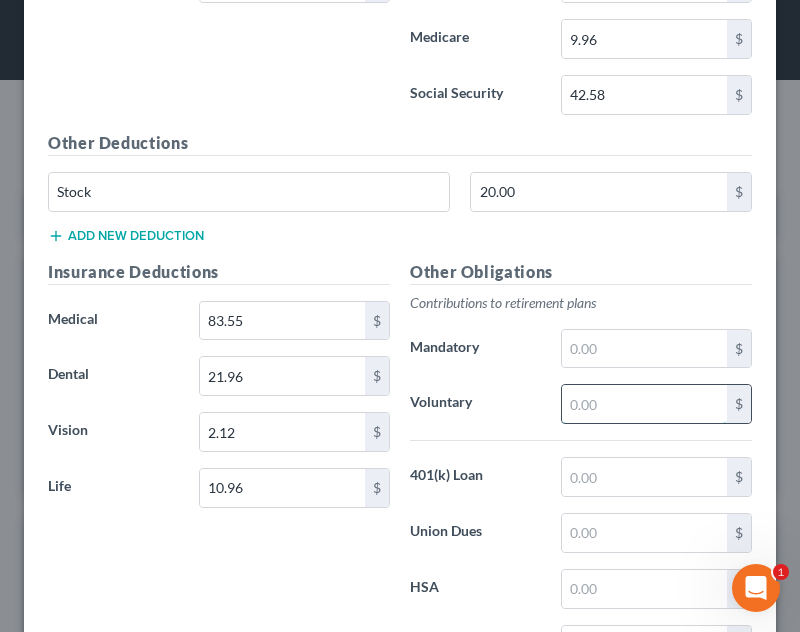 click at bounding box center [644, 404] 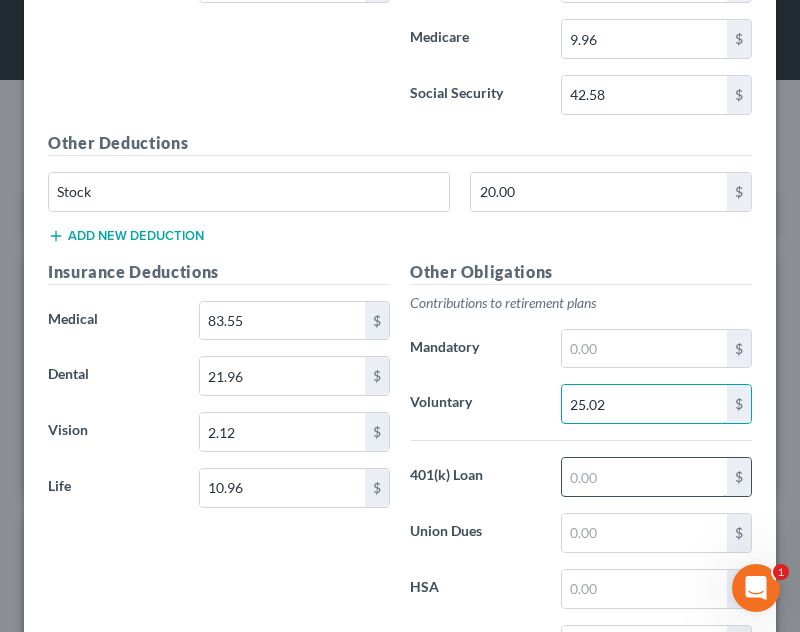 type on "25.02" 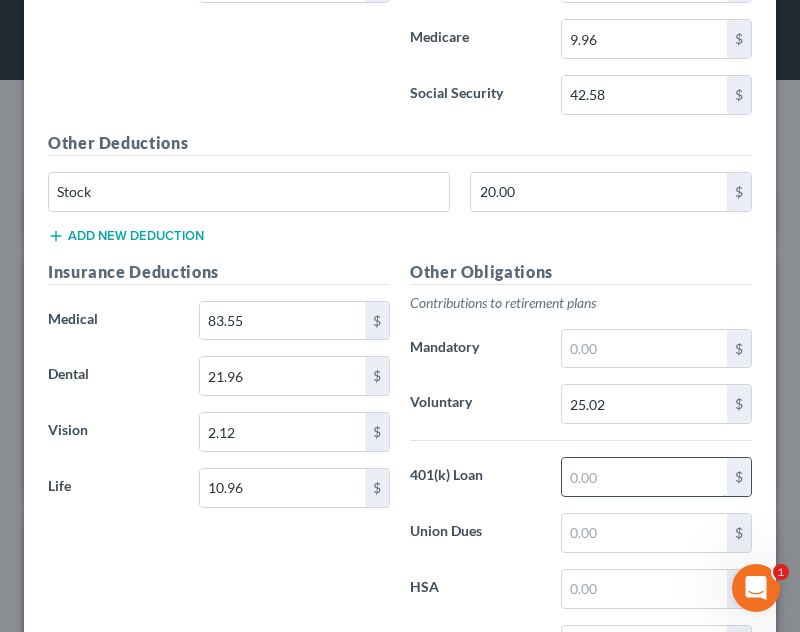 click at bounding box center (644, 477) 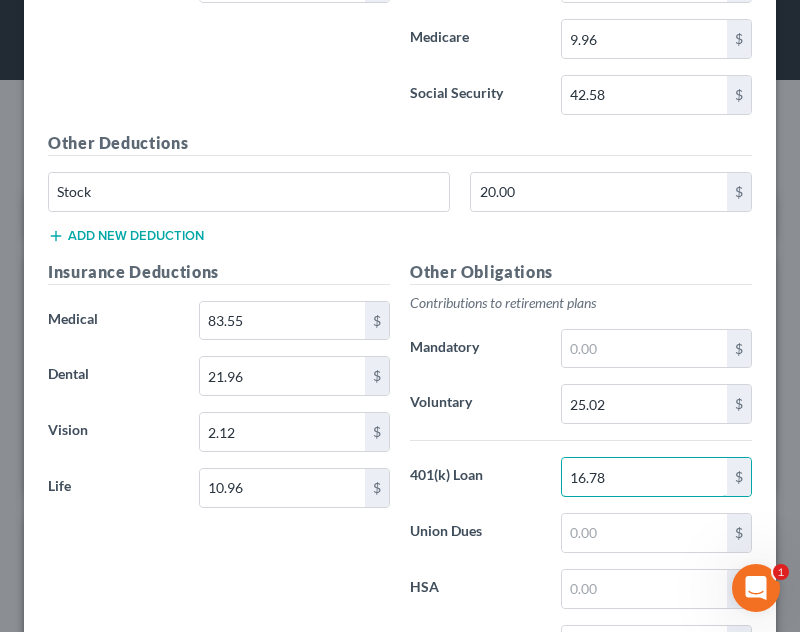 type on "16.78" 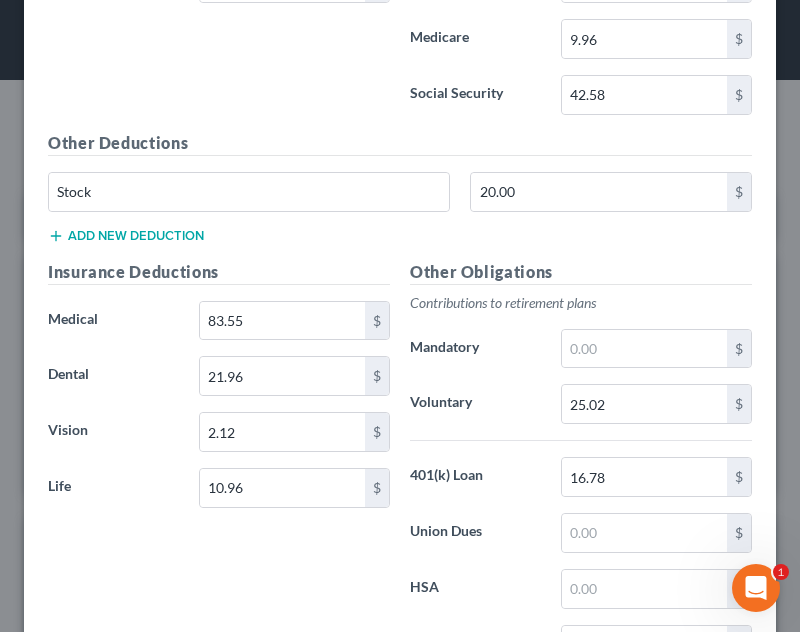 scroll, scrollTop: 1573, scrollLeft: 0, axis: vertical 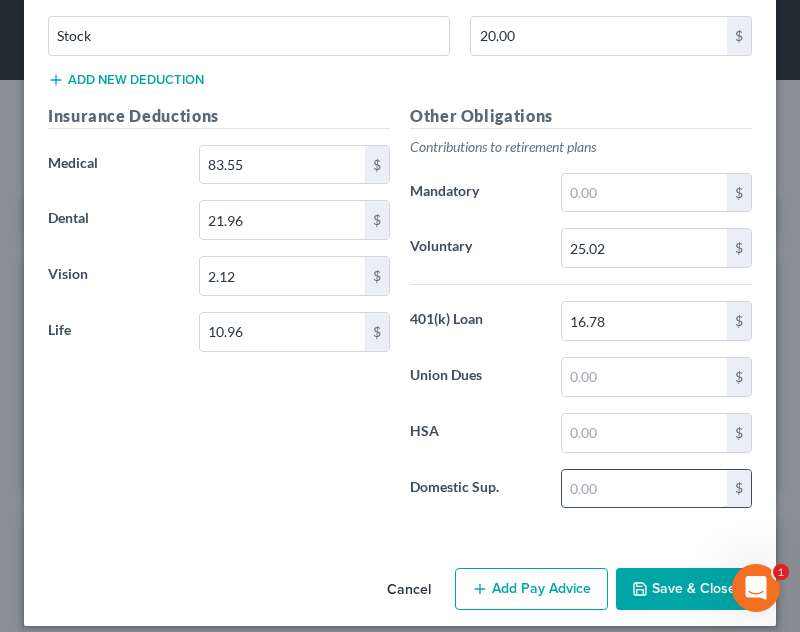 click at bounding box center [644, 489] 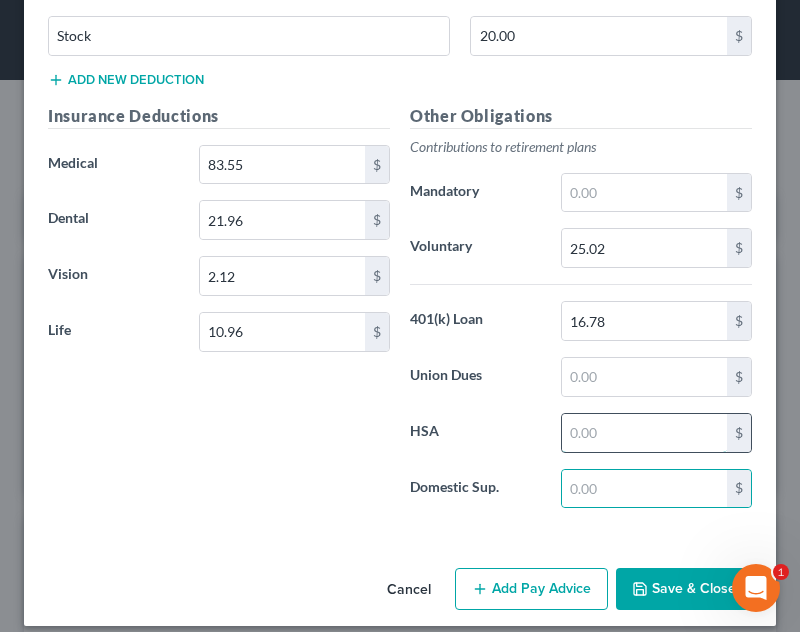 click at bounding box center [644, 433] 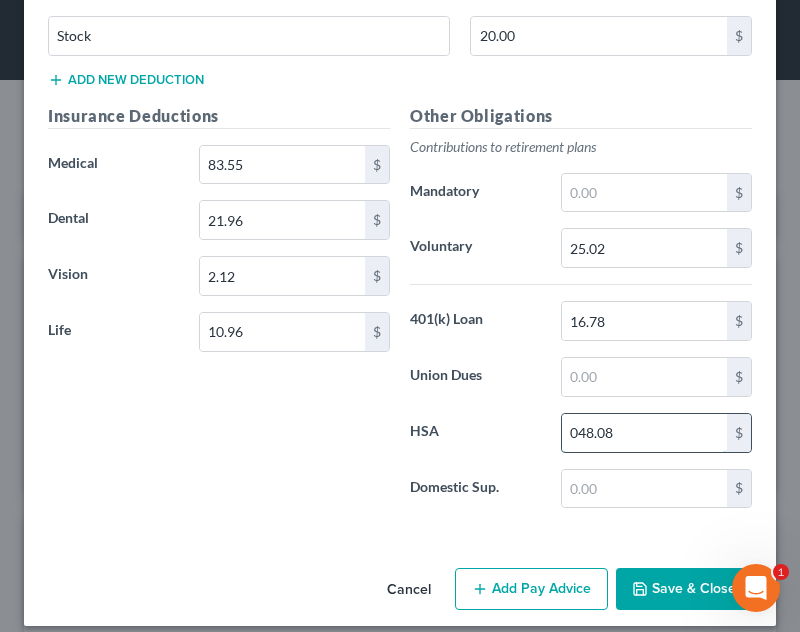 click on "048.08" at bounding box center [644, 433] 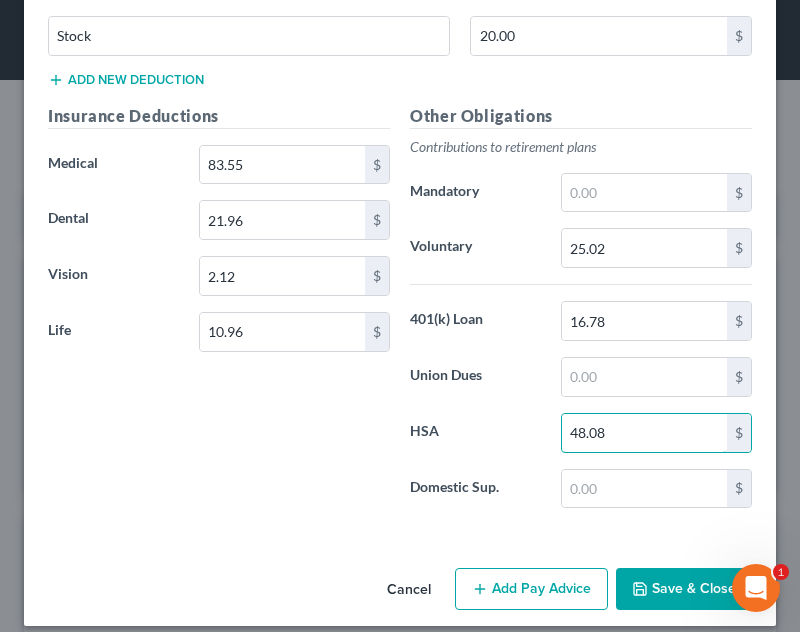 type on "48.08" 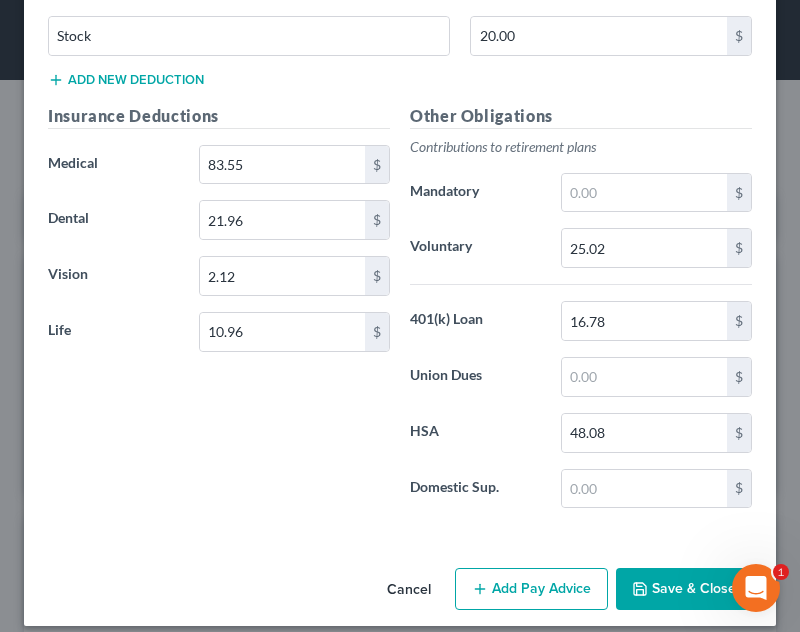 click on "Cancel Add Pay Advice Save & Close" at bounding box center (400, 593) 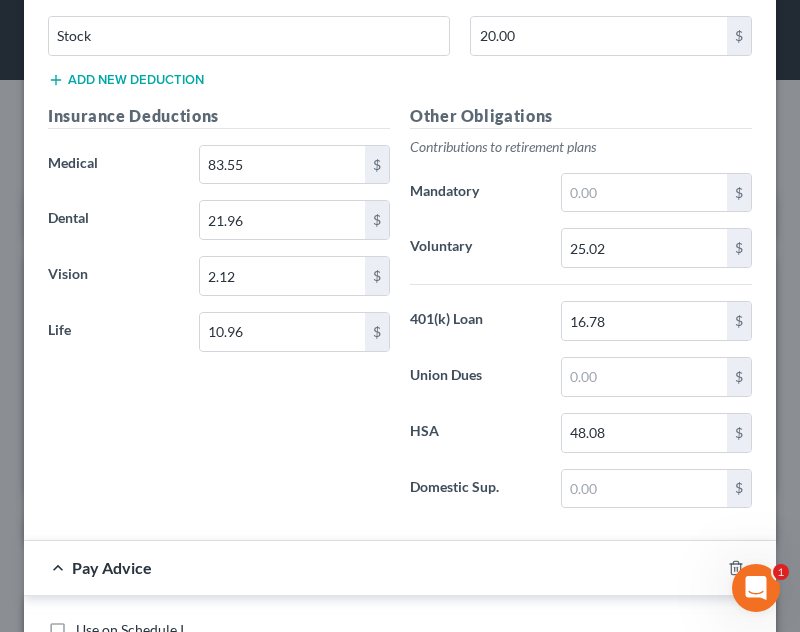 click on "Insurance Deductions Medical 83.55 $ Dental 21.96 $ Vision 2.12 $ Life 10.96 $" at bounding box center [219, 314] 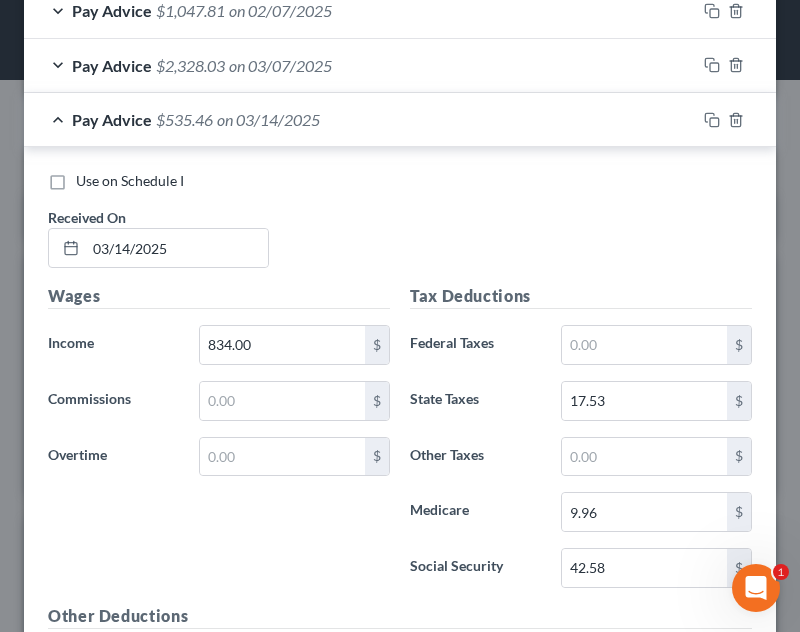 scroll, scrollTop: 933, scrollLeft: 0, axis: vertical 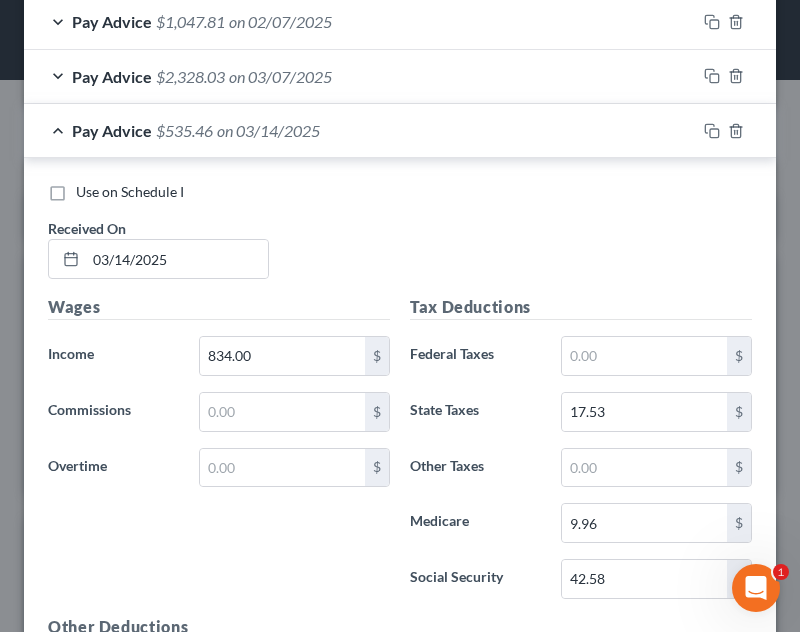 click on "Pay Advice $535.46 on 03/14/2025" at bounding box center [360, 130] 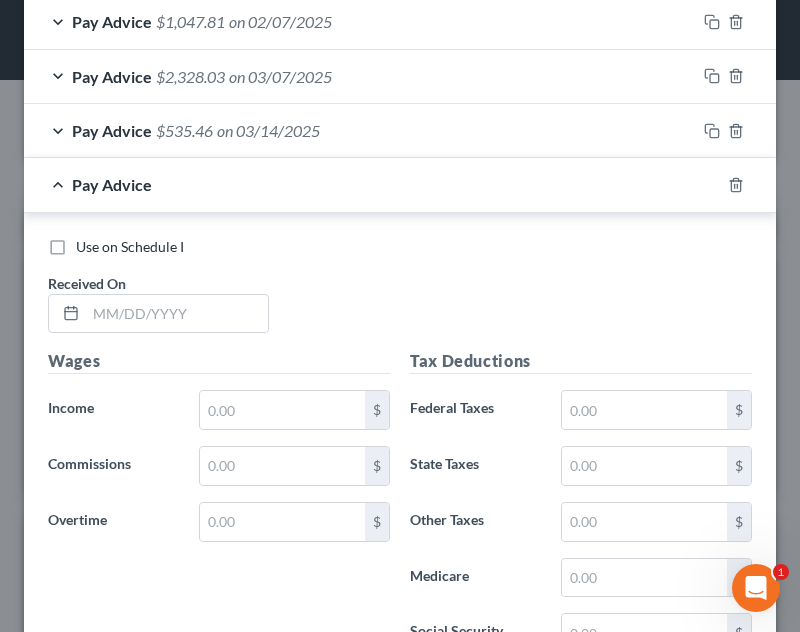 click on "Use on Schedule I
Received On
*" at bounding box center (400, 293) 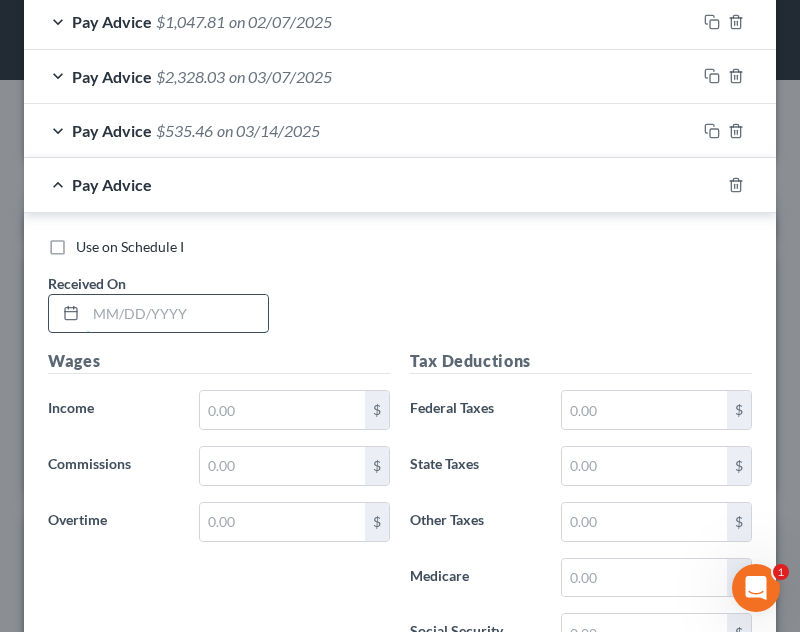 click at bounding box center [177, 314] 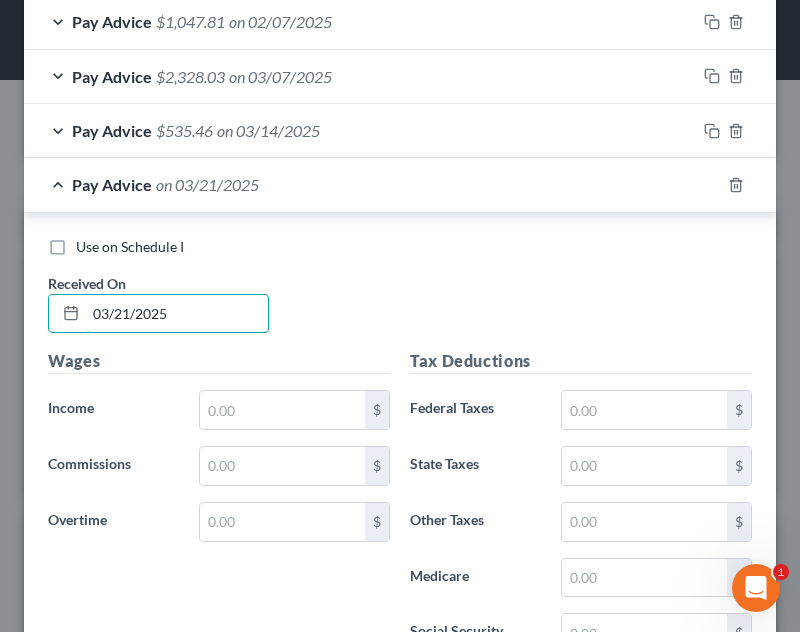 type on "03/21/2025" 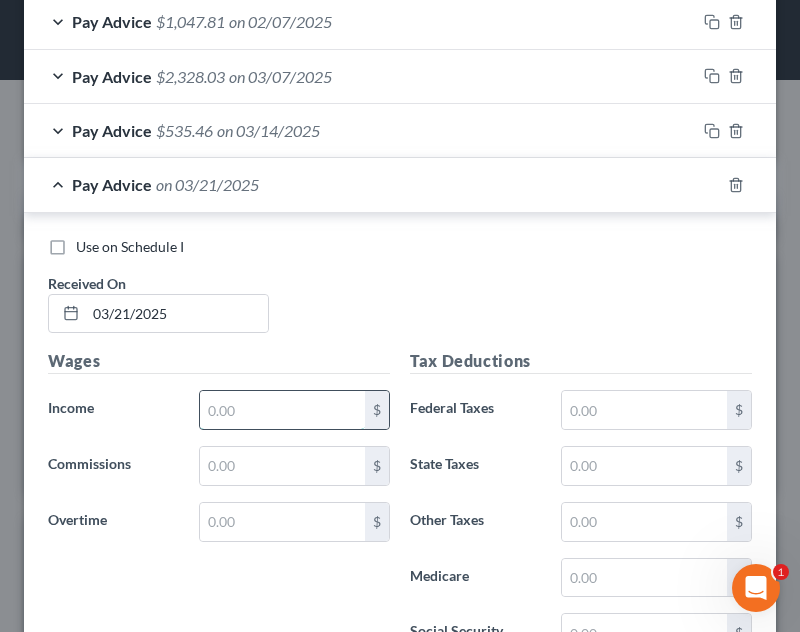 click at bounding box center (282, 410) 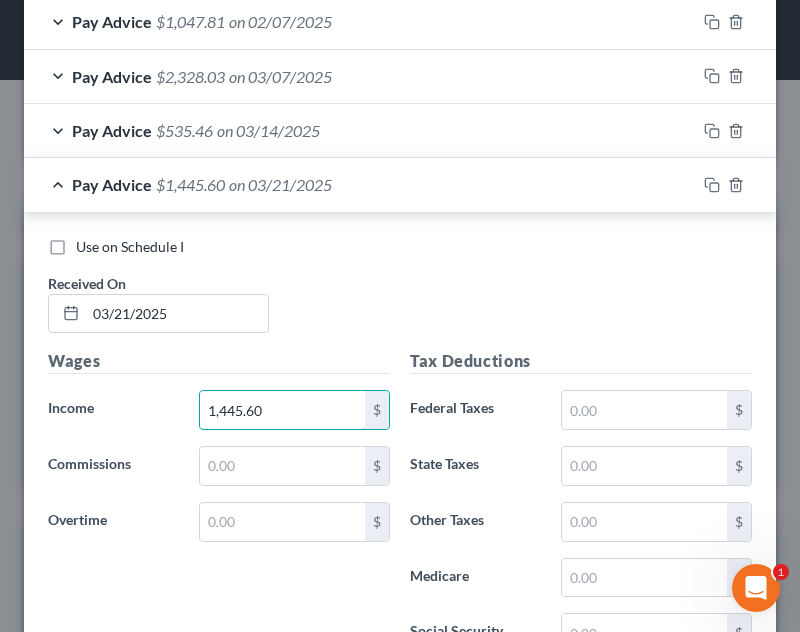 type on "1,445.60" 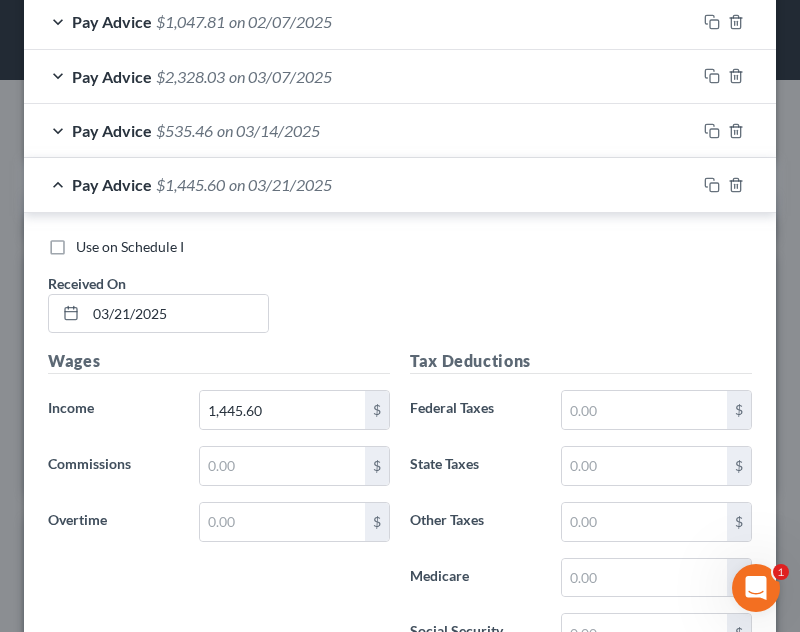 click on "Use on Schedule I
Received On
*
03/21/2025" at bounding box center (400, 293) 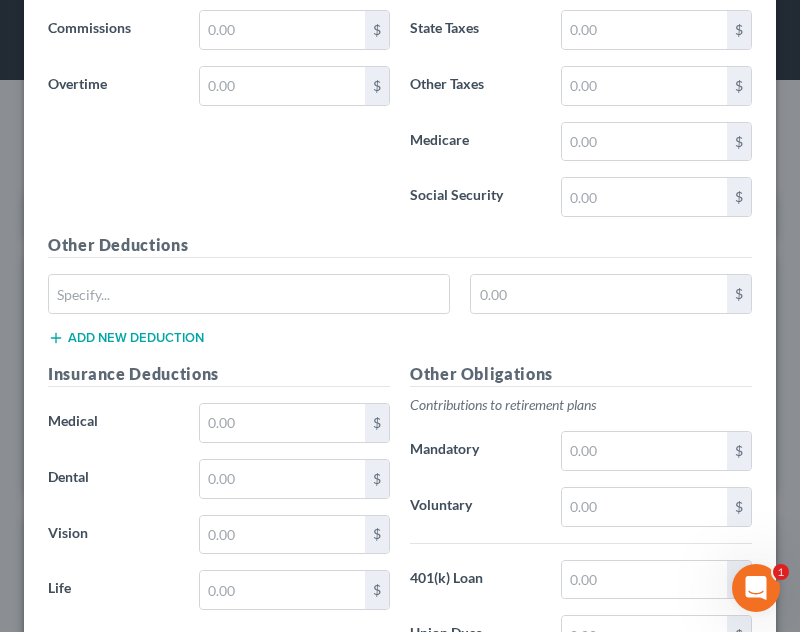 scroll, scrollTop: 1333, scrollLeft: 0, axis: vertical 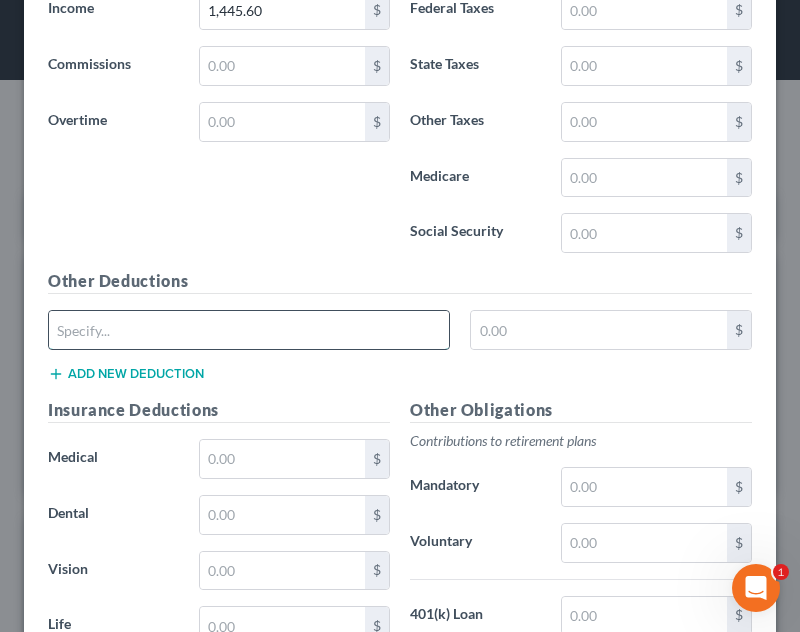 click at bounding box center (249, 330) 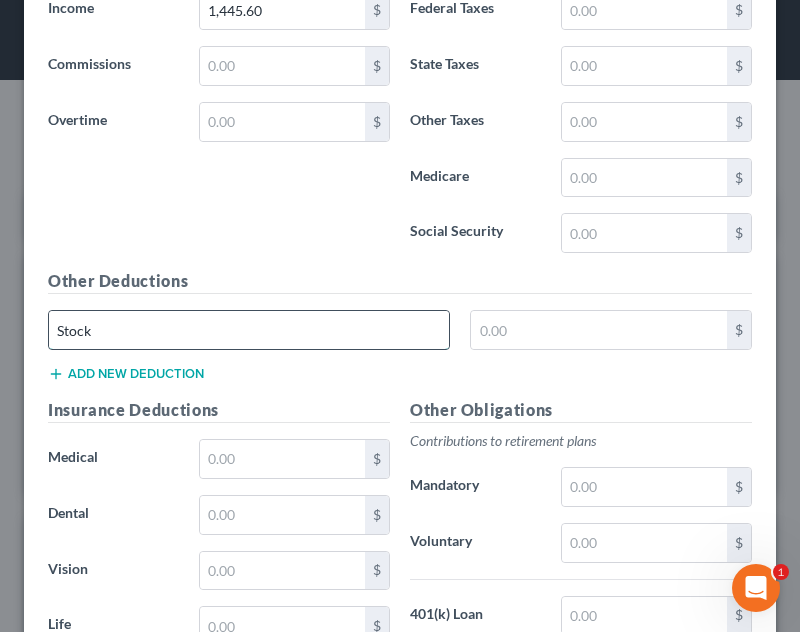 type on "Stock" 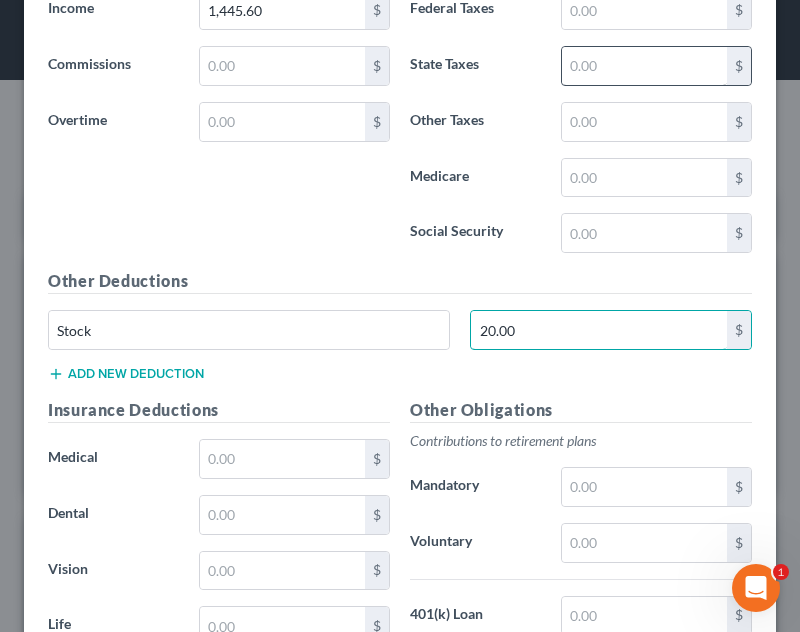 type on "20.00" 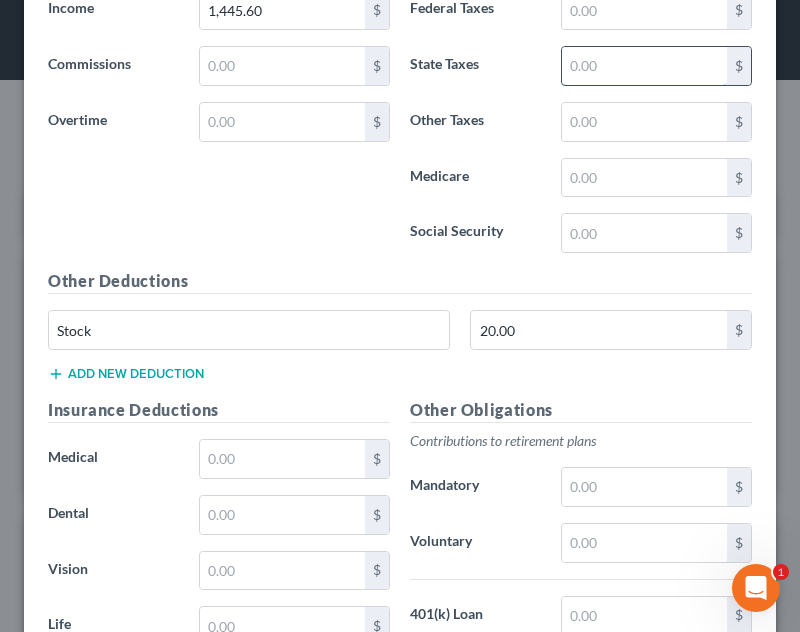 click at bounding box center [644, 66] 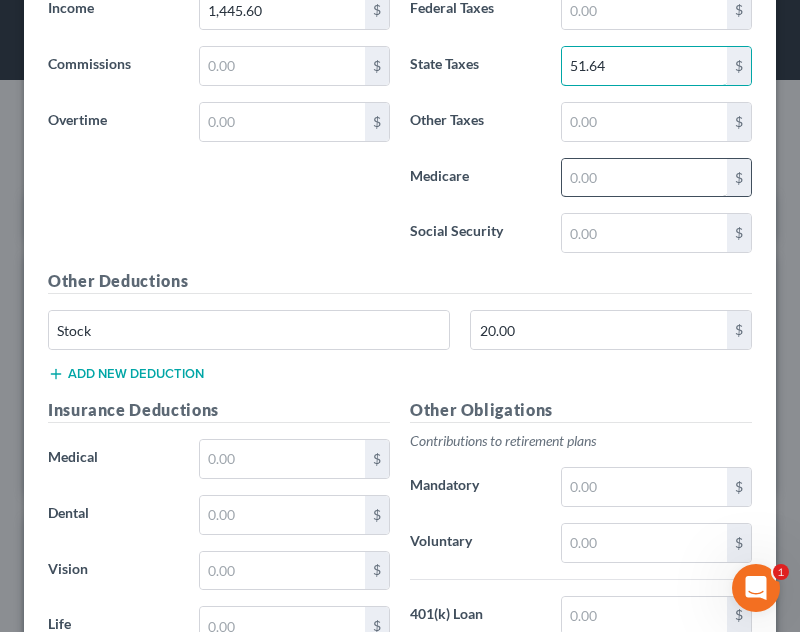 type on "51.64" 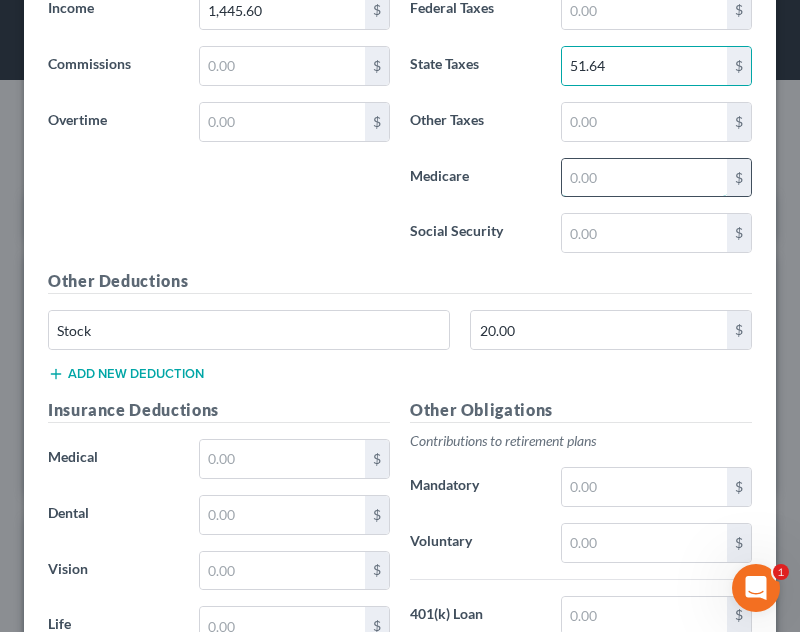 click at bounding box center (644, 178) 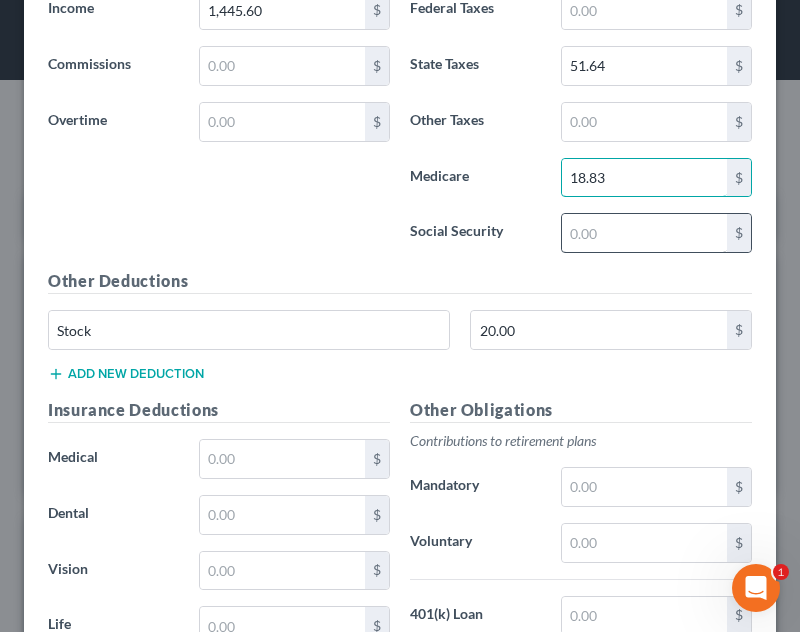 type on "18.83" 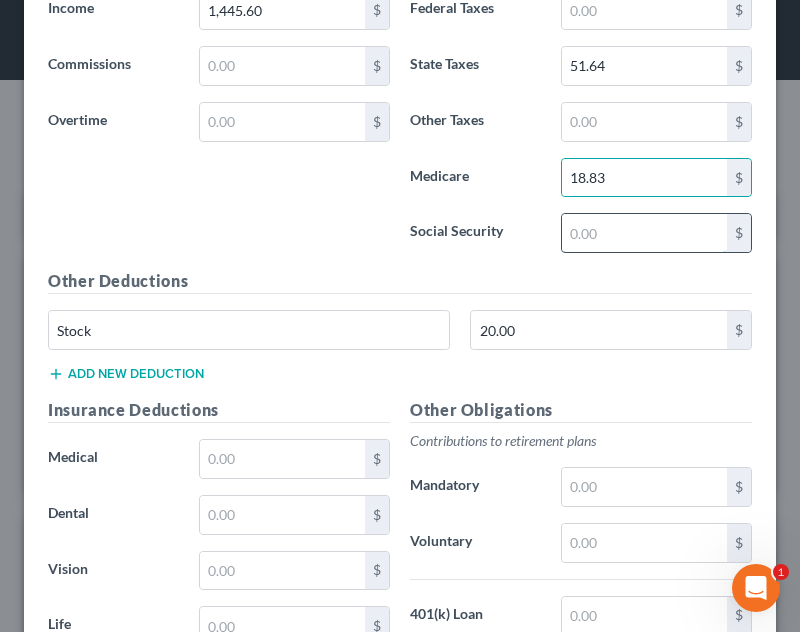 click at bounding box center [644, 233] 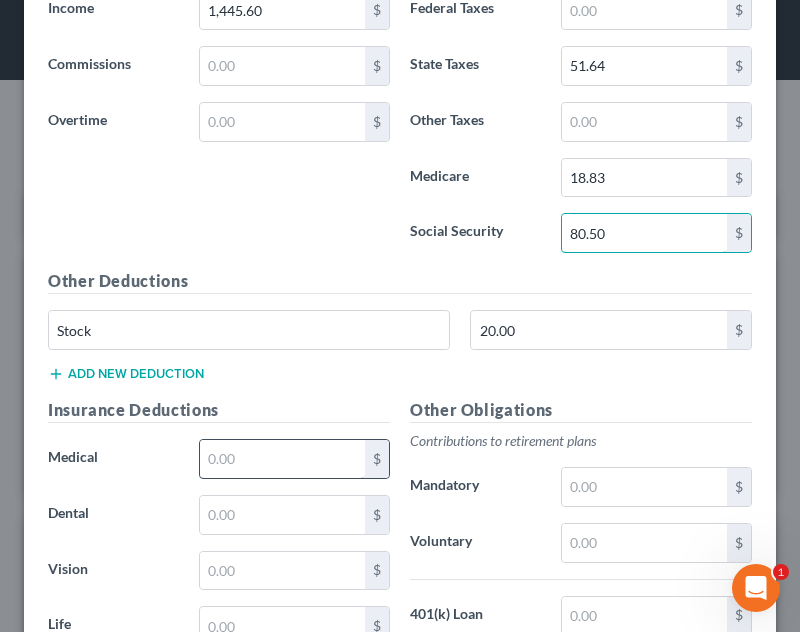 type on "80.50" 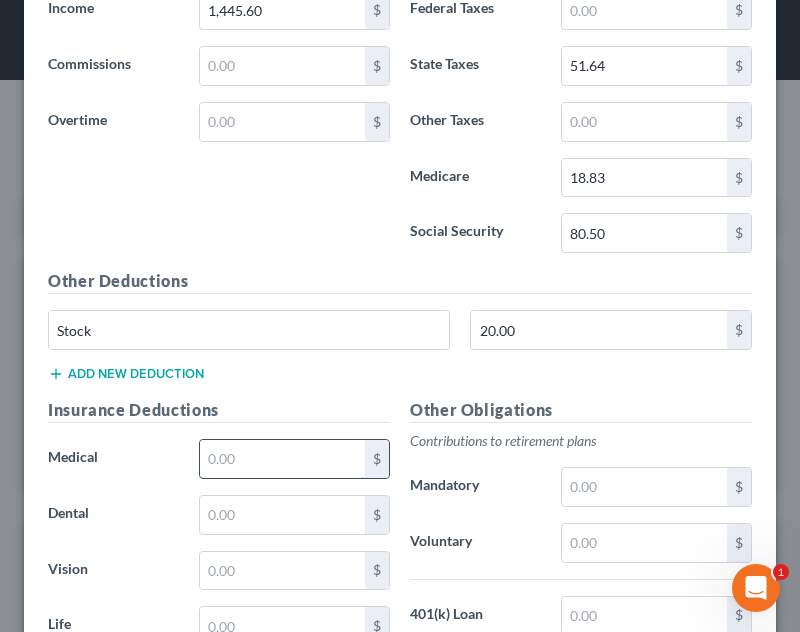 click at bounding box center [282, 459] 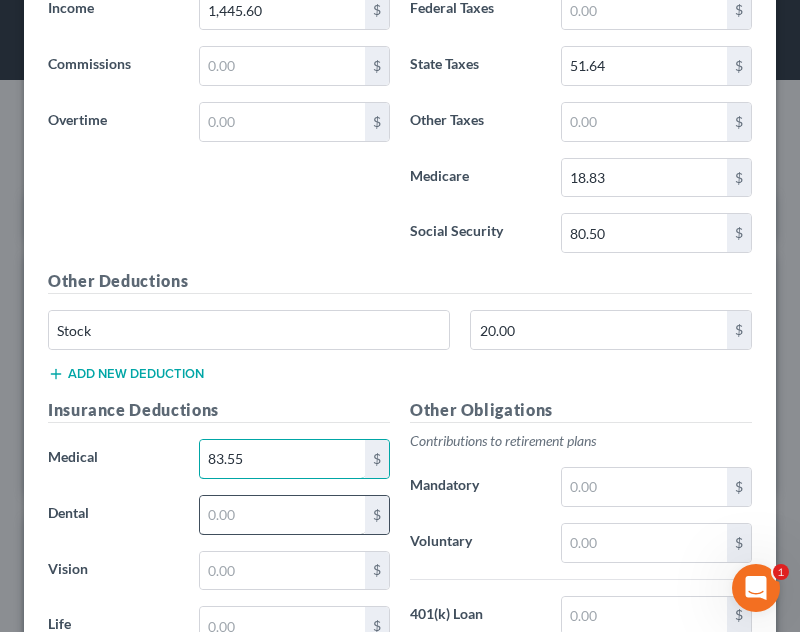 type on "83.55" 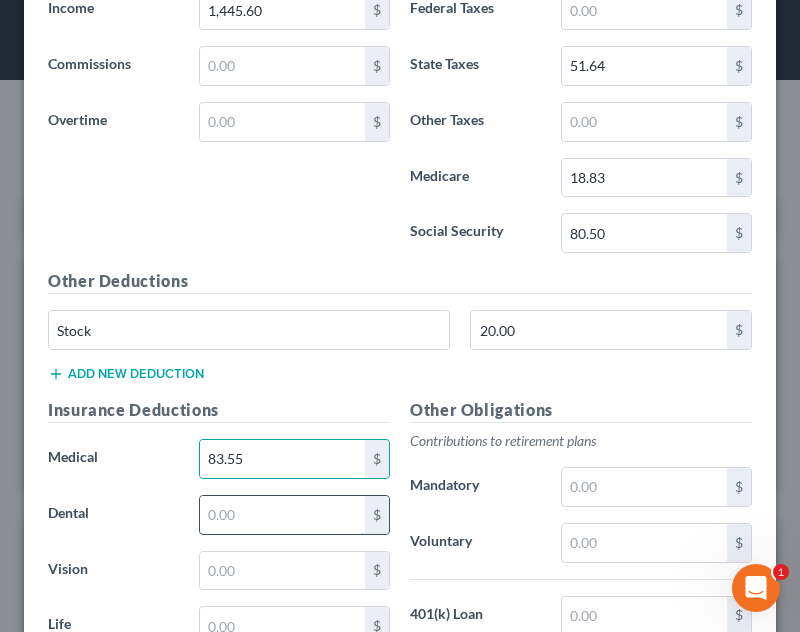 click at bounding box center (282, 515) 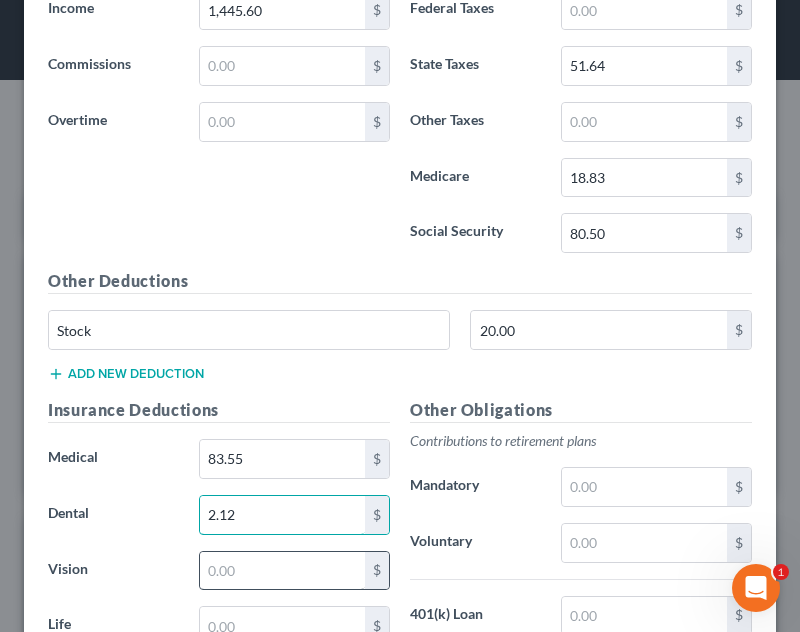 type on "2.12" 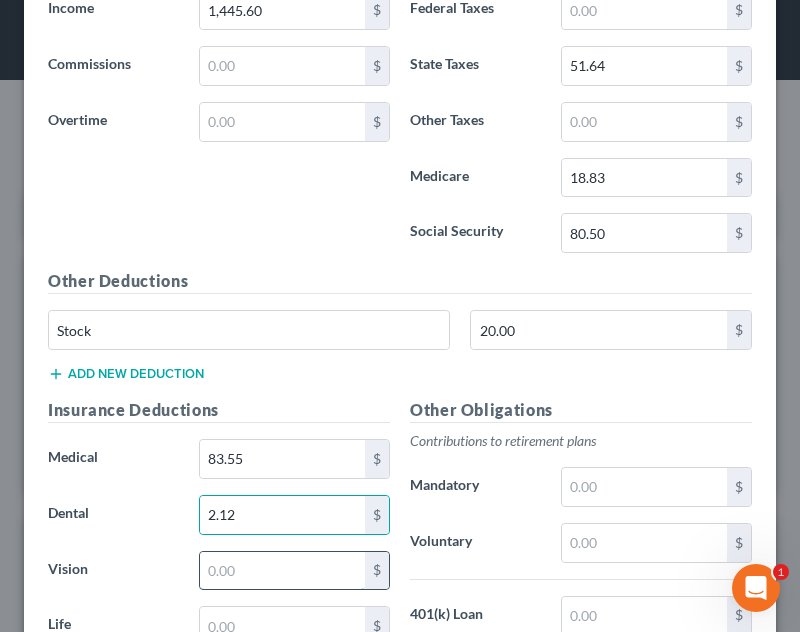 click at bounding box center [282, 571] 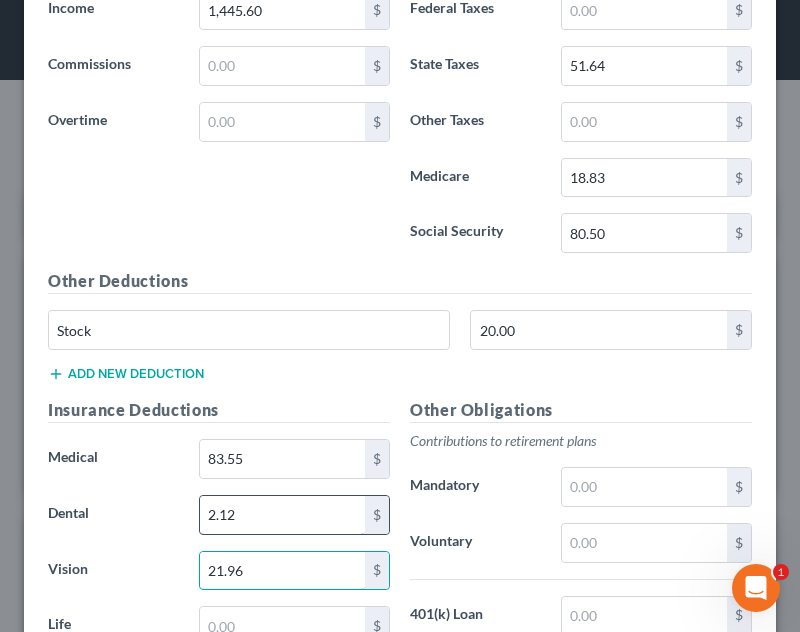 type on "21.96" 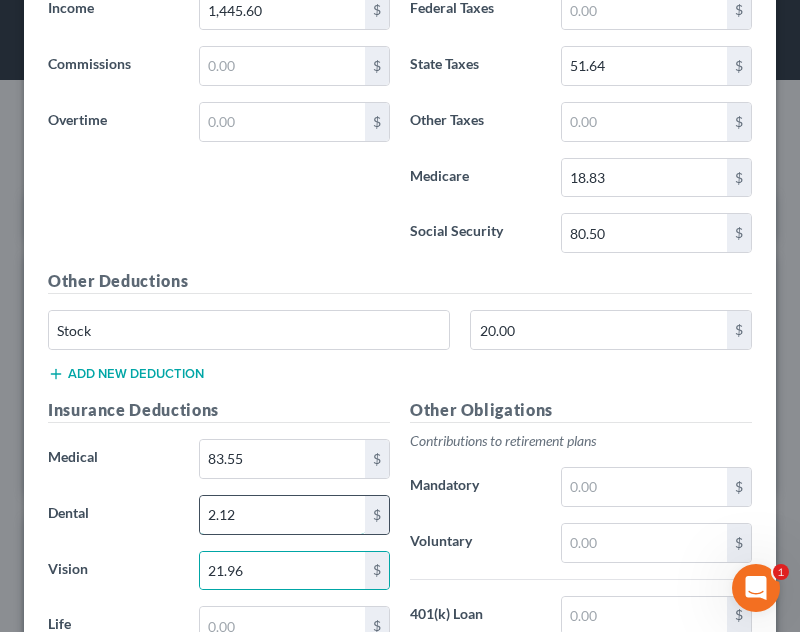 click on "2.12" at bounding box center [282, 515] 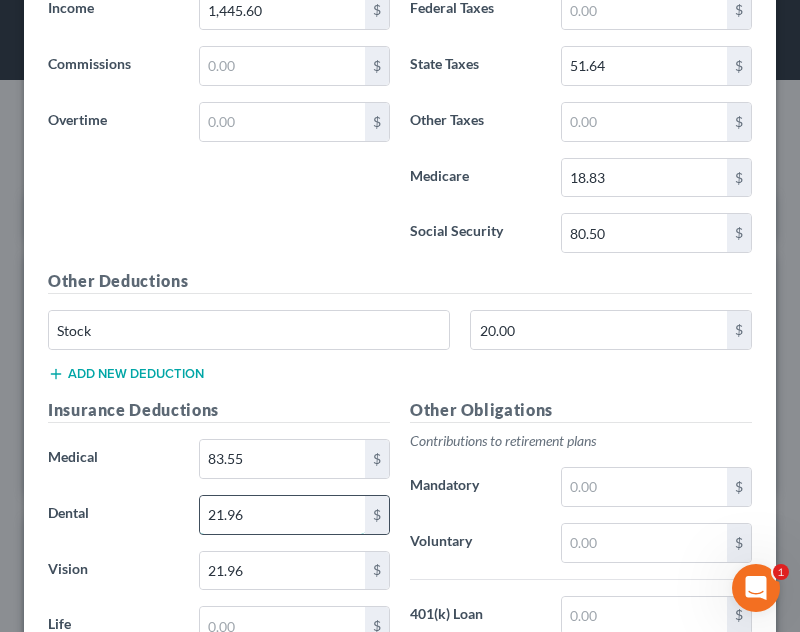 type on "21.96" 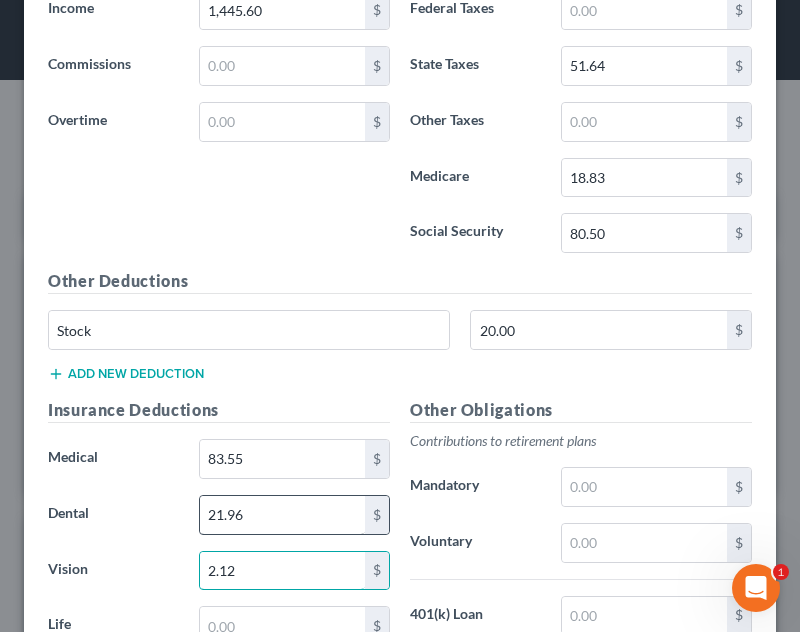 type on "2.12" 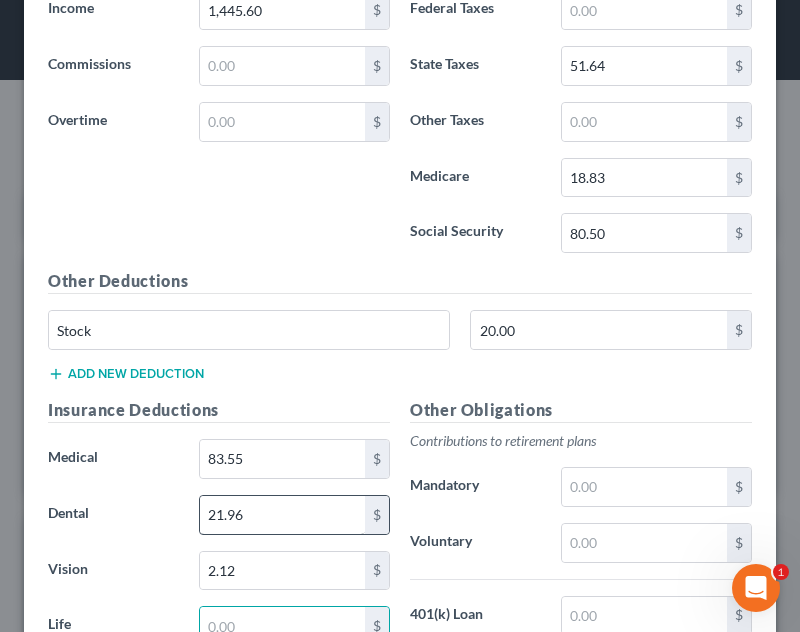 scroll, scrollTop: 1346, scrollLeft: 0, axis: vertical 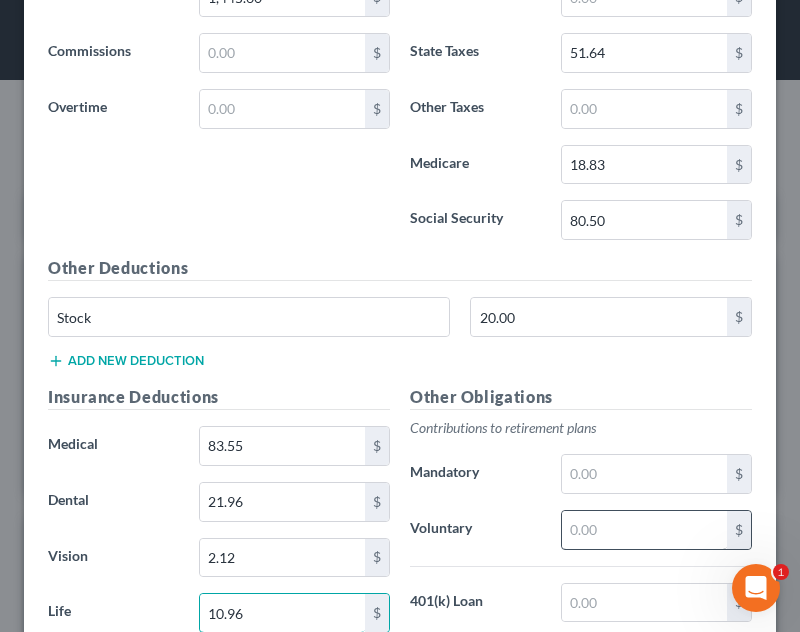 type on "10.96" 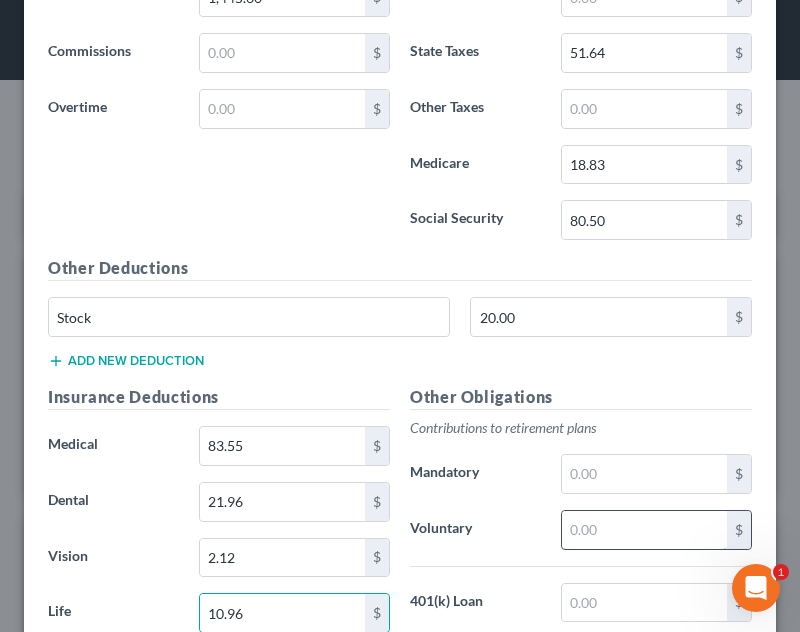 click at bounding box center [644, 530] 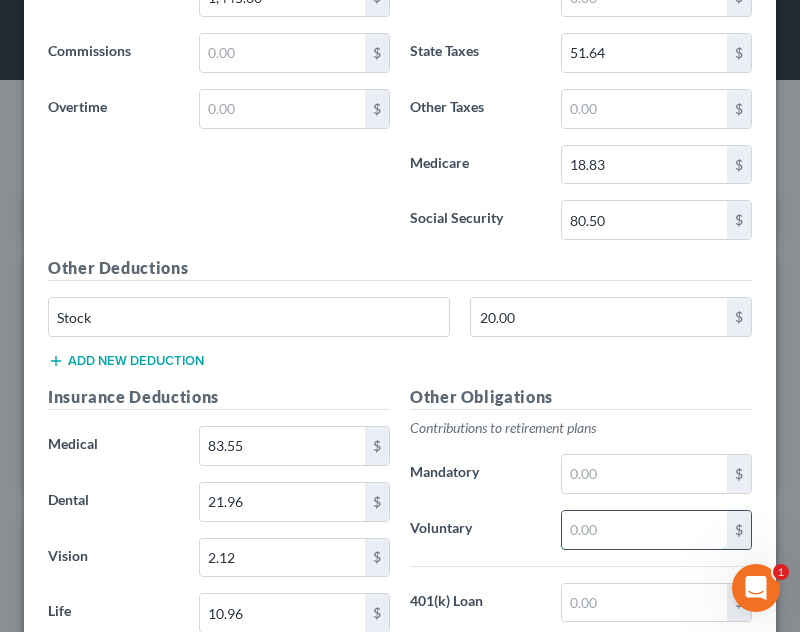 type on "1" 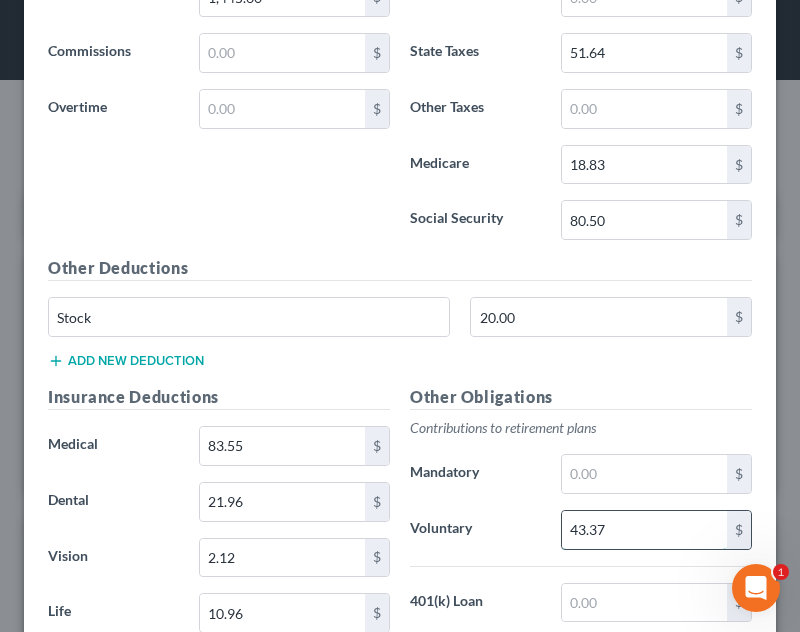 type on "43.37" 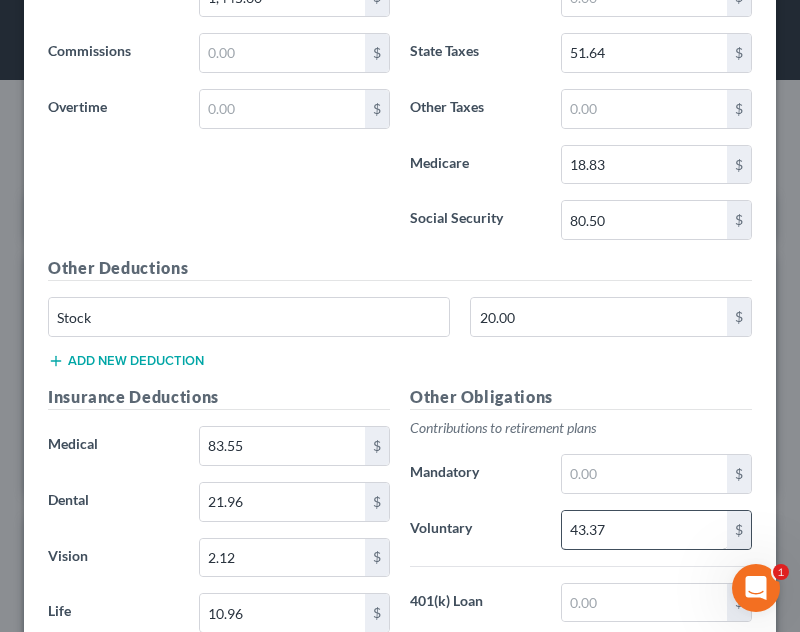 scroll, scrollTop: 1645, scrollLeft: 0, axis: vertical 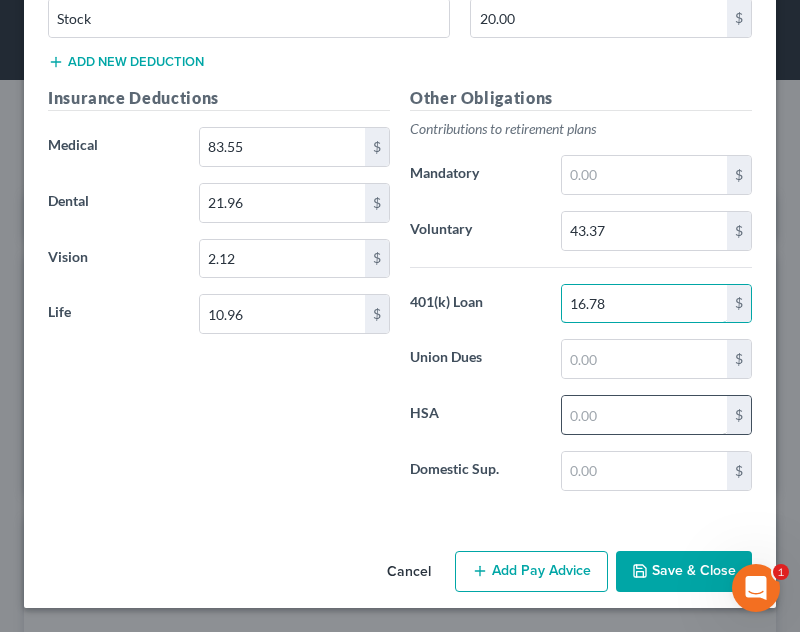 type on "16.78" 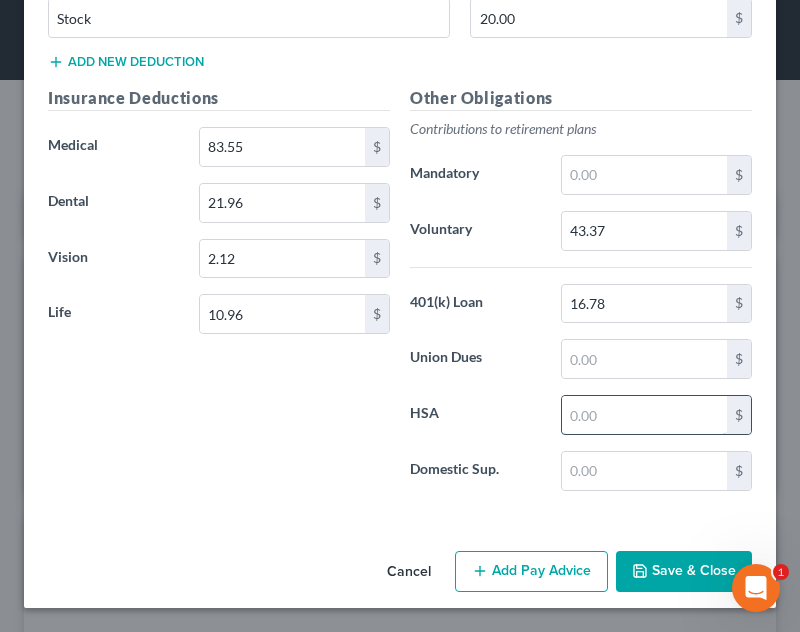 click at bounding box center [644, 415] 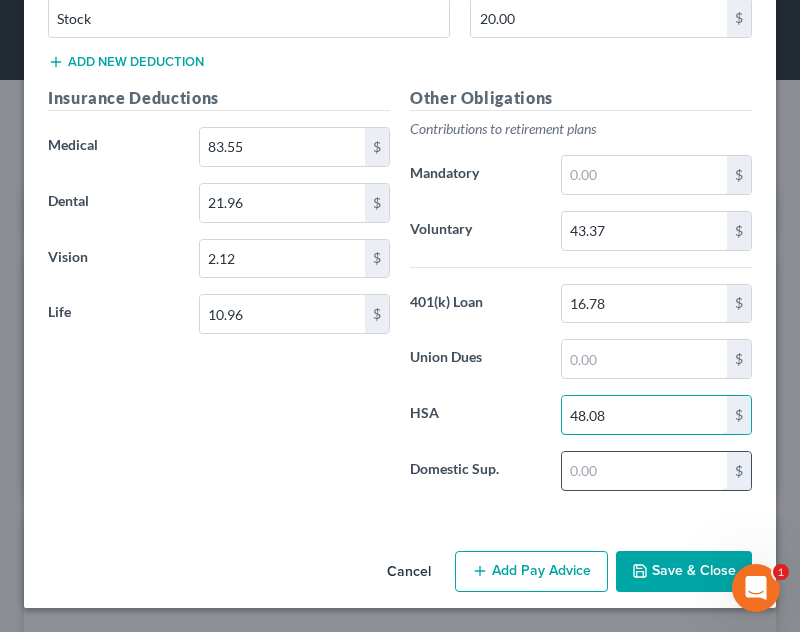 type on "48.08" 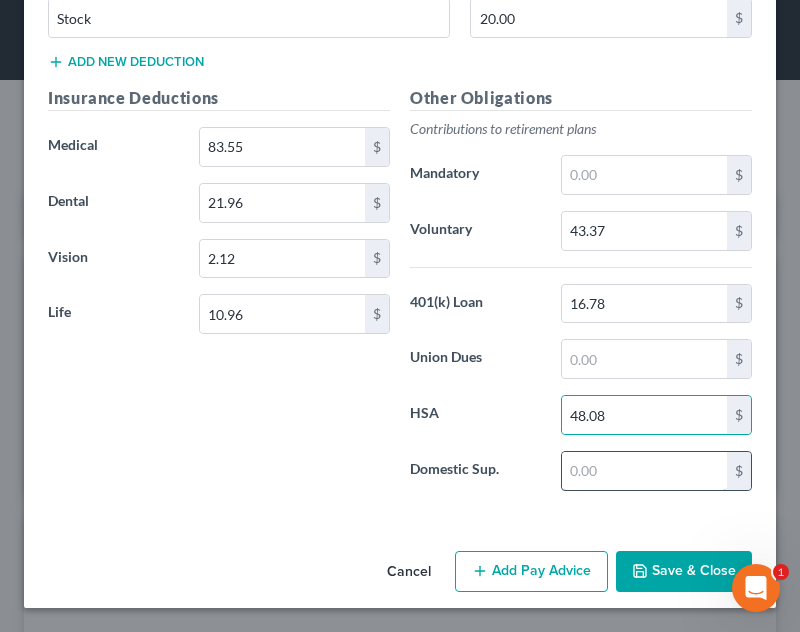 click on "Add Pay Advice" at bounding box center [531, 572] 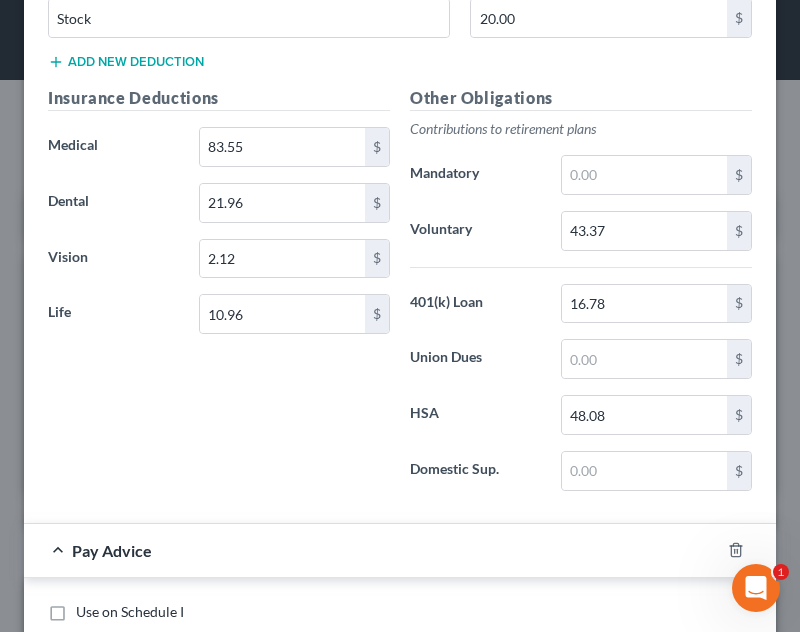 scroll, scrollTop: 1178, scrollLeft: 0, axis: vertical 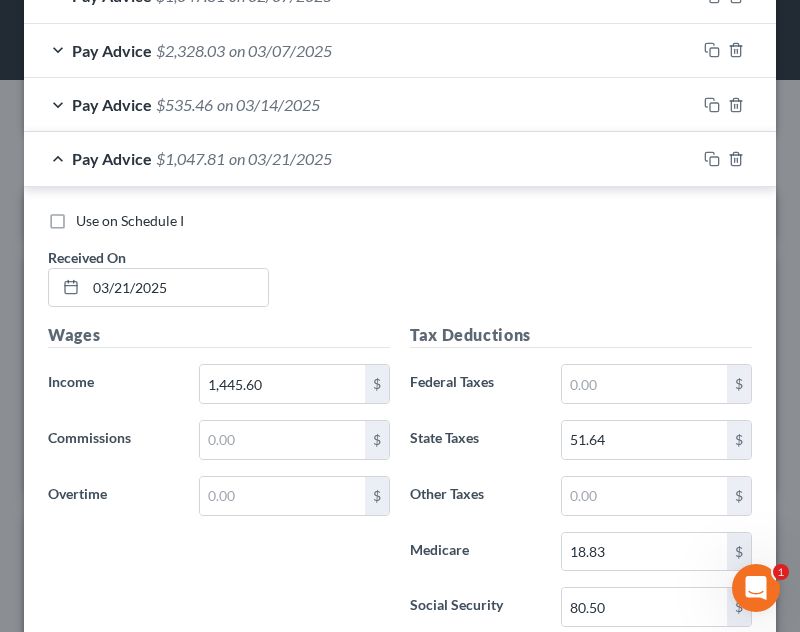 click on "Pay Advice $[AMOUNT] on [DATE]" at bounding box center [360, 158] 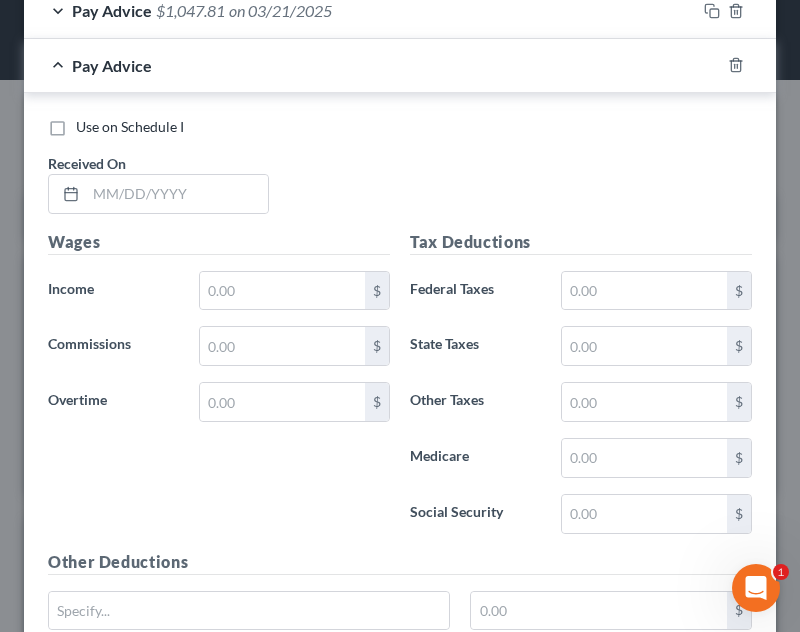 scroll, scrollTop: 1119, scrollLeft: 0, axis: vertical 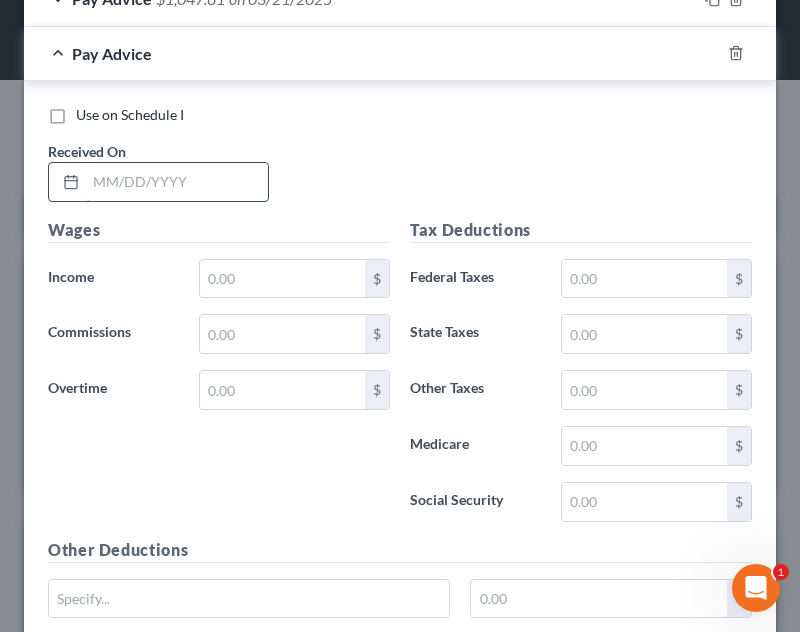click at bounding box center [177, 182] 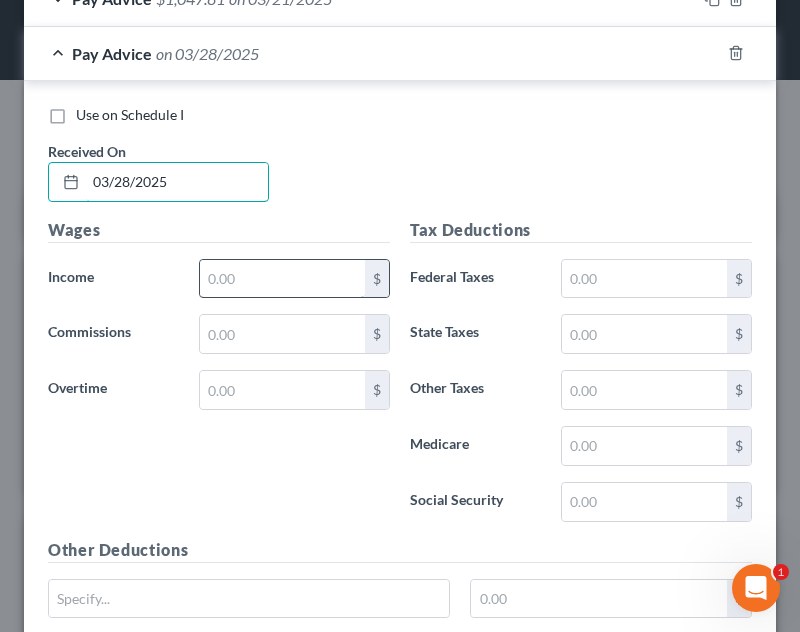 type on "03/28/2025" 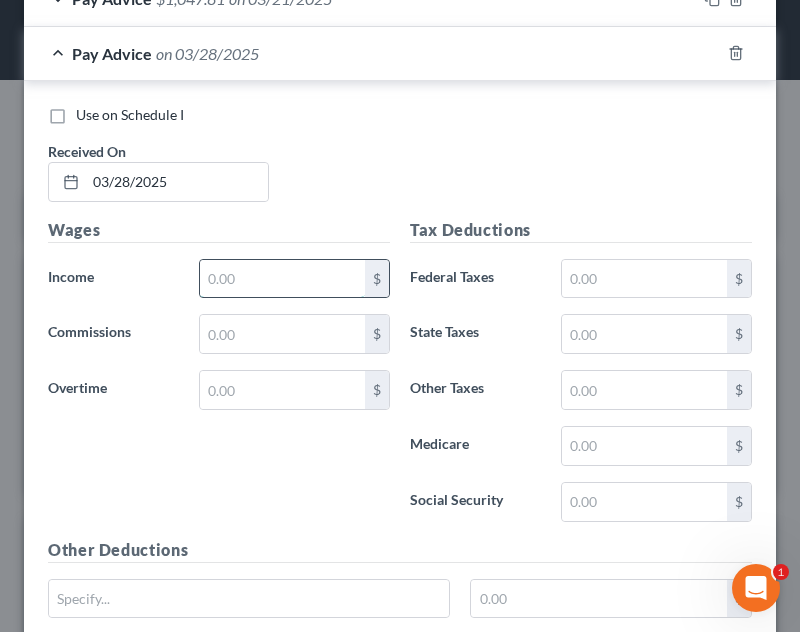 click at bounding box center (282, 279) 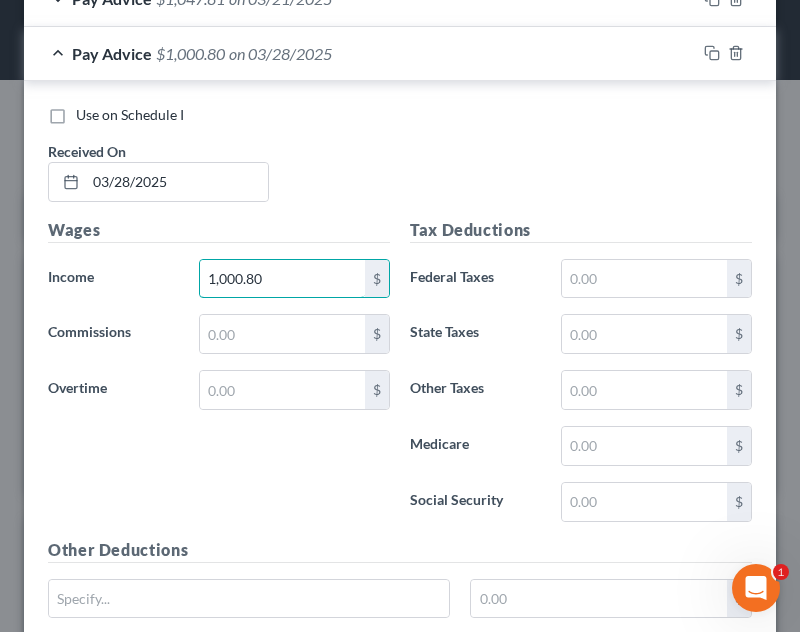 type on "1,000.80" 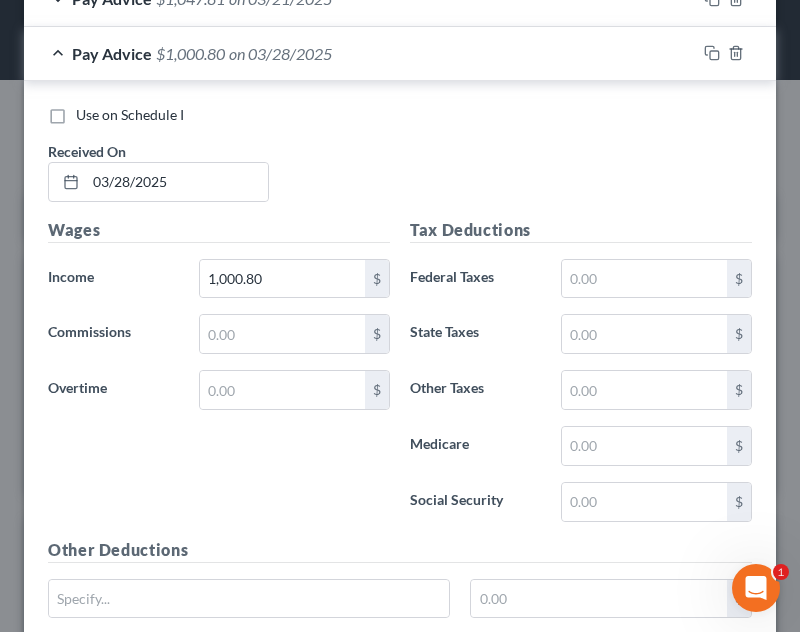 click on "Use on Schedule I
Received On
*
03/28/2025" at bounding box center (400, 161) 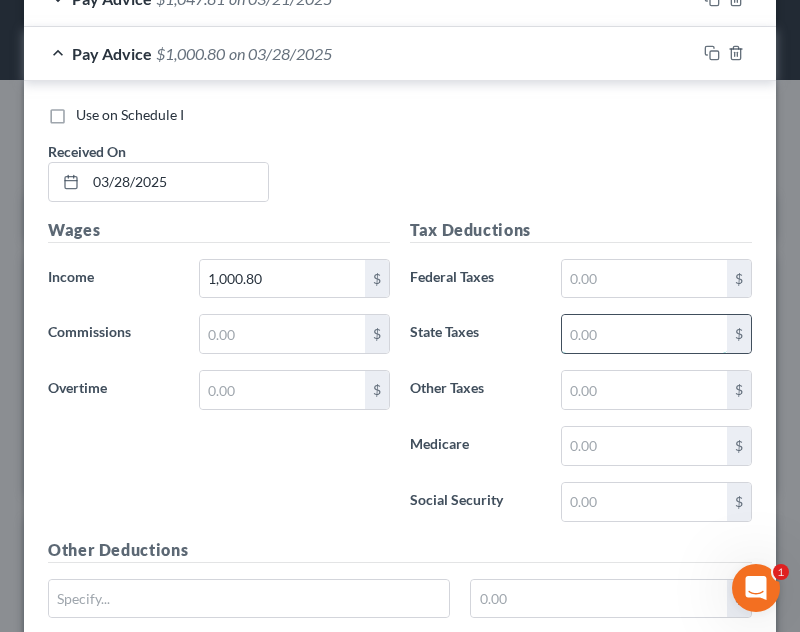 click at bounding box center [644, 334] 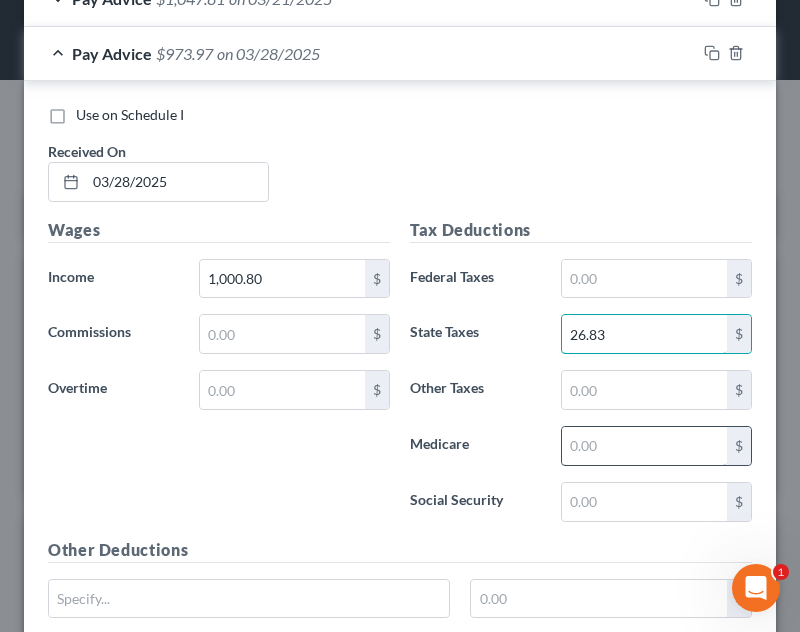 type on "26.83" 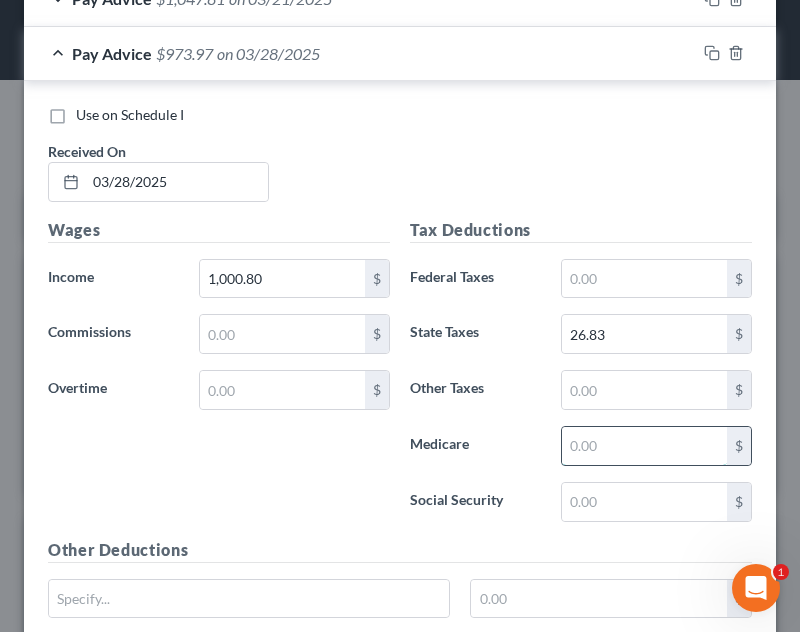 click at bounding box center [644, 446] 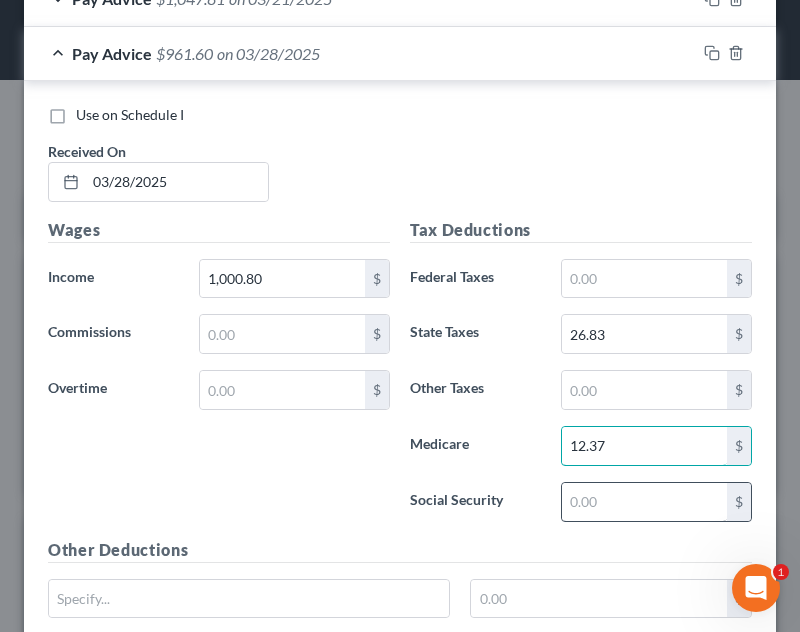 type on "12.37" 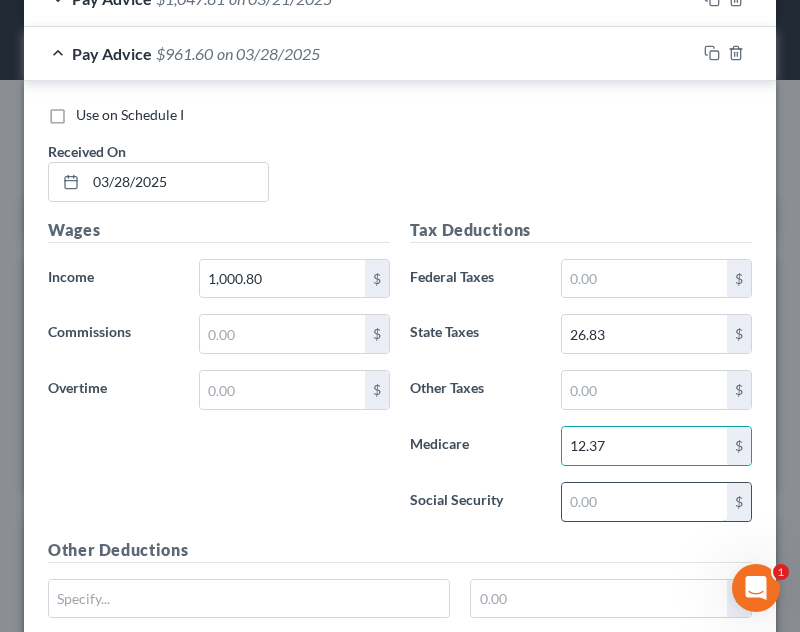 click at bounding box center [644, 502] 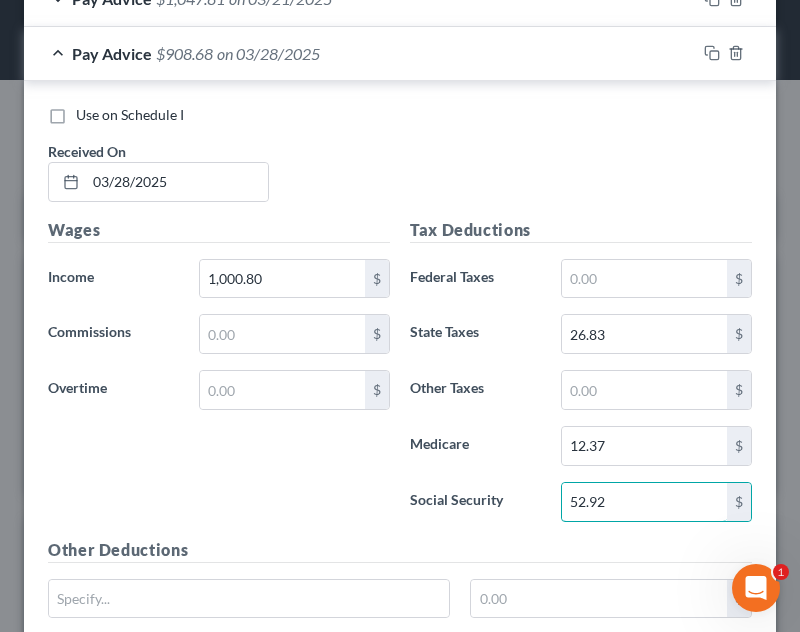 type on "52.92" 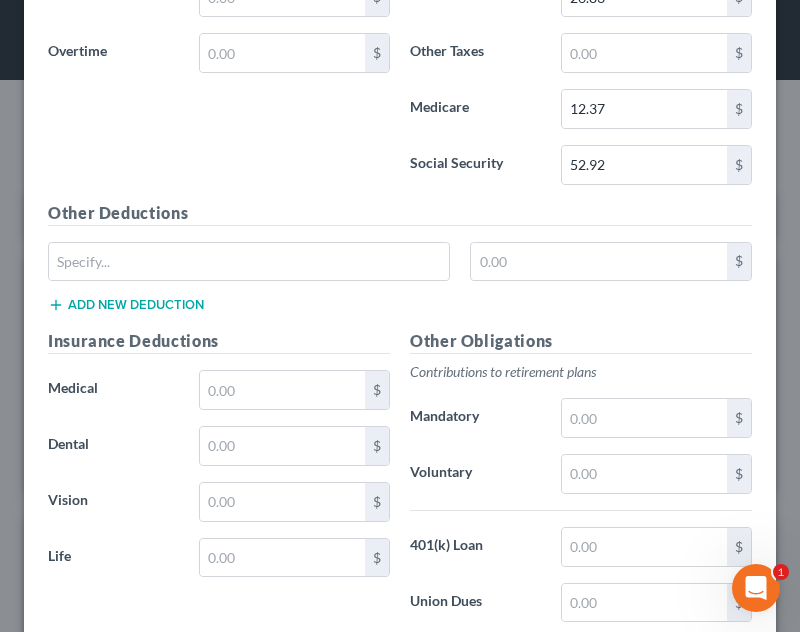 scroll, scrollTop: 1476, scrollLeft: 0, axis: vertical 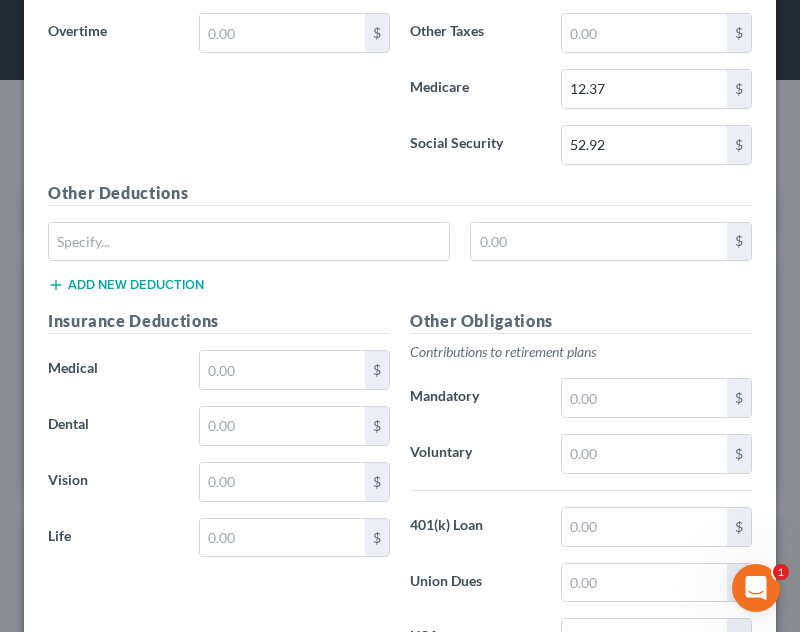 click on "Other Deductions $ Add new deduction" at bounding box center (400, 245) 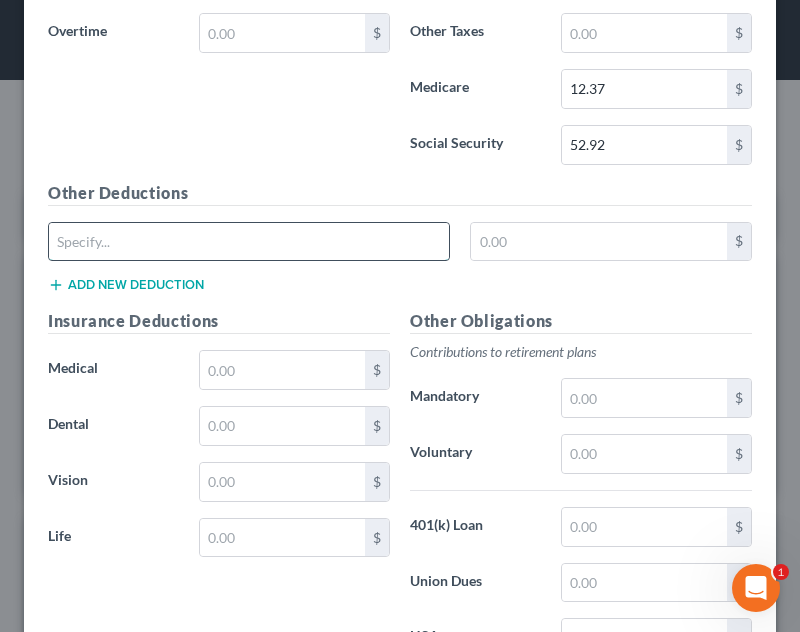 click at bounding box center [249, 242] 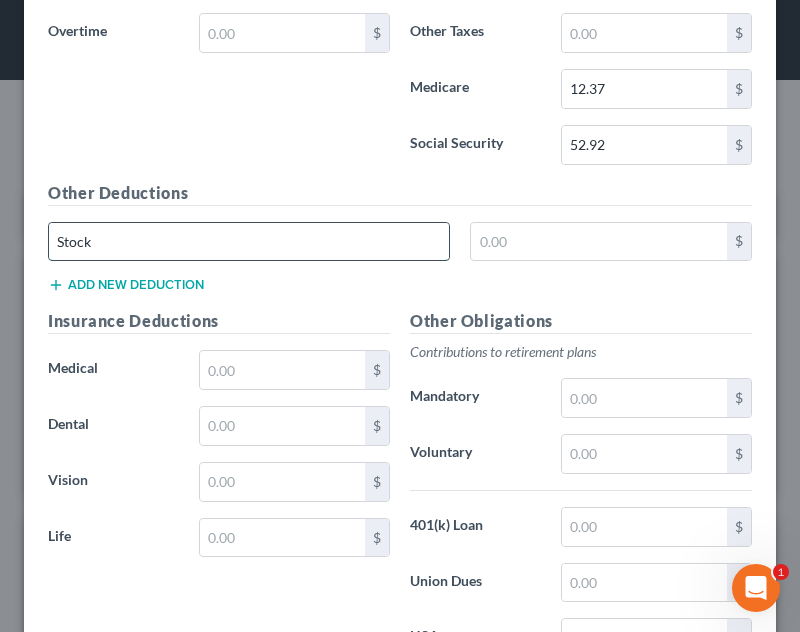 type on "Stock" 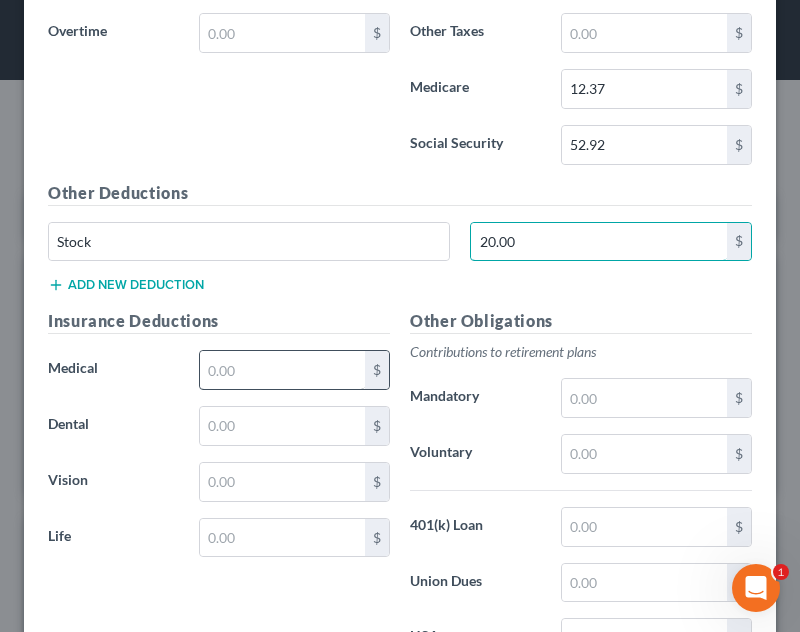 type on "20.00" 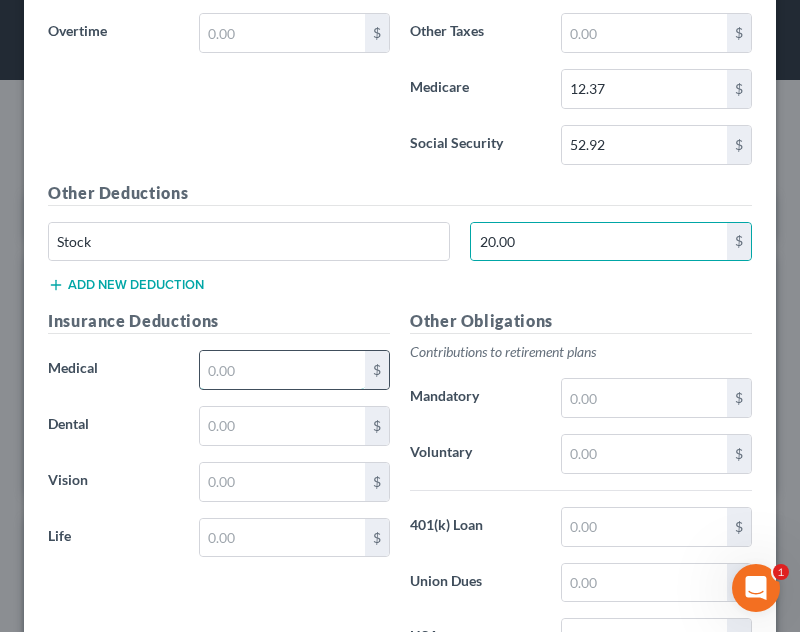 click at bounding box center [282, 370] 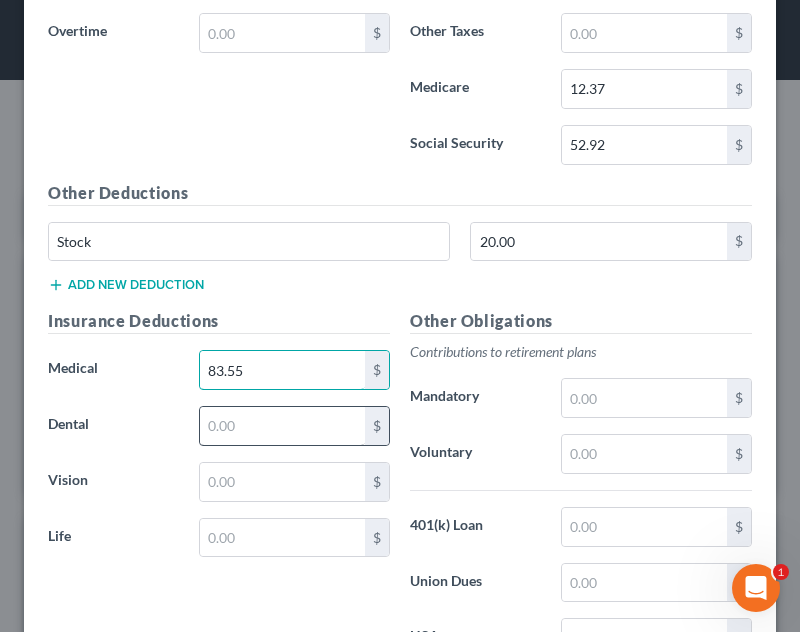 type on "83.55" 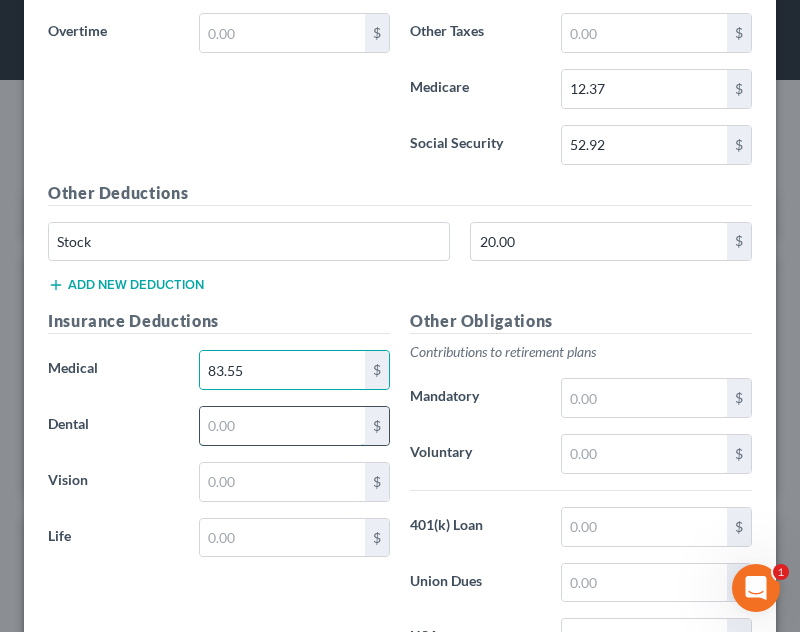 click at bounding box center [282, 426] 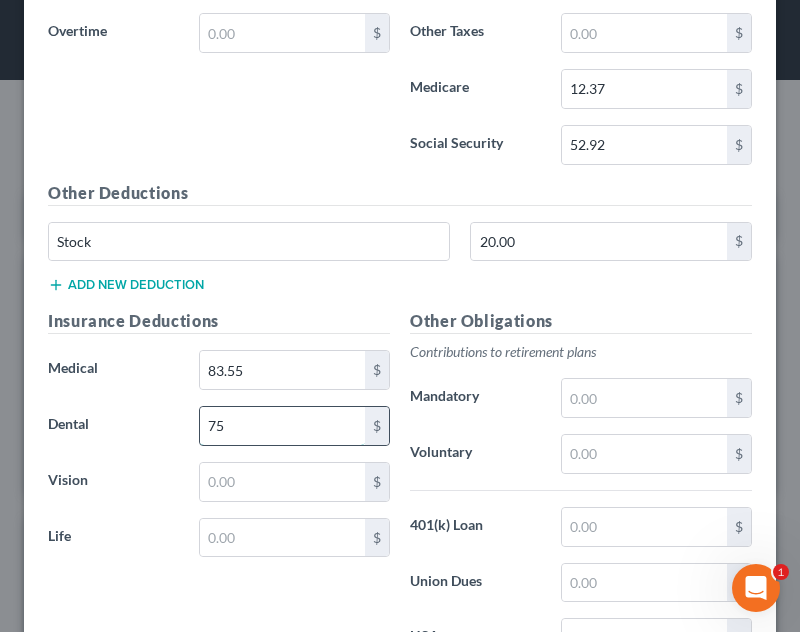 type on "7" 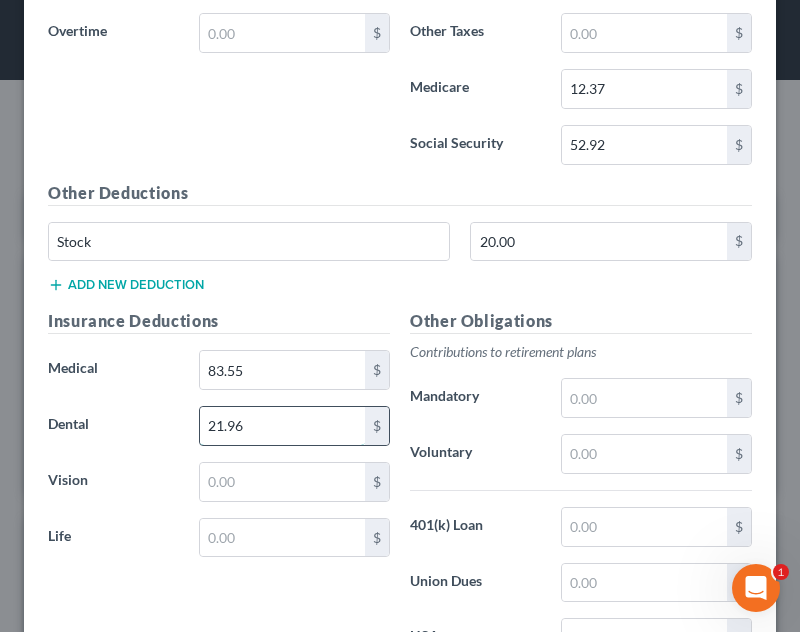 type on "21.96" 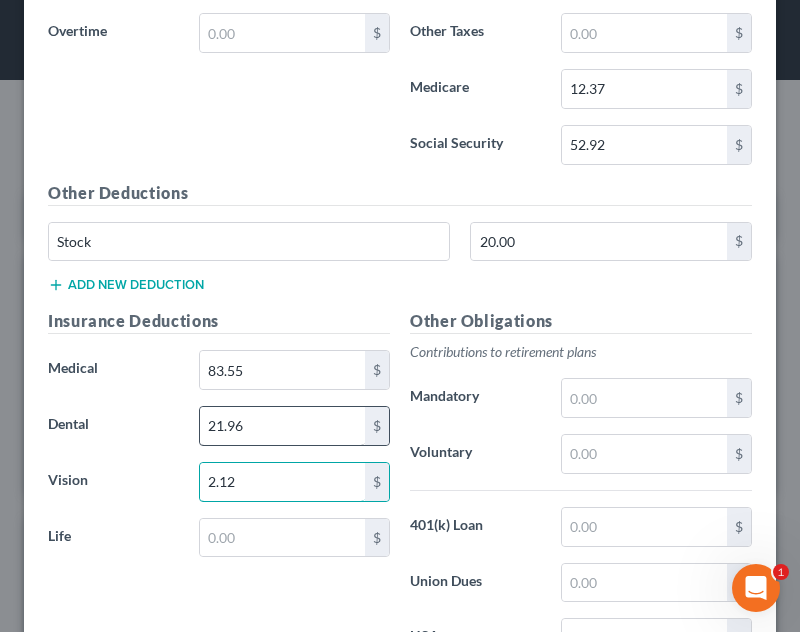 type on "2.12" 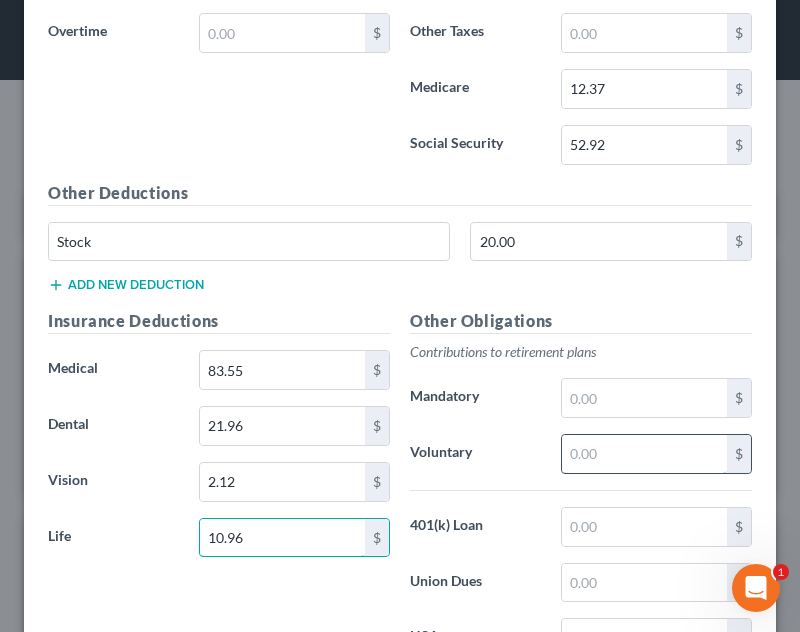 type on "10.96" 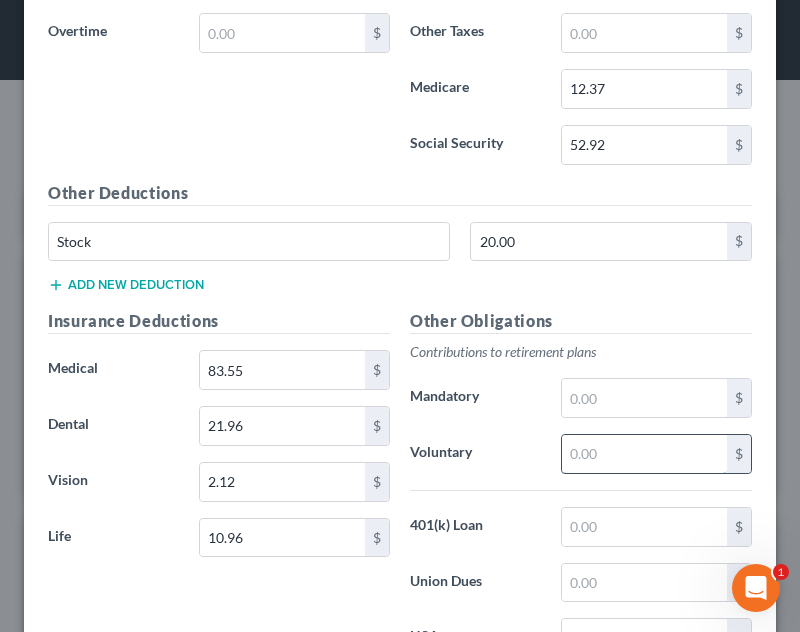 click at bounding box center (644, 454) 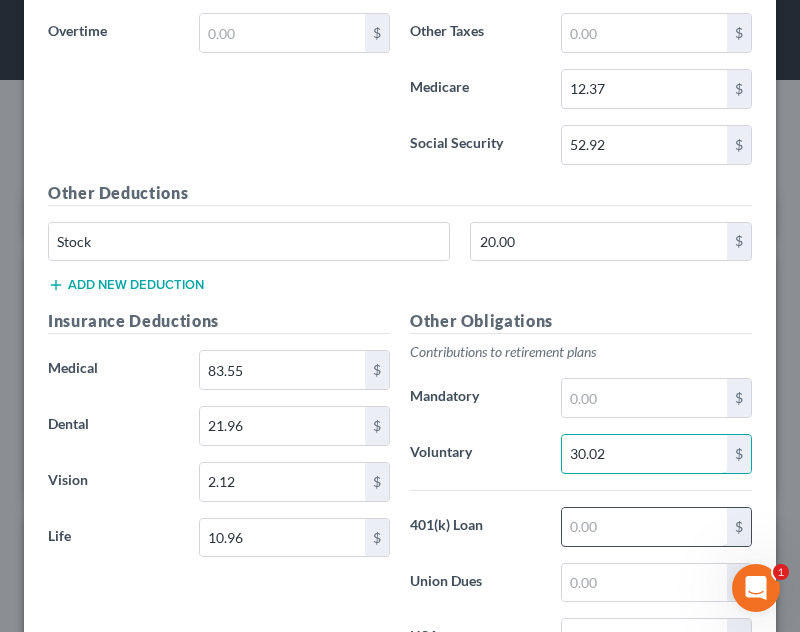 type on "30.02" 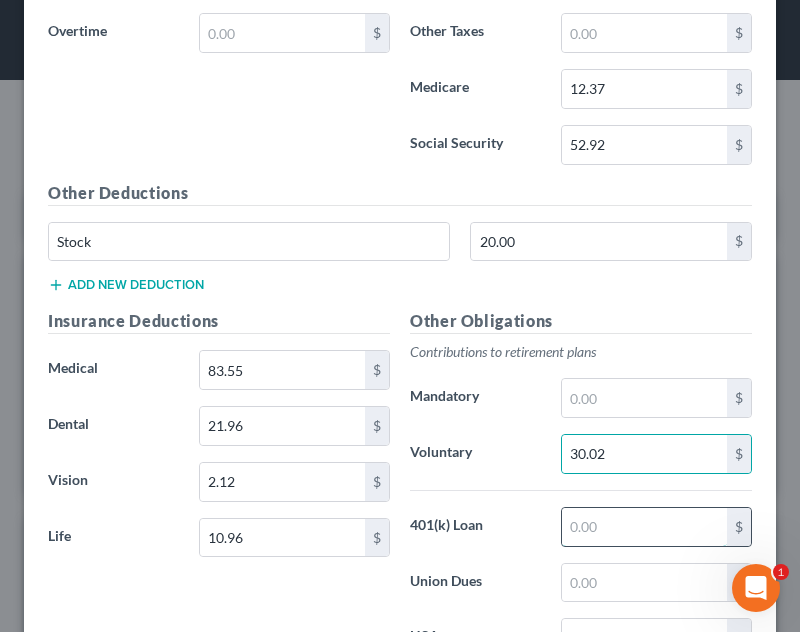 click at bounding box center [644, 527] 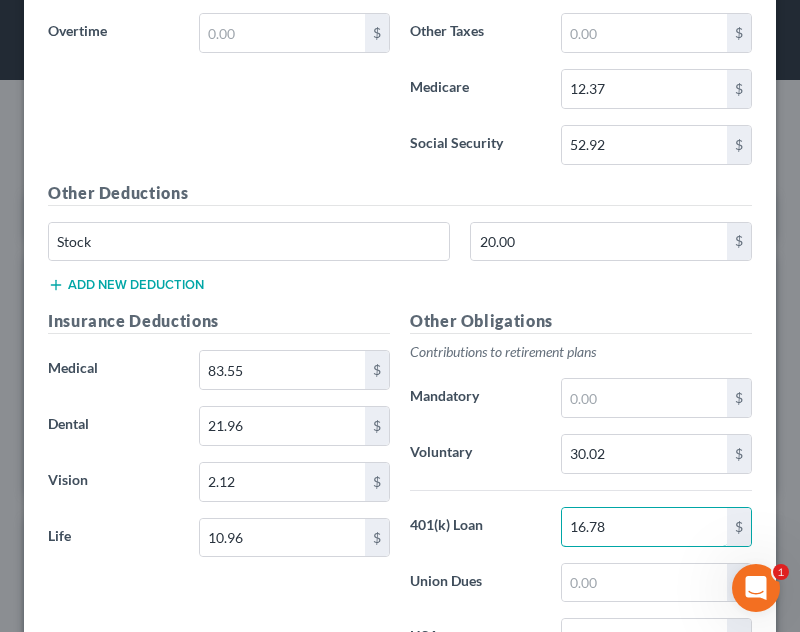 type on "16.78" 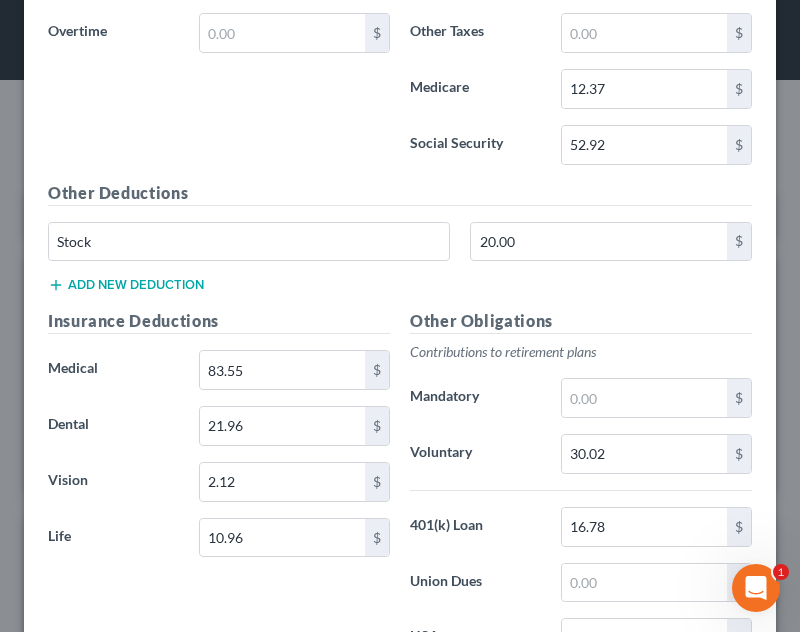scroll, scrollTop: 1700, scrollLeft: 0, axis: vertical 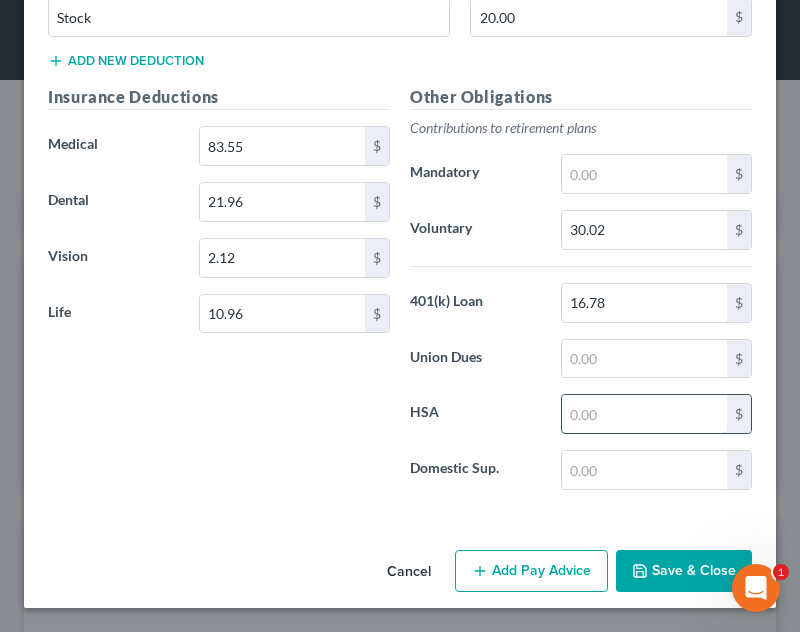 click at bounding box center [644, 414] 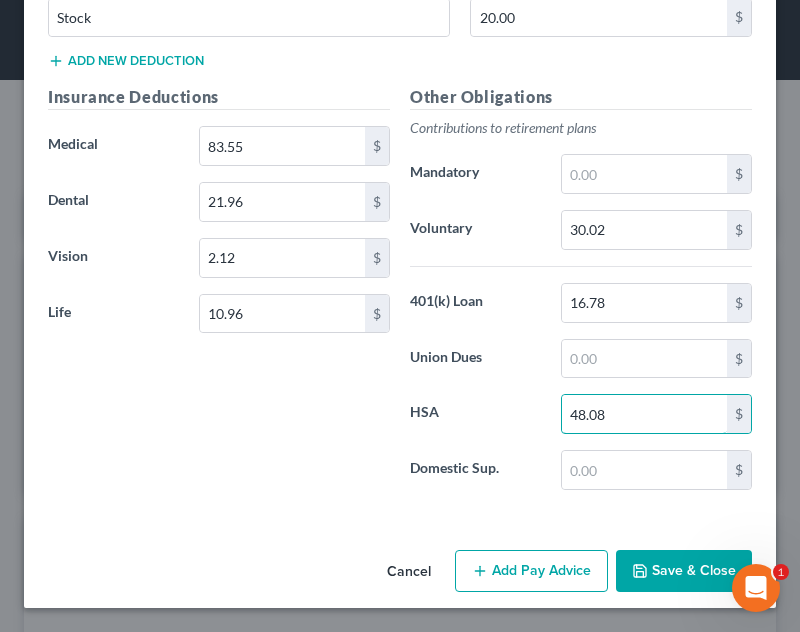 type on "48.08" 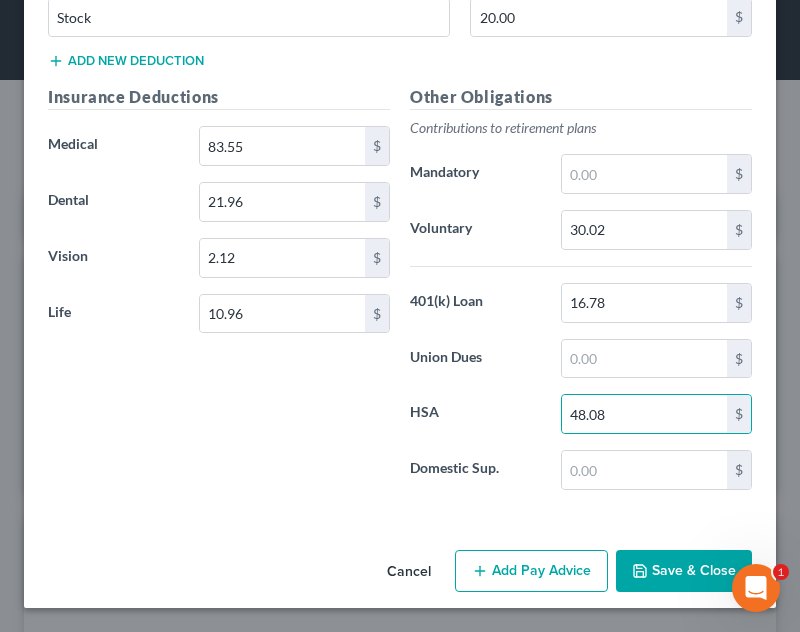 click on "Add Pay Advice" at bounding box center [531, 571] 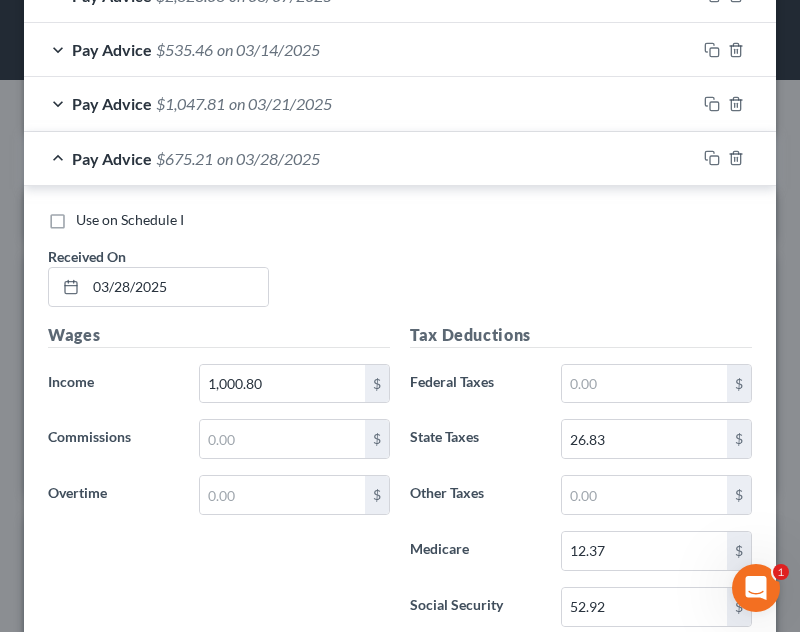 scroll, scrollTop: 1009, scrollLeft: 0, axis: vertical 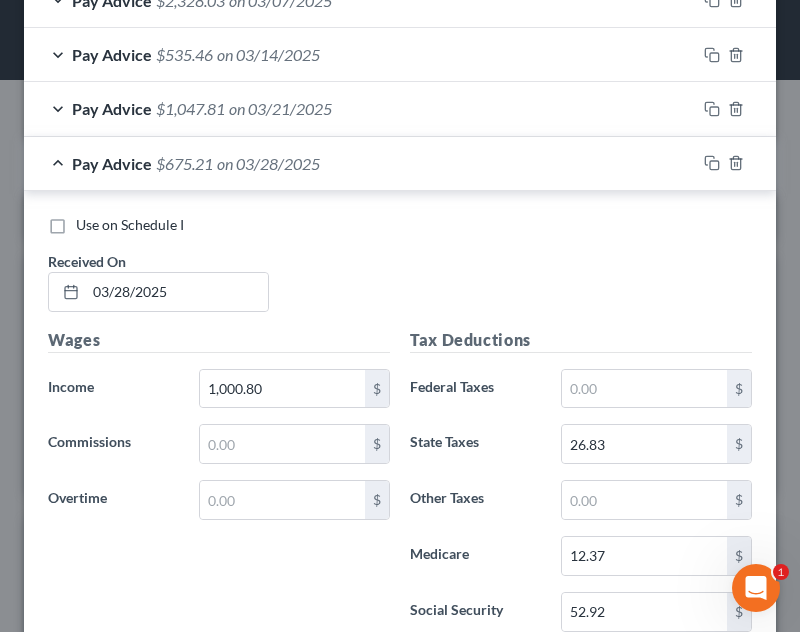 click on "Pay Advice $[AMOUNT] on [DATE]" at bounding box center [360, 163] 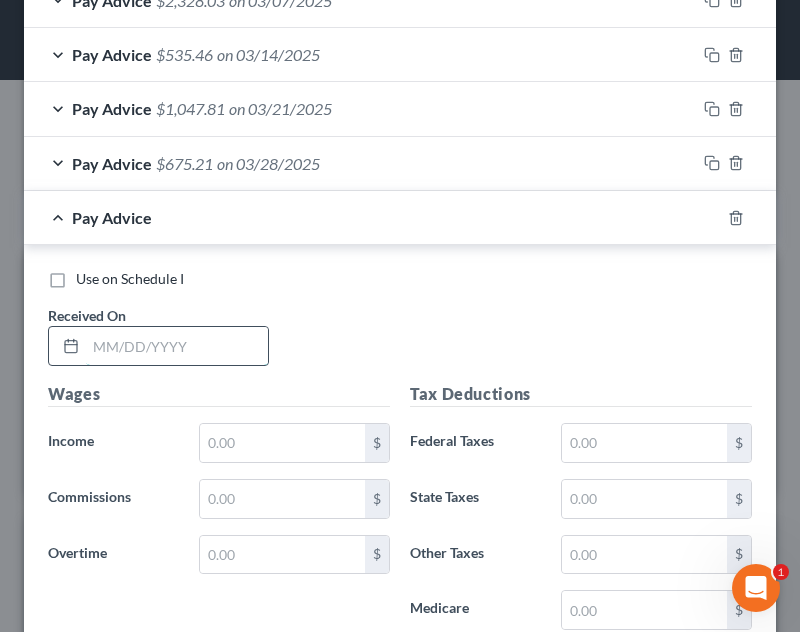 click at bounding box center (177, 346) 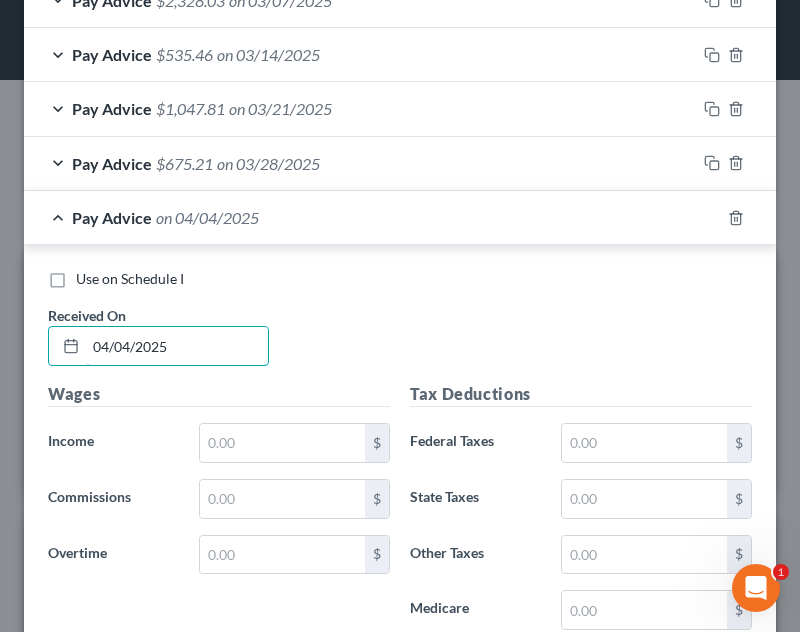 type on "04/04/2025" 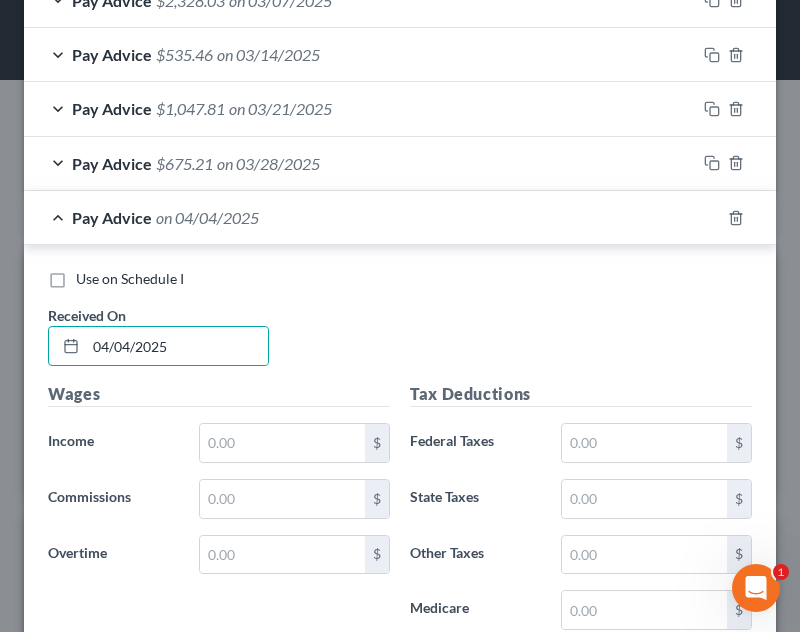 click on "Use on Schedule I
Received On
*
04/04/2025" at bounding box center [400, 325] 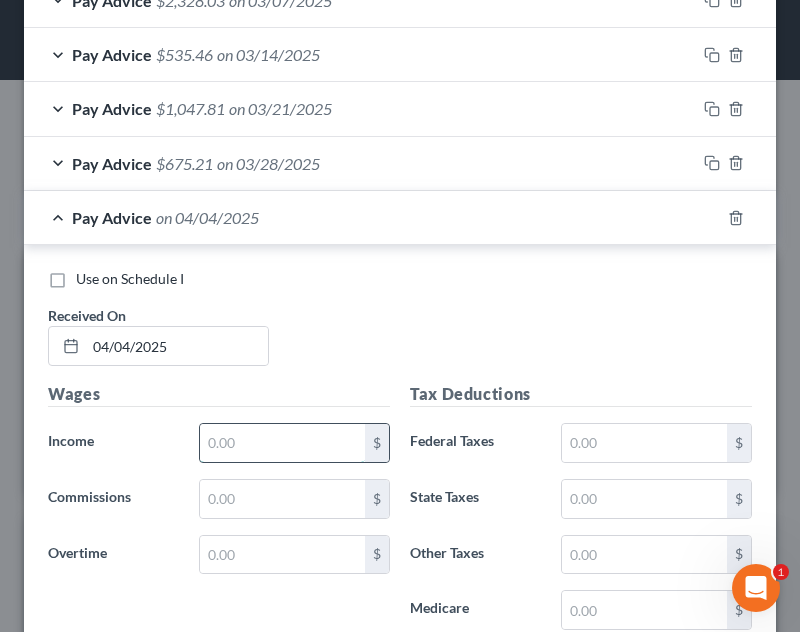 click at bounding box center (282, 443) 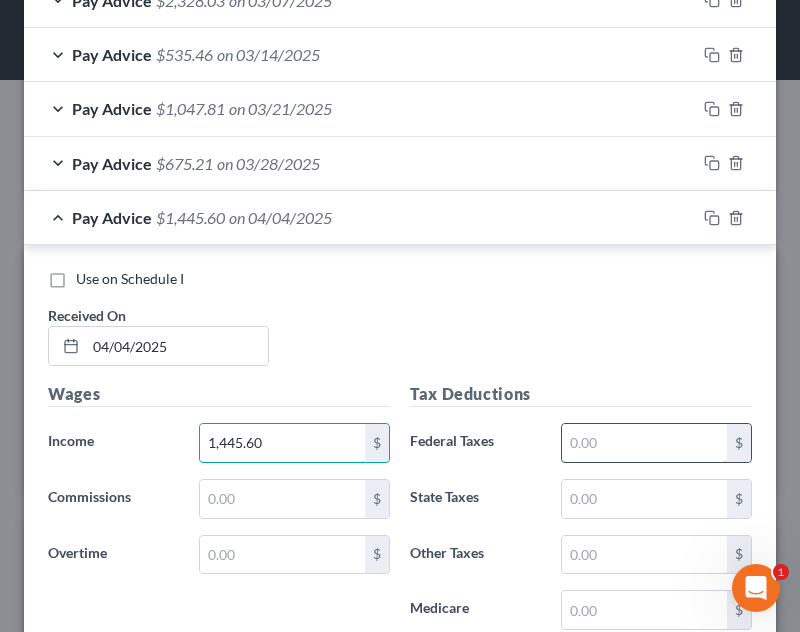 type on "1,445.60" 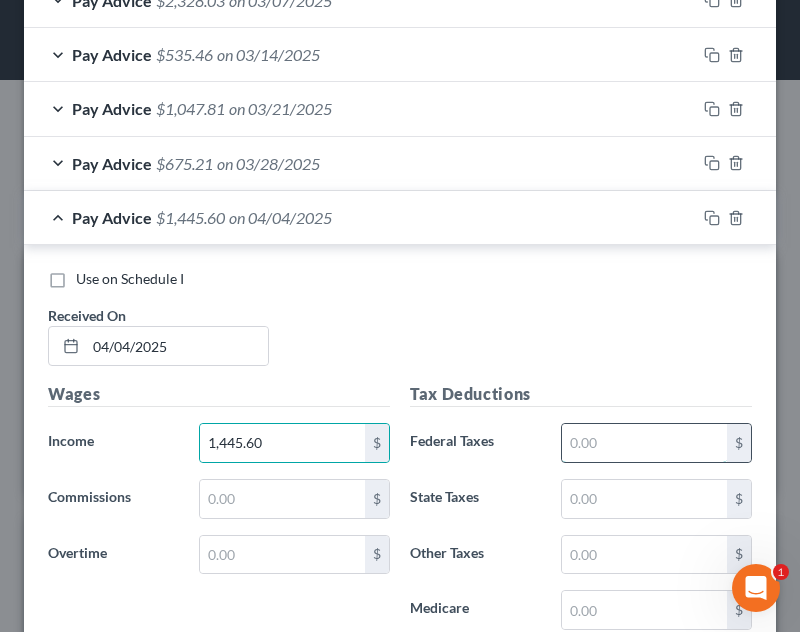 click at bounding box center (644, 443) 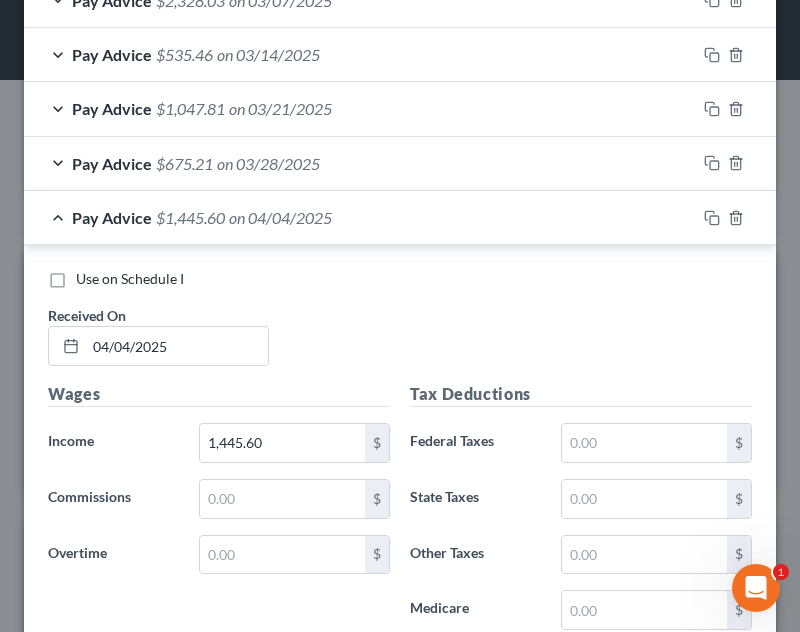 click on "Use on Schedule I
Received On
*
04/04/2025" at bounding box center (400, 325) 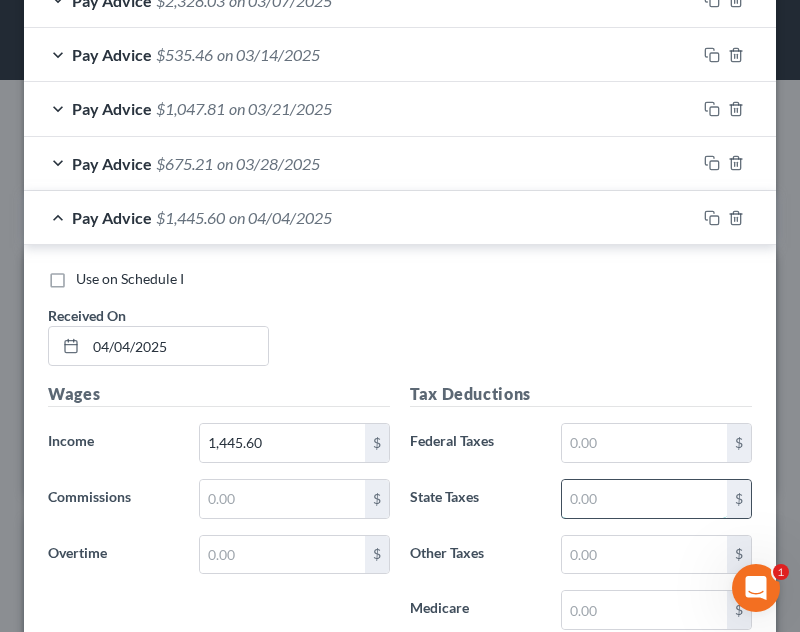 click at bounding box center [644, 499] 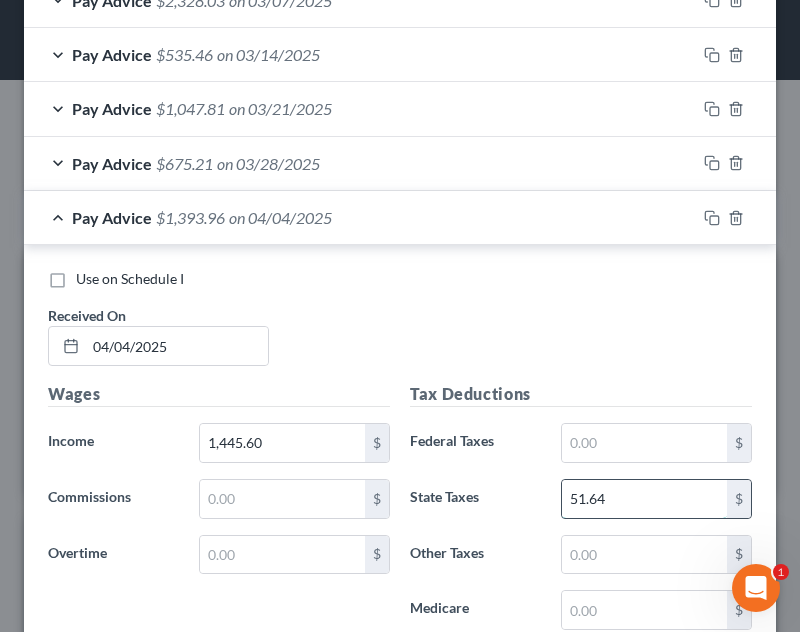 type on "51.64" 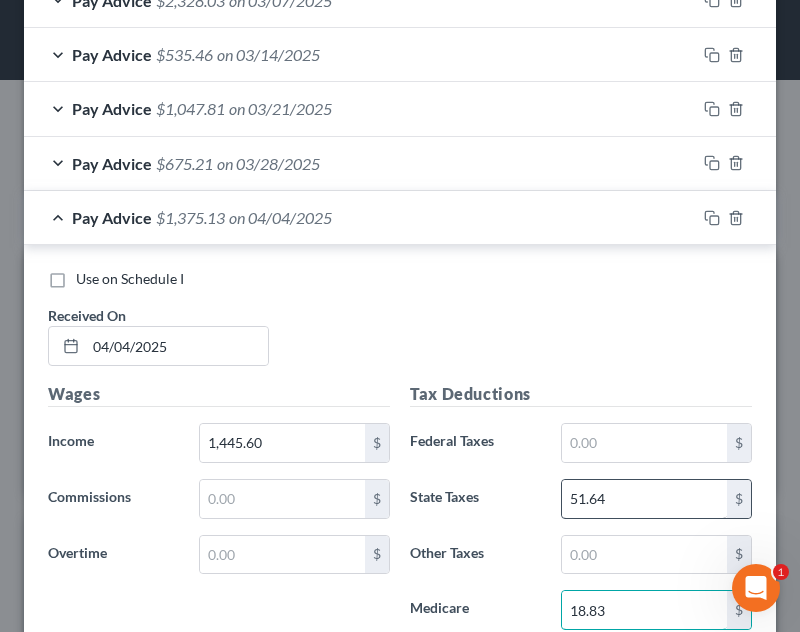 type on "18.83" 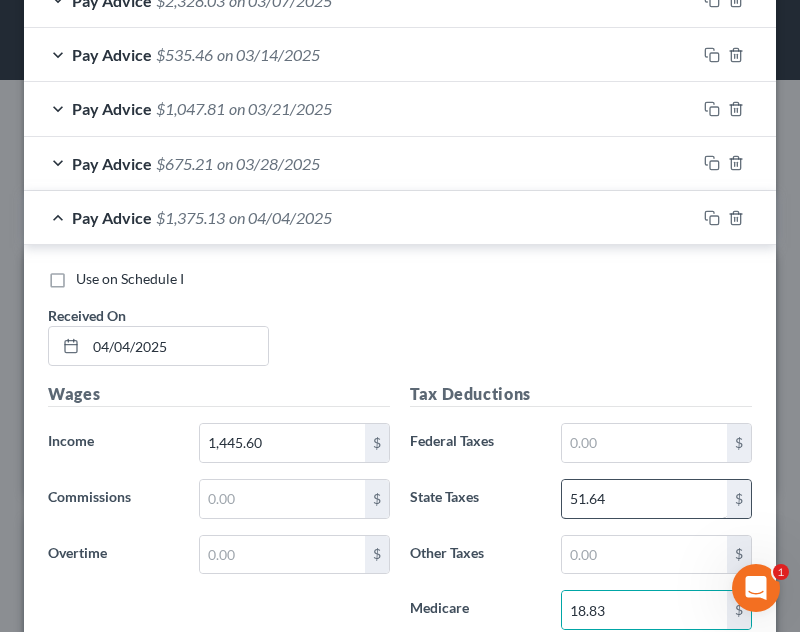 scroll, scrollTop: 1359, scrollLeft: 0, axis: vertical 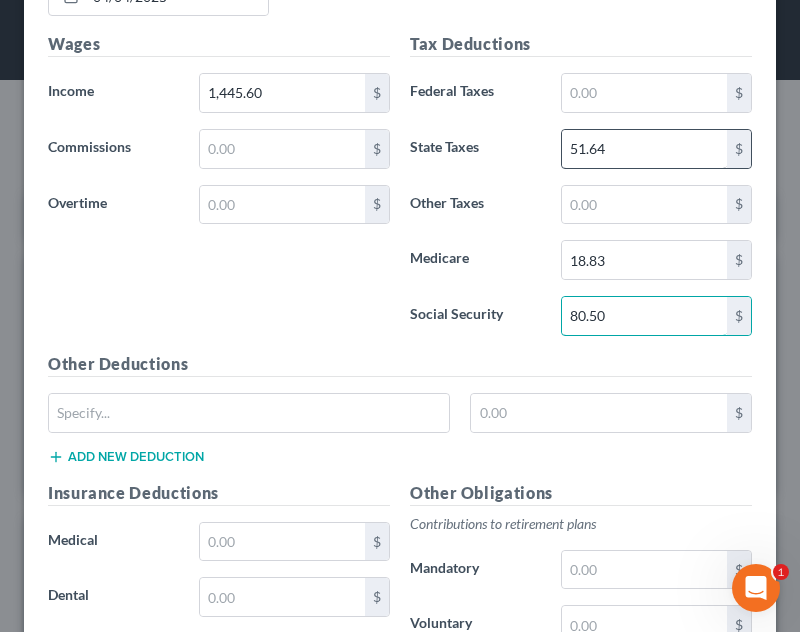 type on "80.50" 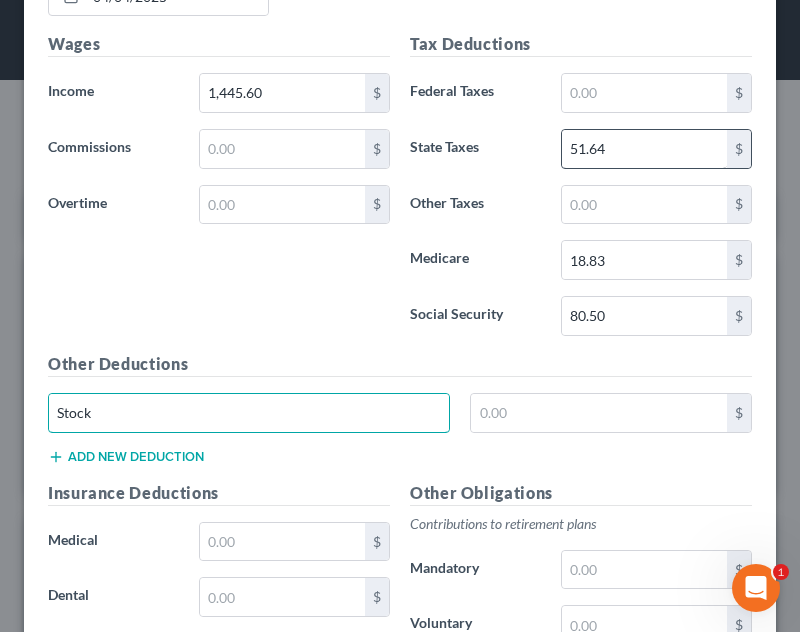 type on "Stock" 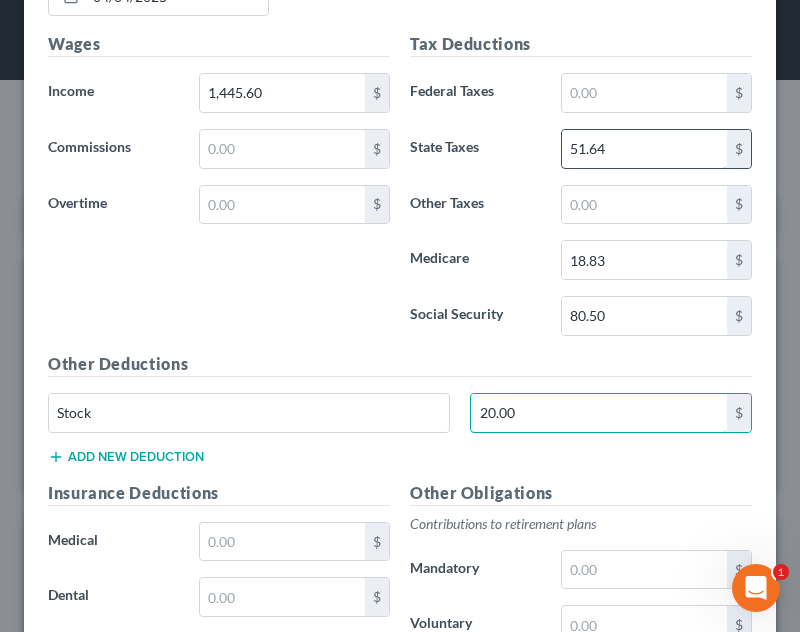 type on "20.00" 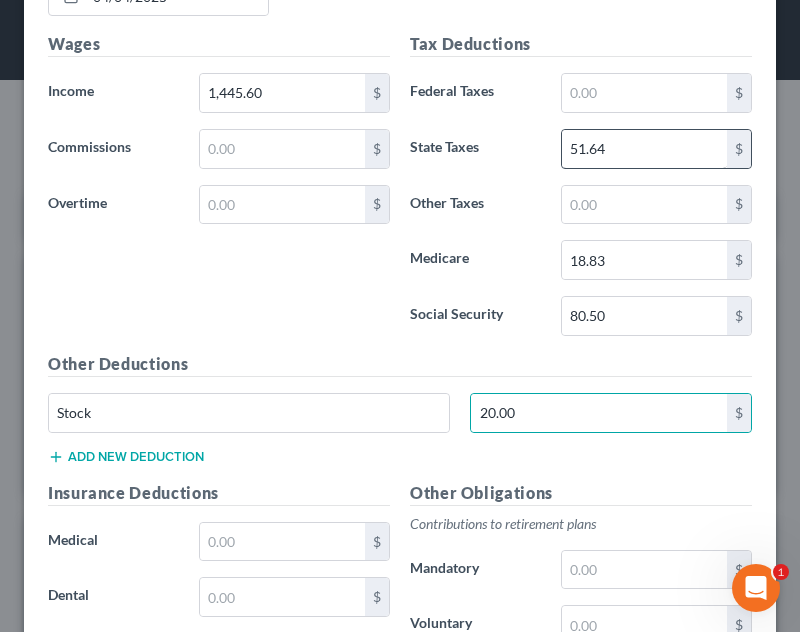 type 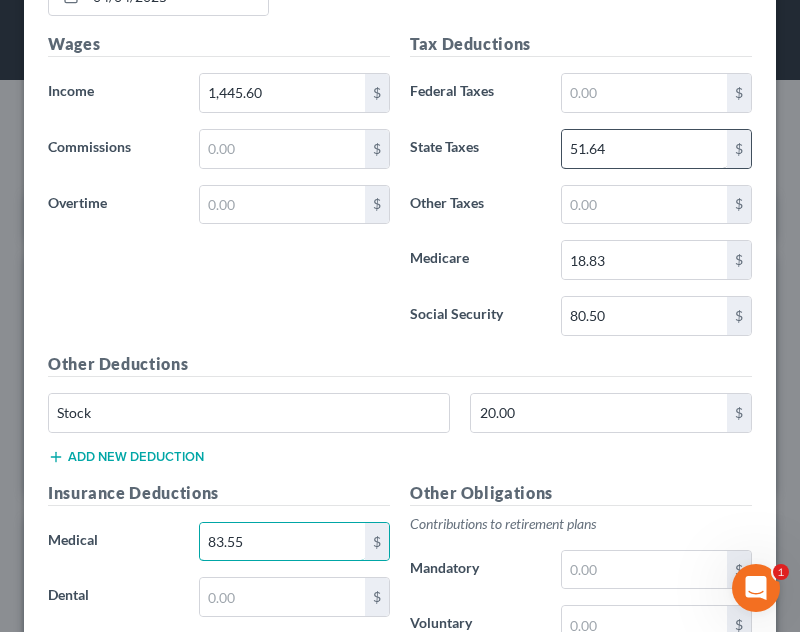 type on "83.55" 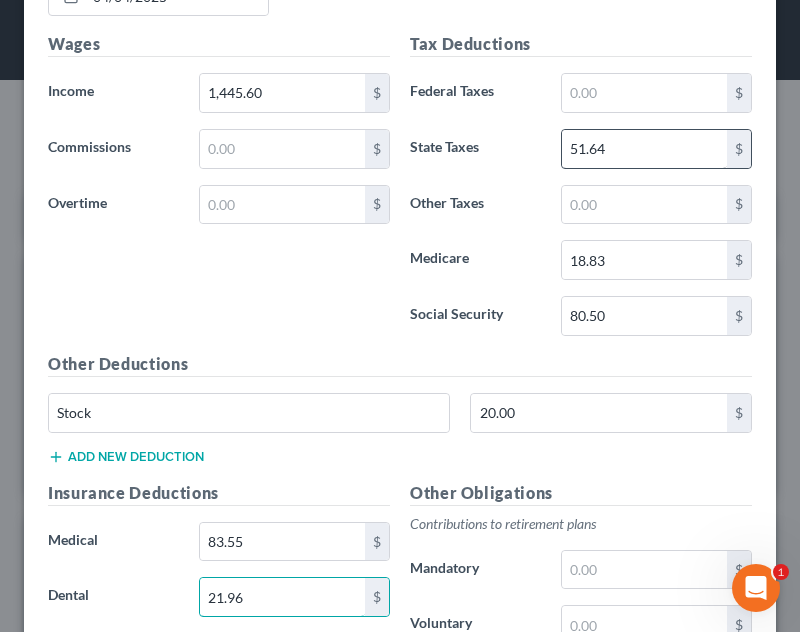 type on "21.96" 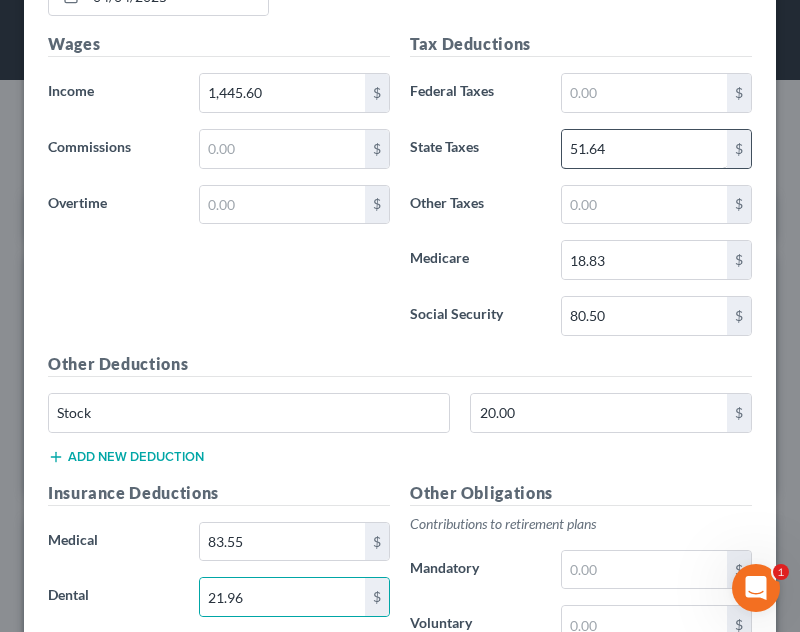 scroll, scrollTop: 1696, scrollLeft: 0, axis: vertical 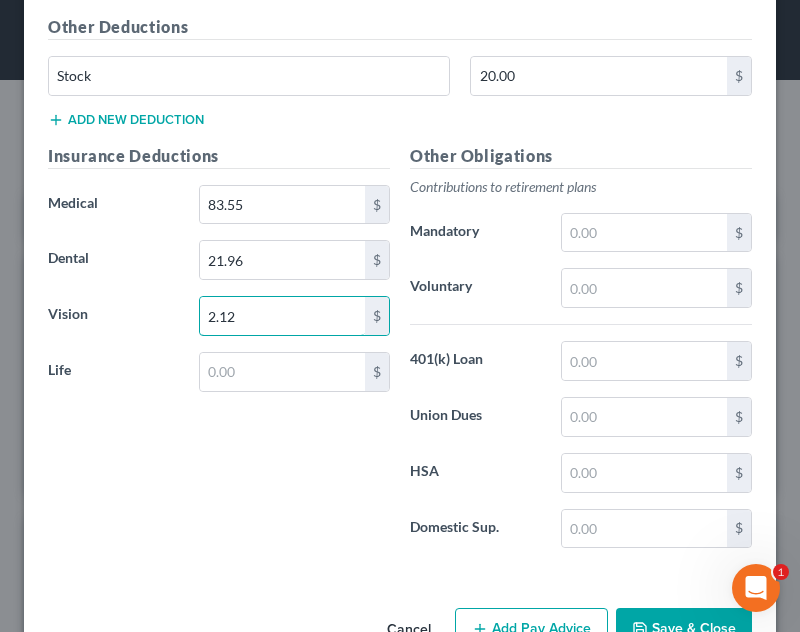 type on "2.12" 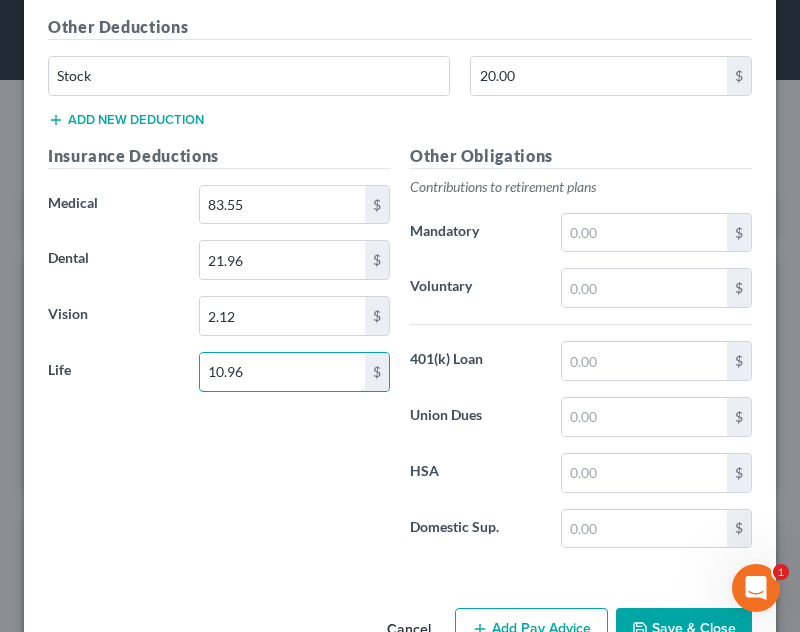 type on "10.96" 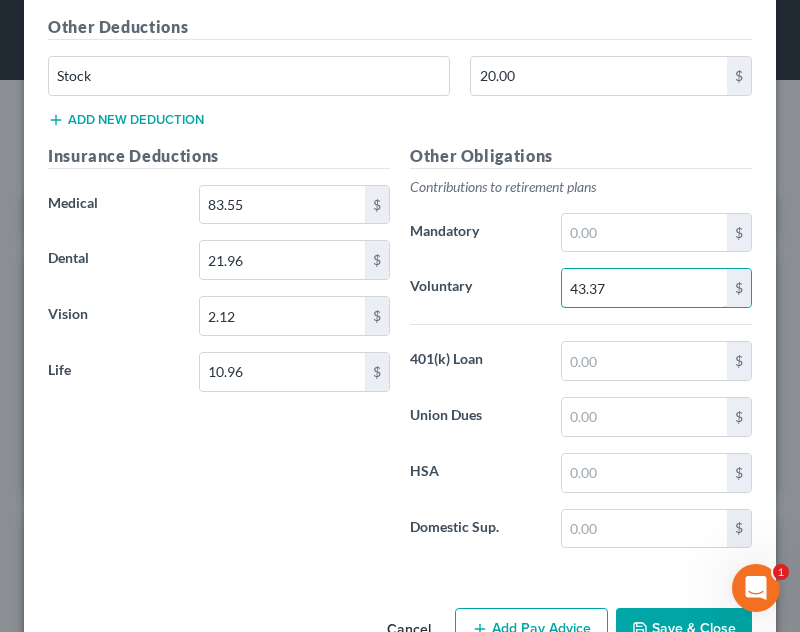 type on "43.37" 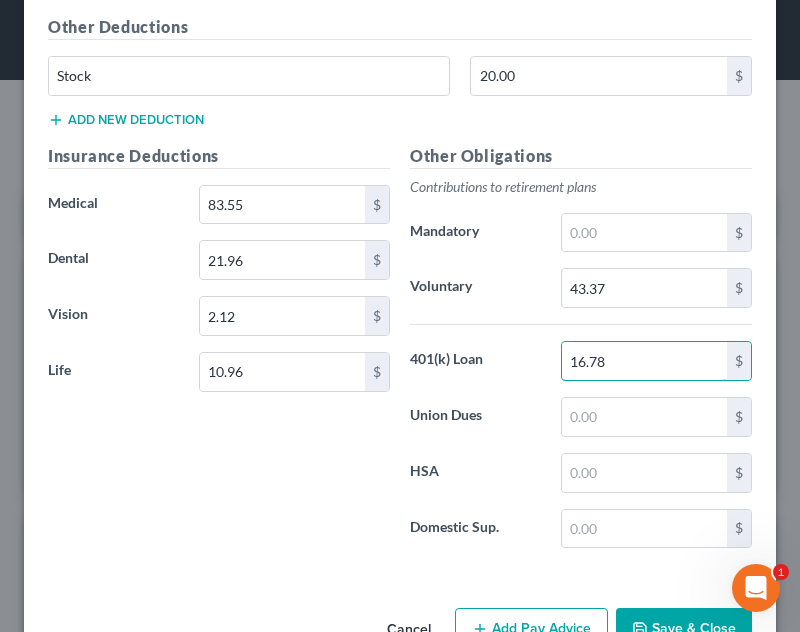 type on "16.78" 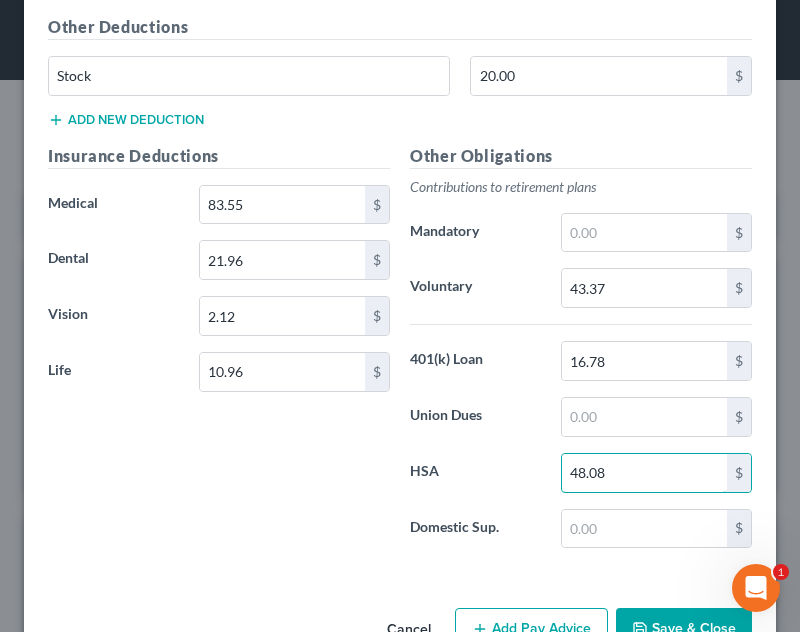 type on "48.08" 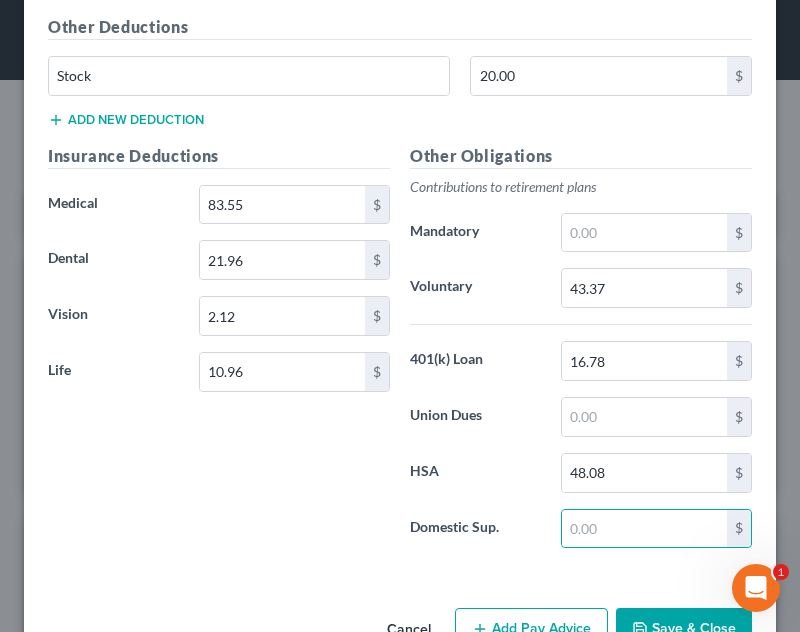 click on "Add Pay Advice" at bounding box center (531, 629) 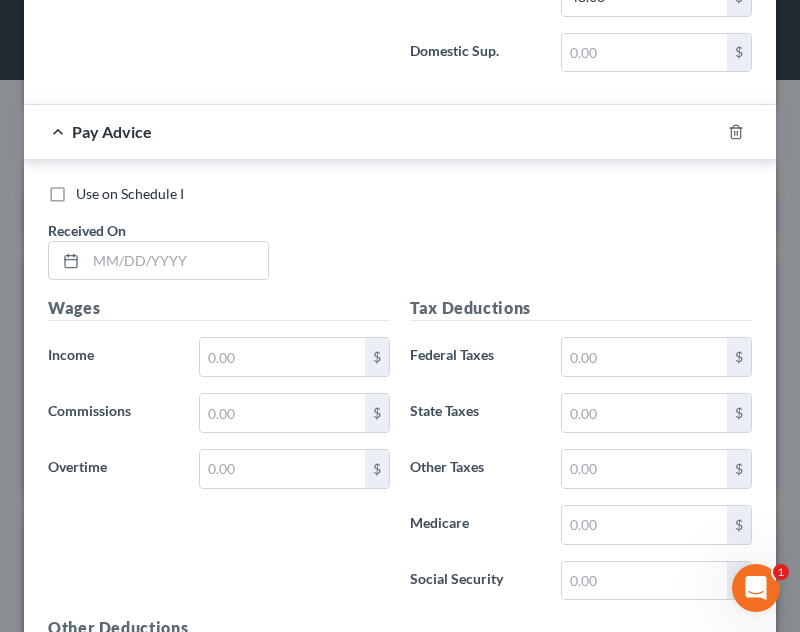 scroll, scrollTop: 2178, scrollLeft: 0, axis: vertical 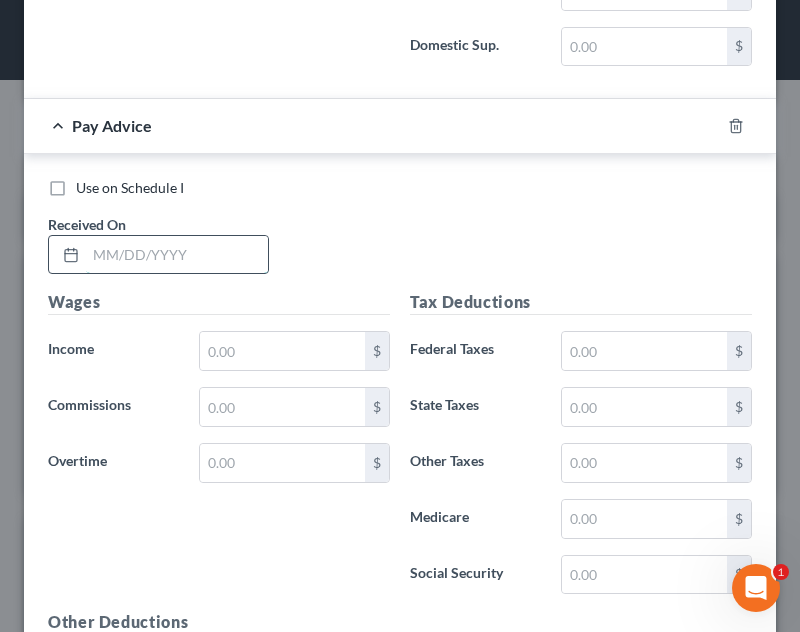 click at bounding box center (177, 255) 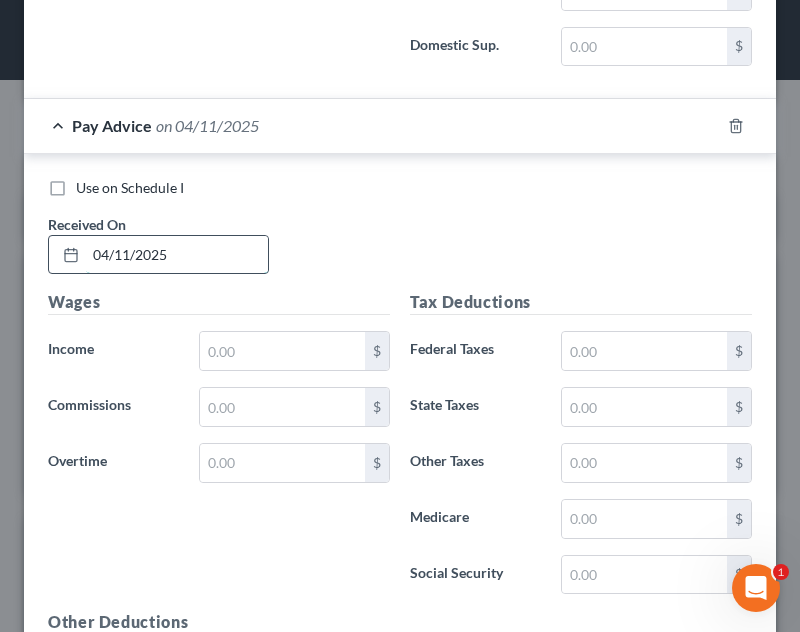 type on "04/11/2025" 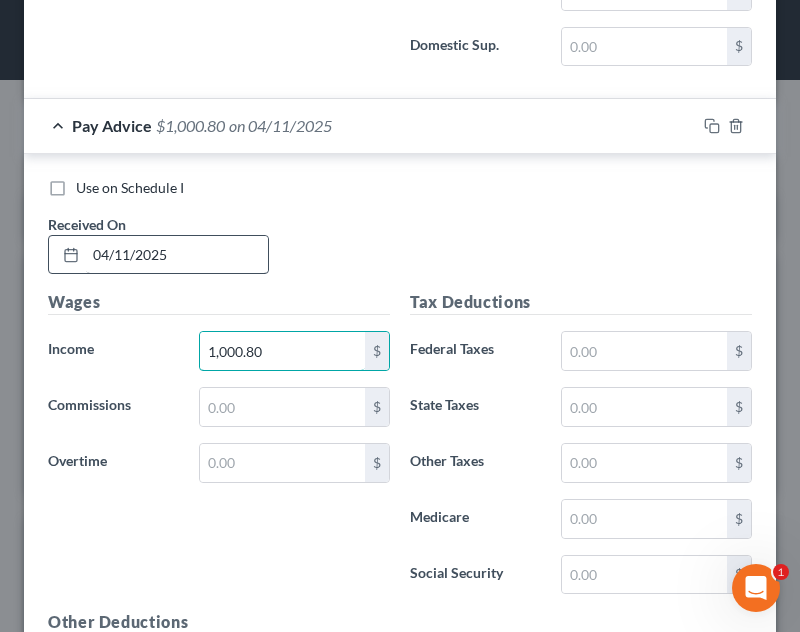 type on "1,000.80" 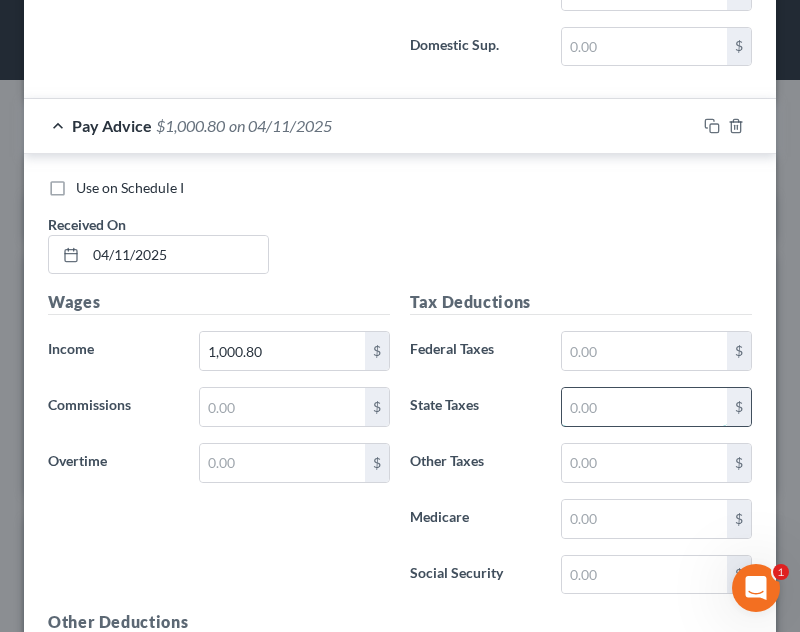 click at bounding box center (644, 407) 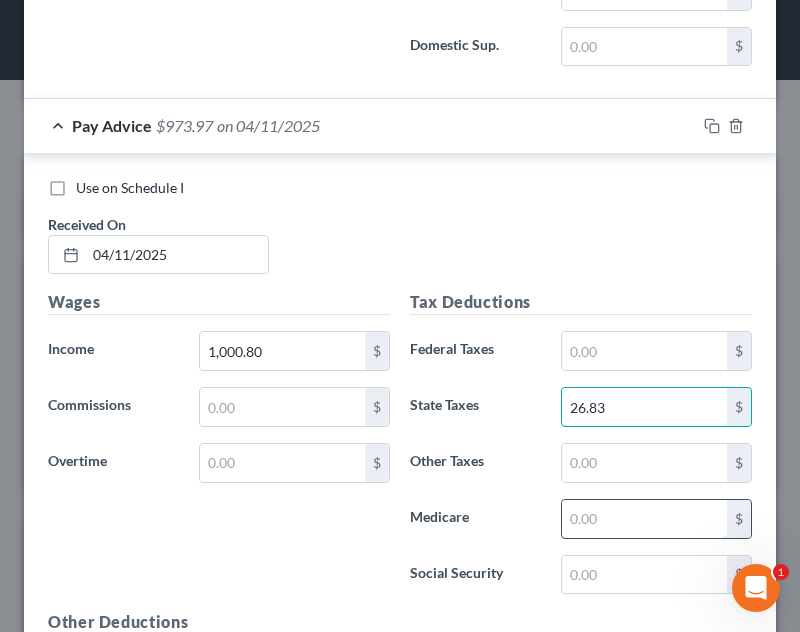 type on "26.83" 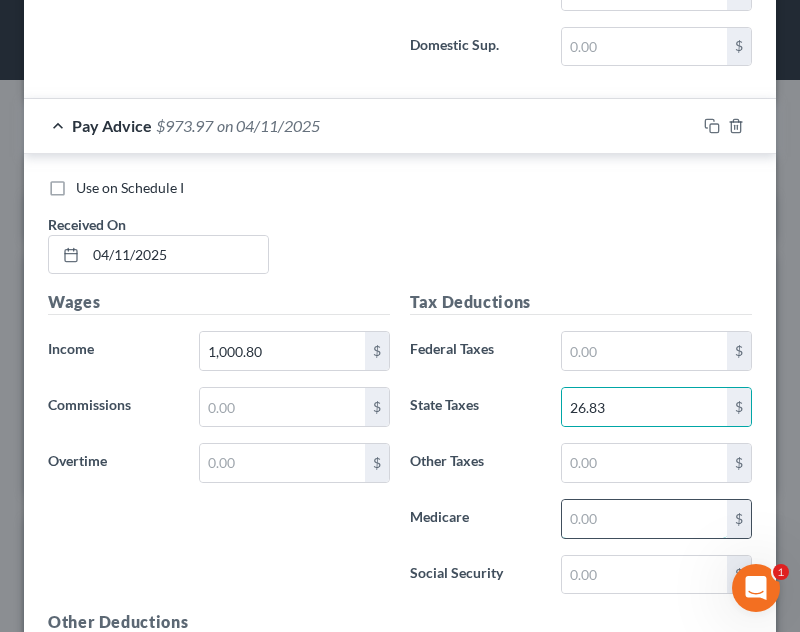 click at bounding box center (644, 519) 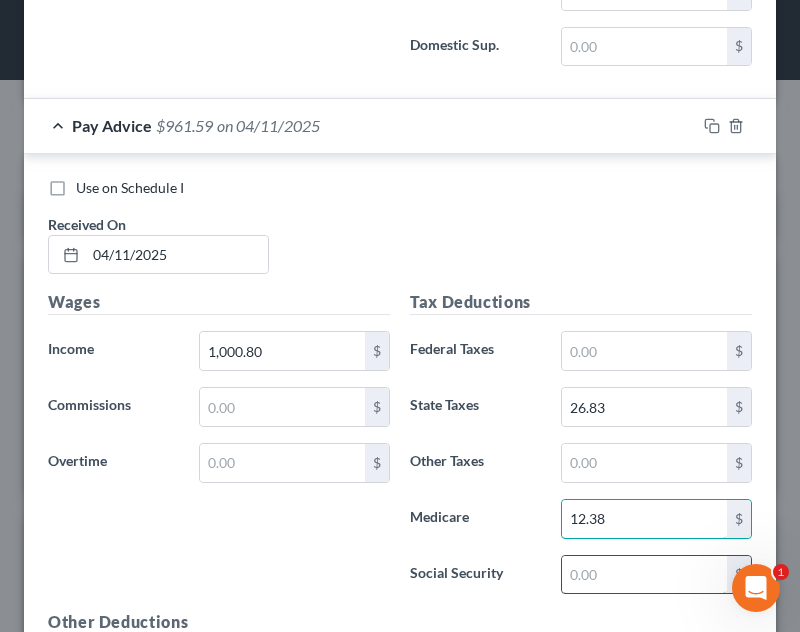 type on "12.38" 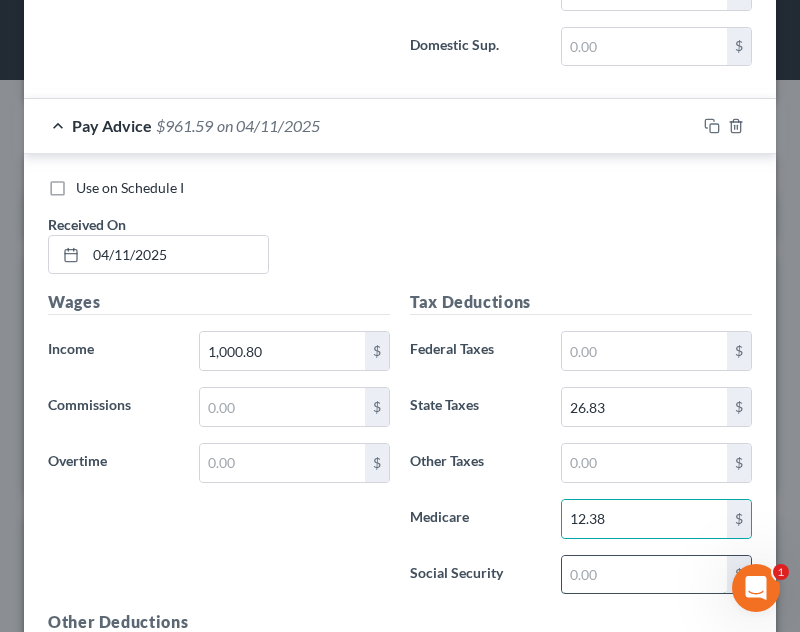 click at bounding box center [644, 575] 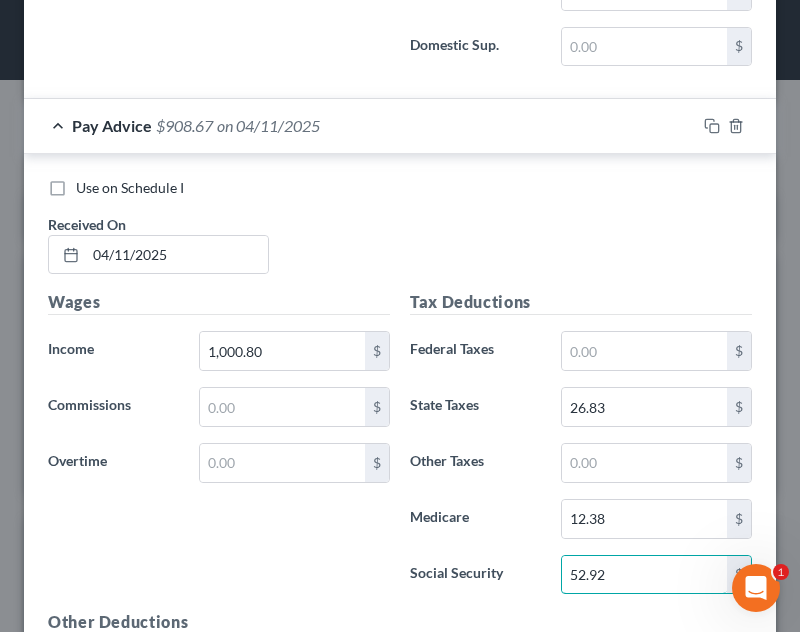 type on "52.92" 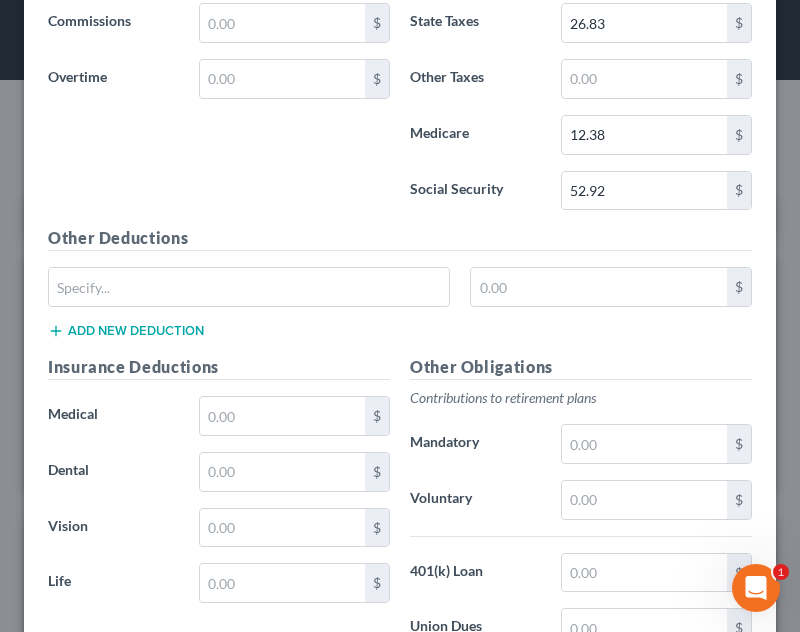 scroll, scrollTop: 2608, scrollLeft: 0, axis: vertical 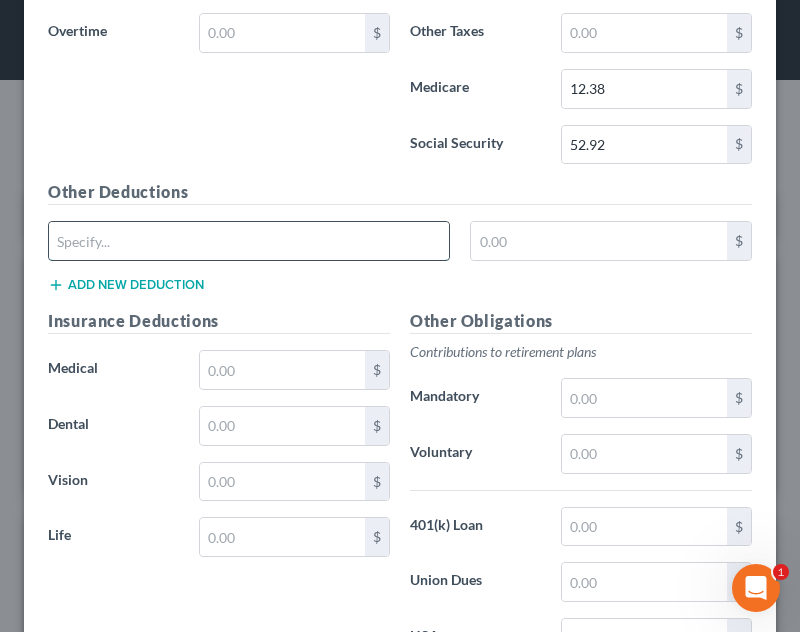click at bounding box center (249, 241) 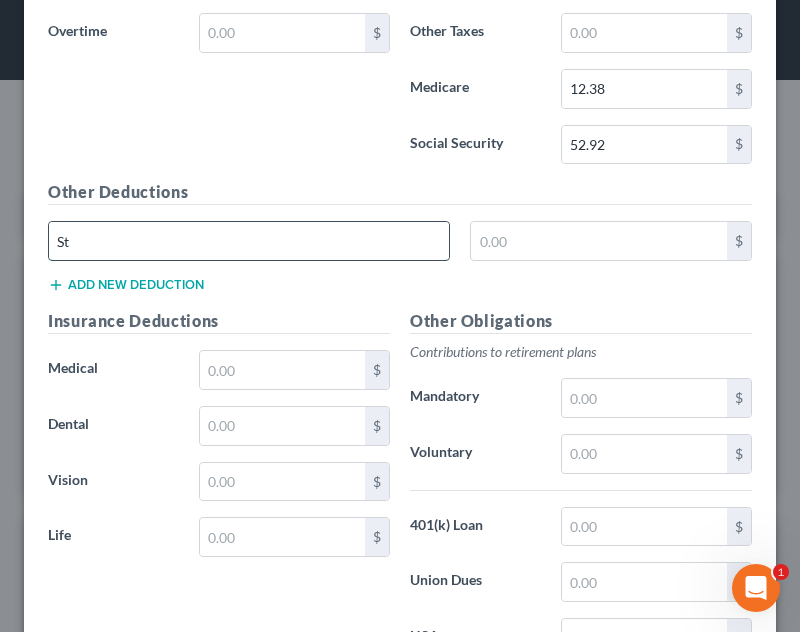 type on "Stock" 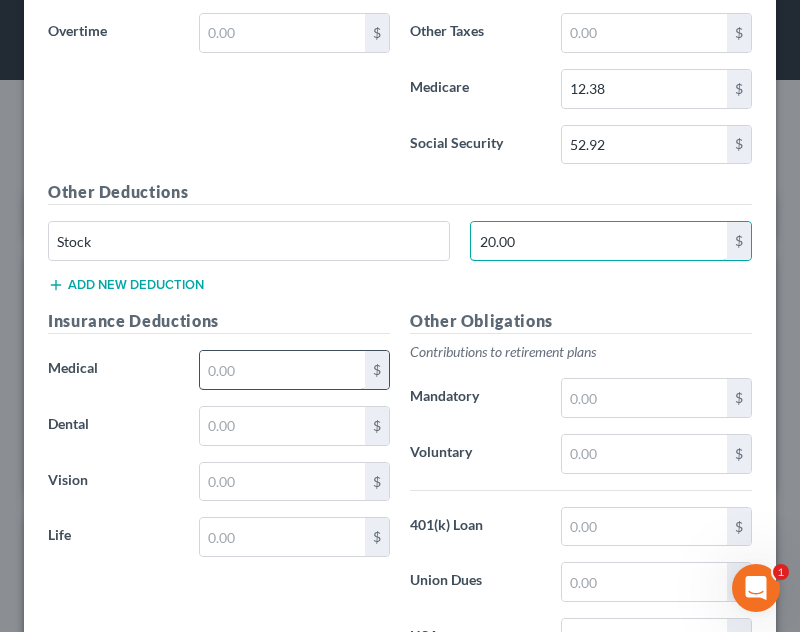 type on "20.00" 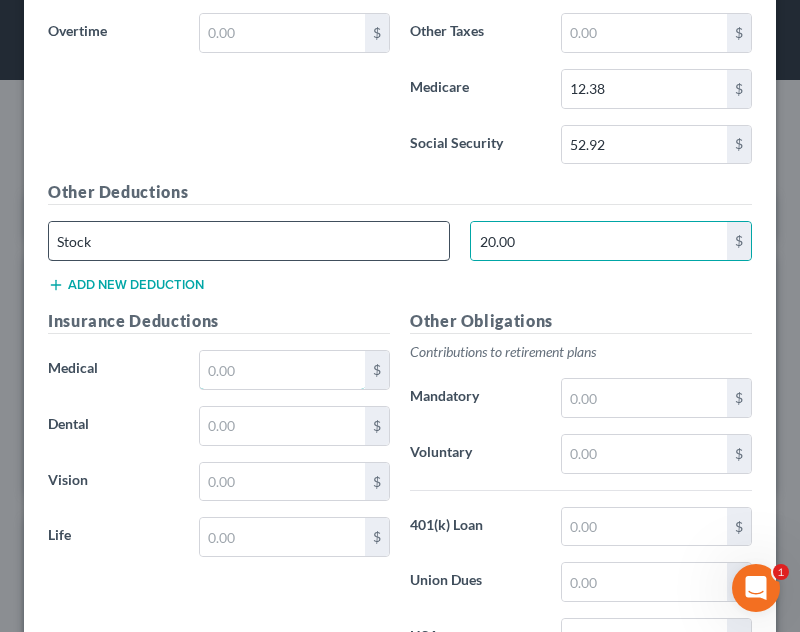 drag, startPoint x: 246, startPoint y: 387, endPoint x: 286, endPoint y: 253, distance: 139.84277 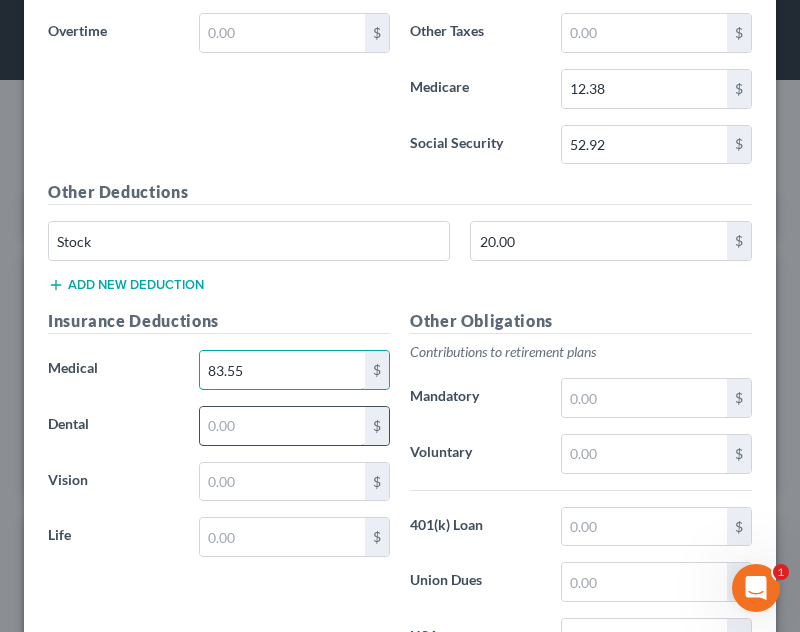 type on "83.55" 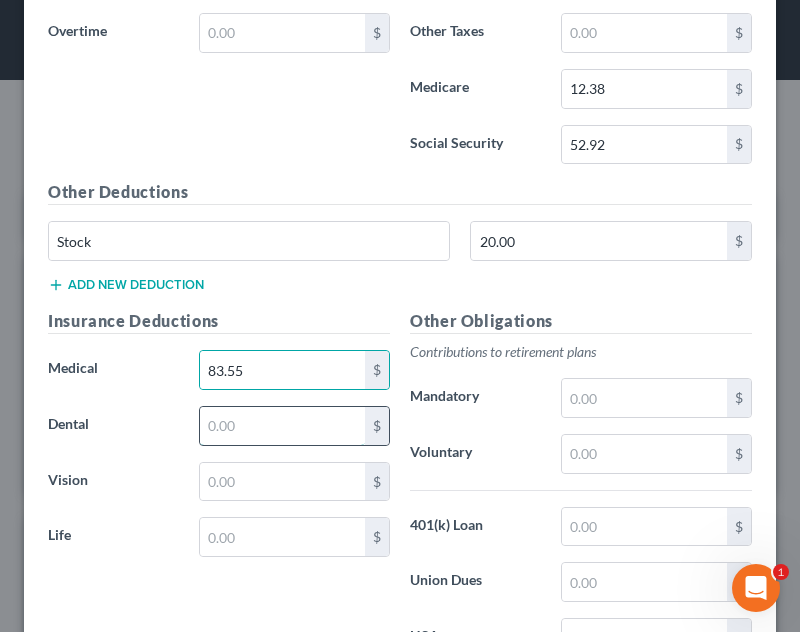 click at bounding box center (282, 426) 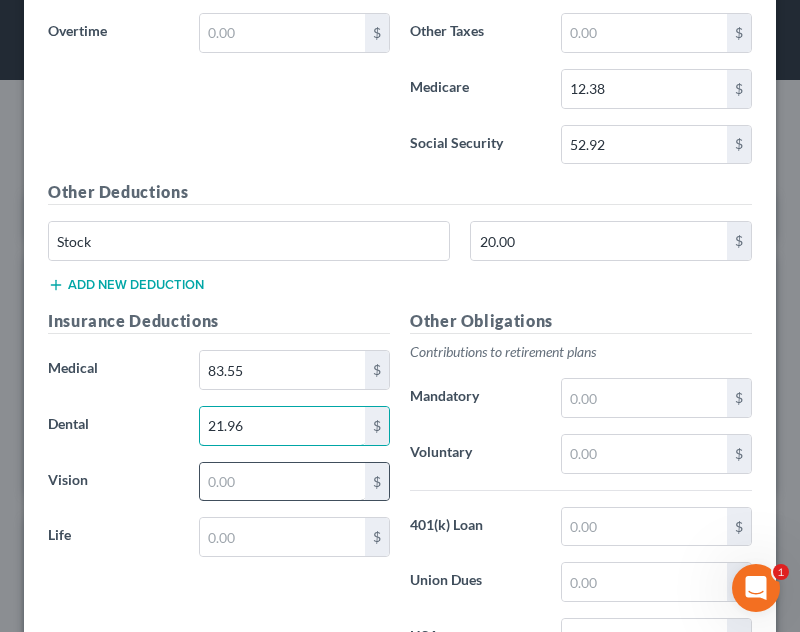type on "21.96" 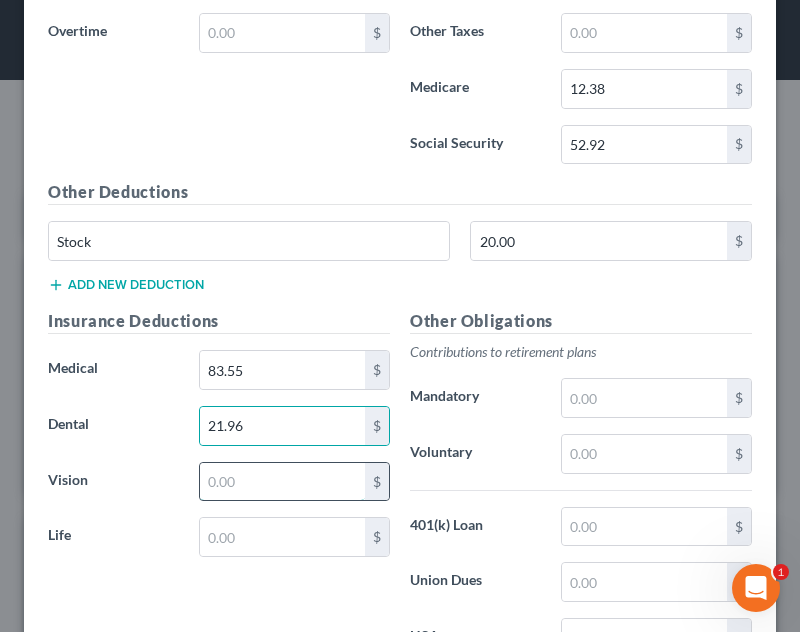 click at bounding box center (282, 482) 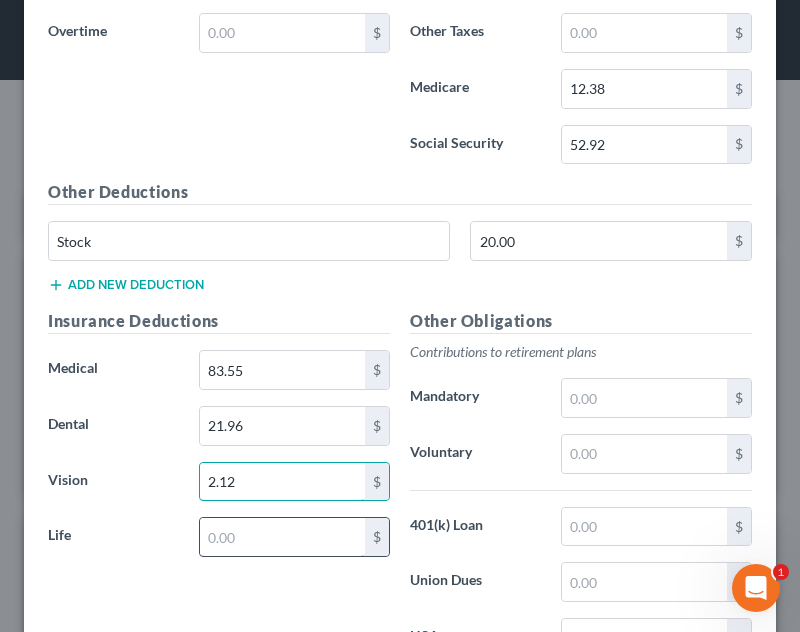 type on "2.12" 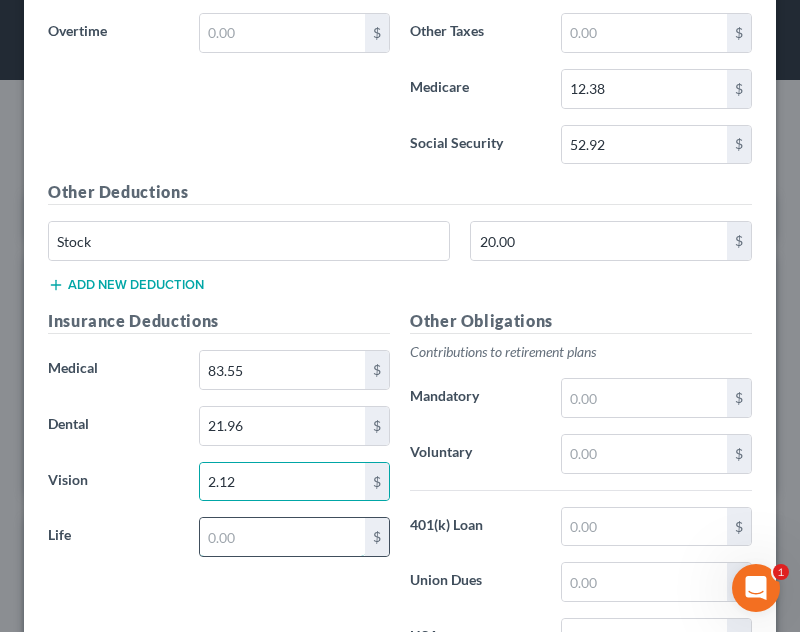 click at bounding box center (282, 537) 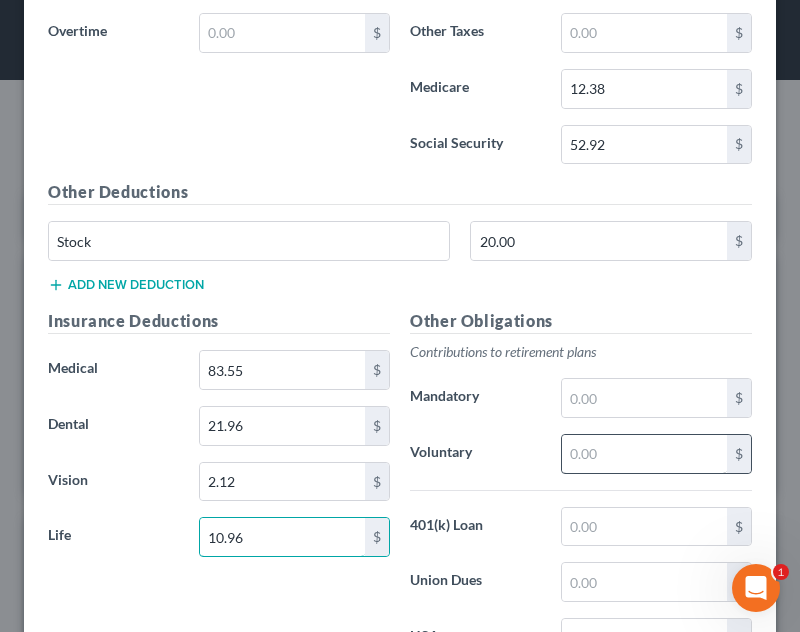type on "10.96" 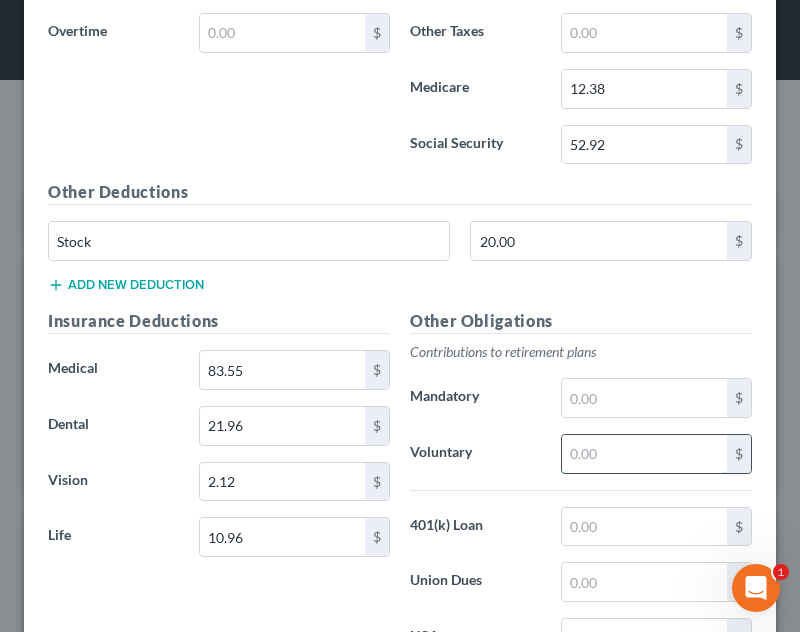 click at bounding box center [644, 454] 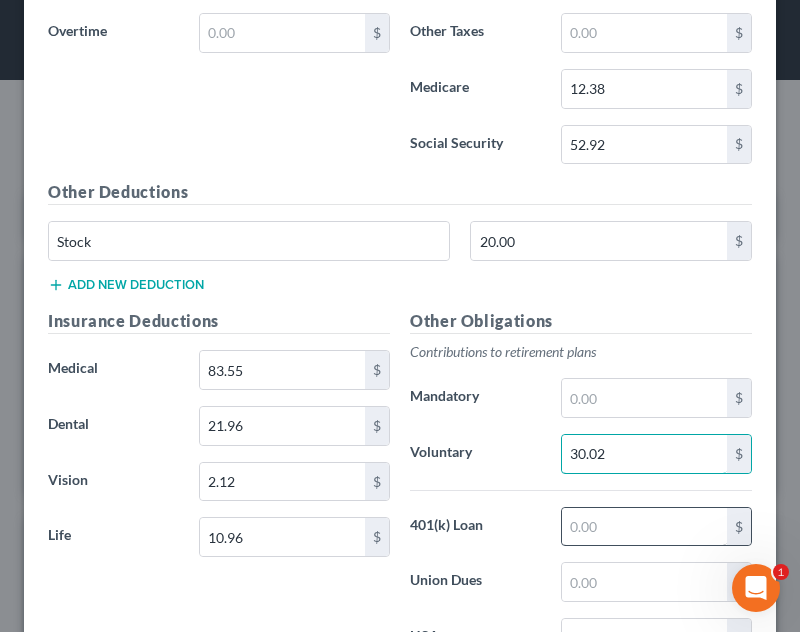 type on "30.02" 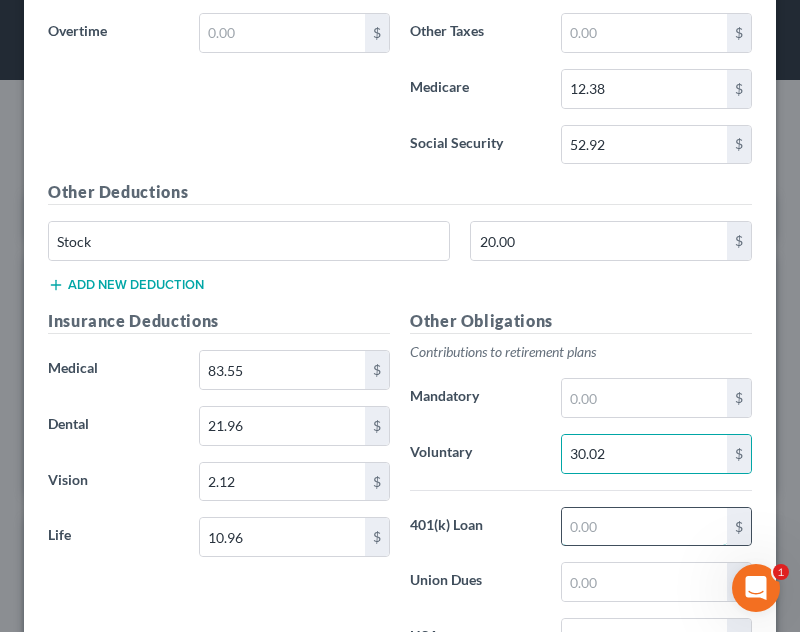 click at bounding box center (644, 527) 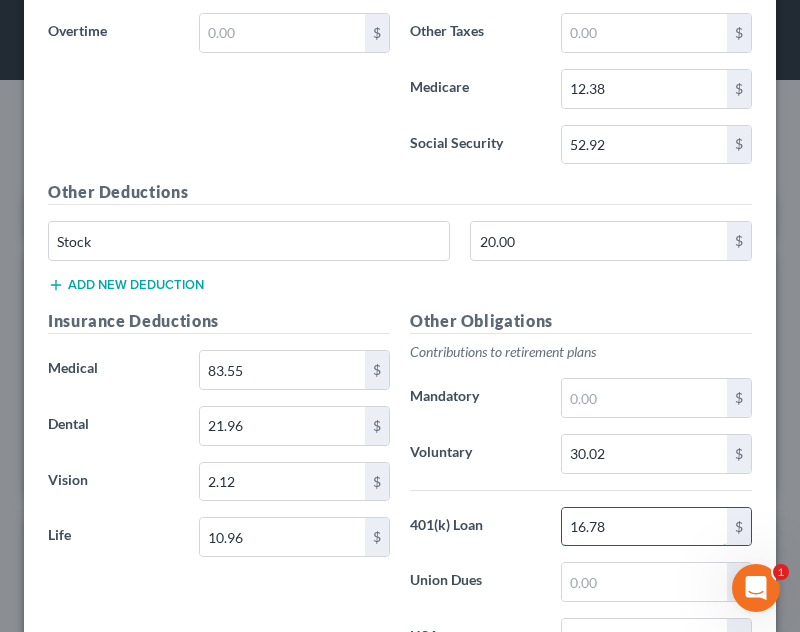 type on "16.78" 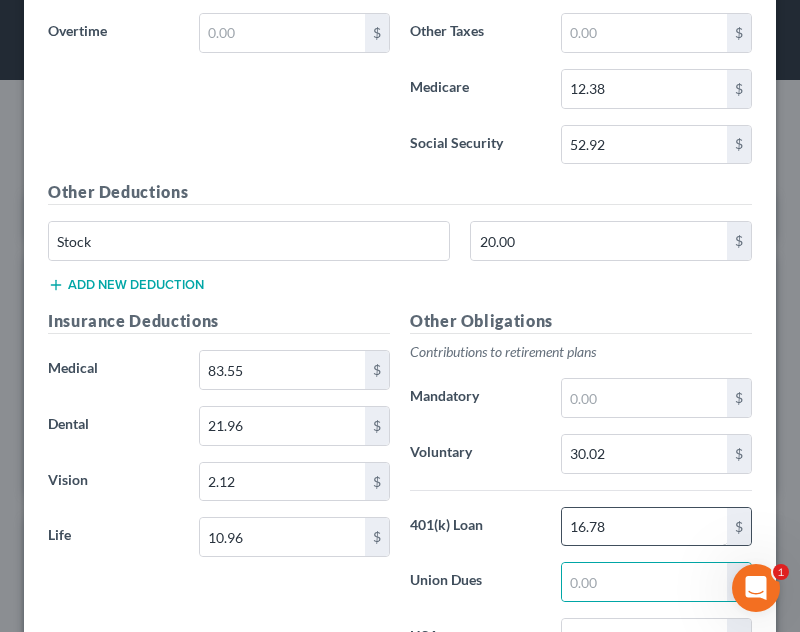 scroll, scrollTop: 2633, scrollLeft: 0, axis: vertical 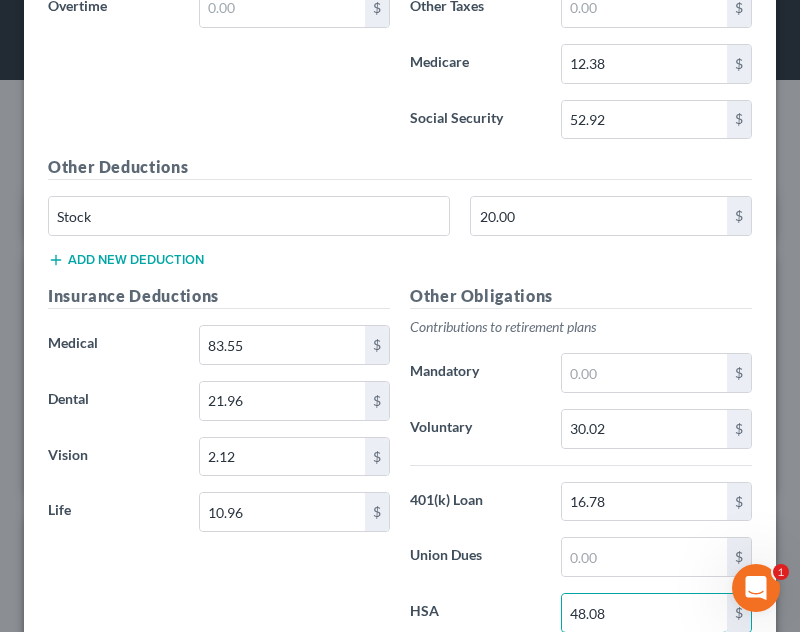 type on "48.08" 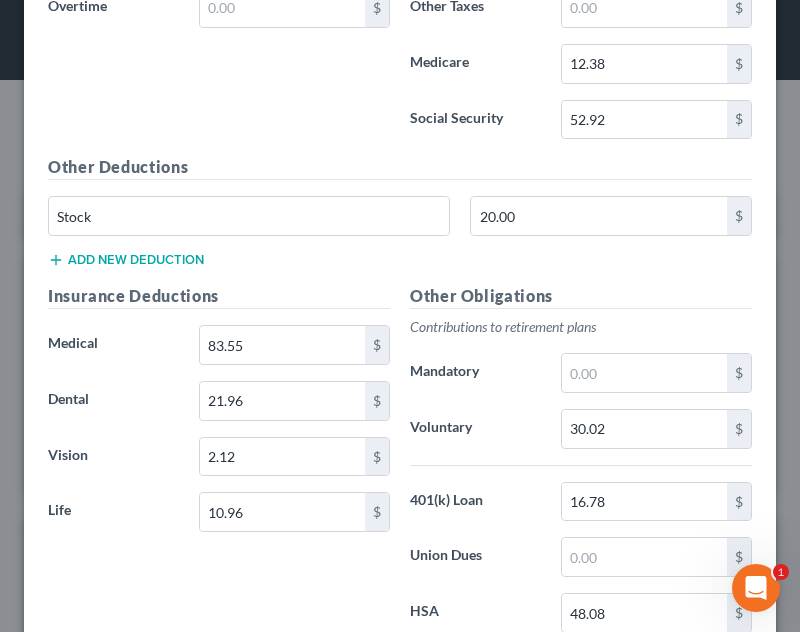 click on "401(k) Loan" at bounding box center [475, 502] 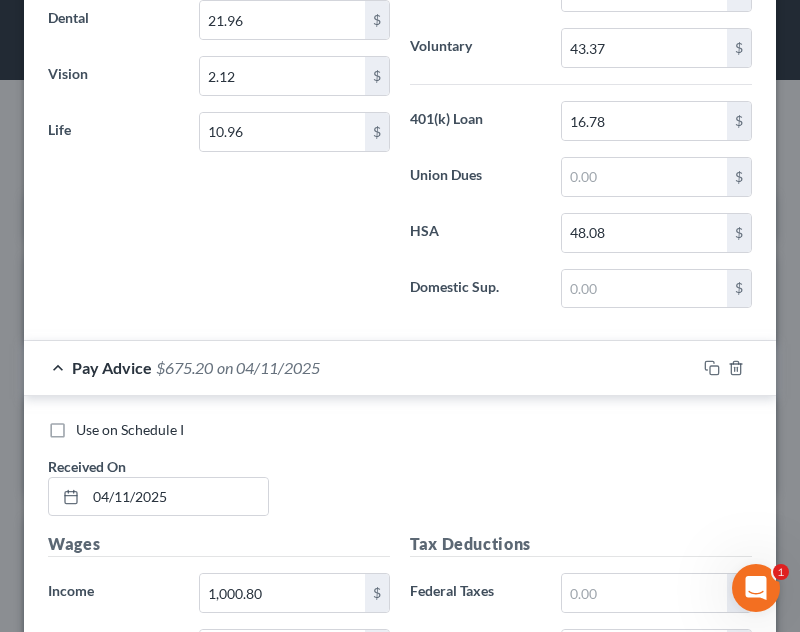 click on "Pay Advice $675.20 on 04/11/2025" at bounding box center [360, 367] 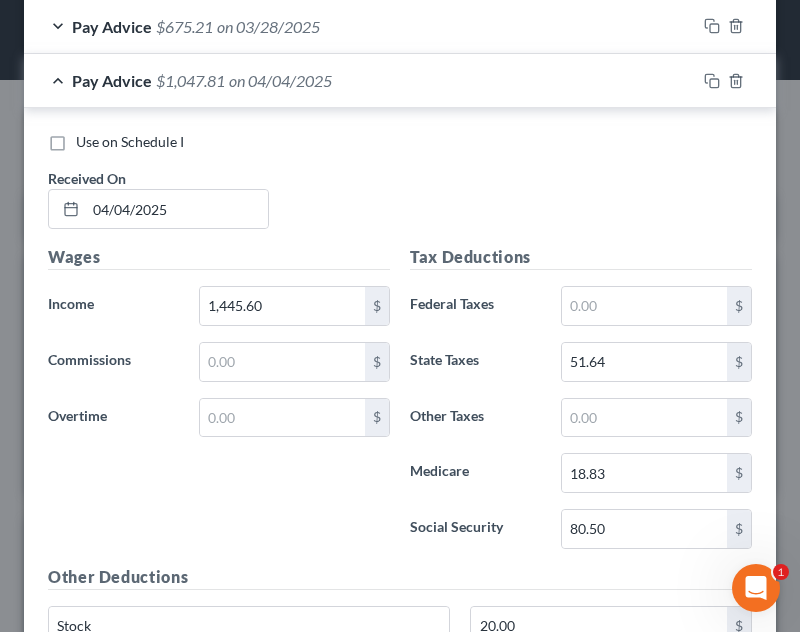 scroll, scrollTop: 1129, scrollLeft: 0, axis: vertical 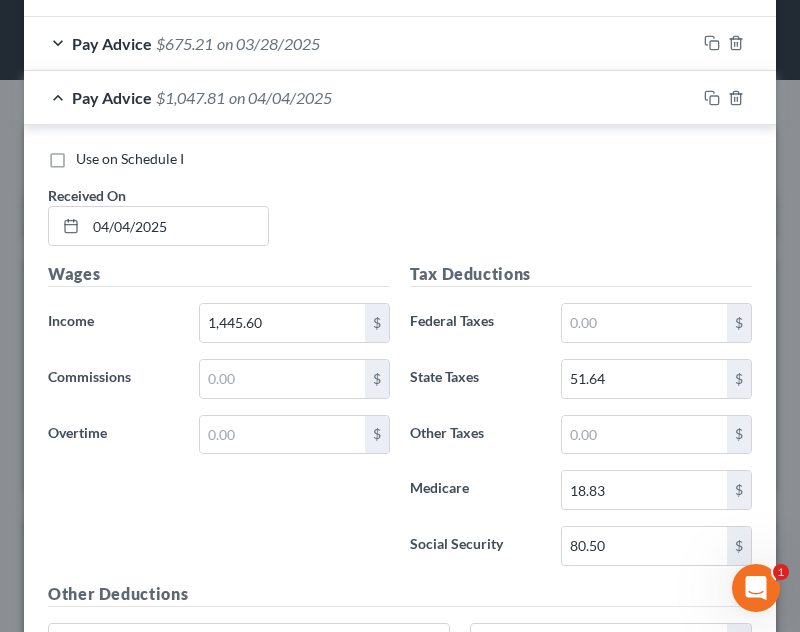 click on "Pay Advice $1,047.81 on 04/04/2025" at bounding box center (360, 97) 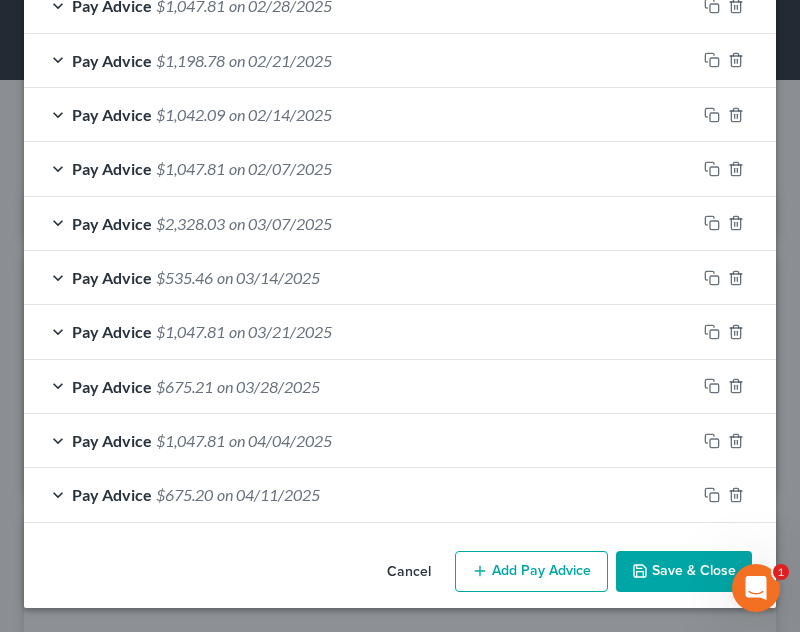 scroll, scrollTop: 786, scrollLeft: 0, axis: vertical 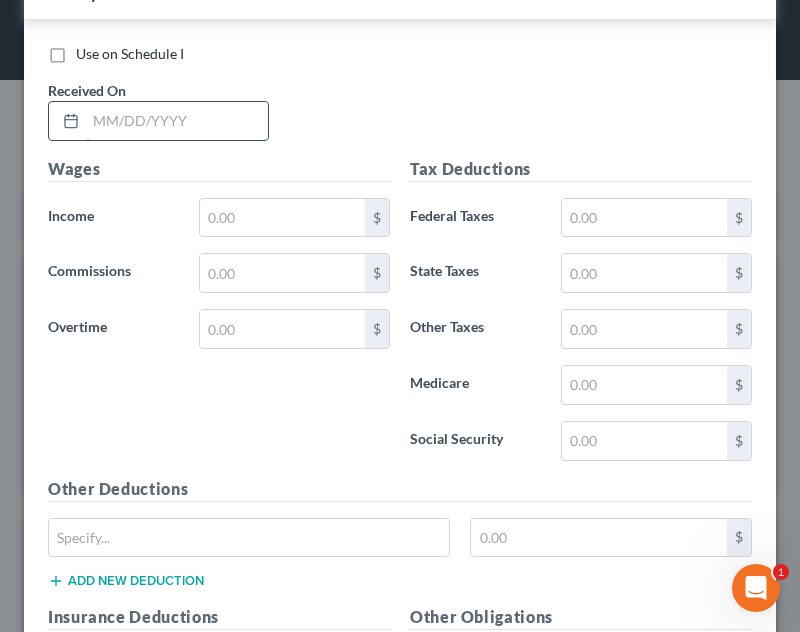 click at bounding box center (177, 121) 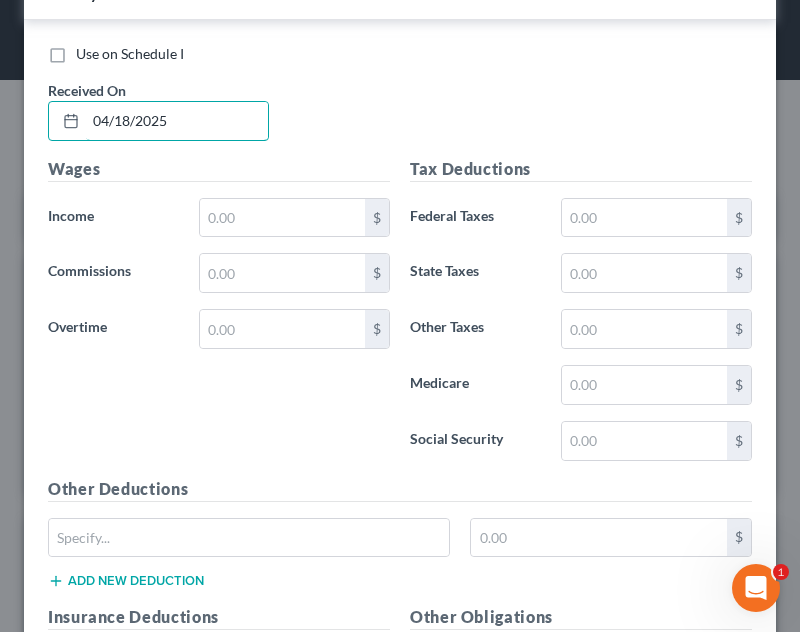 type on "04/18/2025" 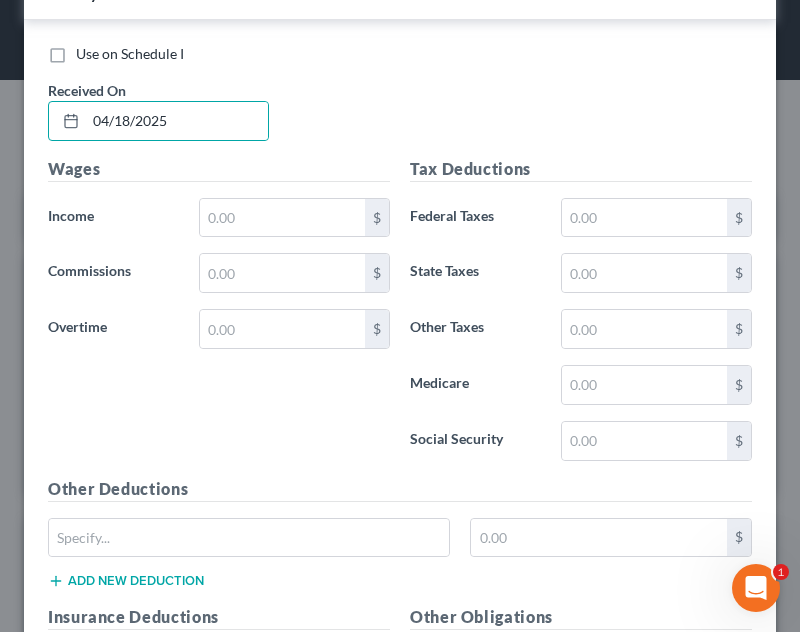 click on "Wages
Income
*
$ Commissions $ Overtime $" at bounding box center (219, 317) 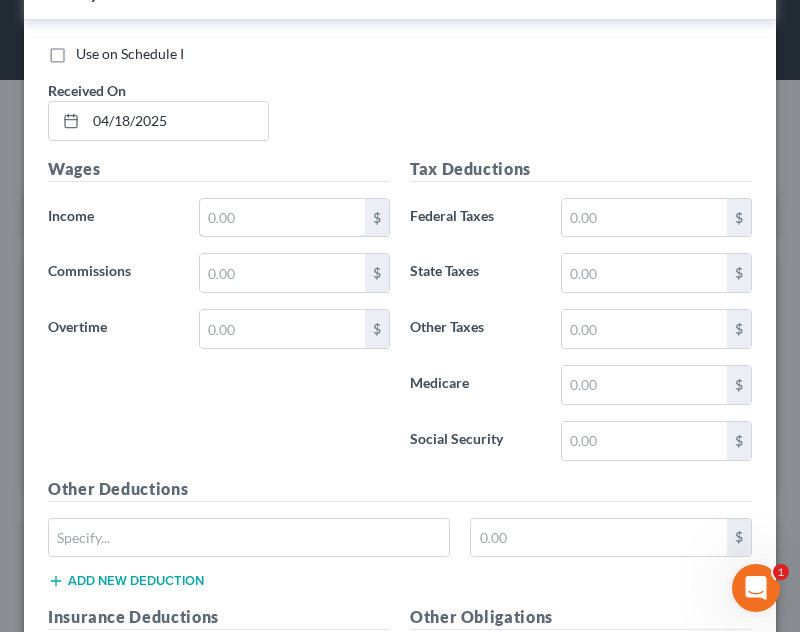 click at bounding box center [282, 218] 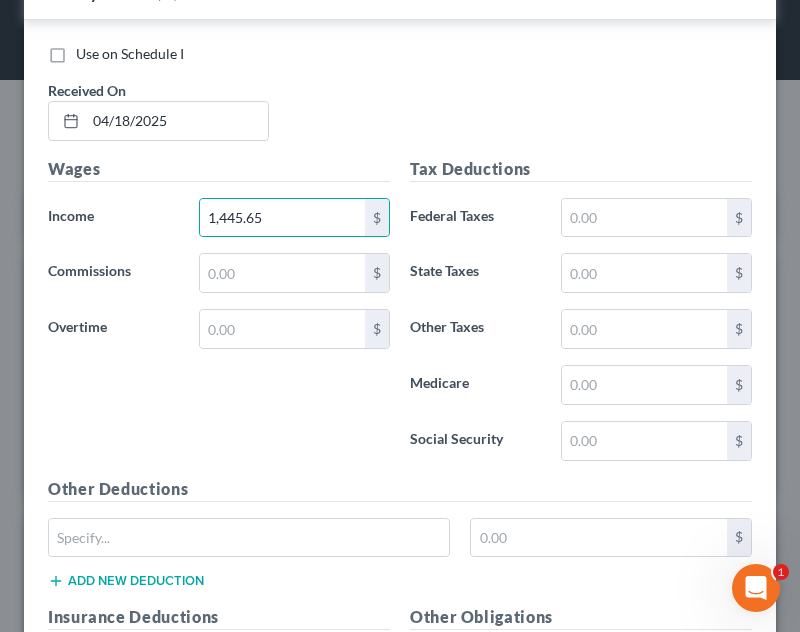 click on "Use on Schedule I
Received On
*
[DATE]" at bounding box center [400, 100] 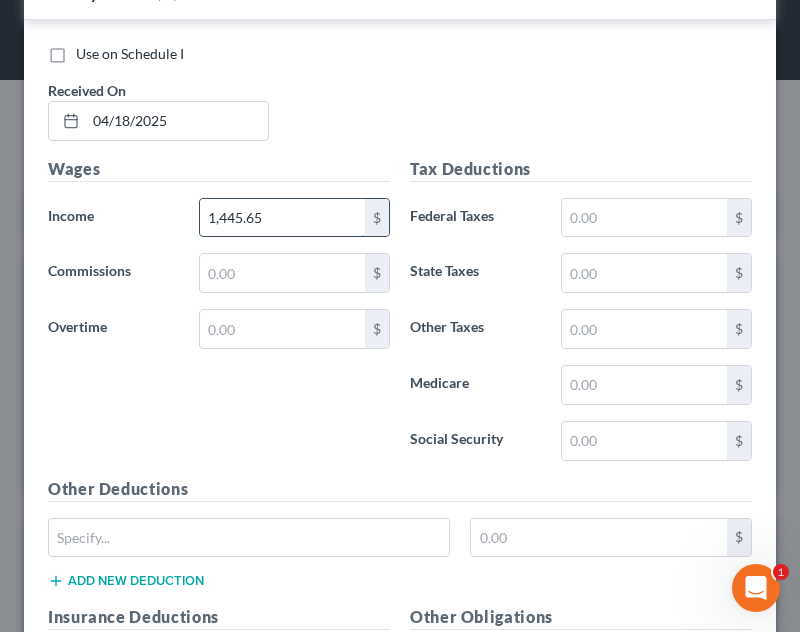 click on "1,445.65" at bounding box center [282, 218] 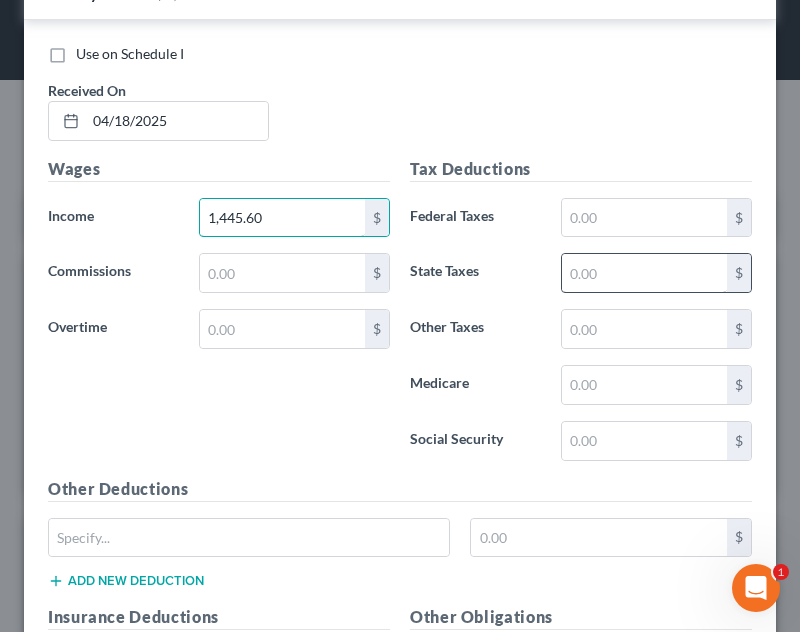 type on "1,445.60" 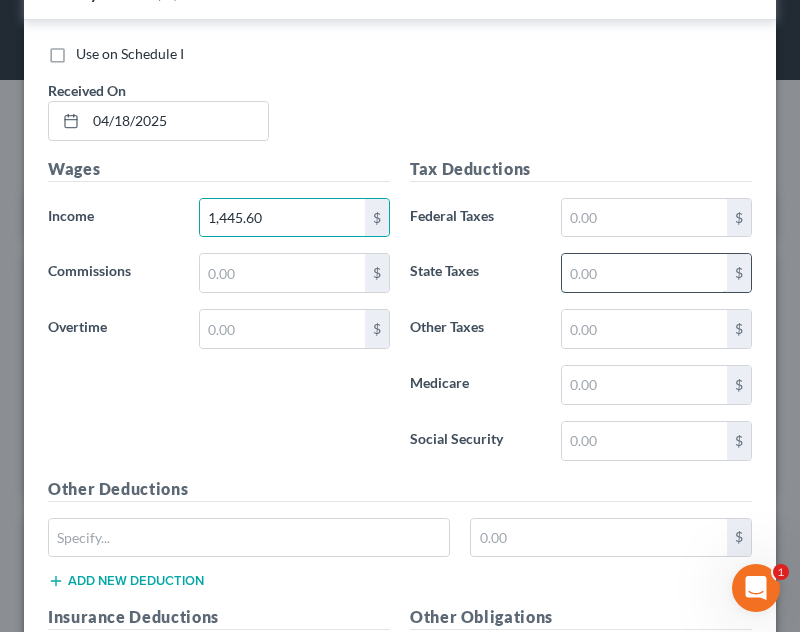 click at bounding box center (644, 273) 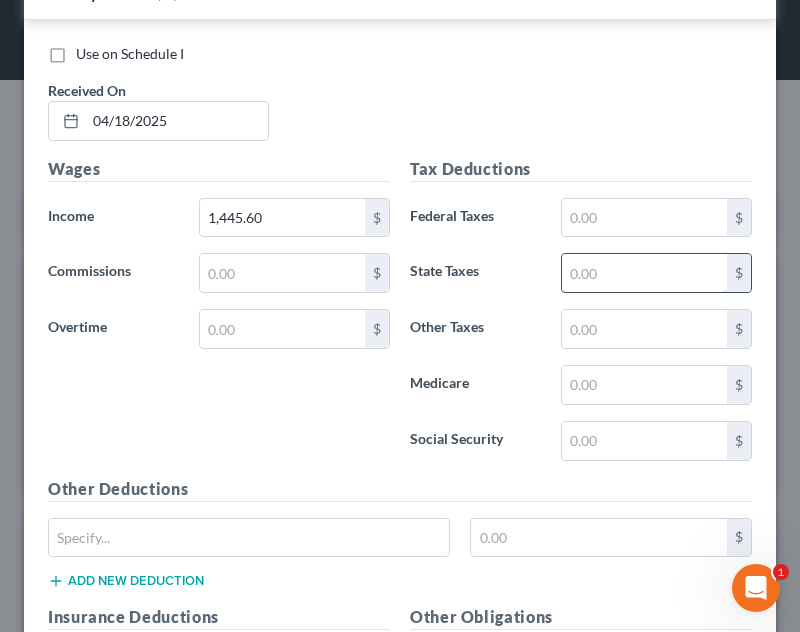 click at bounding box center (644, 273) 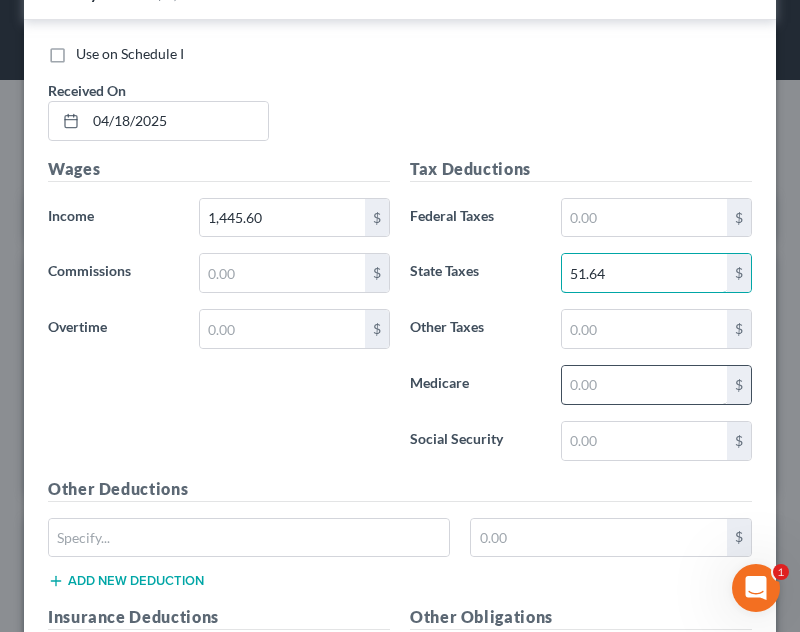 type on "51.64" 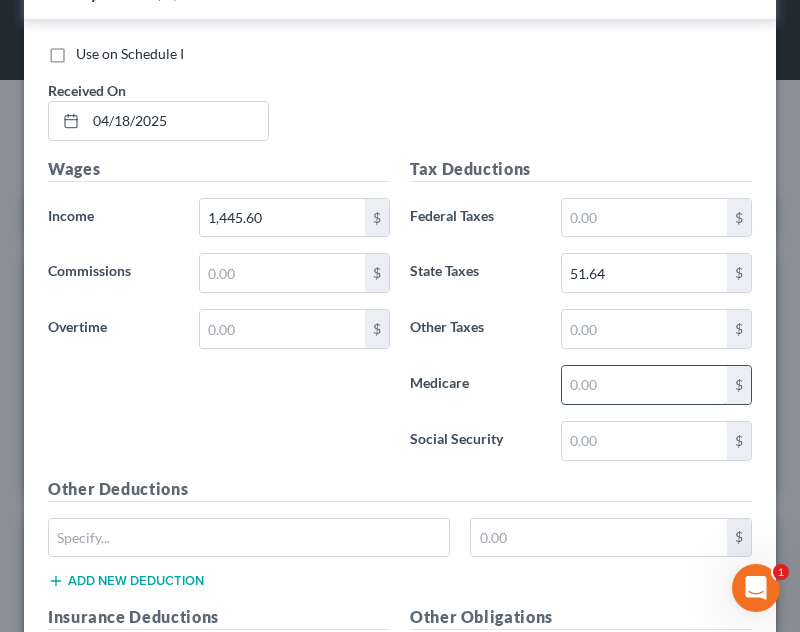 click at bounding box center [644, 385] 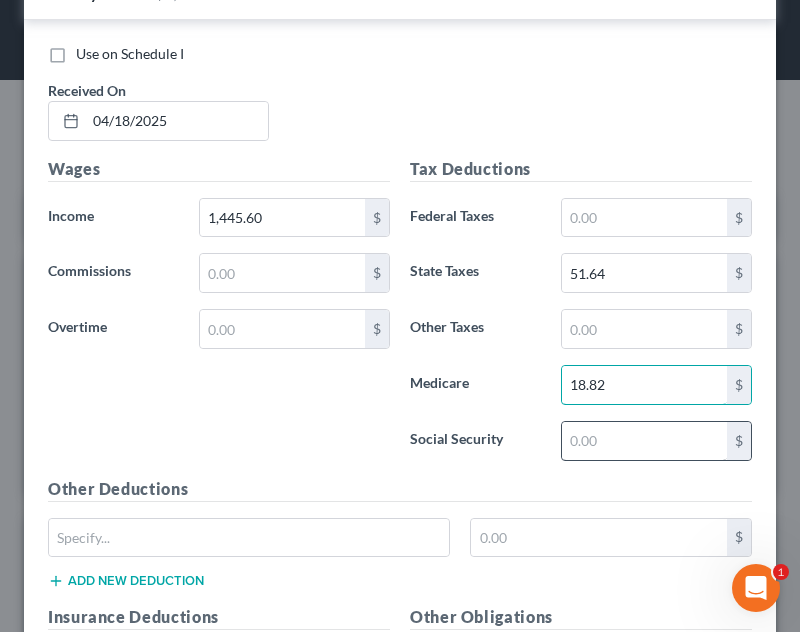 type on "18.82" 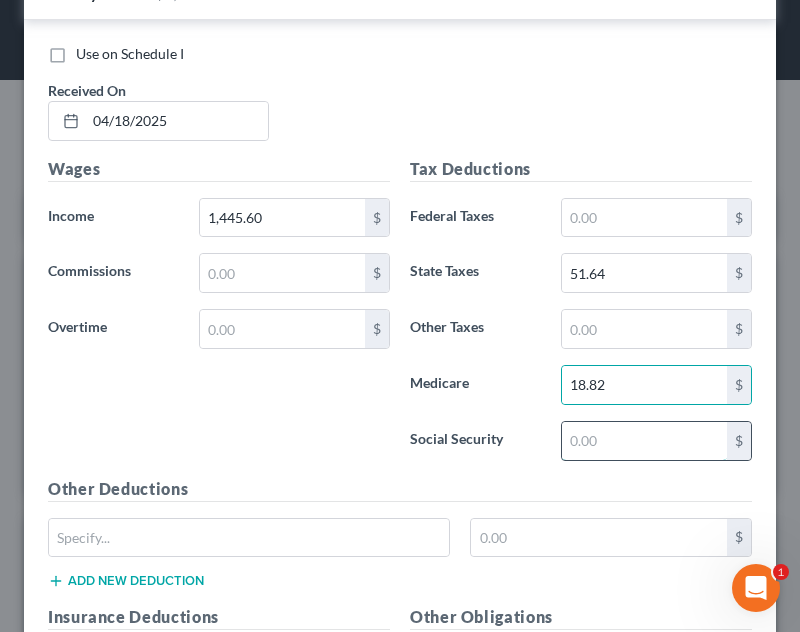 click at bounding box center [644, 441] 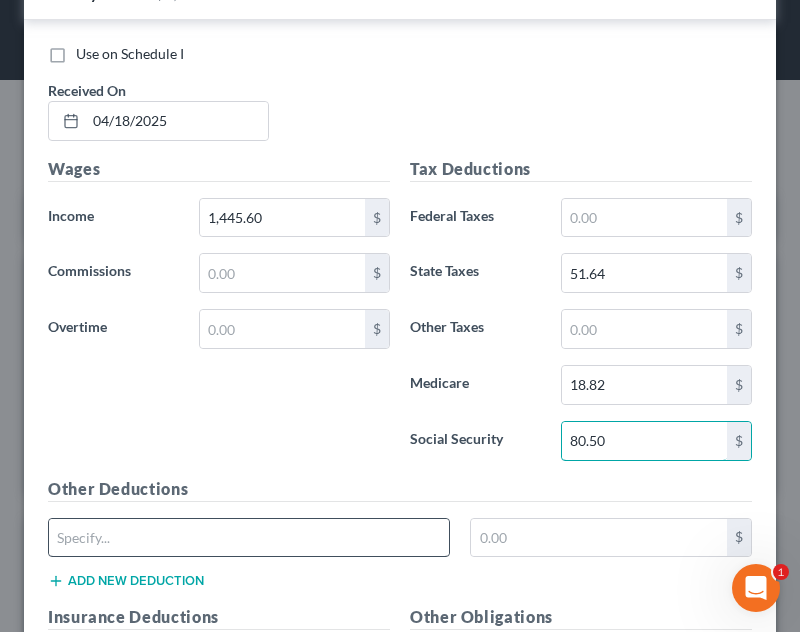 type on "80.50" 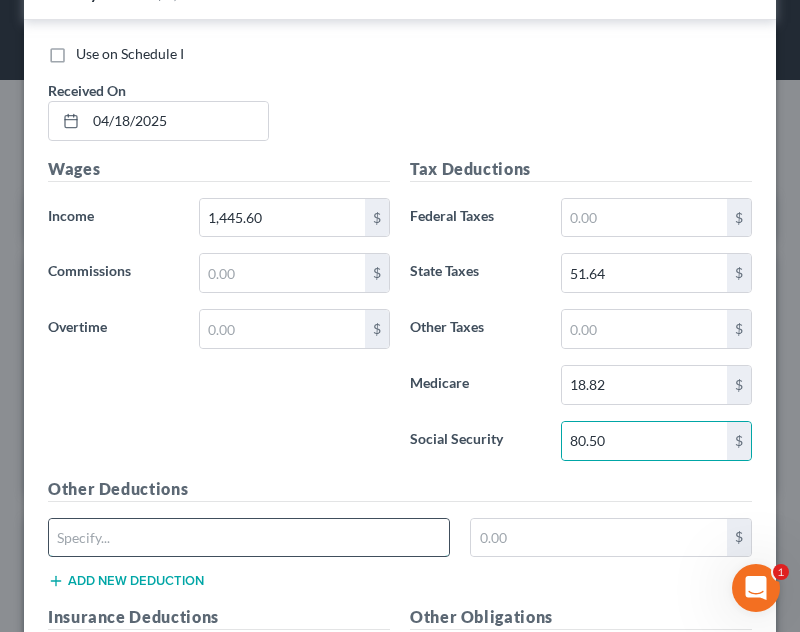 click at bounding box center (249, 538) 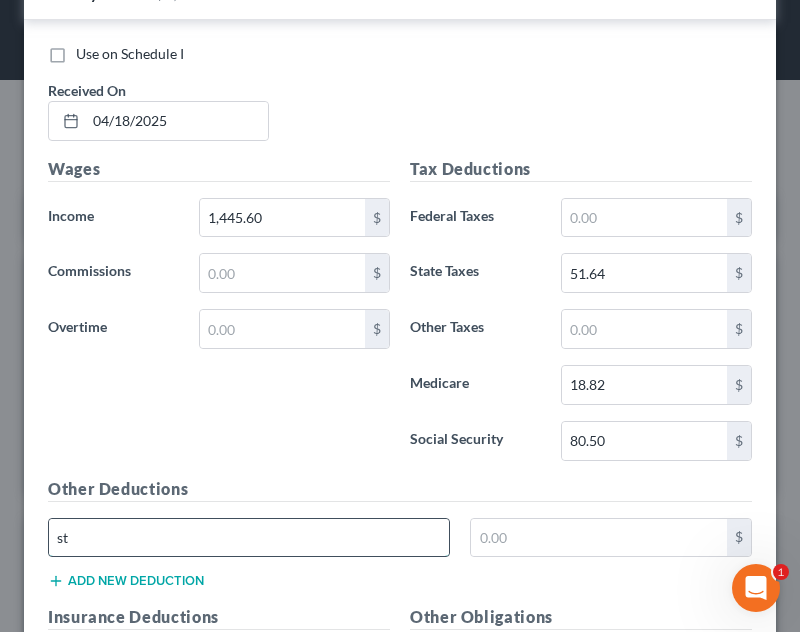 type on "Stock" 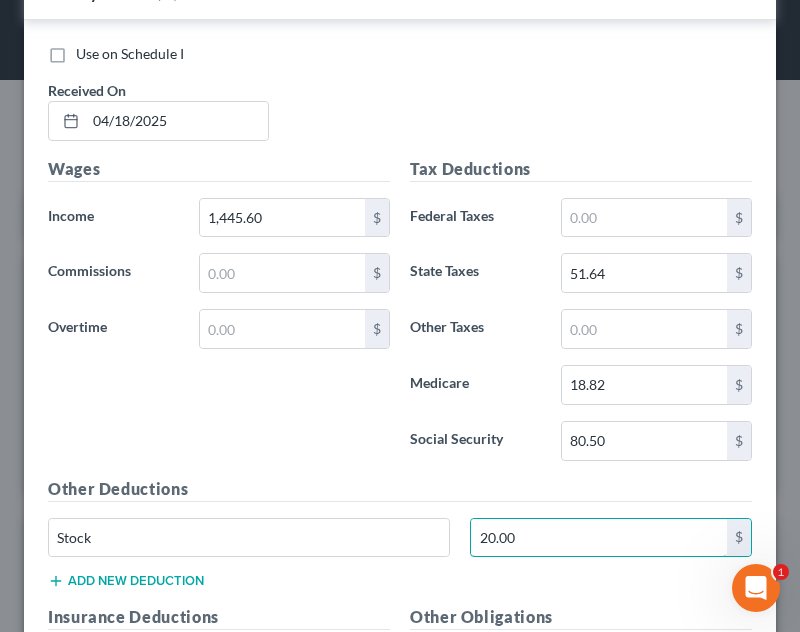 type on "20.00" 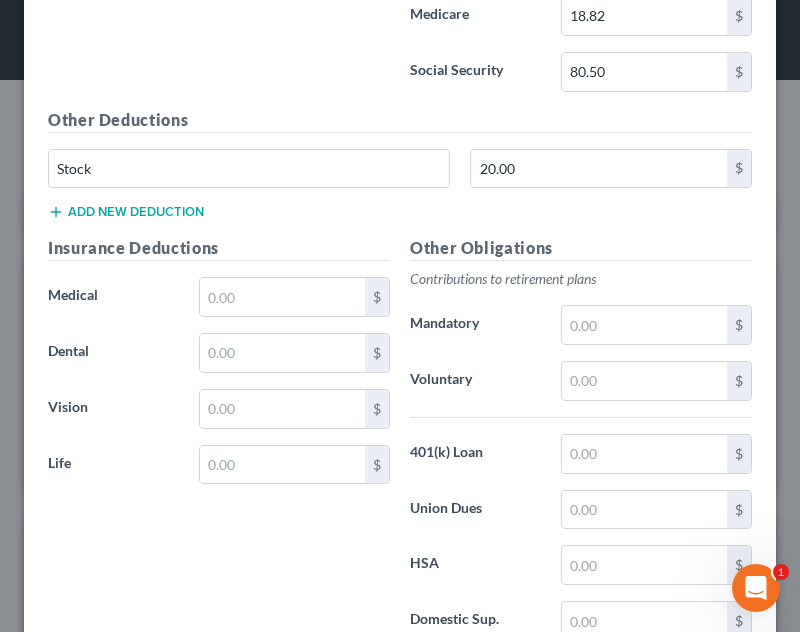 scroll, scrollTop: 1724, scrollLeft: 0, axis: vertical 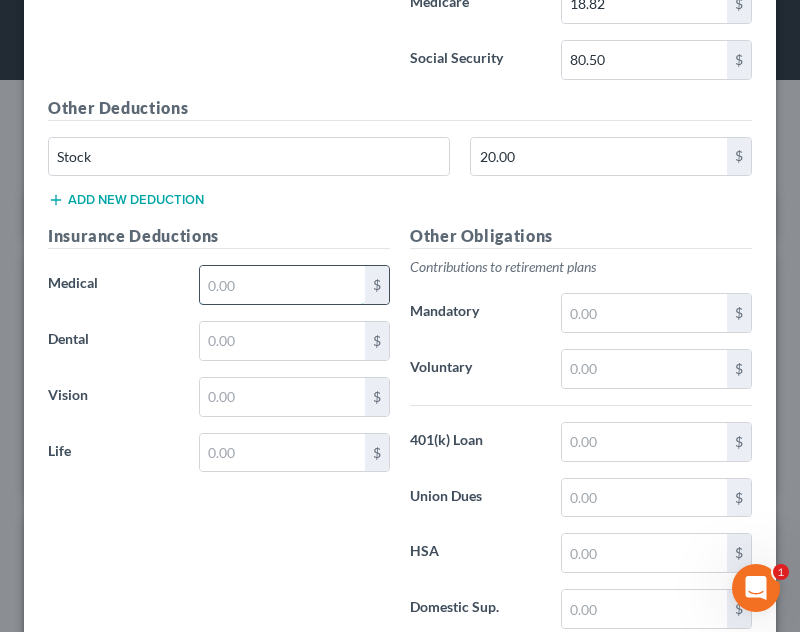click at bounding box center (282, 285) 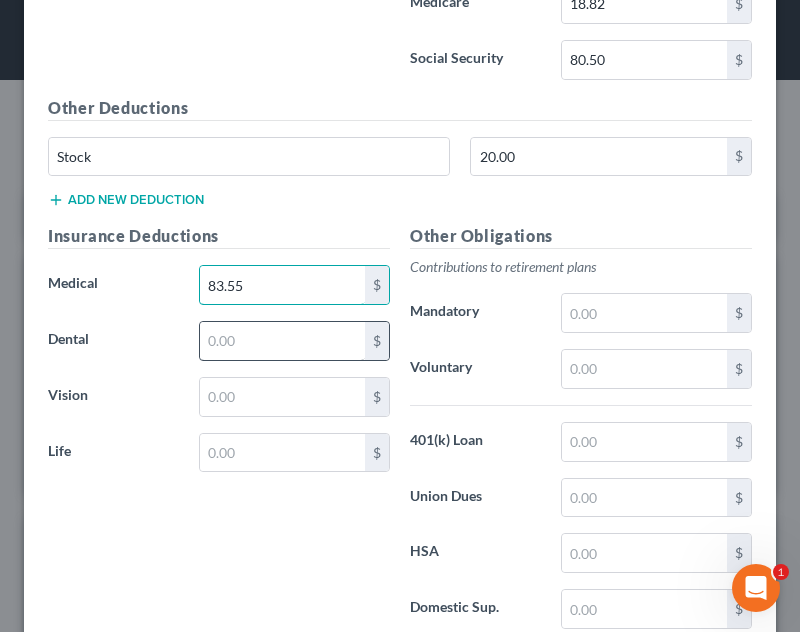 type on "83.55" 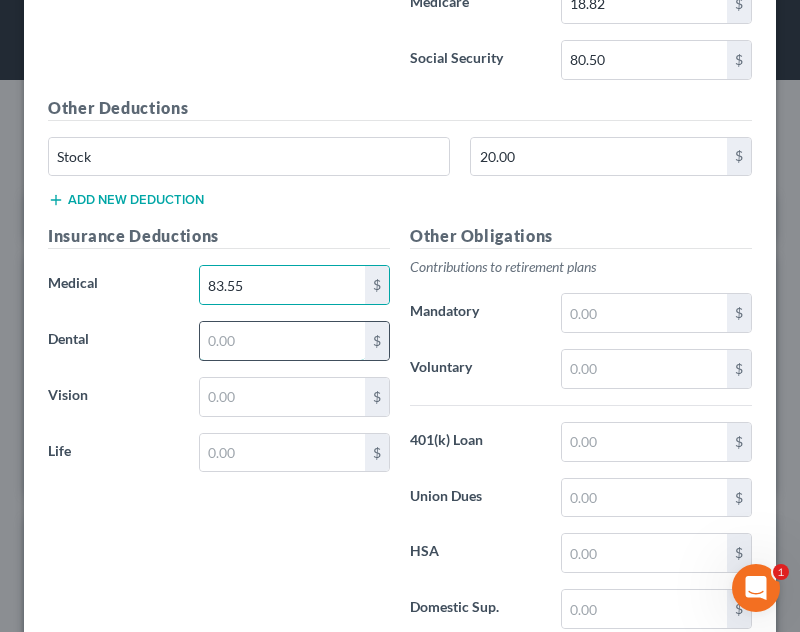 click at bounding box center (282, 341) 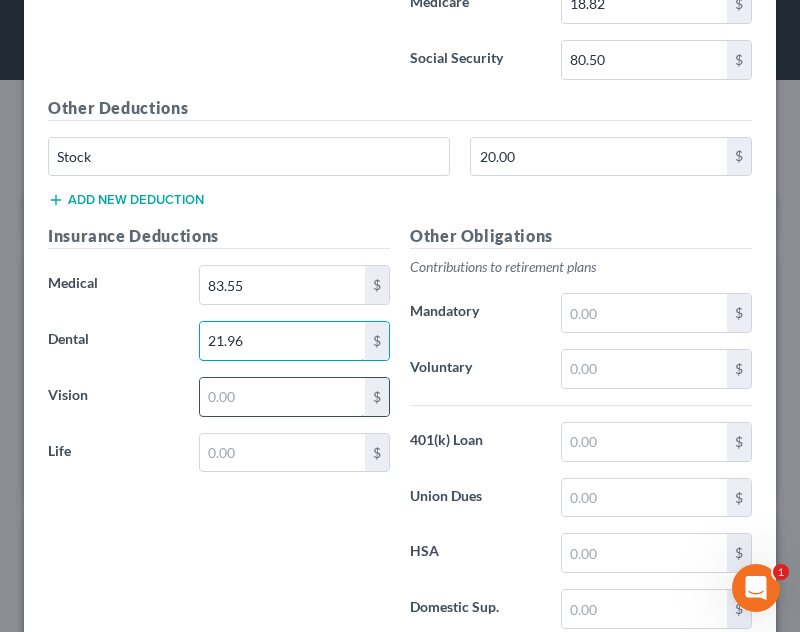 type on "21.96" 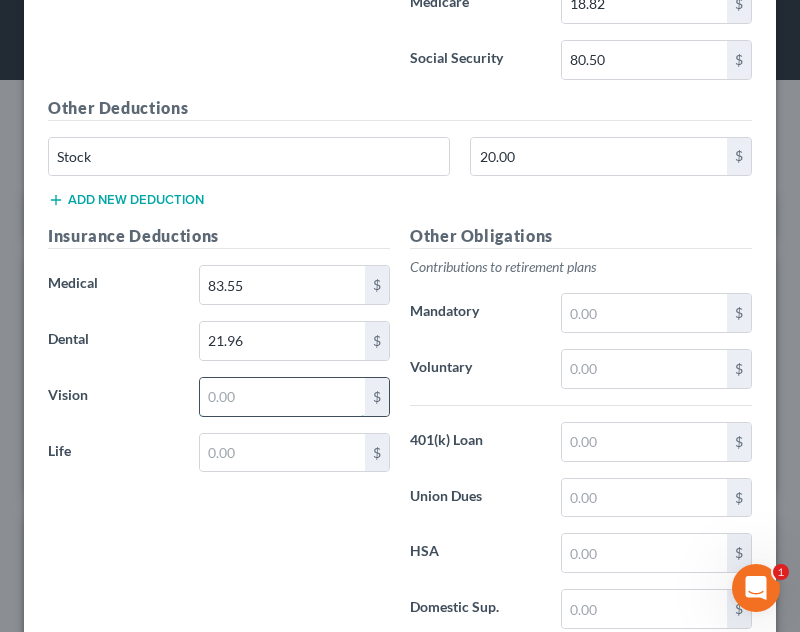 click at bounding box center (282, 397) 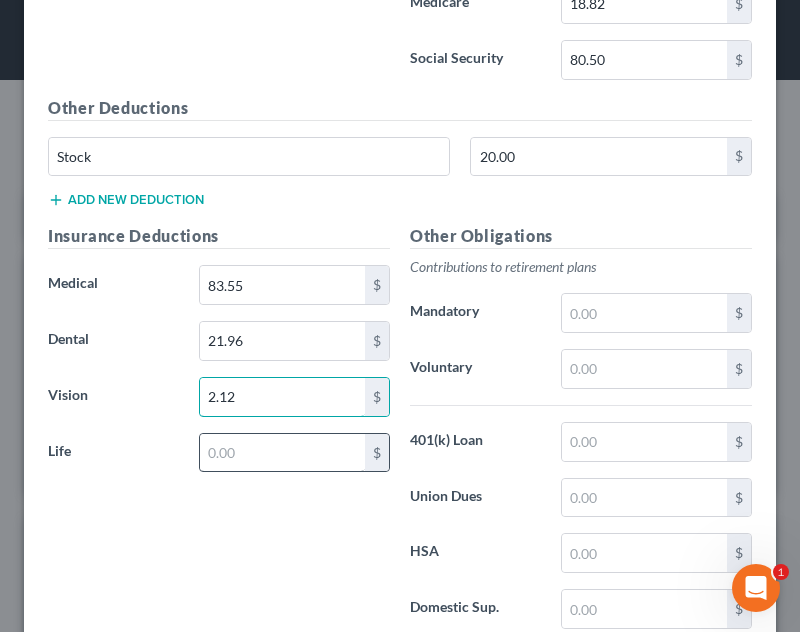 type on "2.12" 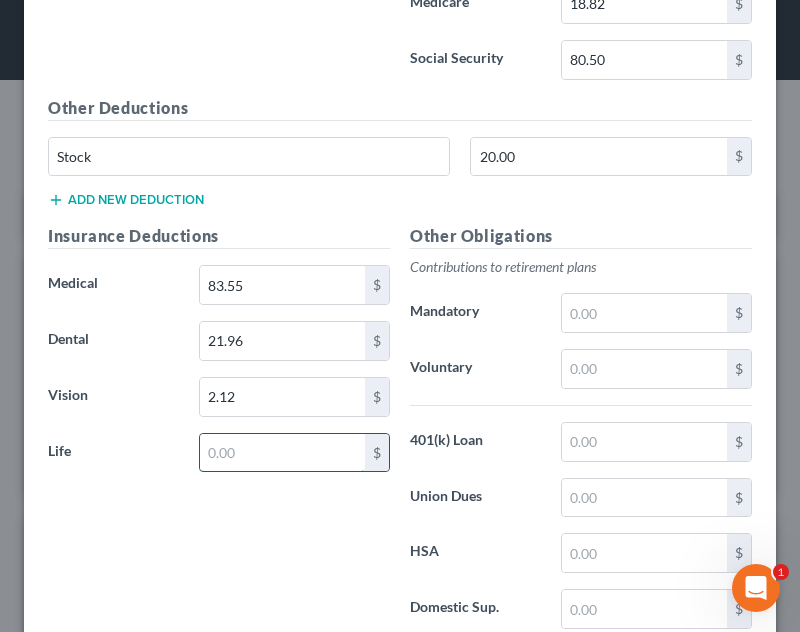 click at bounding box center (282, 453) 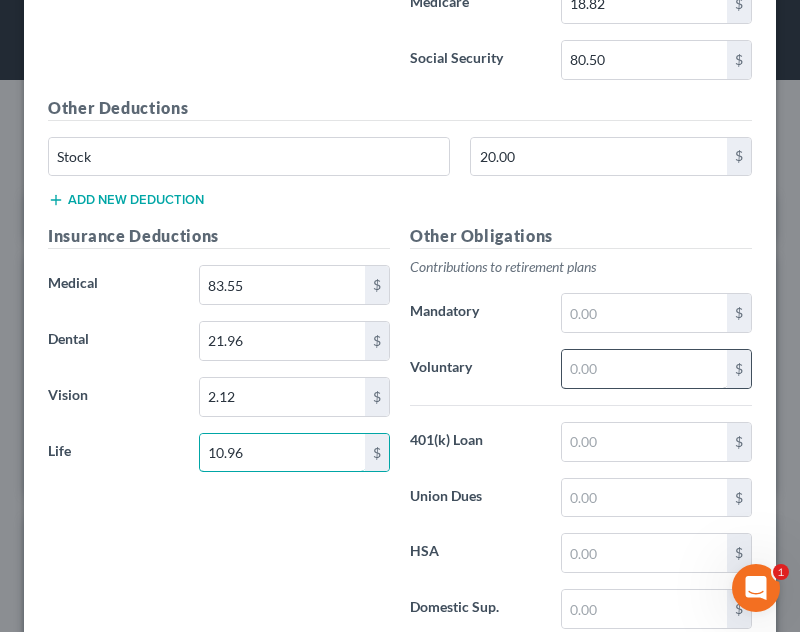 type on "10.96" 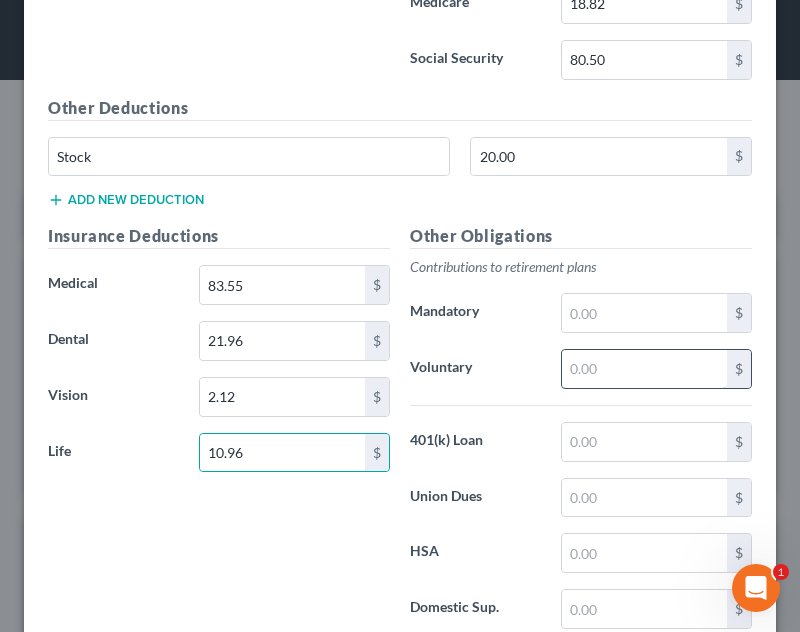 click at bounding box center [644, 369] 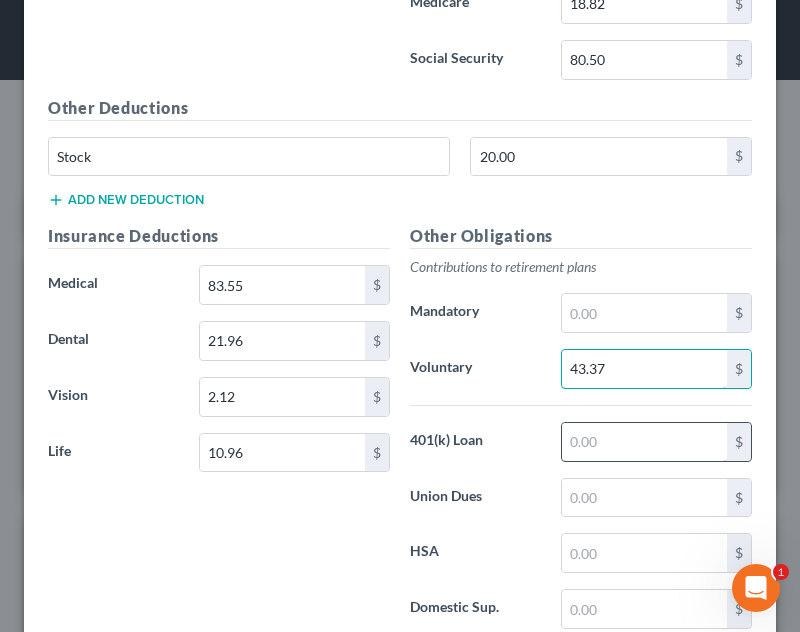 type on "43.37" 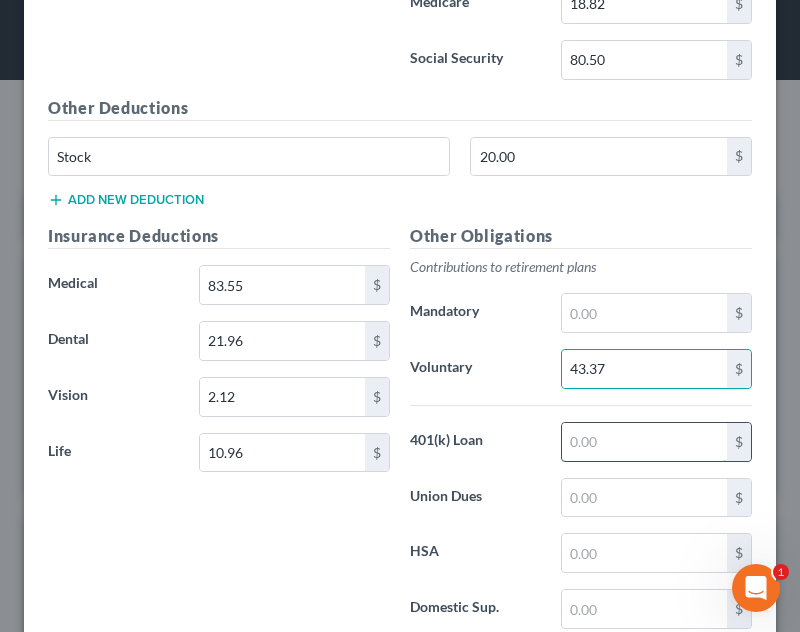 click at bounding box center (644, 442) 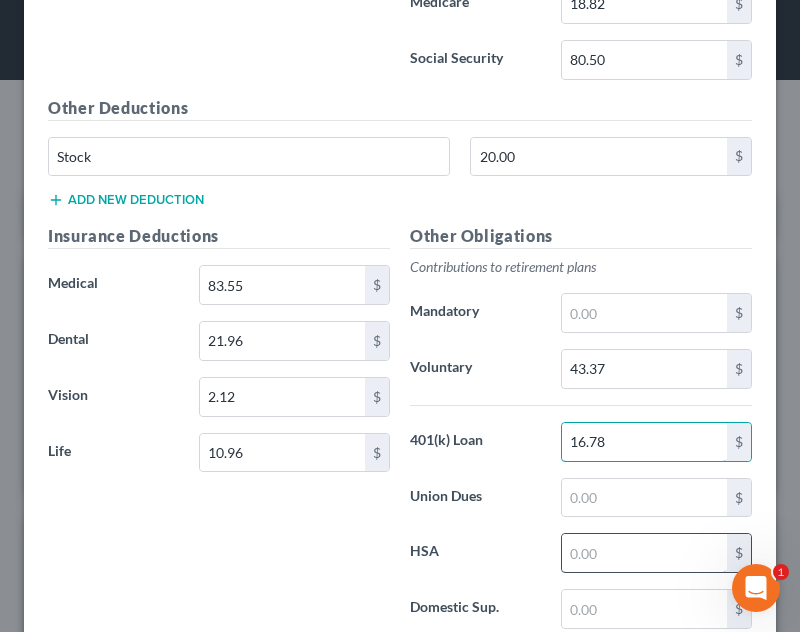 type on "16.78" 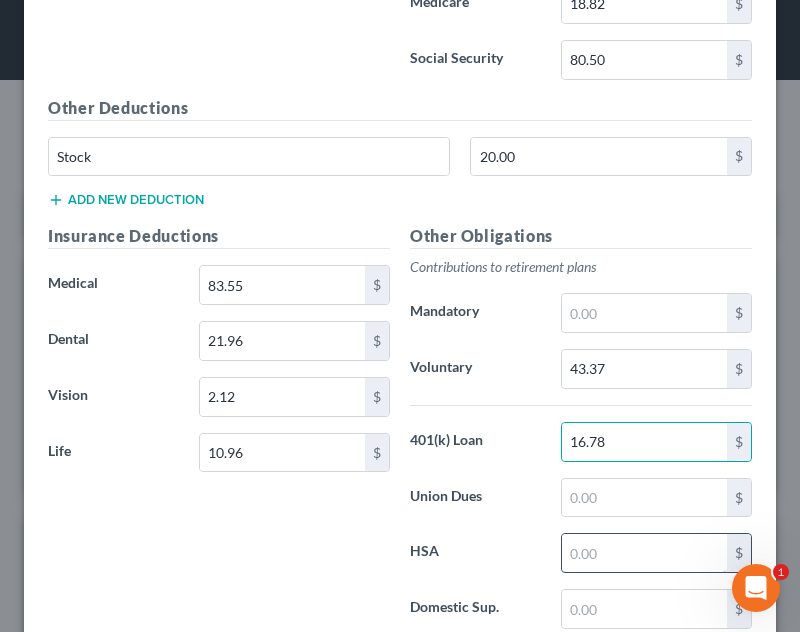 click at bounding box center [644, 553] 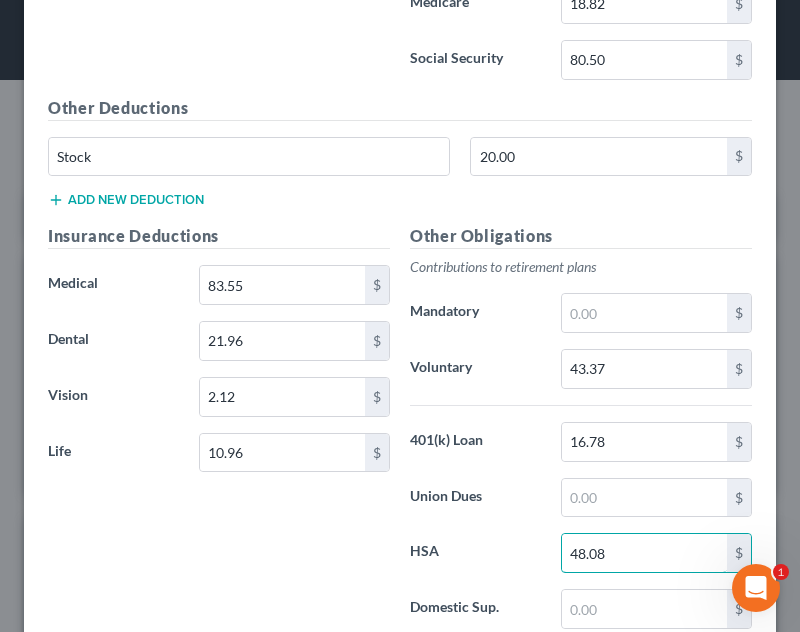 type on "48.08" 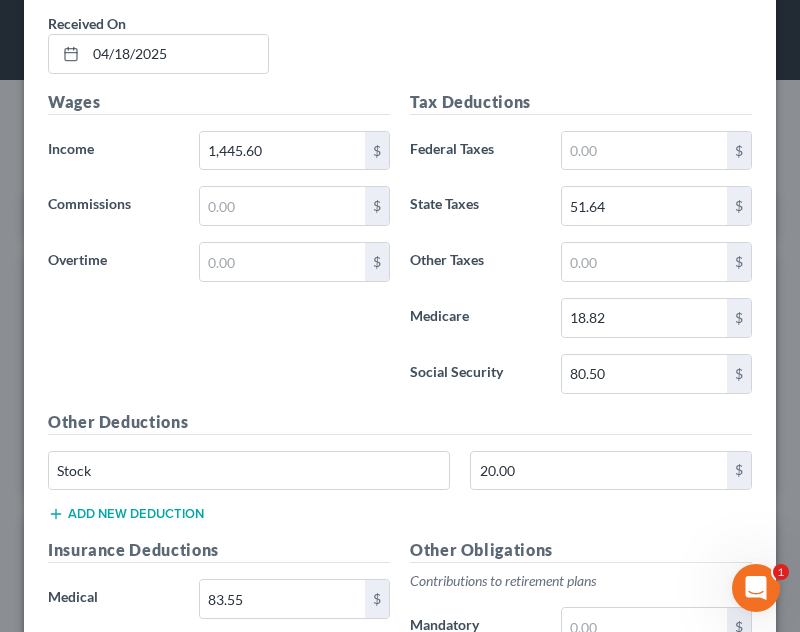 scroll, scrollTop: 1393, scrollLeft: 0, axis: vertical 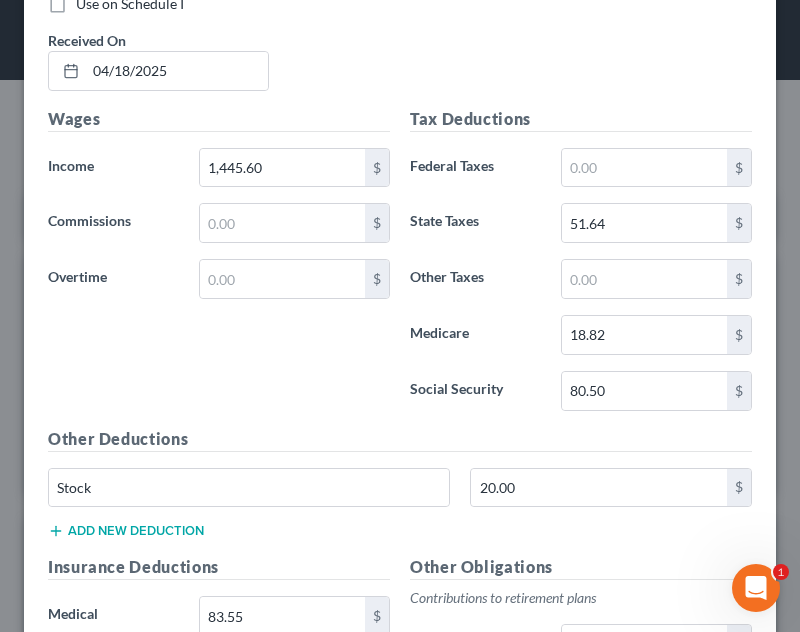 click on "Use on Schedule I
Received On
*
[DATE]" at bounding box center (400, 50) 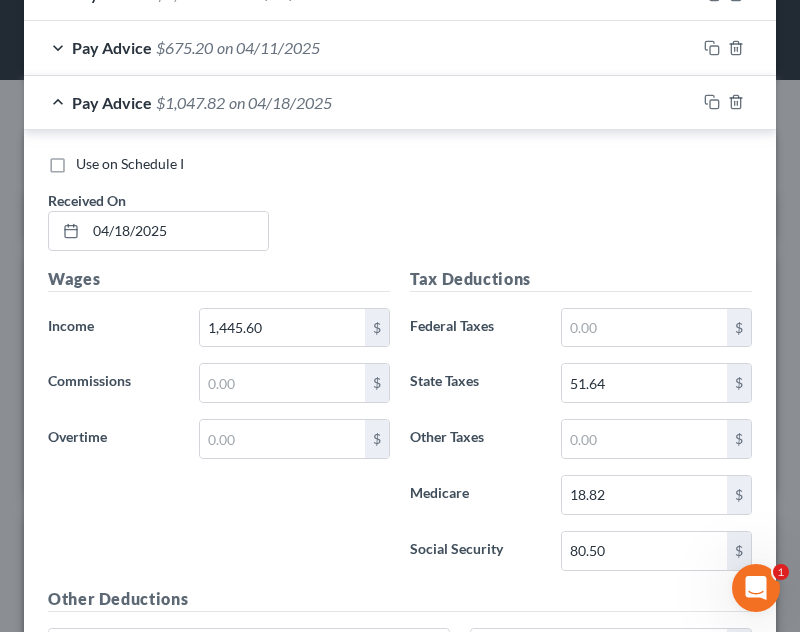 click on "Pay Advice $[AMOUNT] on [DATE]" at bounding box center [360, 102] 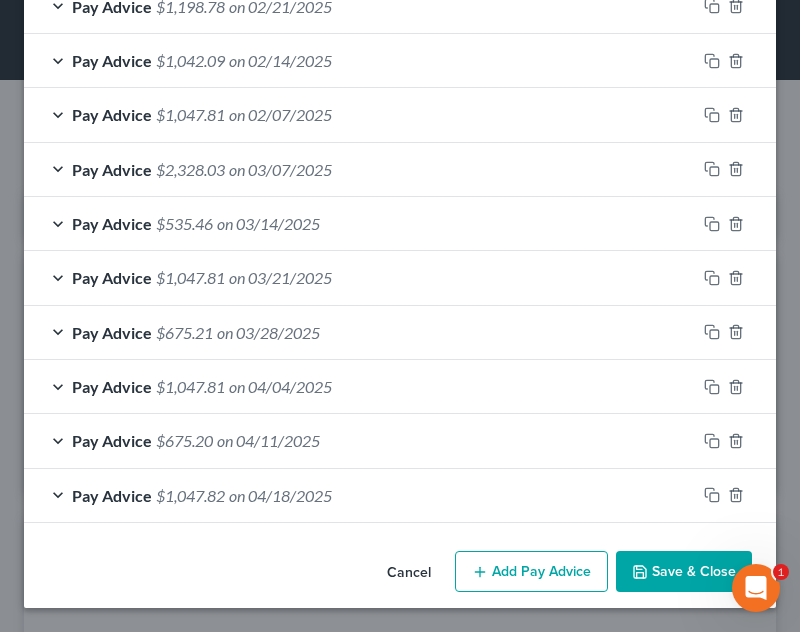 scroll, scrollTop: 840, scrollLeft: 0, axis: vertical 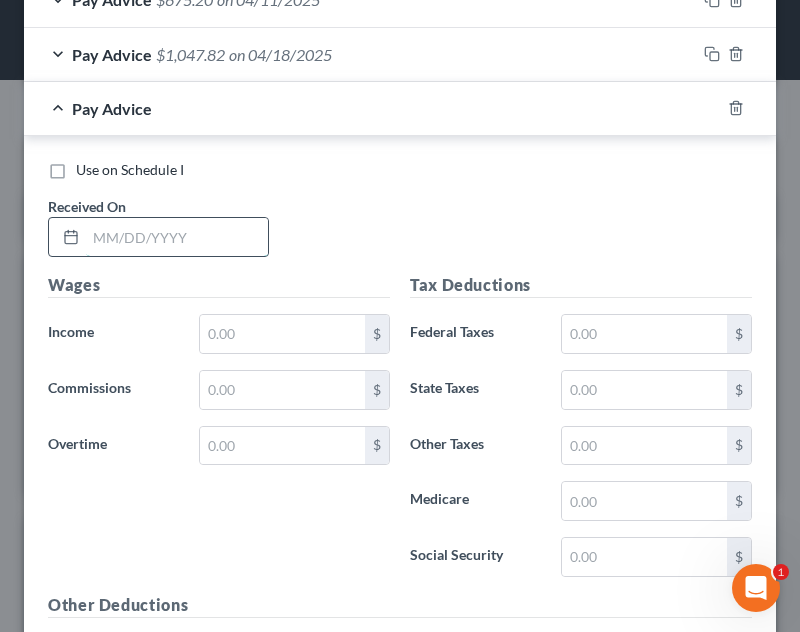 click at bounding box center (177, 237) 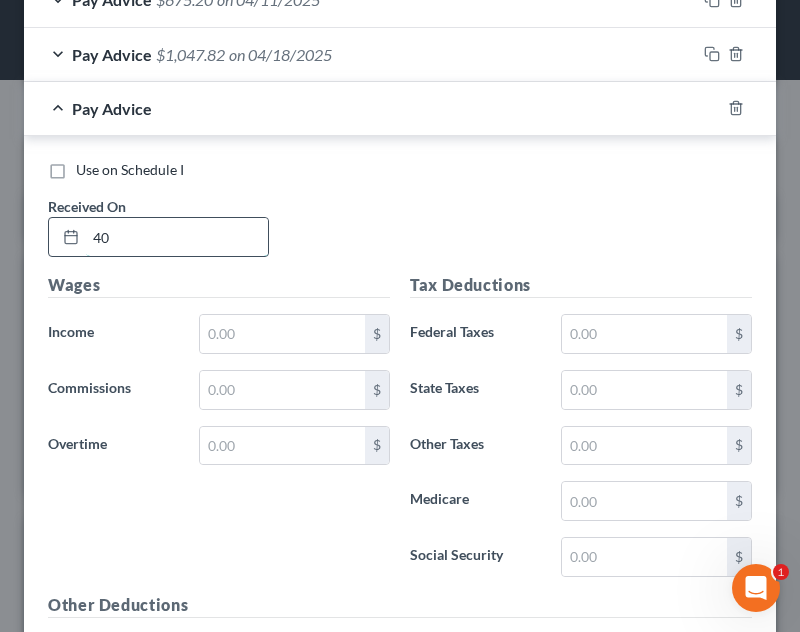 type on "4" 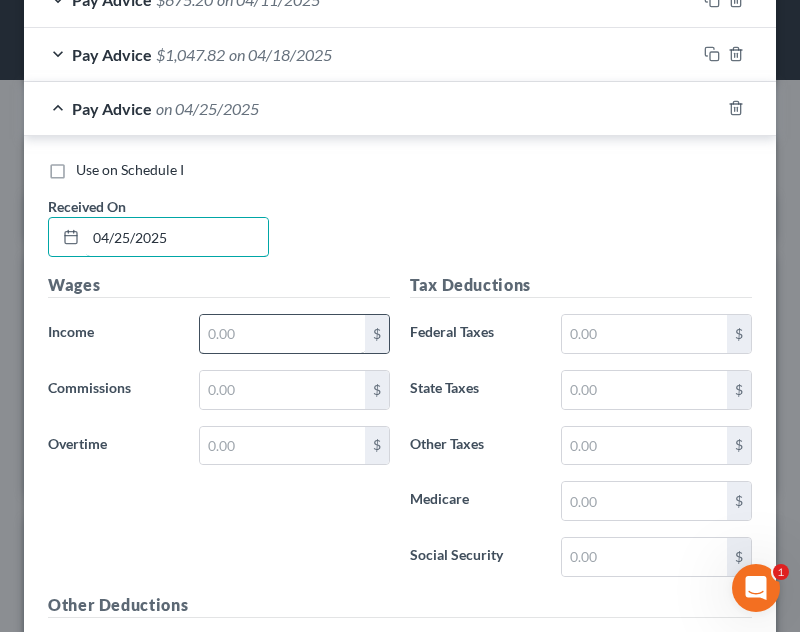 type on "04/25/2025" 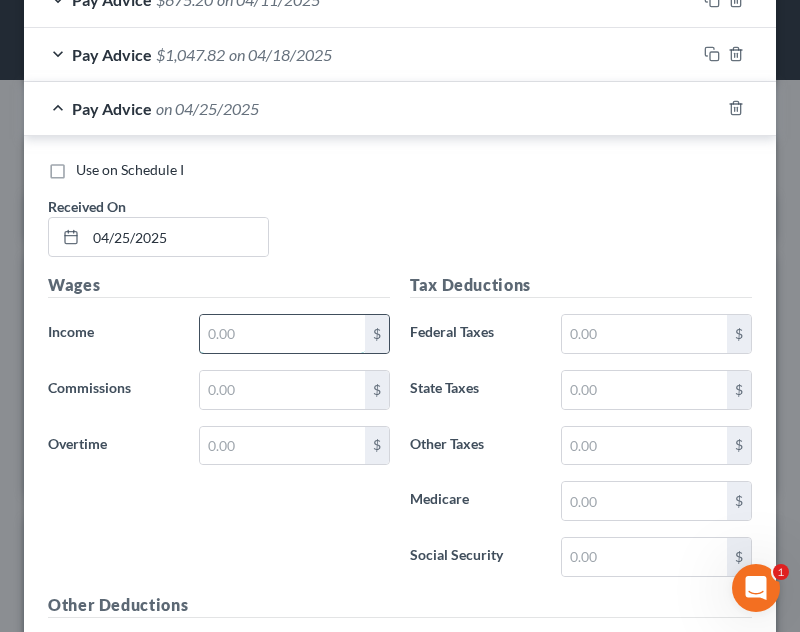 drag, startPoint x: 272, startPoint y: 330, endPoint x: 281, endPoint y: 324, distance: 10.816654 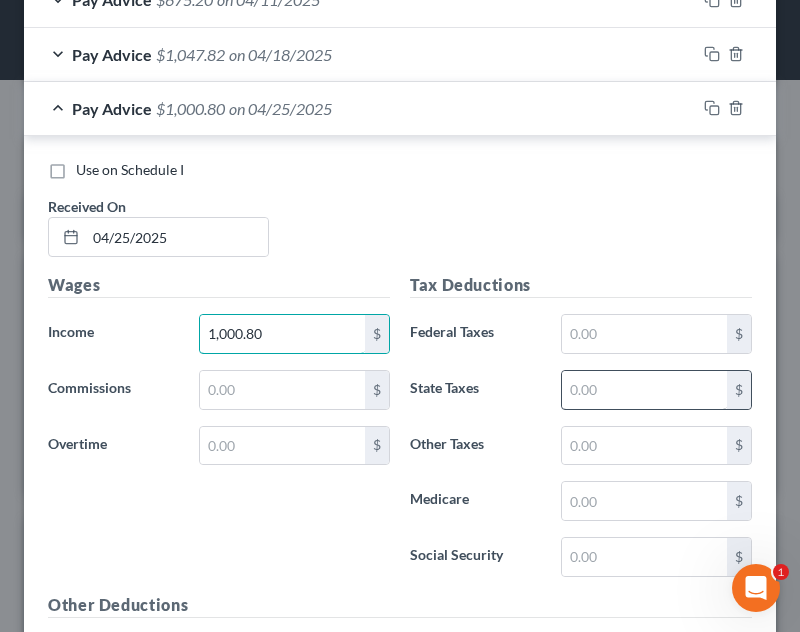 type on "1,000.80" 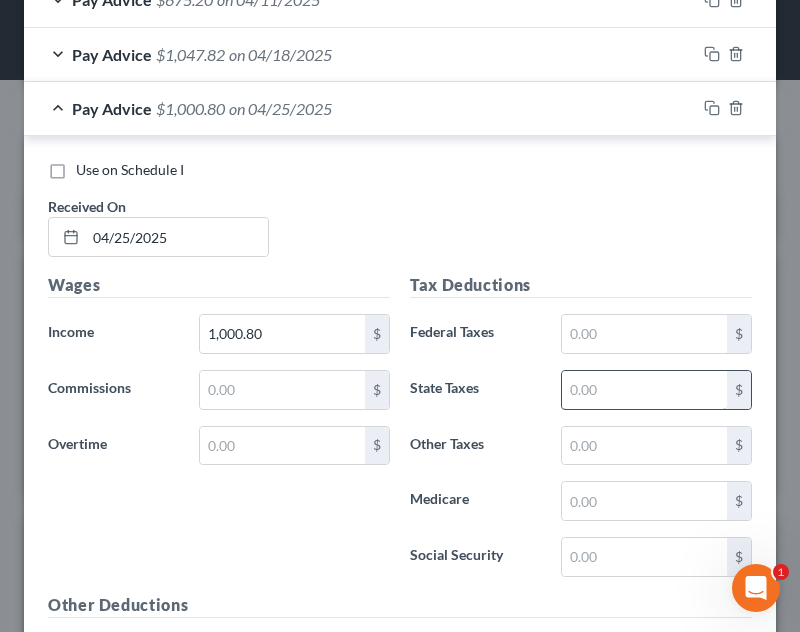 click at bounding box center (644, 390) 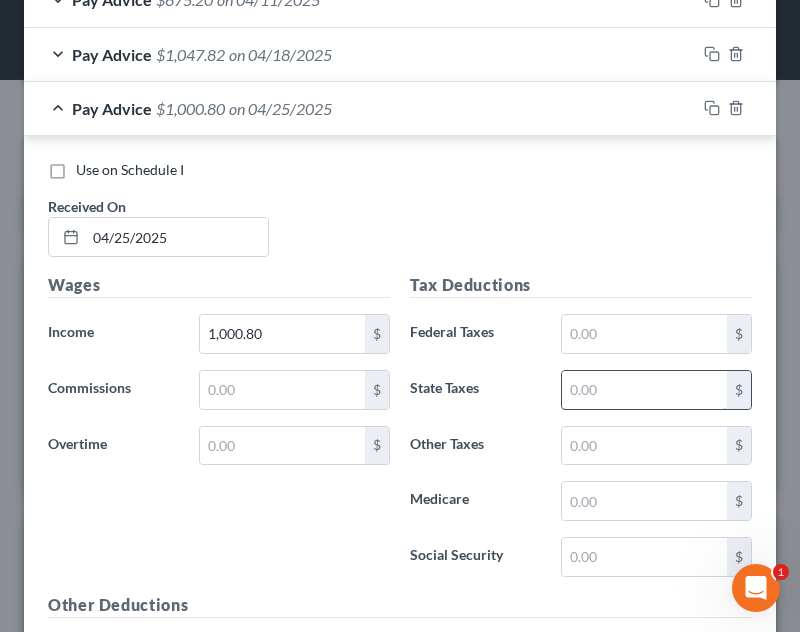 click at bounding box center (644, 390) 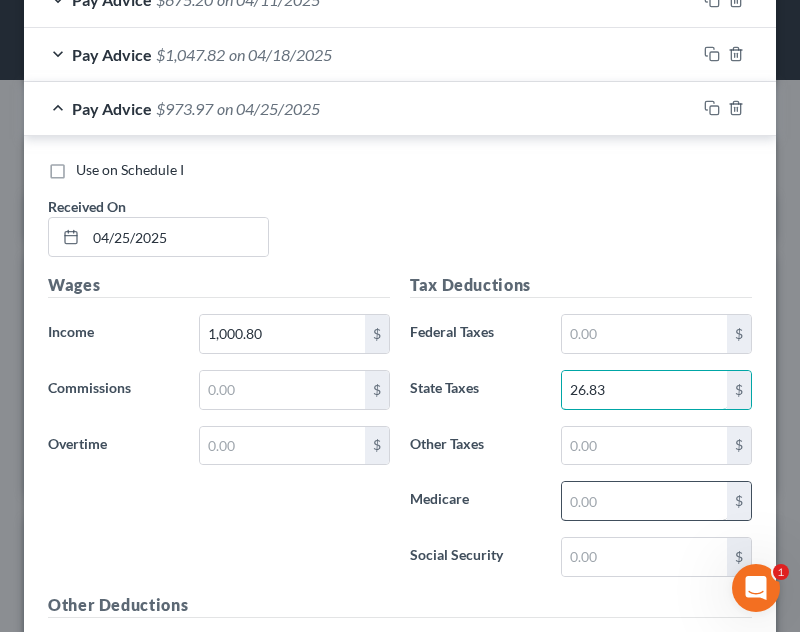 type on "26.83" 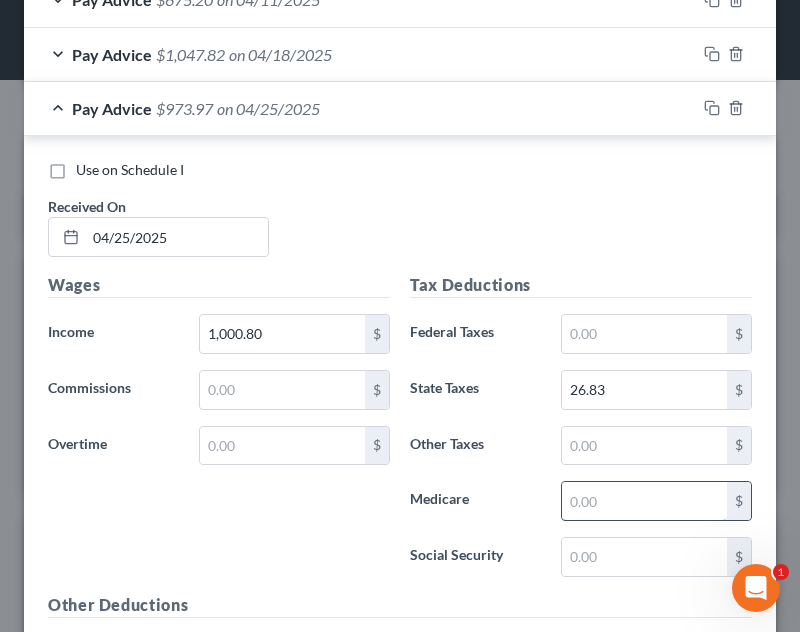click at bounding box center [644, 501] 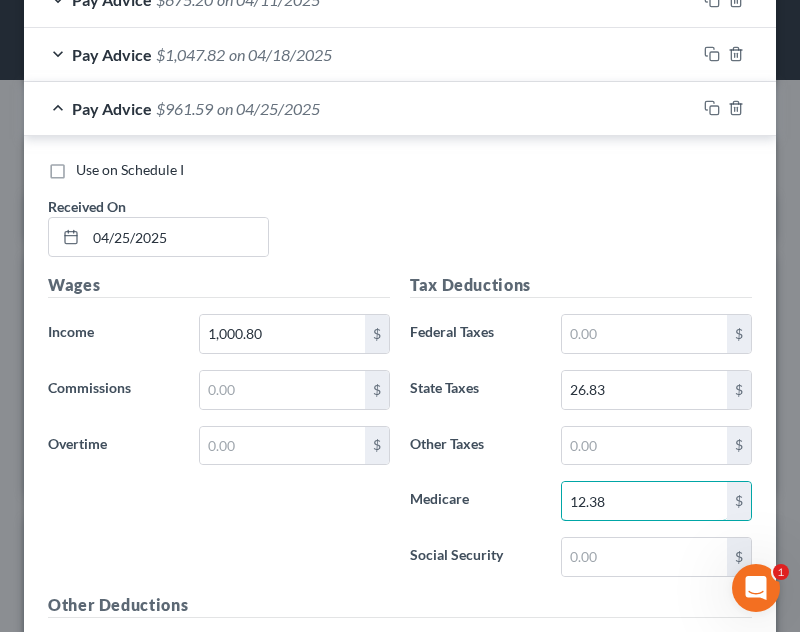 type on "12.38" 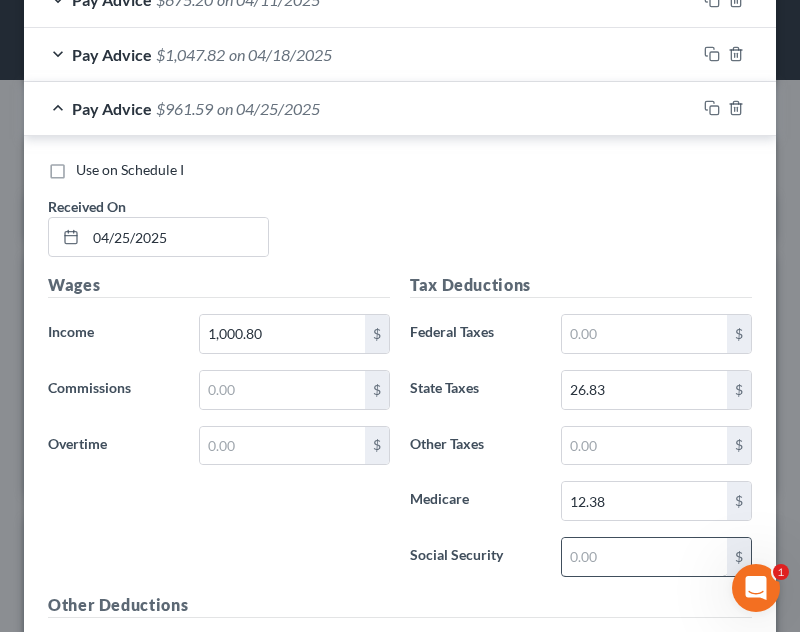 drag, startPoint x: 611, startPoint y: 578, endPoint x: 610, endPoint y: 567, distance: 11.045361 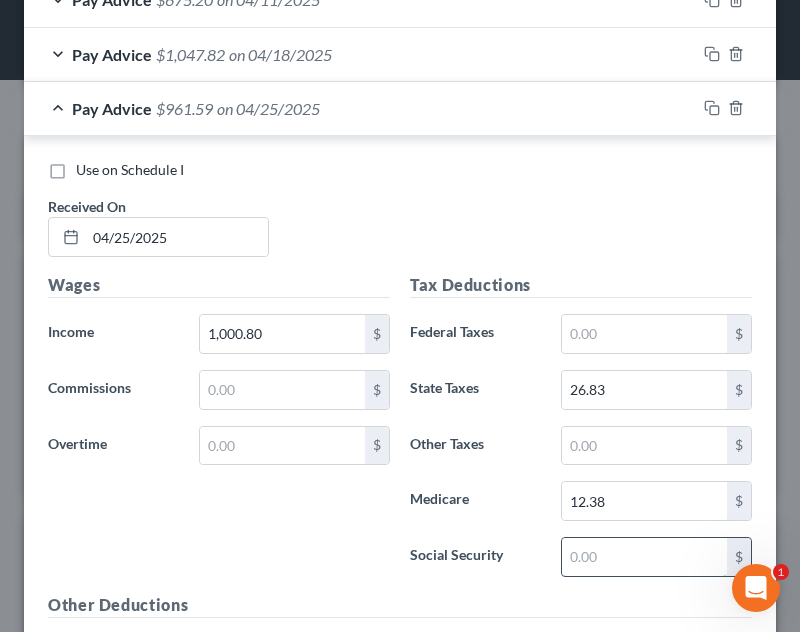 click at bounding box center [644, 557] 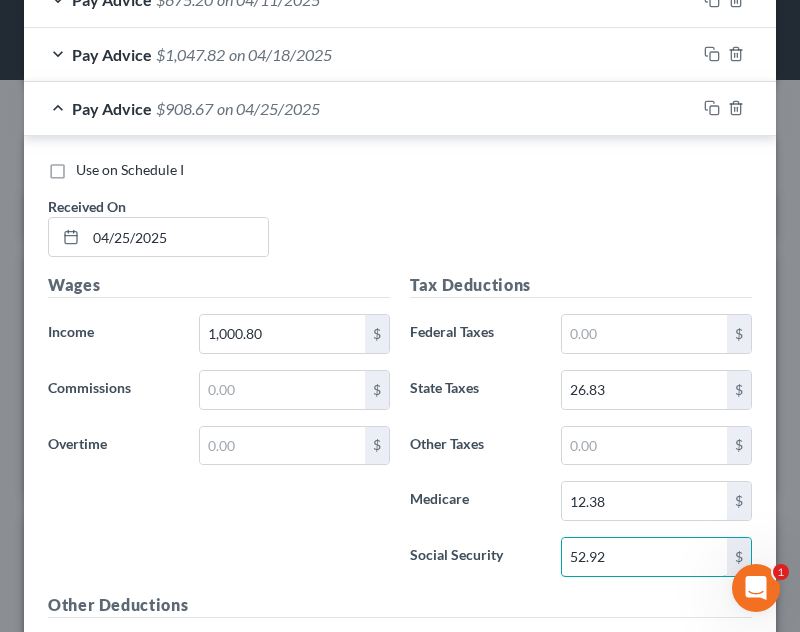 type on "52.92" 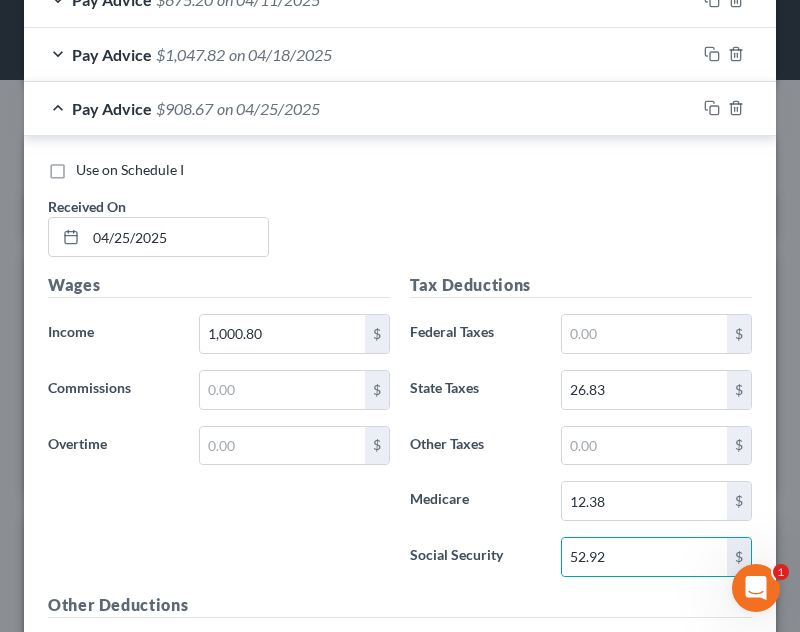 click on "Medicare" at bounding box center [475, 501] 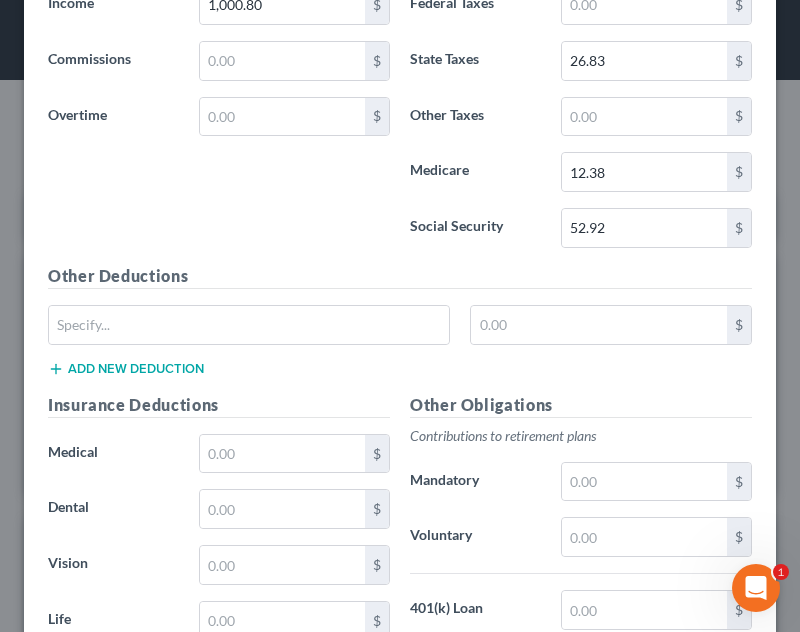 scroll, scrollTop: 1662, scrollLeft: 0, axis: vertical 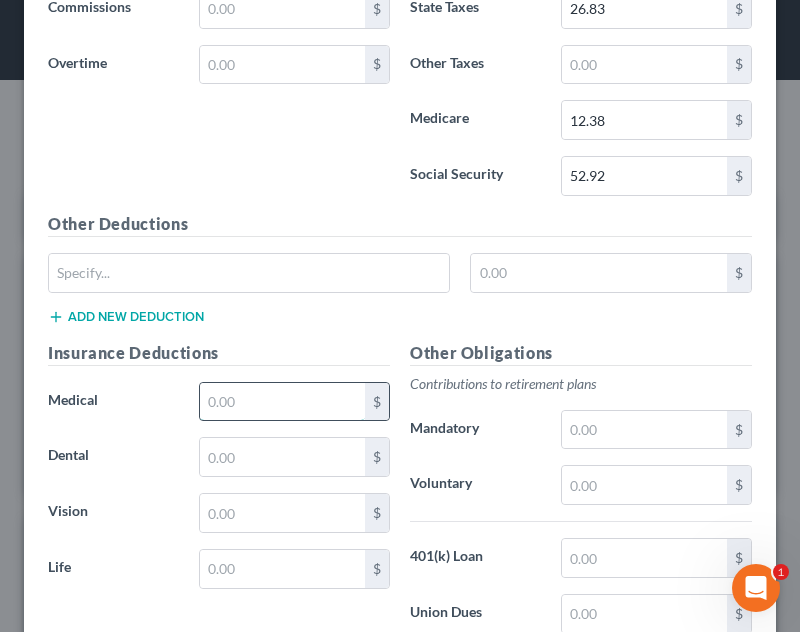 click at bounding box center [282, 402] 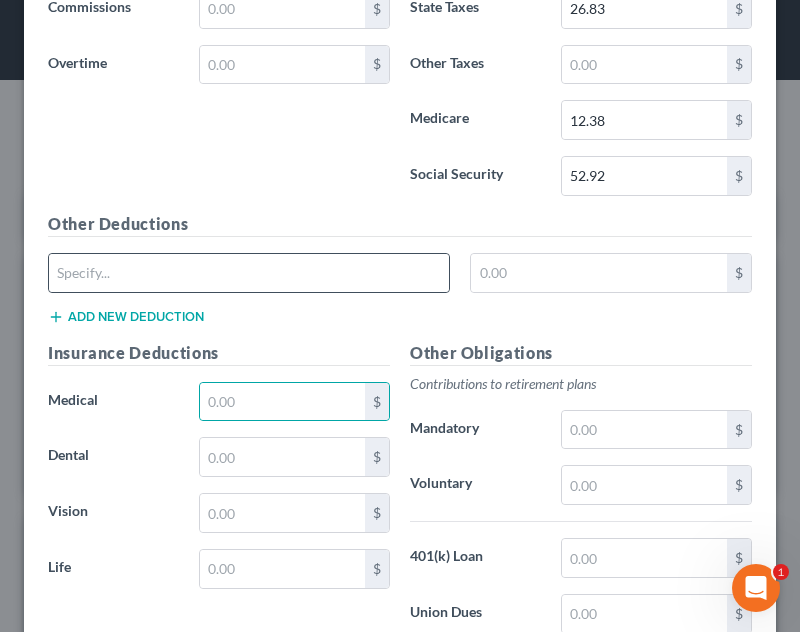 click at bounding box center (249, 273) 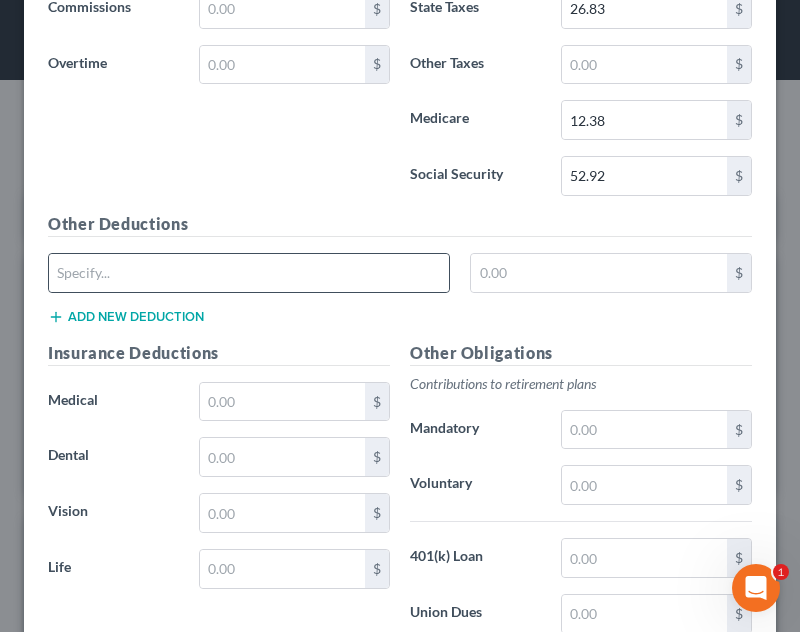 click at bounding box center (249, 273) 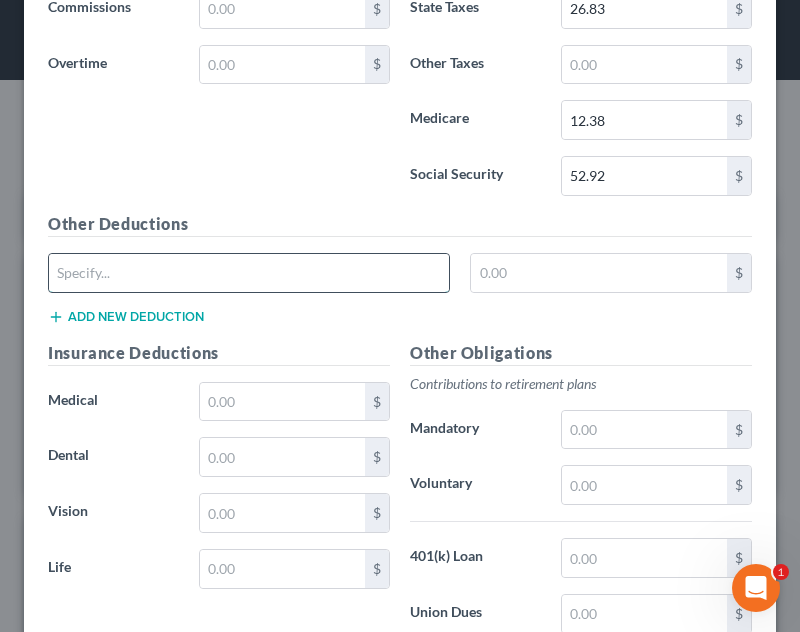 click at bounding box center [249, 273] 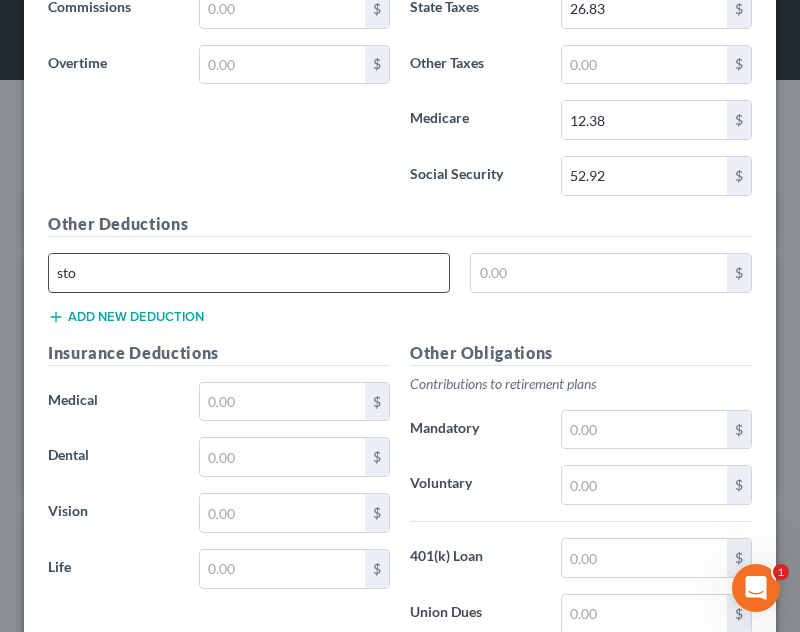 type on "Stock" 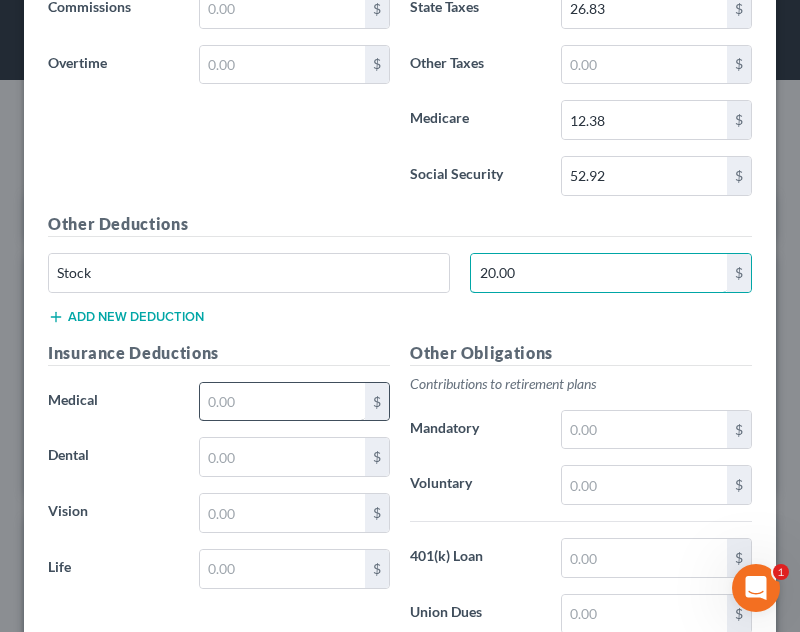type on "20.00" 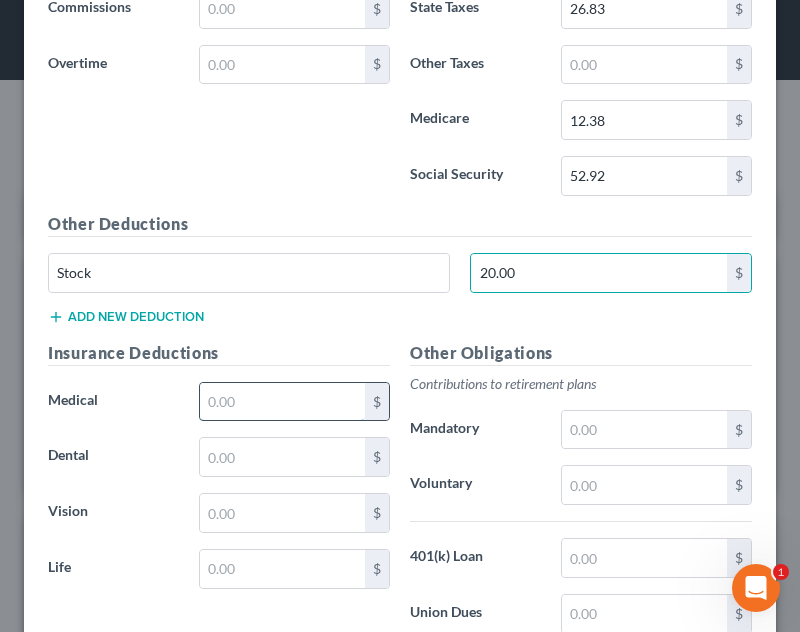 click at bounding box center (282, 402) 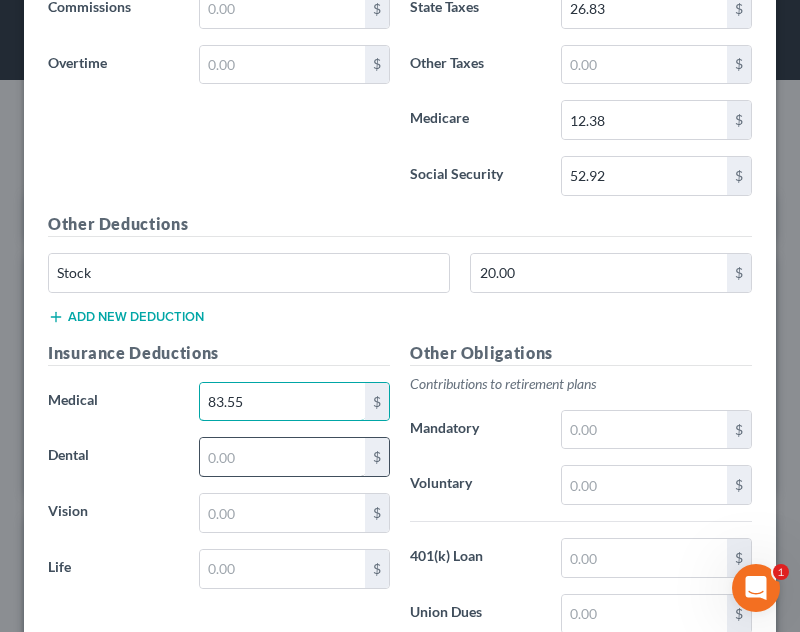 type on "83.55" 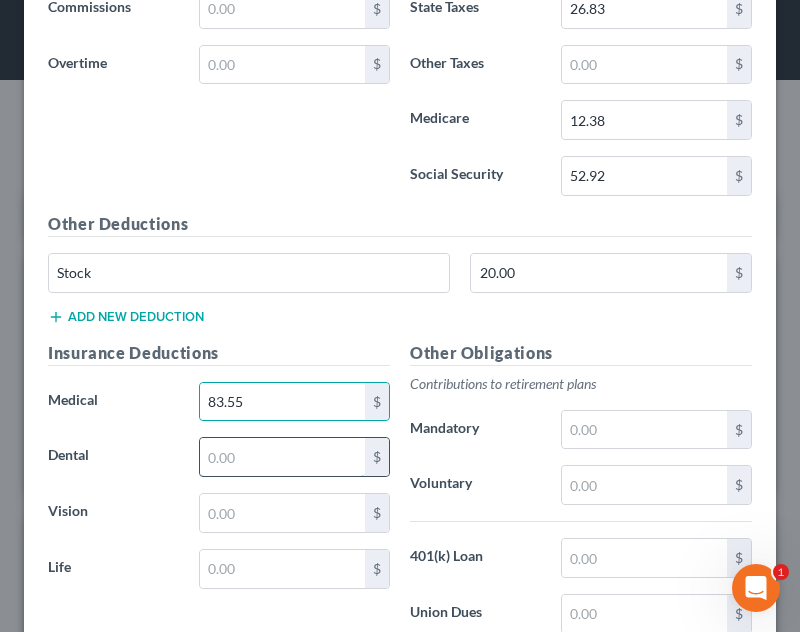 click at bounding box center (282, 457) 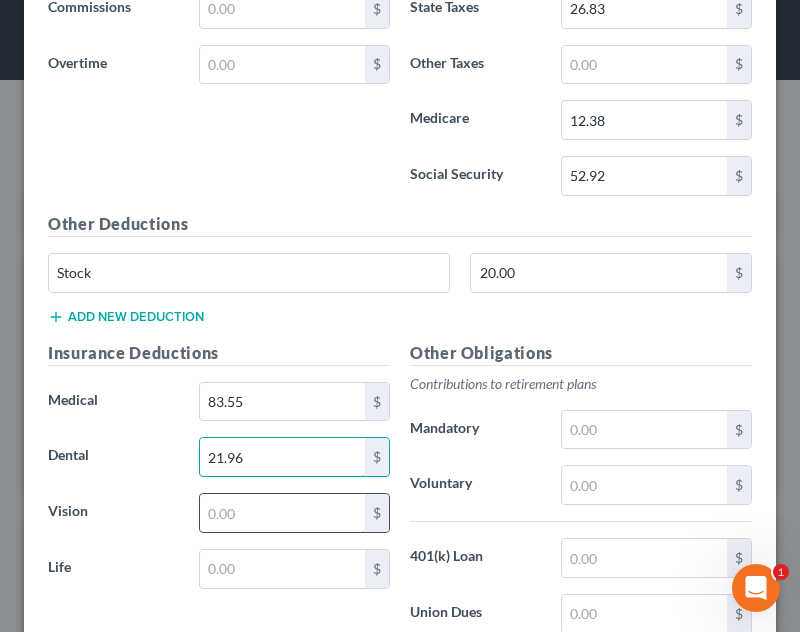 type on "21.96" 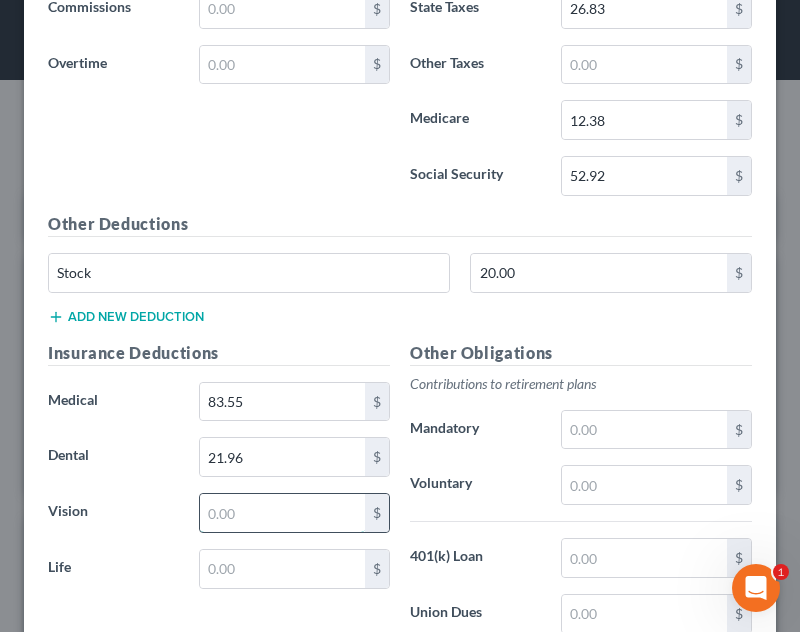 click at bounding box center (282, 513) 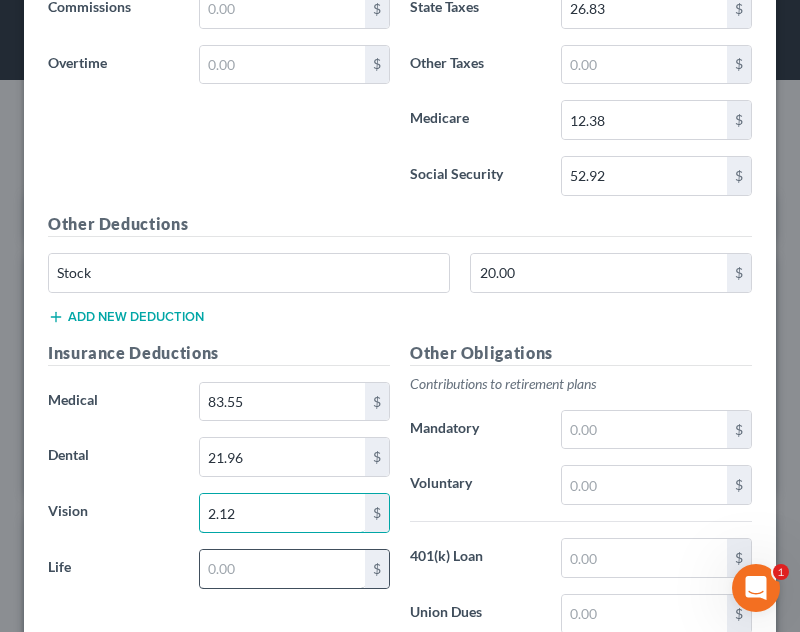 type on "2.12" 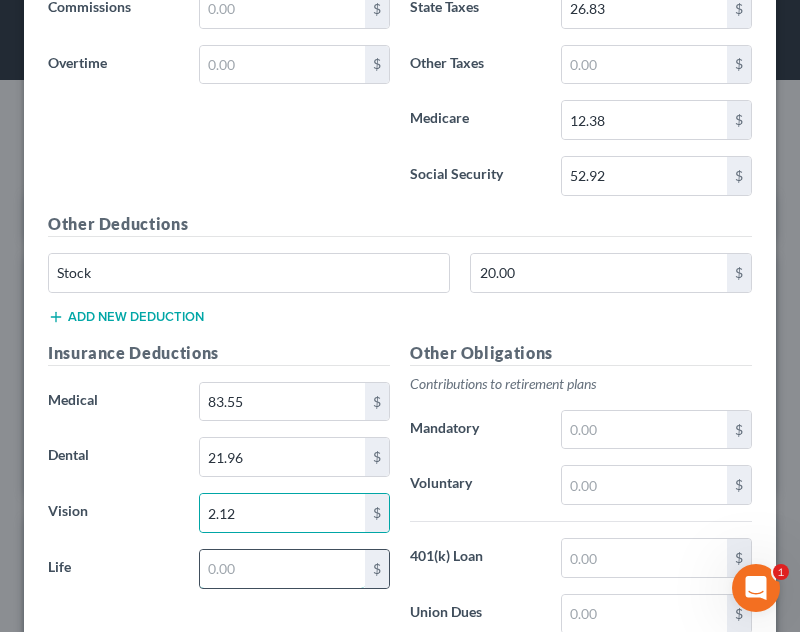 click at bounding box center (282, 569) 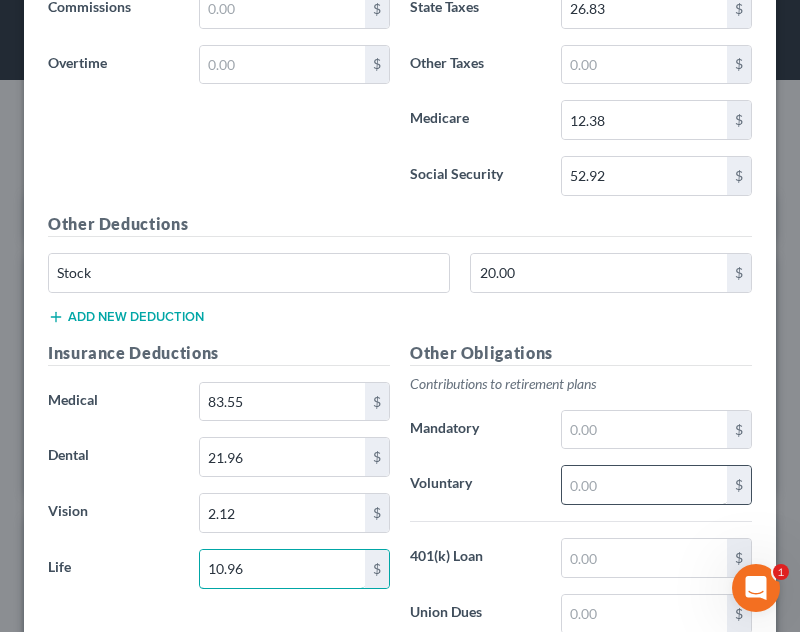 type on "10.96" 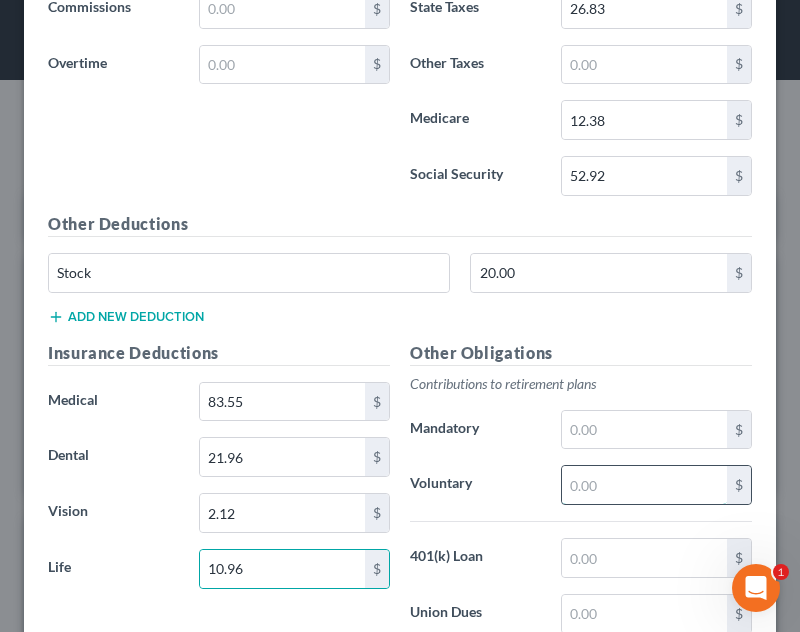 click at bounding box center (644, 485) 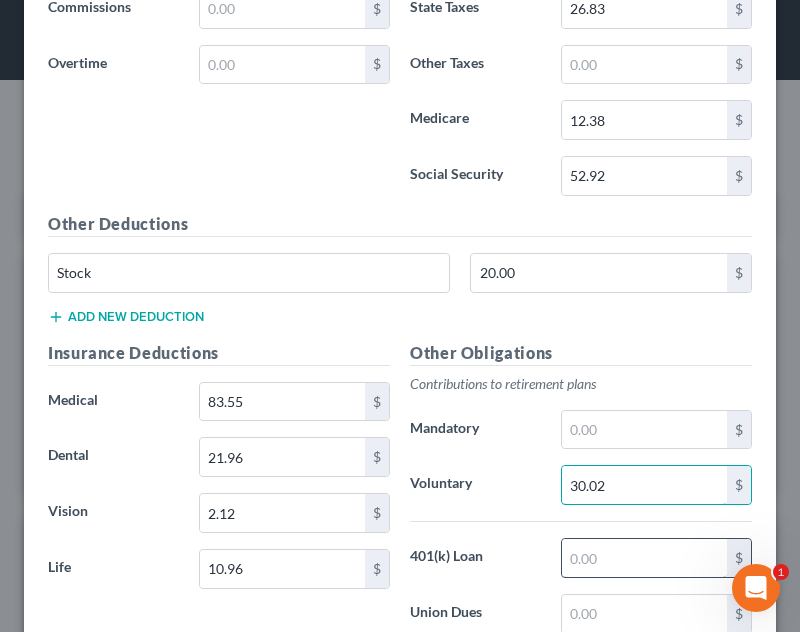 type on "30.02" 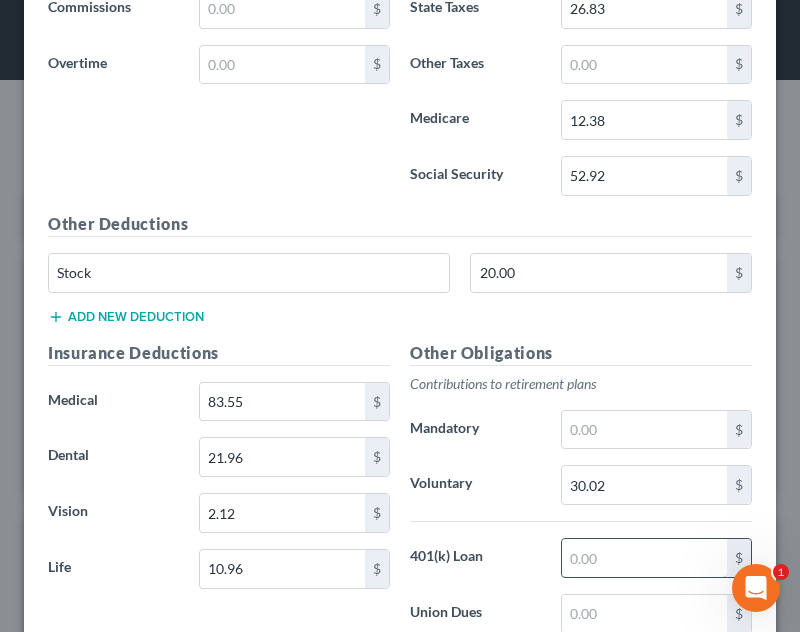 click at bounding box center (644, 558) 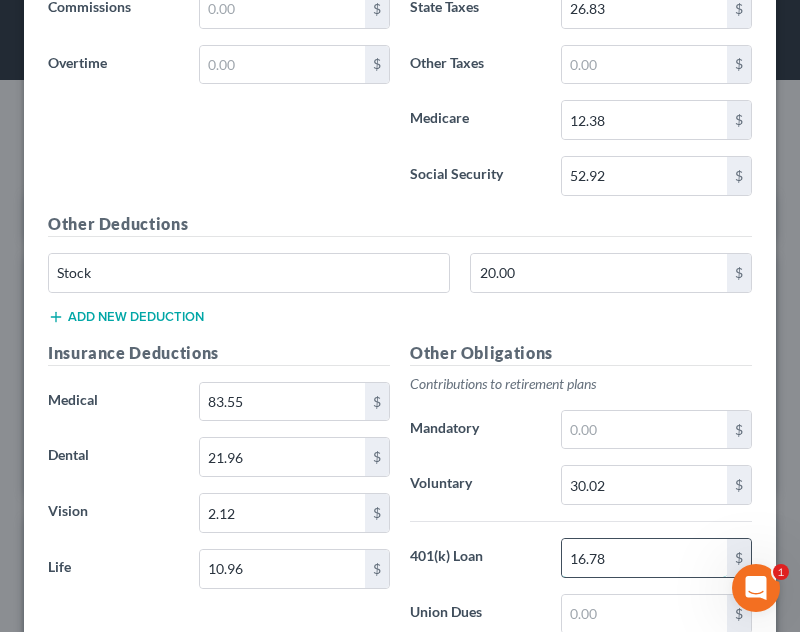 type on "16.78" 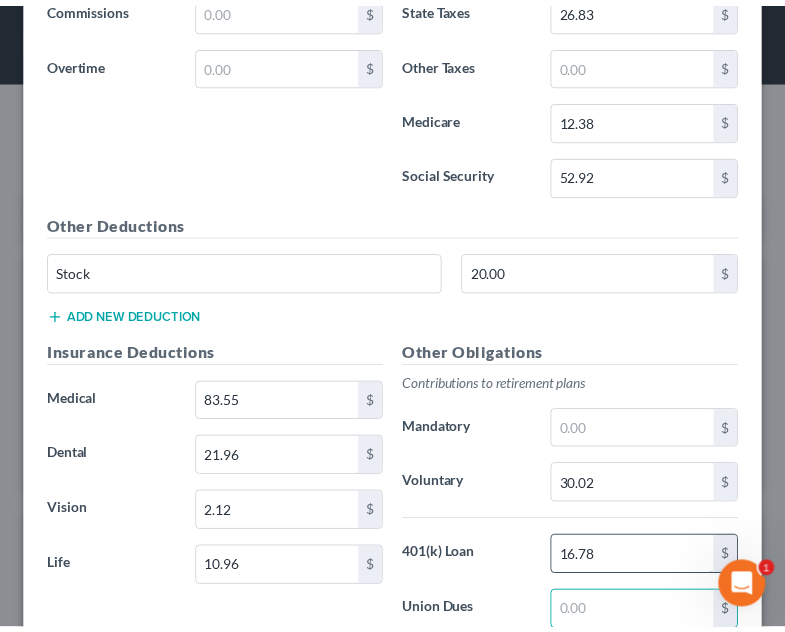 scroll, scrollTop: 1917, scrollLeft: 0, axis: vertical 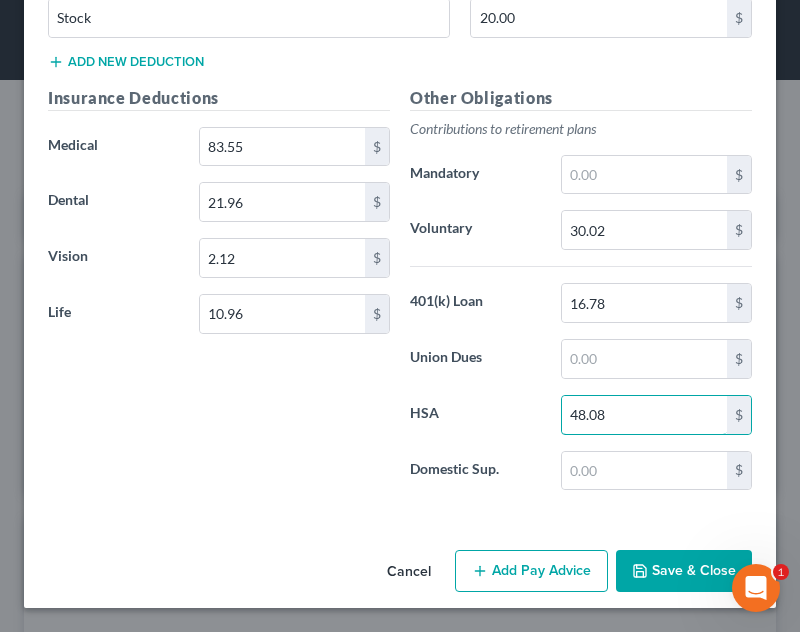 type on "48.08" 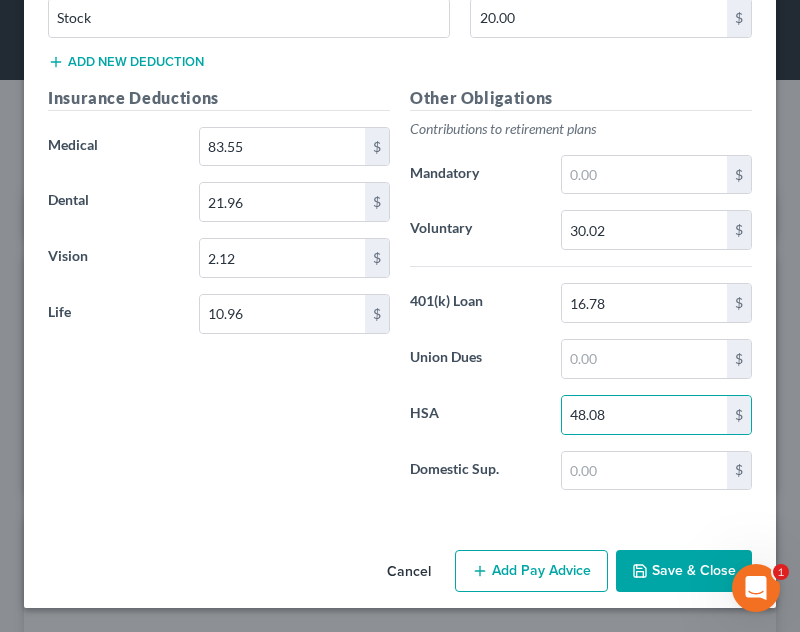 click on "Save & Close" at bounding box center [684, 571] 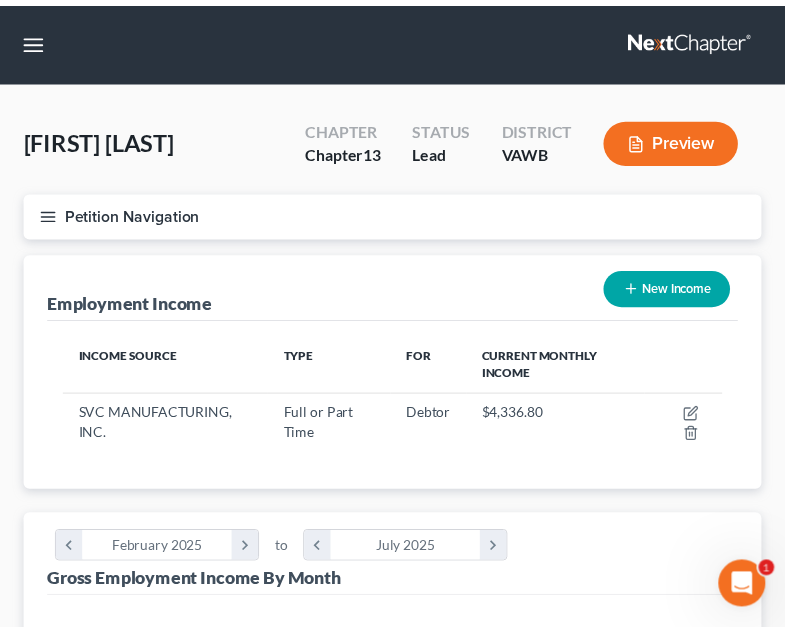 scroll, scrollTop: 328, scrollLeft: 697, axis: both 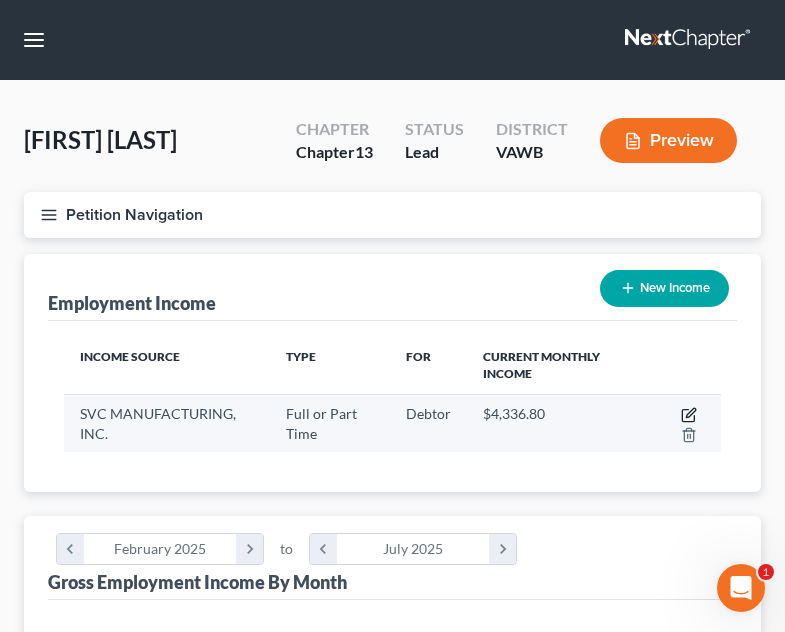 click 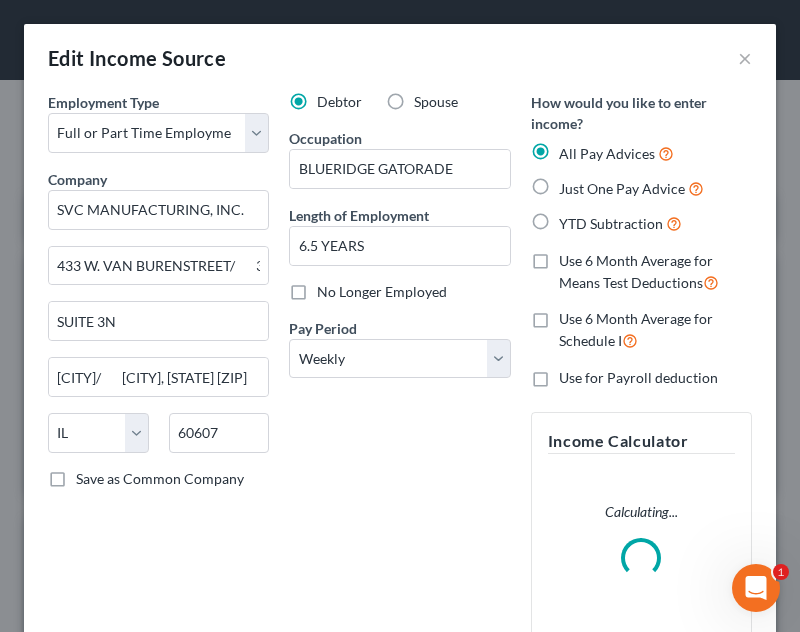 scroll, scrollTop: 999664, scrollLeft: 999288, axis: both 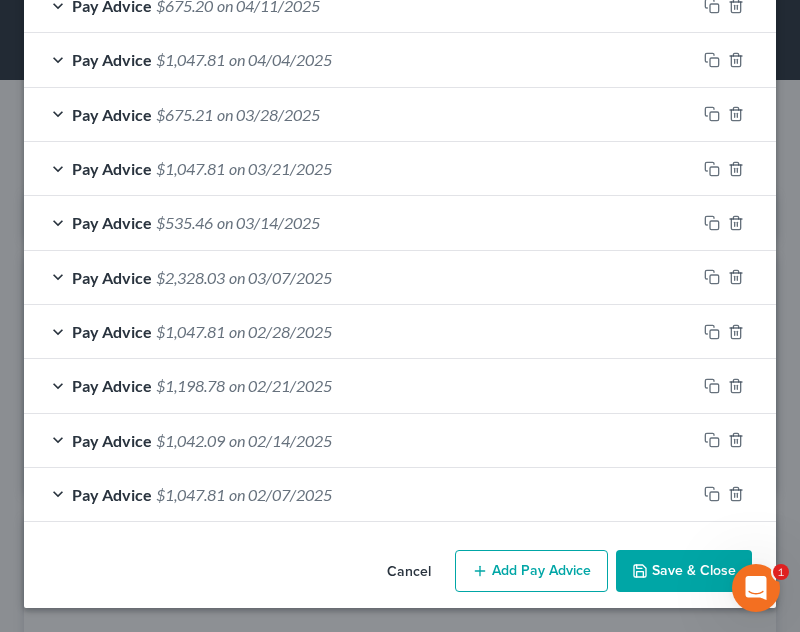click on "Add Pay Advice" at bounding box center (531, 571) 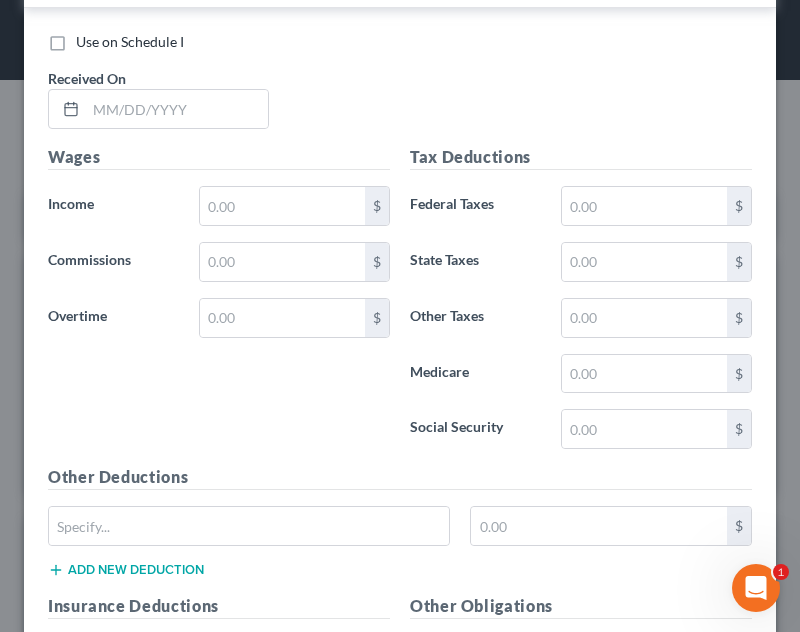 scroll, scrollTop: 1481, scrollLeft: 0, axis: vertical 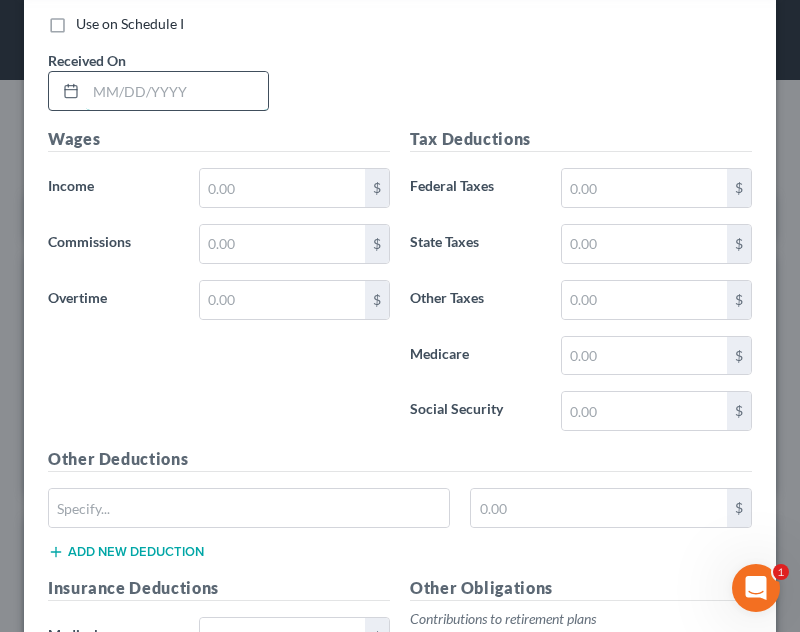 click at bounding box center [177, 91] 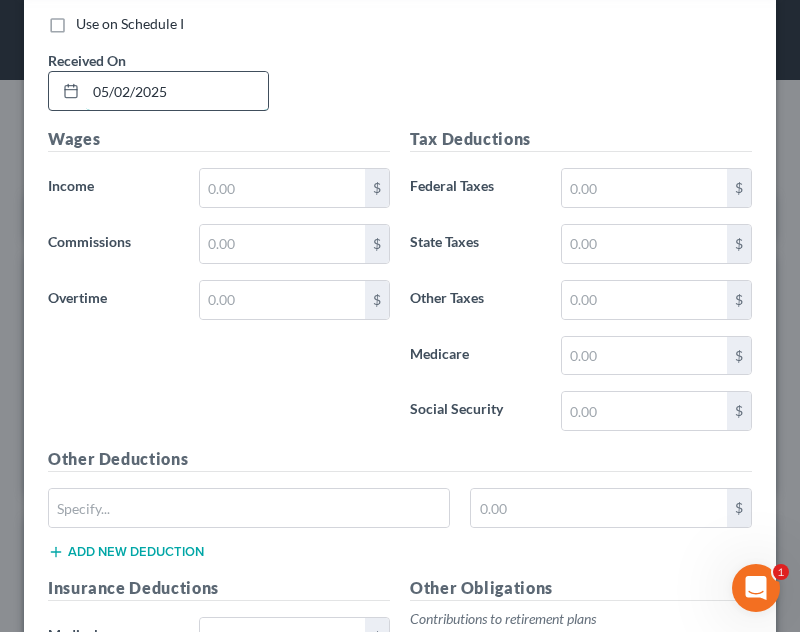 type on "05/02/2025" 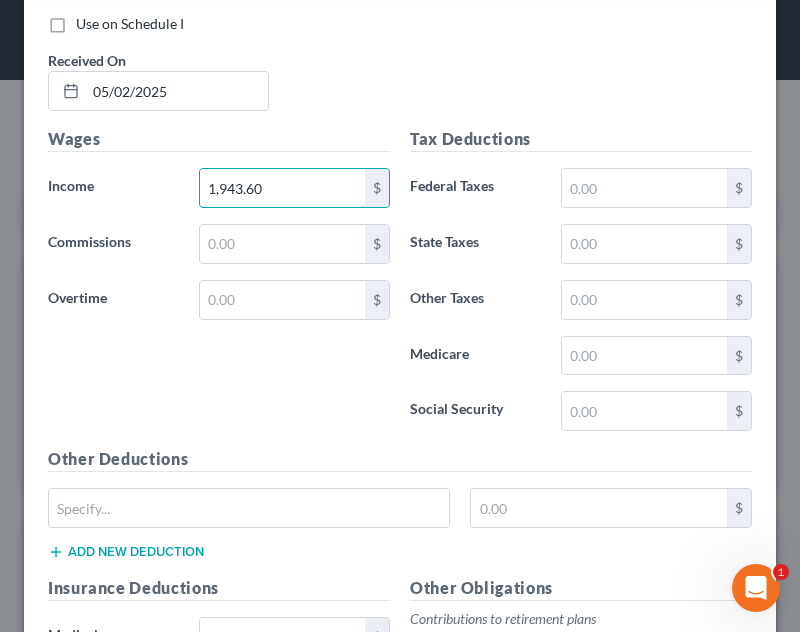 type on "1,943.60" 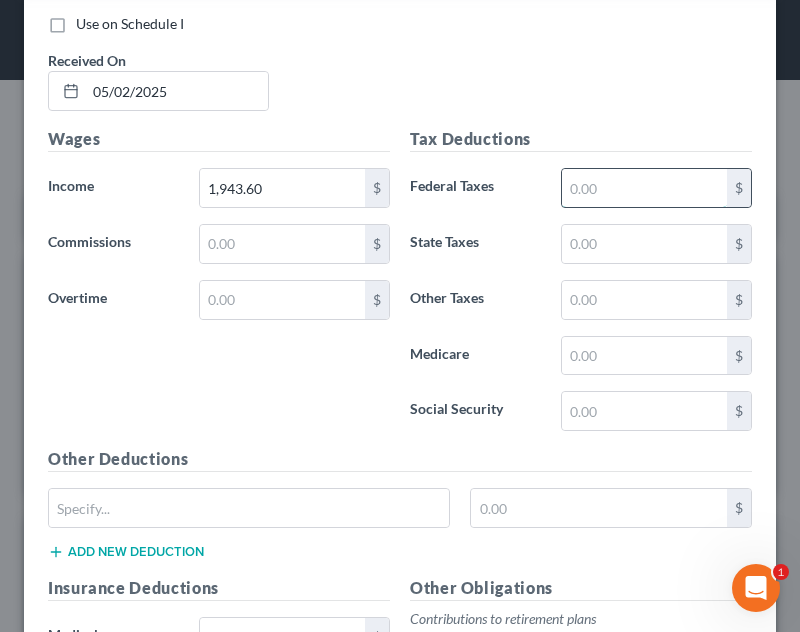click at bounding box center (644, 188) 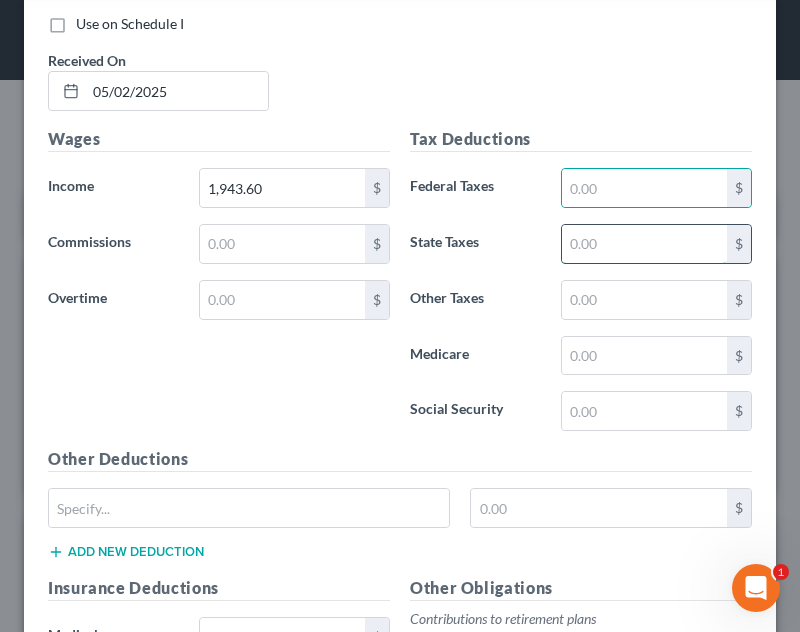 click at bounding box center (644, 244) 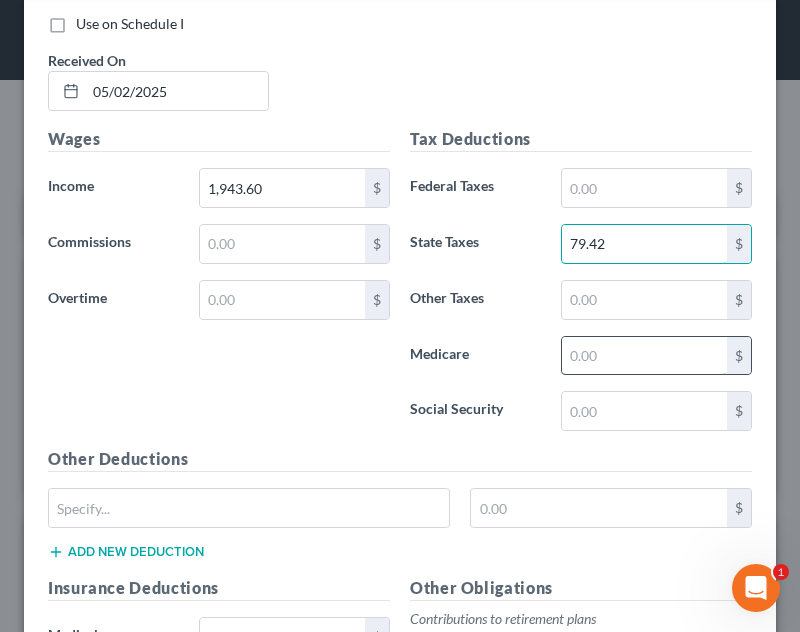 type on "79.42" 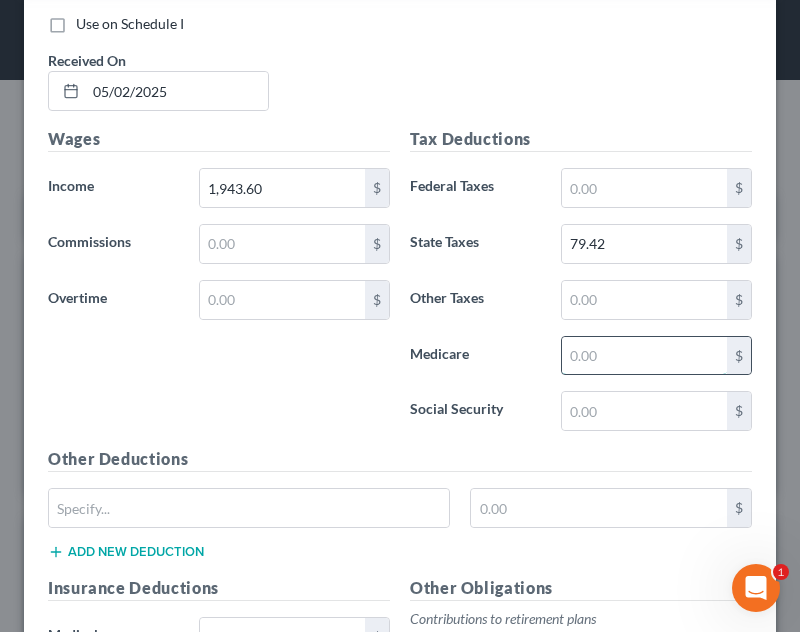 click at bounding box center (644, 356) 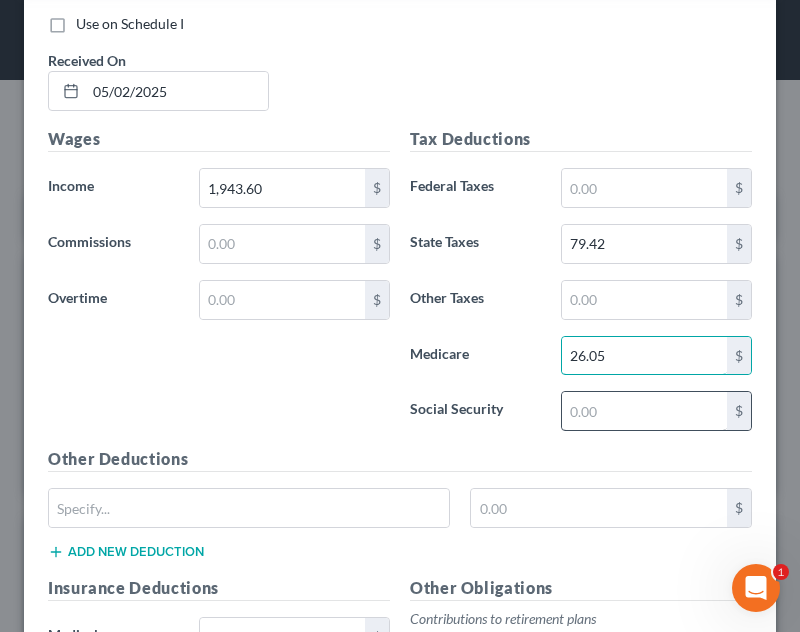 type on "26.05" 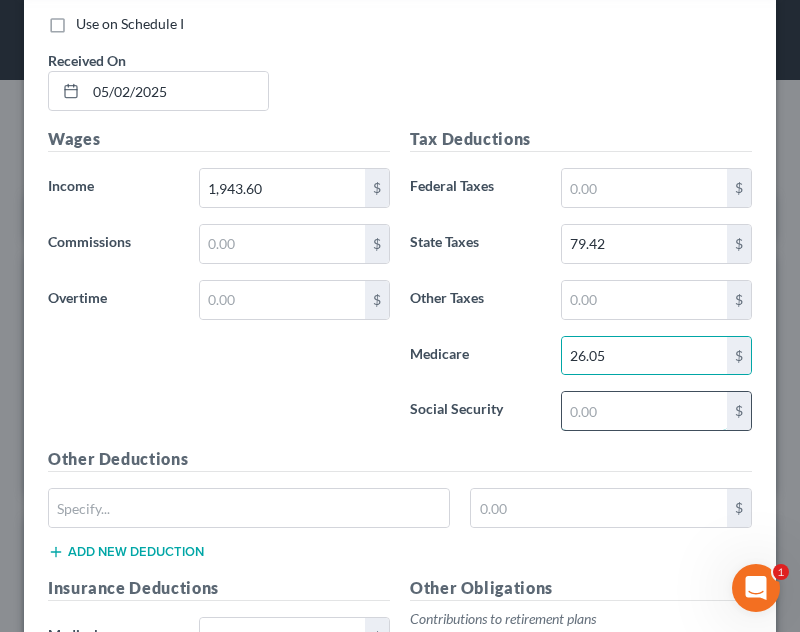 click at bounding box center (644, 411) 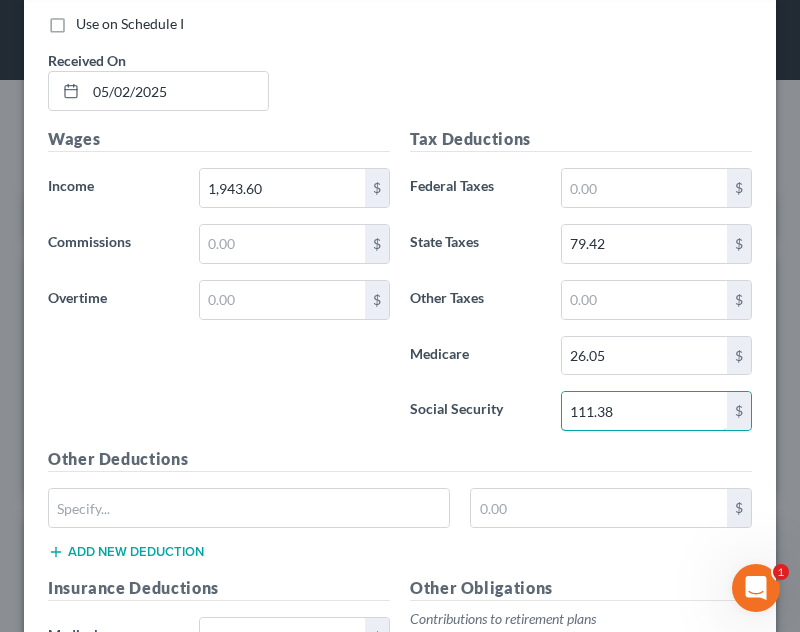 type on "111.38" 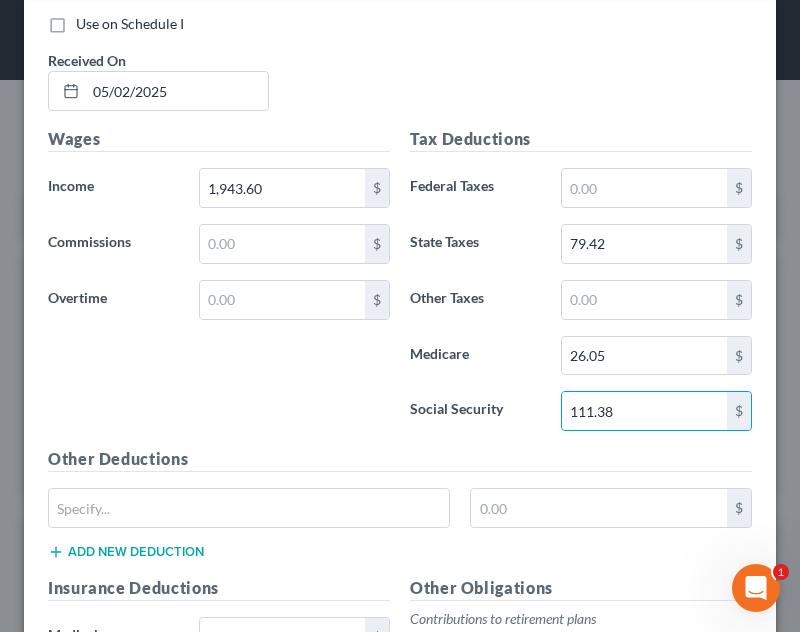 click on "Other Deductions $ Add new deduction" at bounding box center [400, 511] 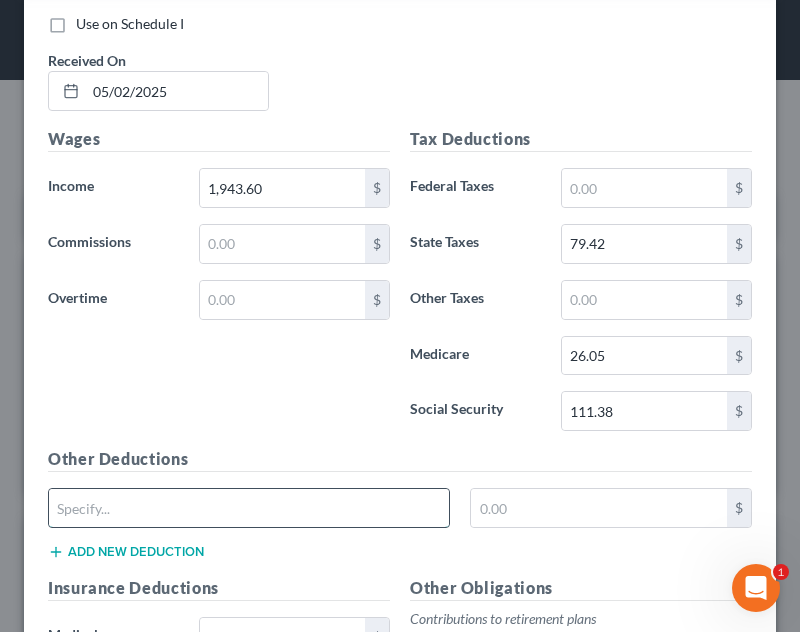 click at bounding box center [249, 508] 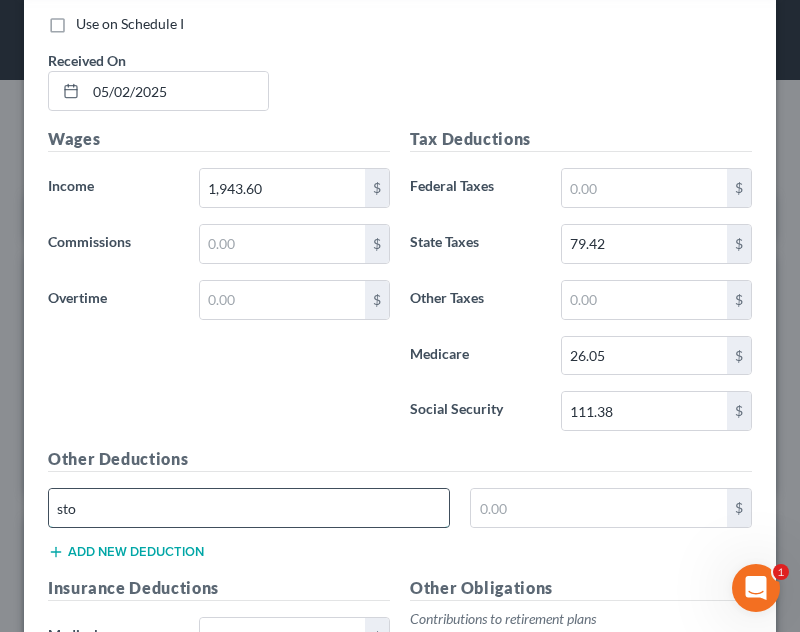 type on "Stock" 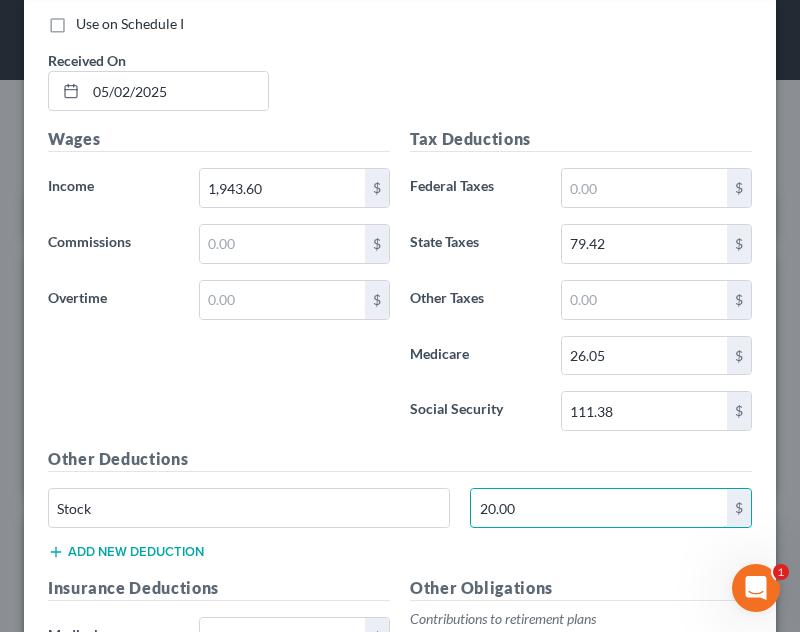 type on "20.00" 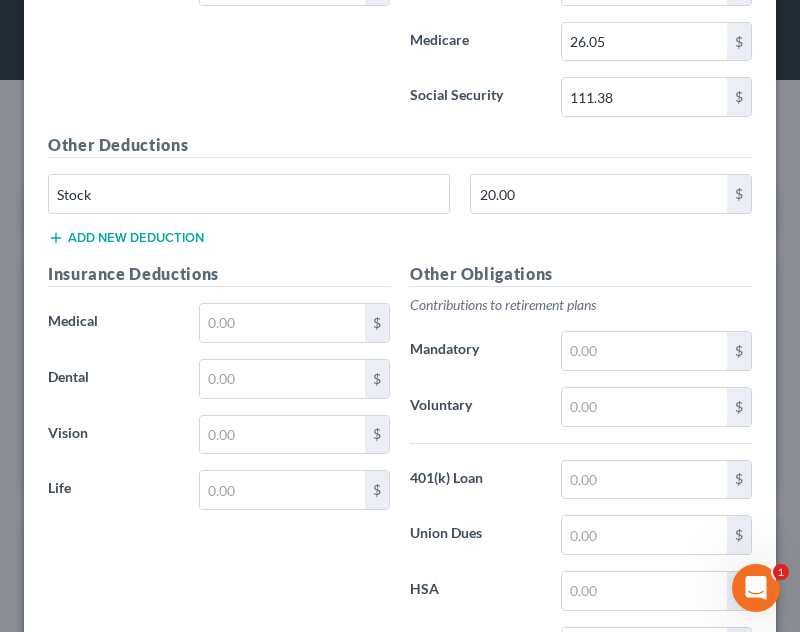 scroll, scrollTop: 1909, scrollLeft: 0, axis: vertical 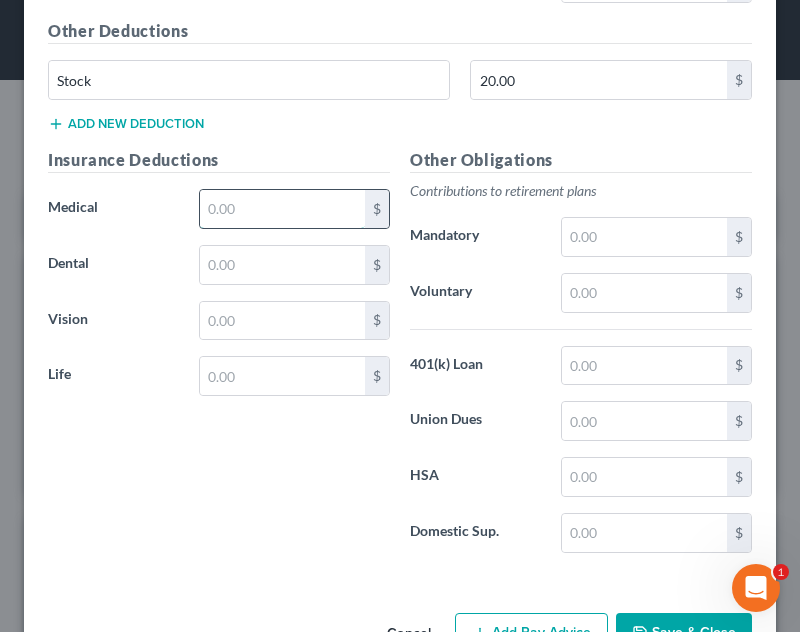 click at bounding box center (282, 209) 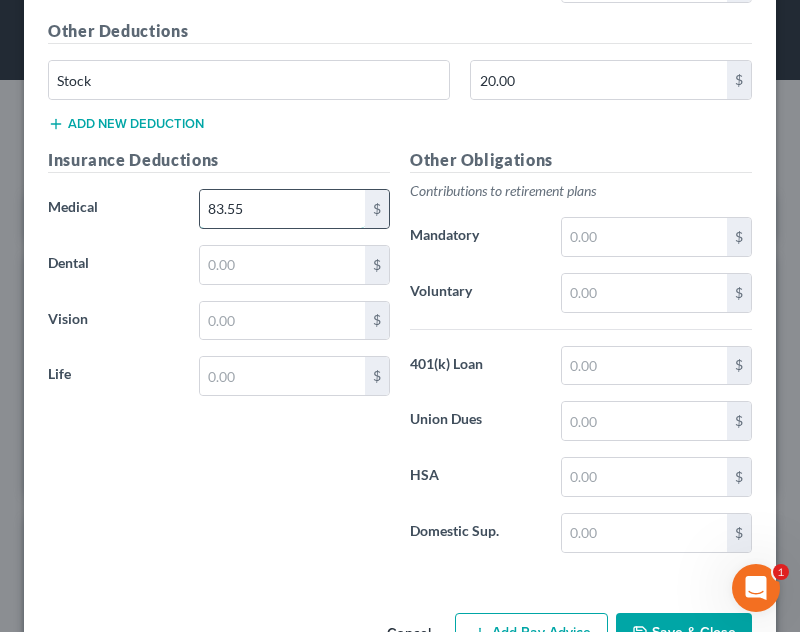 type on "83.55" 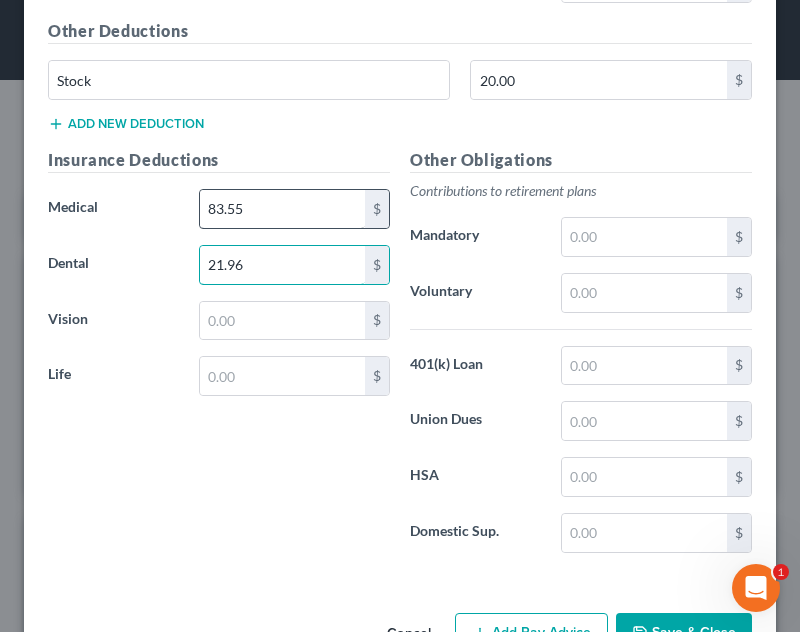 type on "21.96" 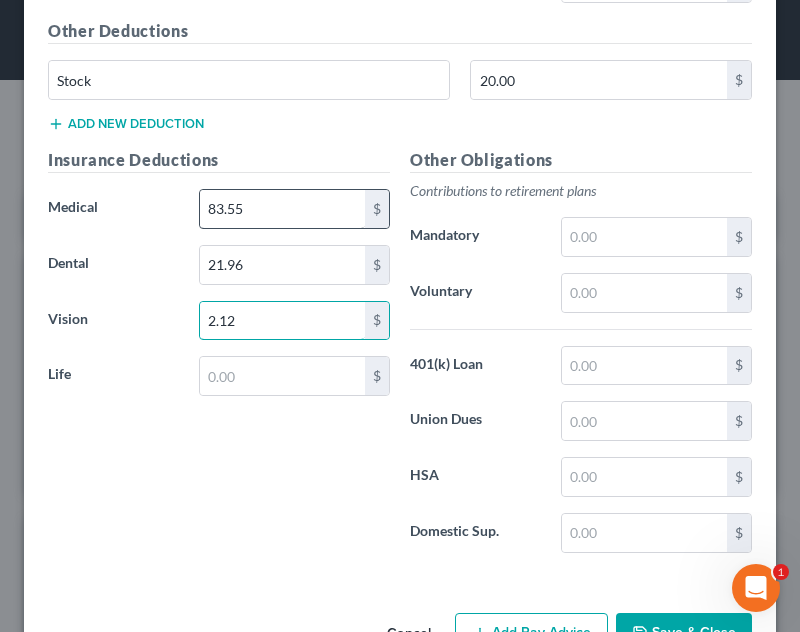 type on "2.12" 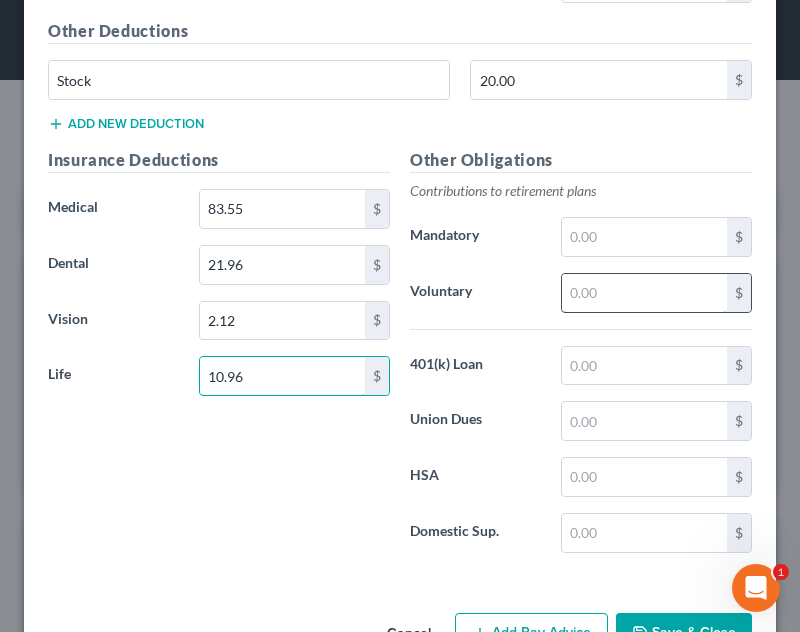type on "10.96" 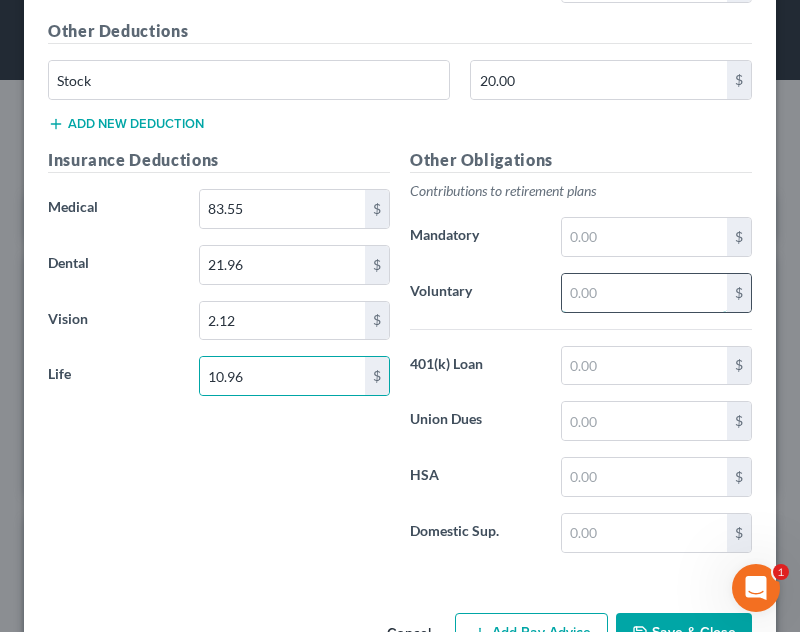 click at bounding box center (644, 293) 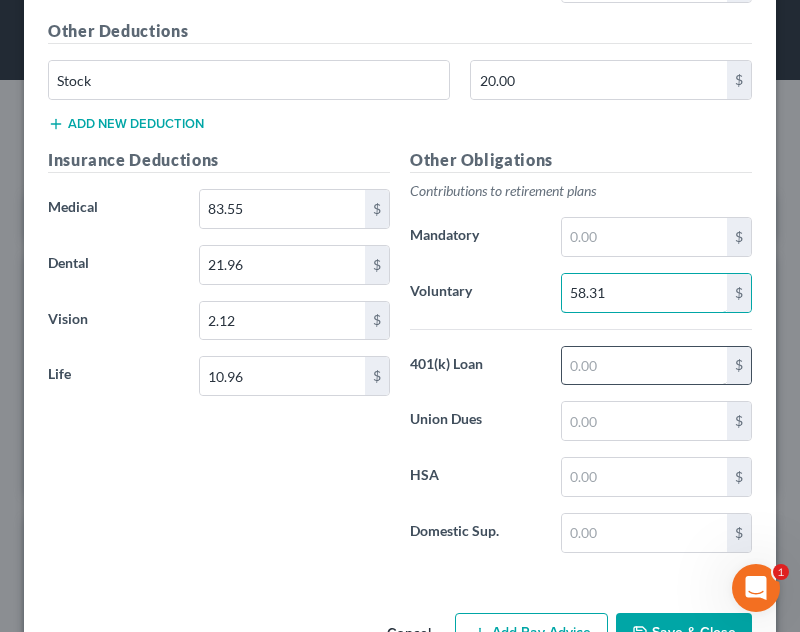 type on "58.31" 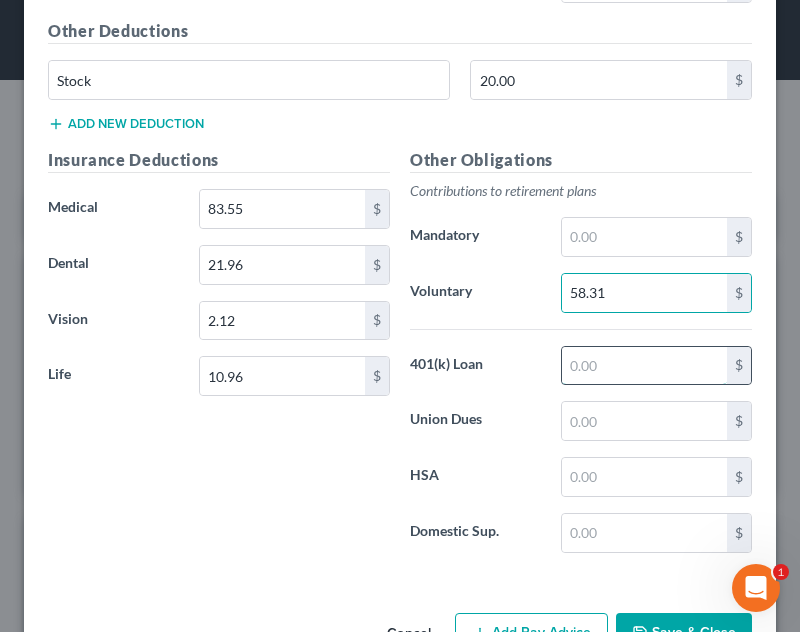 click at bounding box center (644, 366) 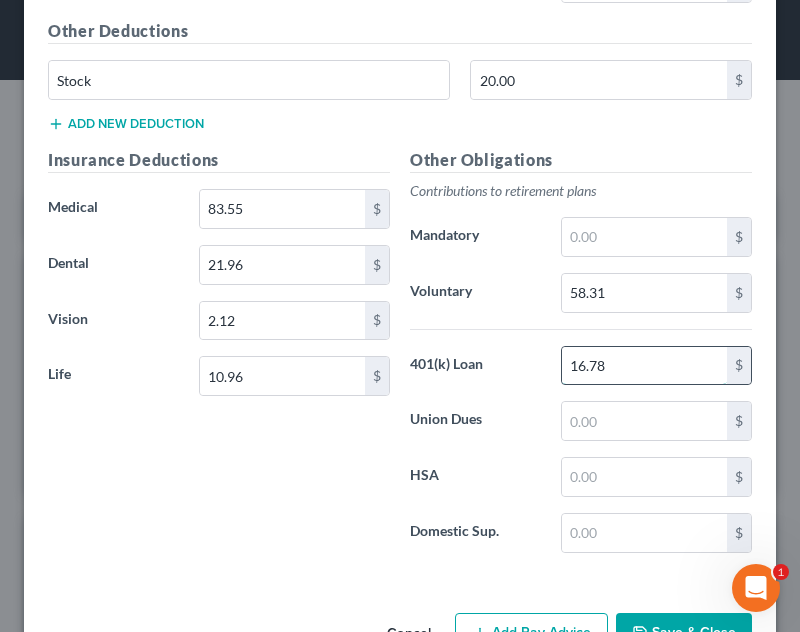 type on "16.78" 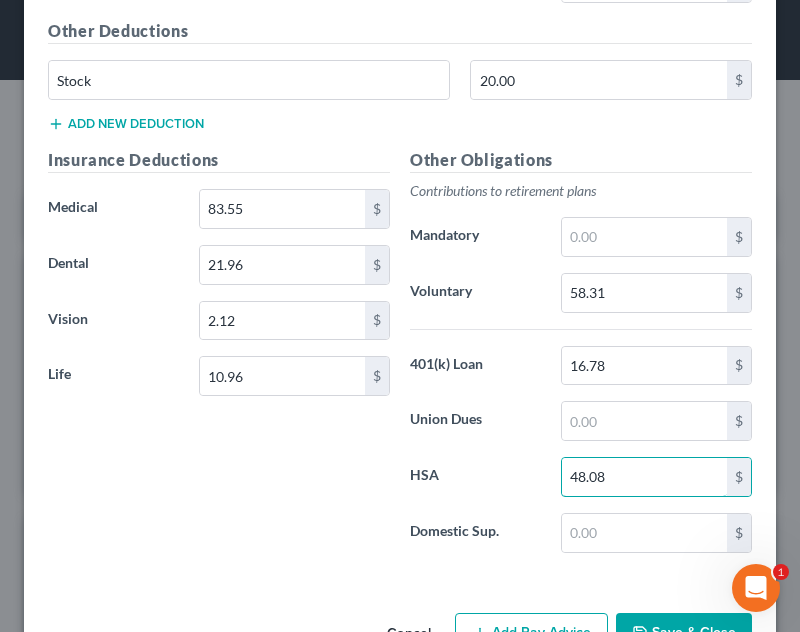type on "48.08" 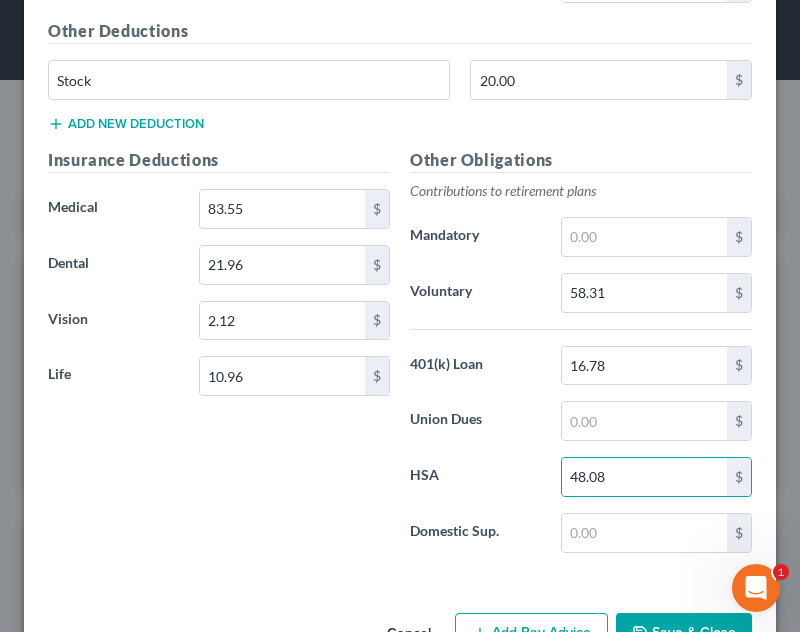 click on "Add Pay Advice" at bounding box center (531, 634) 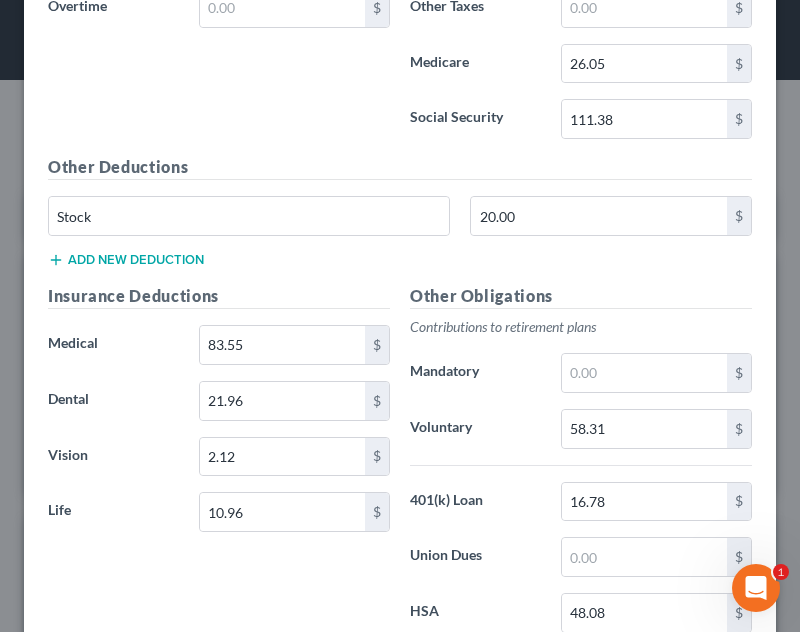 scroll, scrollTop: 1588, scrollLeft: 0, axis: vertical 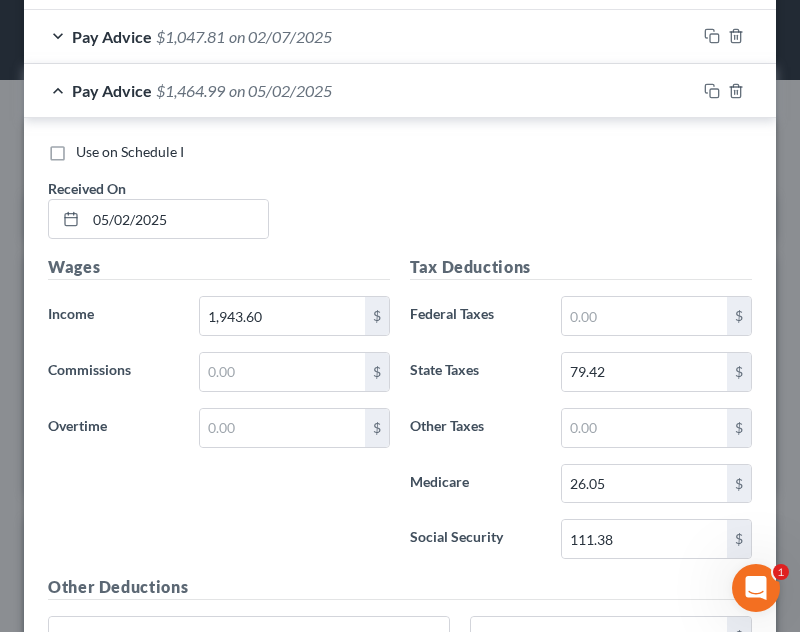 click on "Pay Advice $[AMOUNT] on [DATE]" at bounding box center [360, 90] 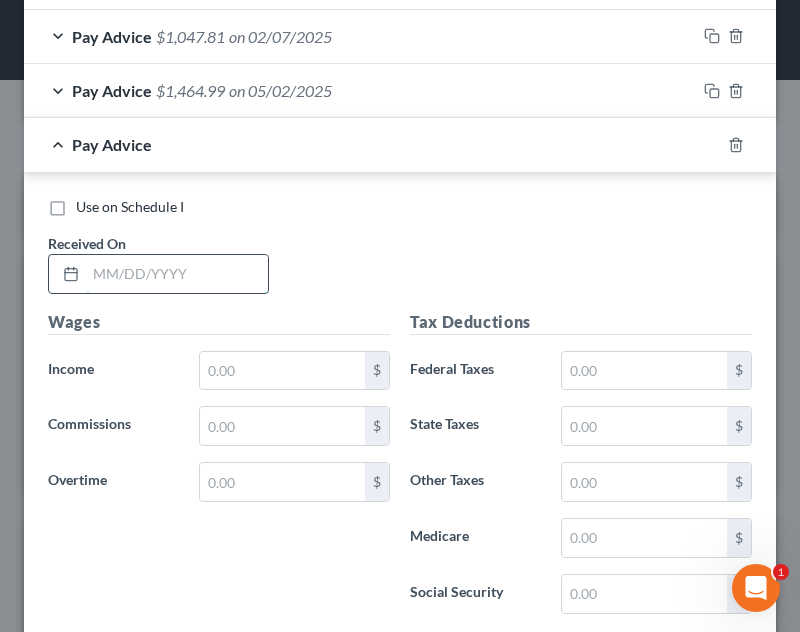 click at bounding box center (177, 274) 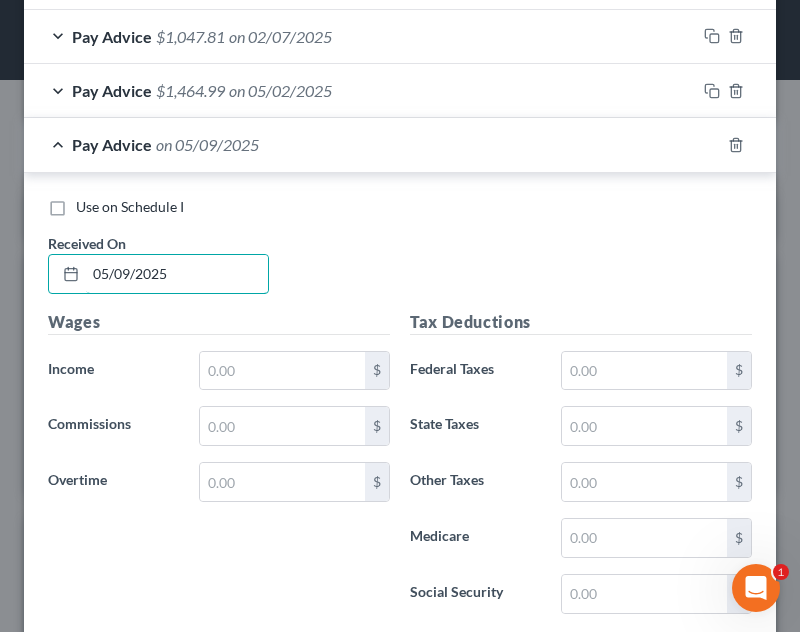type on "05/09/2025" 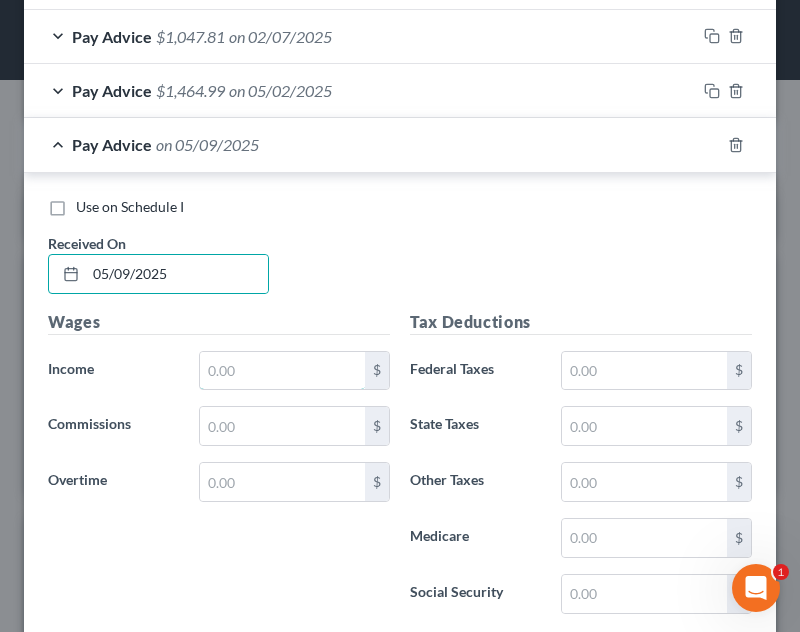 click at bounding box center [282, 371] 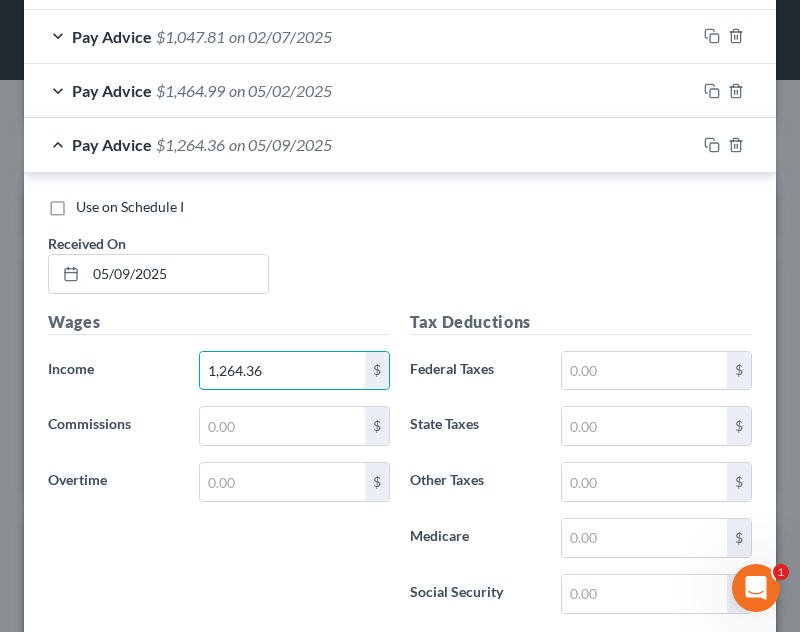 type on "1,264.36" 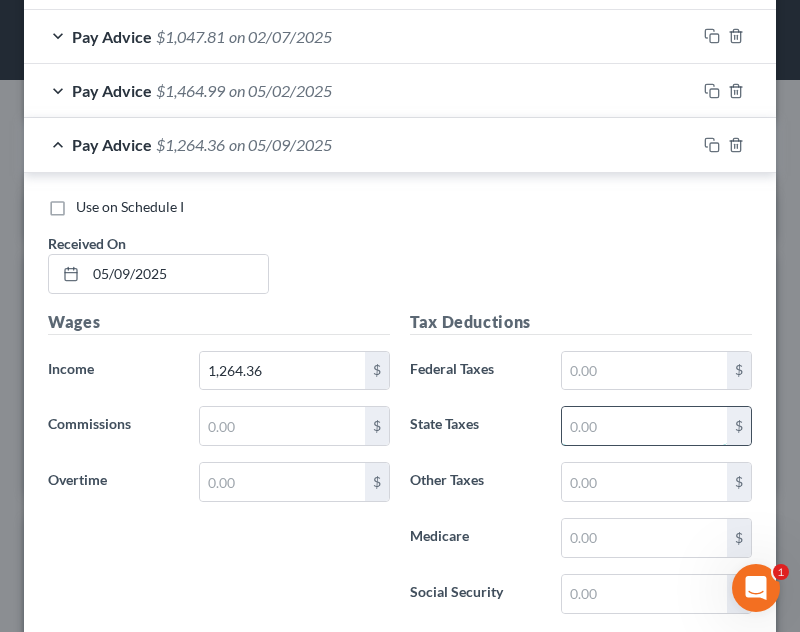 click at bounding box center [644, 426] 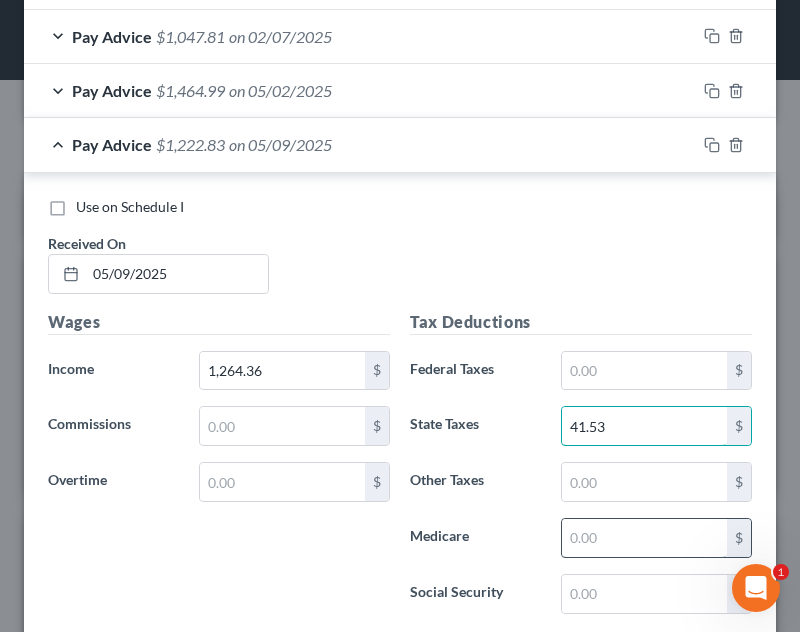 type on "41.53" 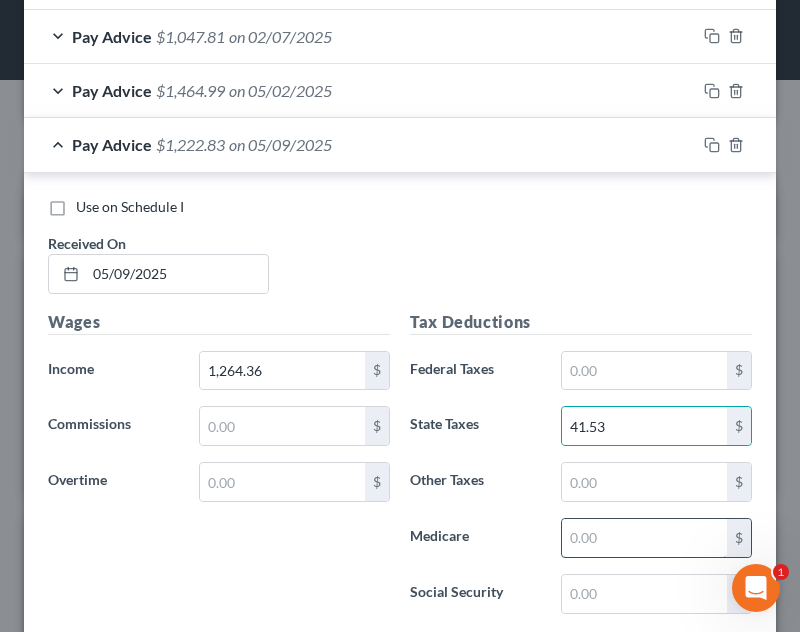 click at bounding box center [644, 538] 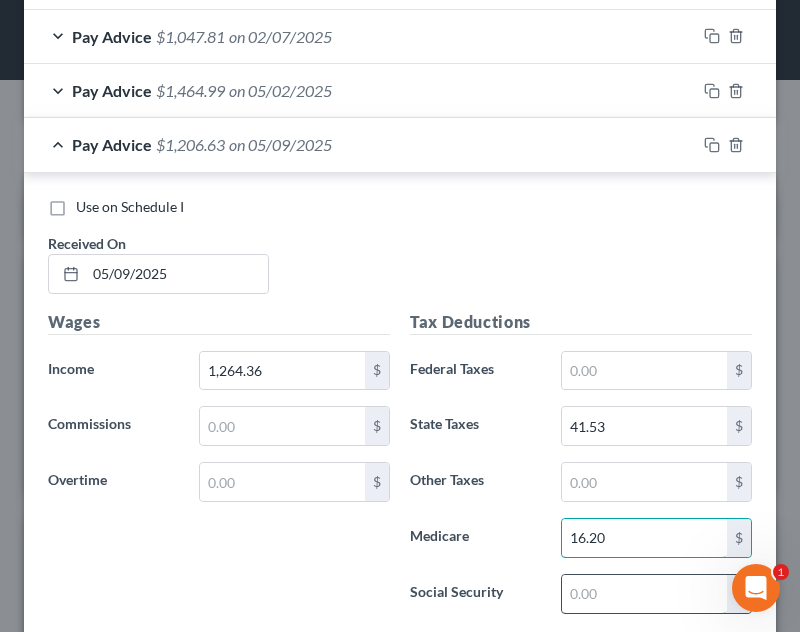 type 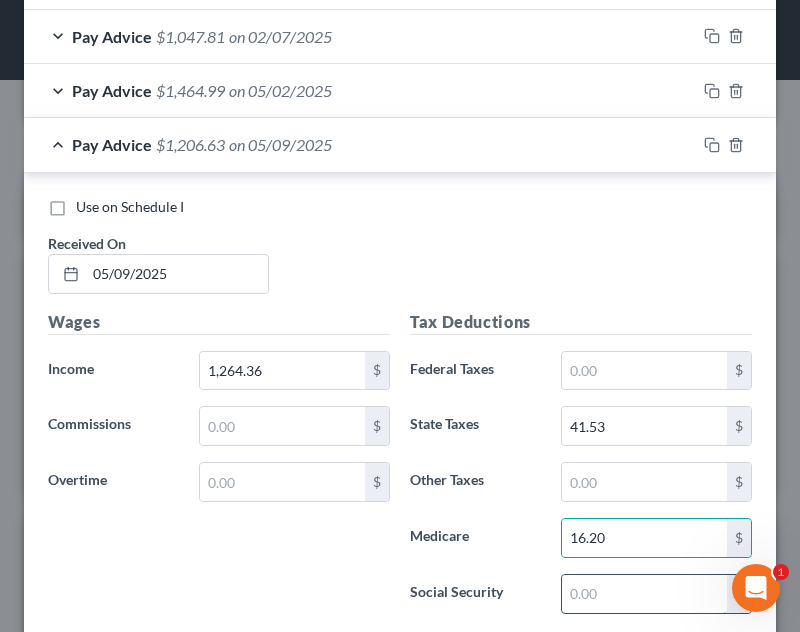 click at bounding box center [644, 594] 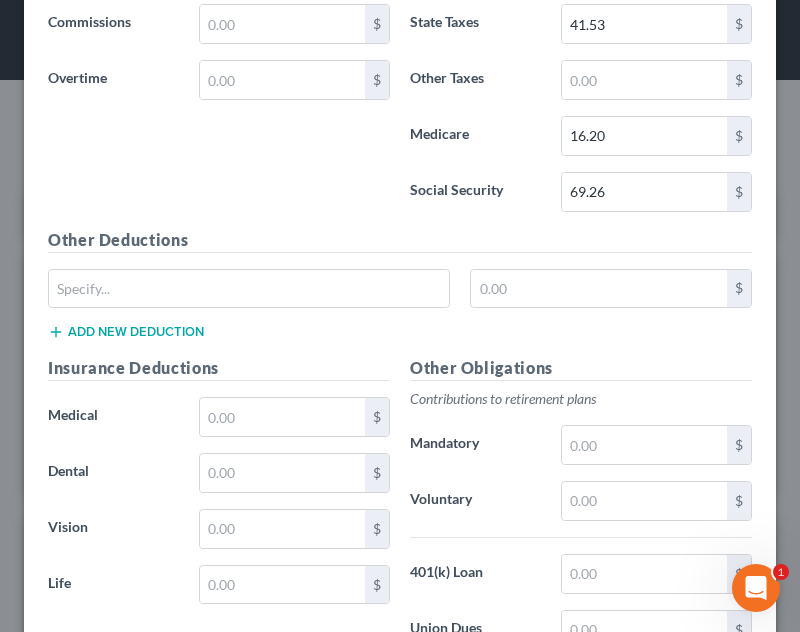 scroll, scrollTop: 1786, scrollLeft: 0, axis: vertical 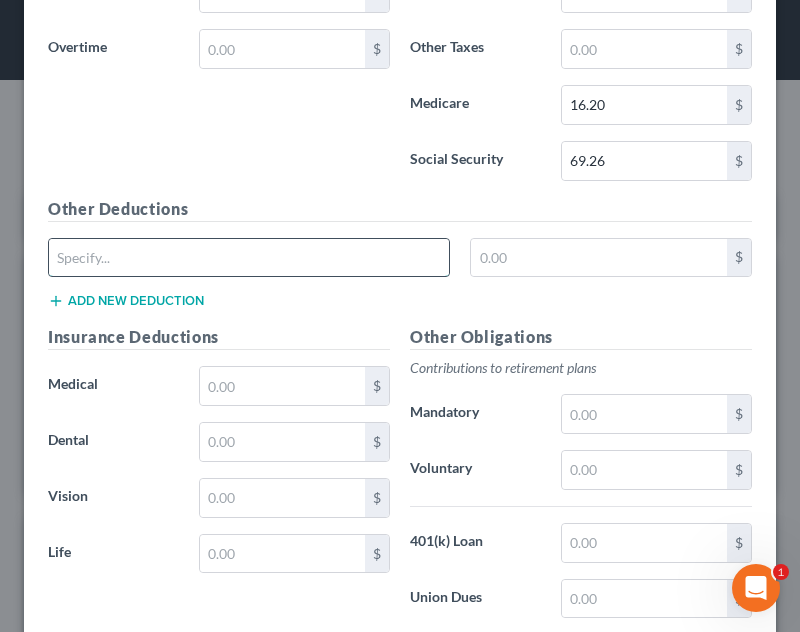 click at bounding box center (249, 258) 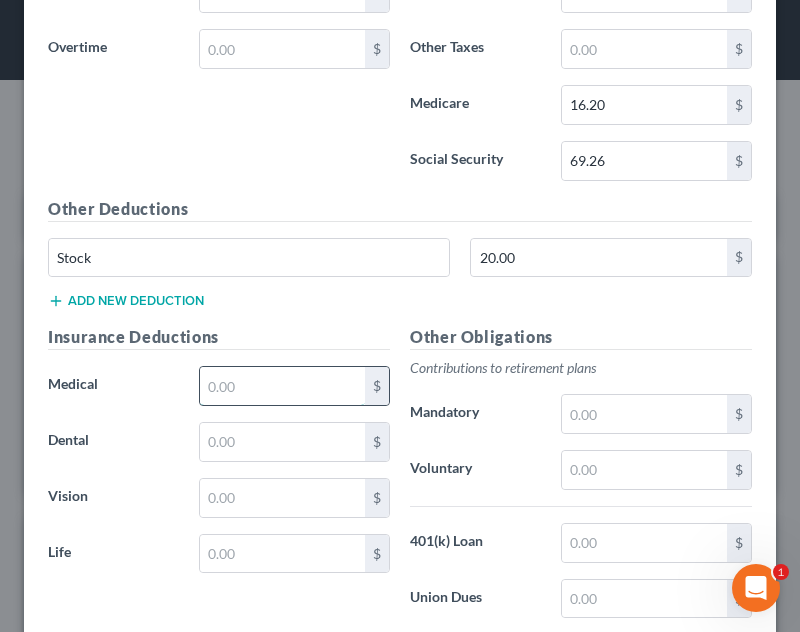 click at bounding box center [282, 386] 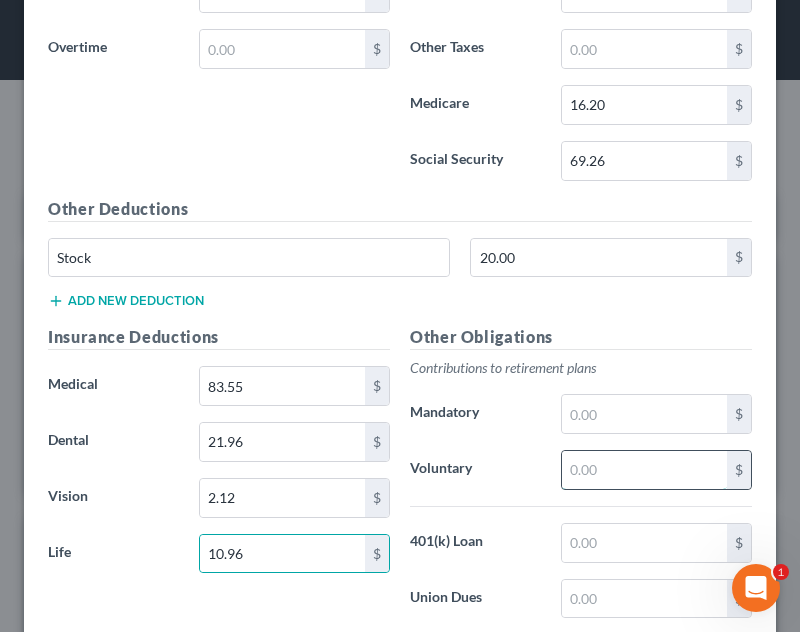 click at bounding box center (644, 470) 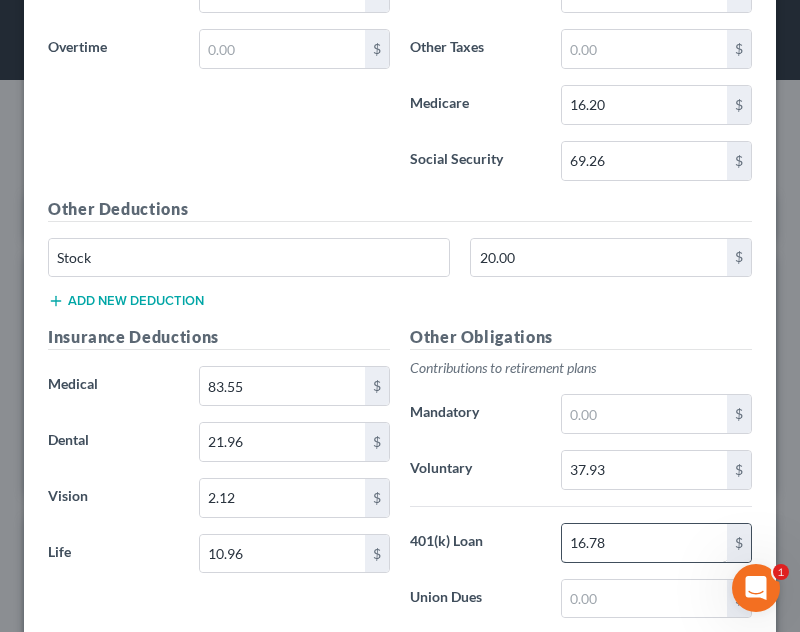 scroll, scrollTop: 2026, scrollLeft: 0, axis: vertical 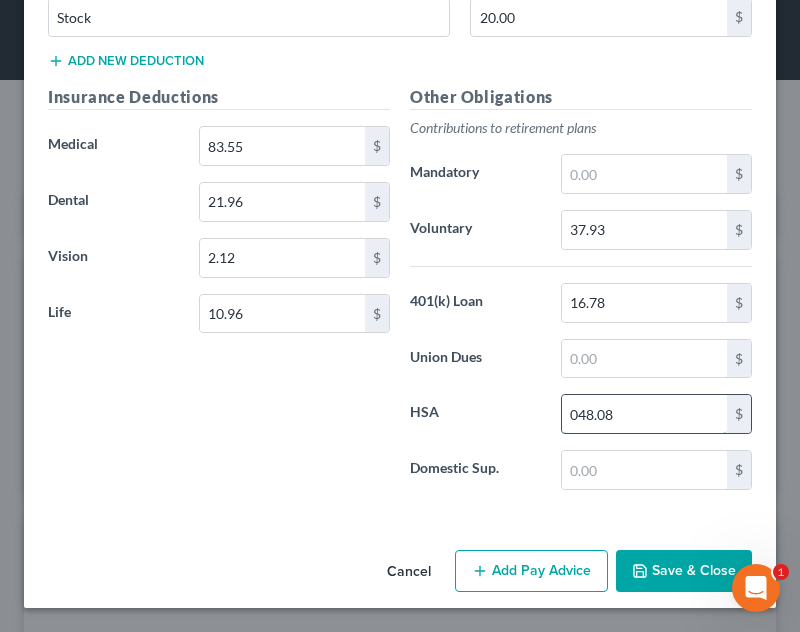 click on "048.08" at bounding box center (644, 414) 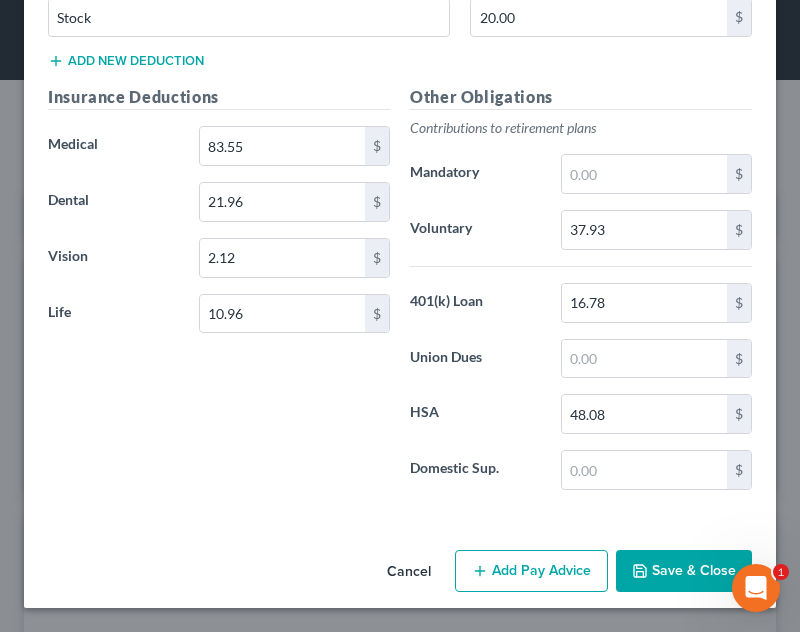 click on "Other Obligations Contributions to retirement plans Mandatory $ Voluntary 37.93 $ 401(k) Loan 16.78 $ Union Dues $ HSA 48.08 $ Domestic Sup. $" at bounding box center [581, 295] 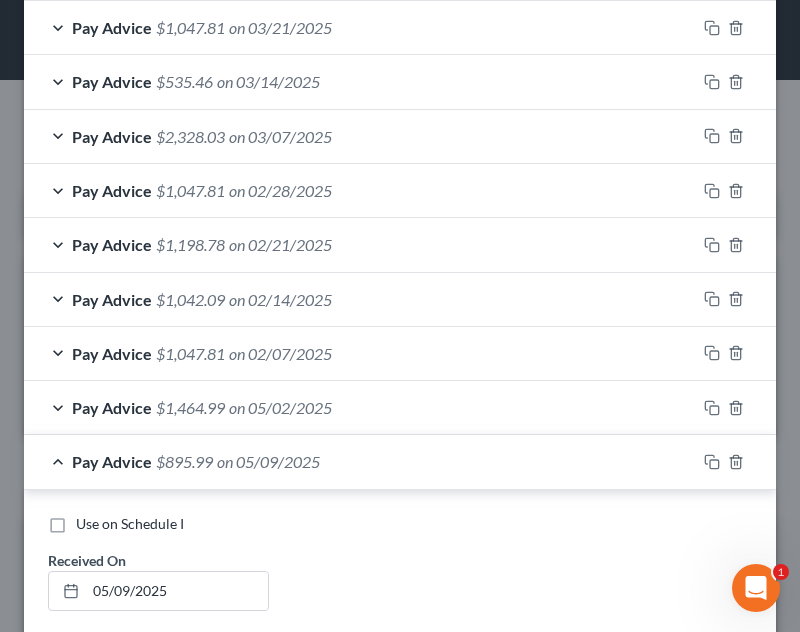 scroll, scrollTop: 1030, scrollLeft: 0, axis: vertical 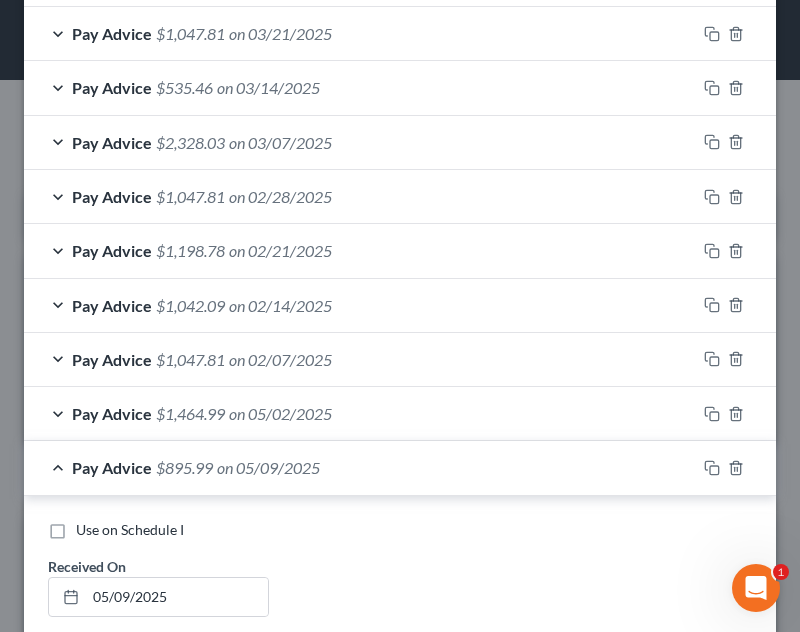 click on "on 05/09/2025" at bounding box center (268, 467) 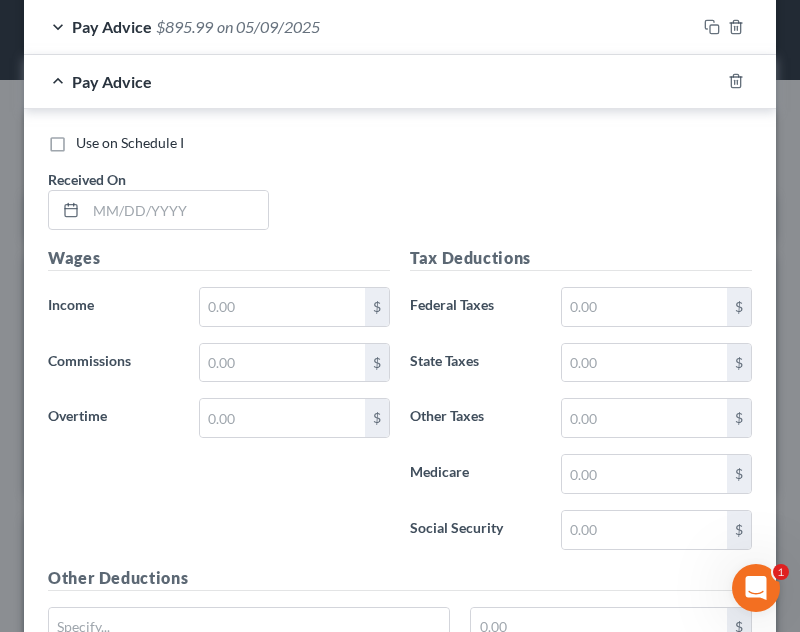 scroll, scrollTop: 1521, scrollLeft: 0, axis: vertical 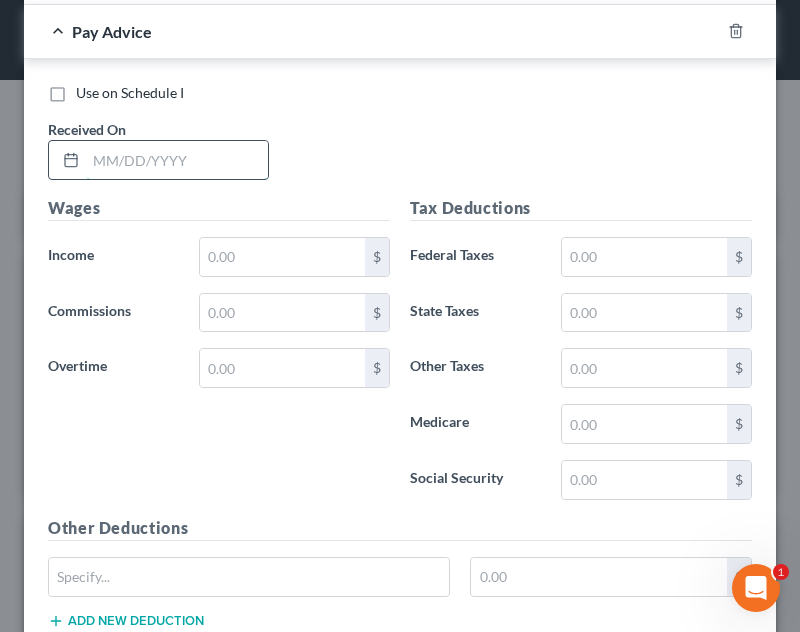 click at bounding box center [177, 160] 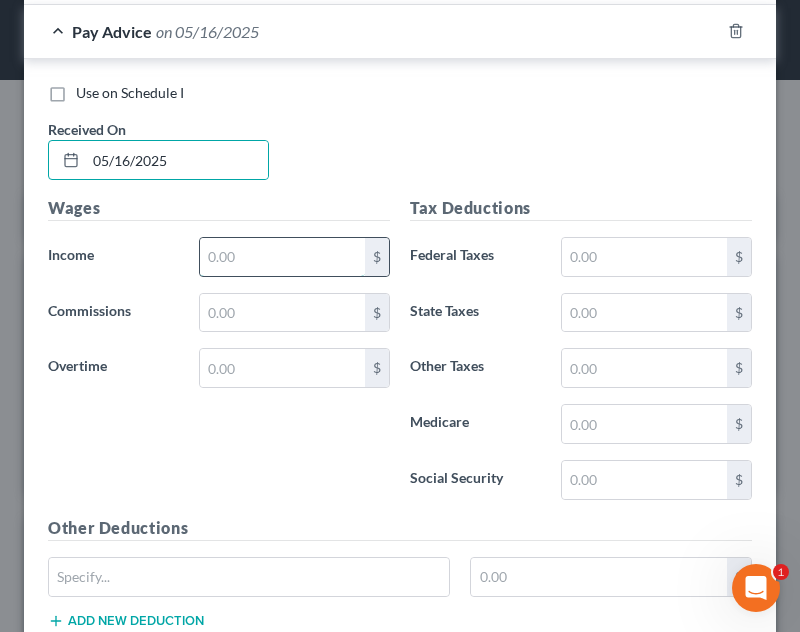 click at bounding box center (282, 257) 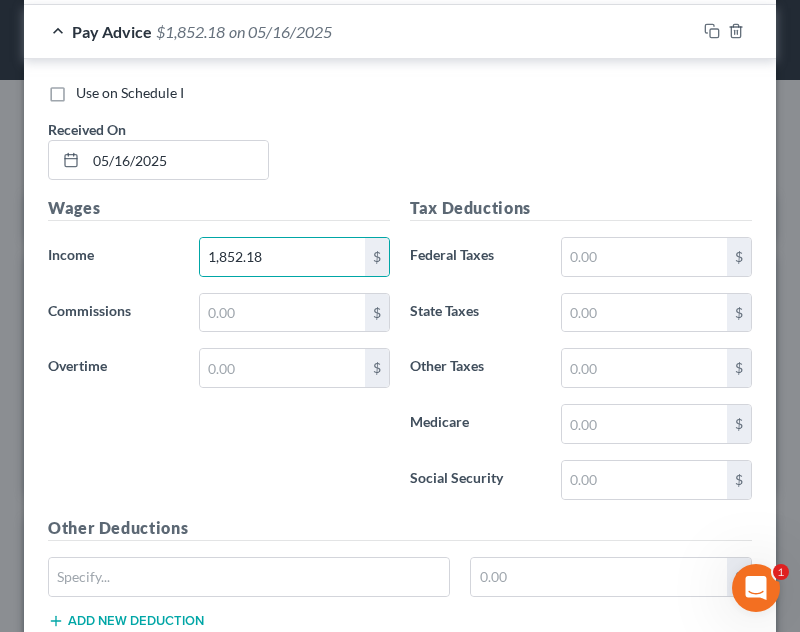 click on "Wages" at bounding box center (219, 208) 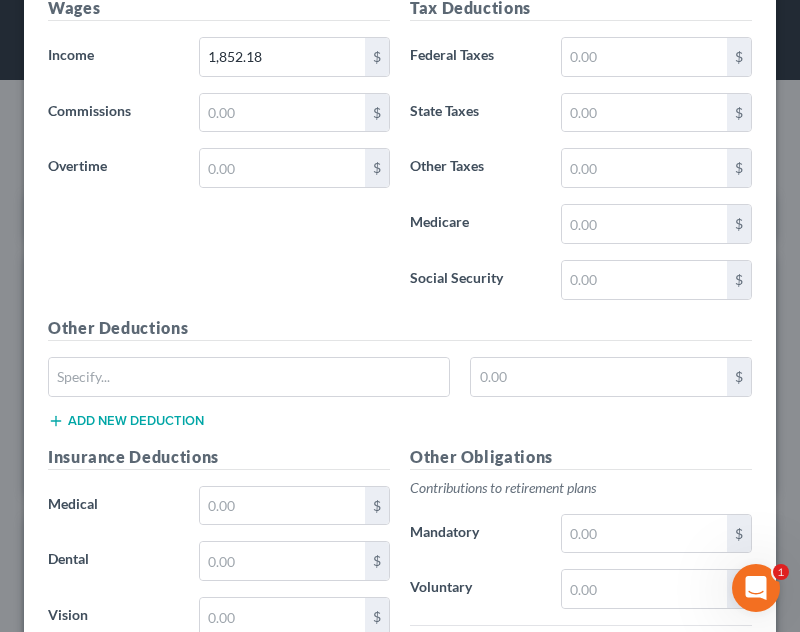 scroll, scrollTop: 1730, scrollLeft: 0, axis: vertical 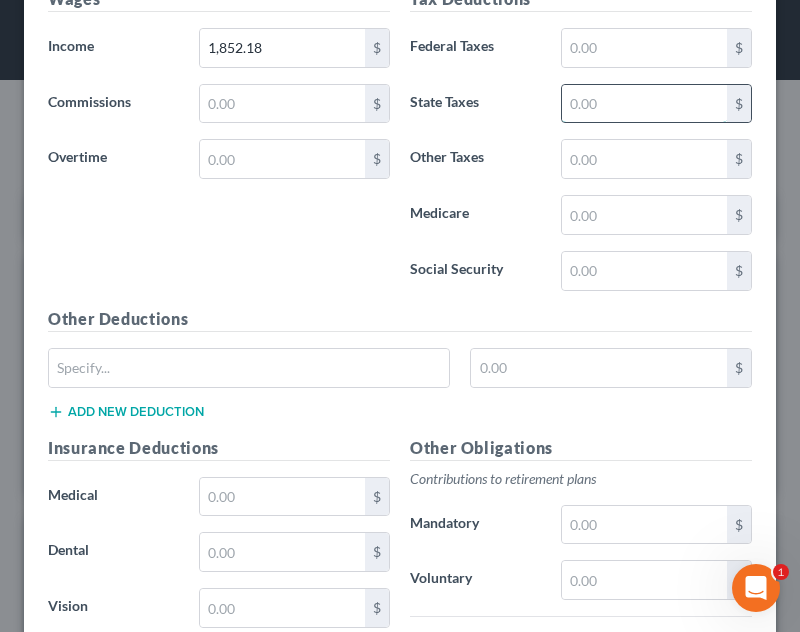 click at bounding box center [644, 104] 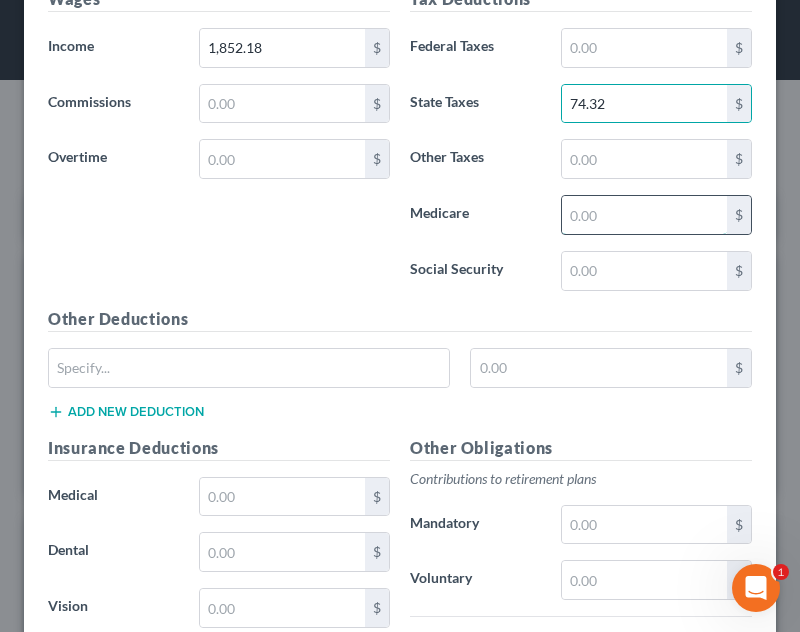 click at bounding box center [644, 215] 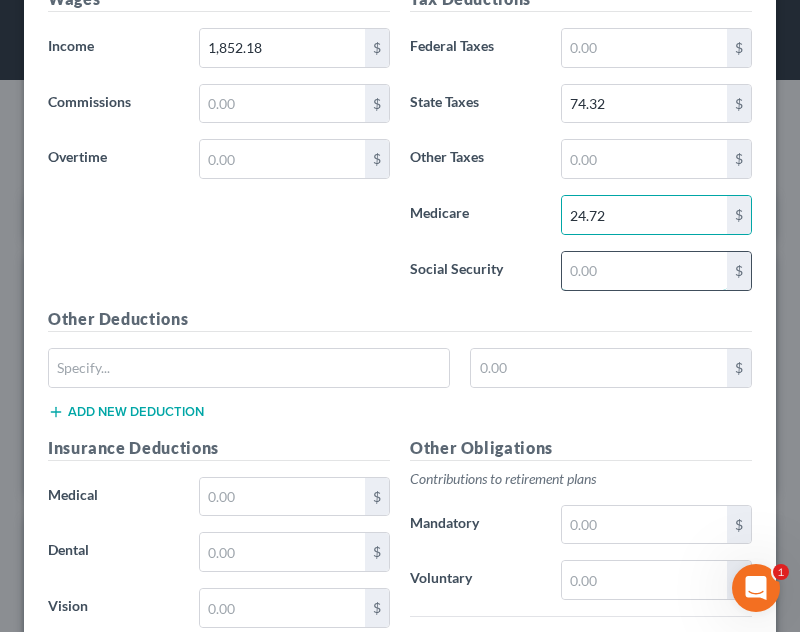 click at bounding box center [644, 271] 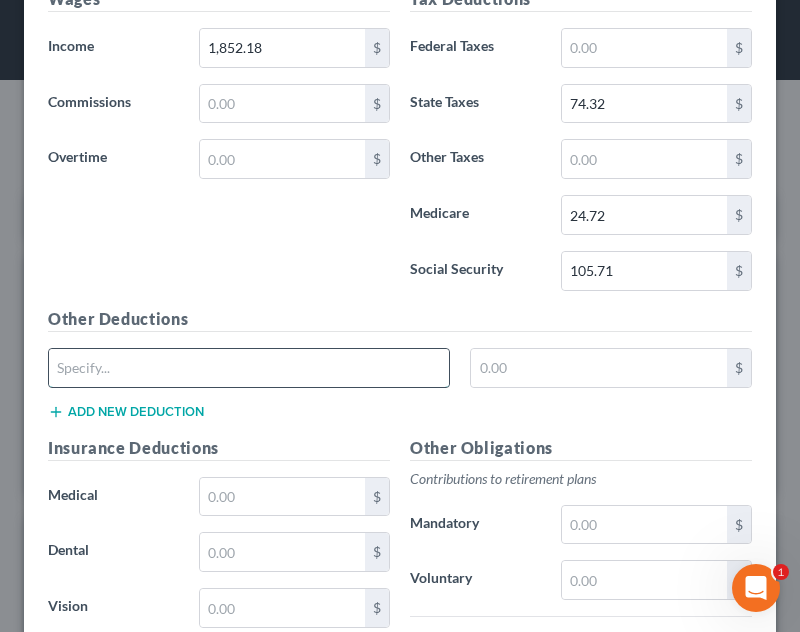 click at bounding box center (249, 368) 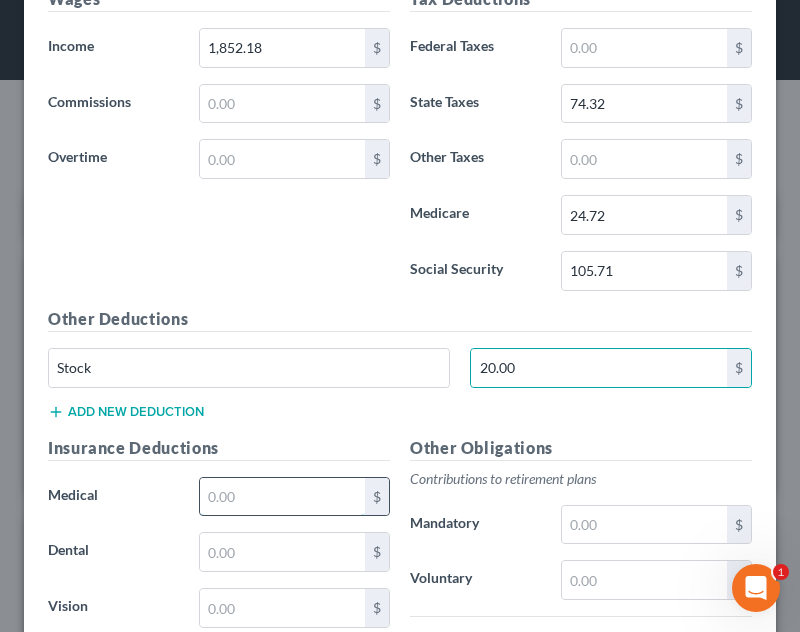 click at bounding box center (282, 497) 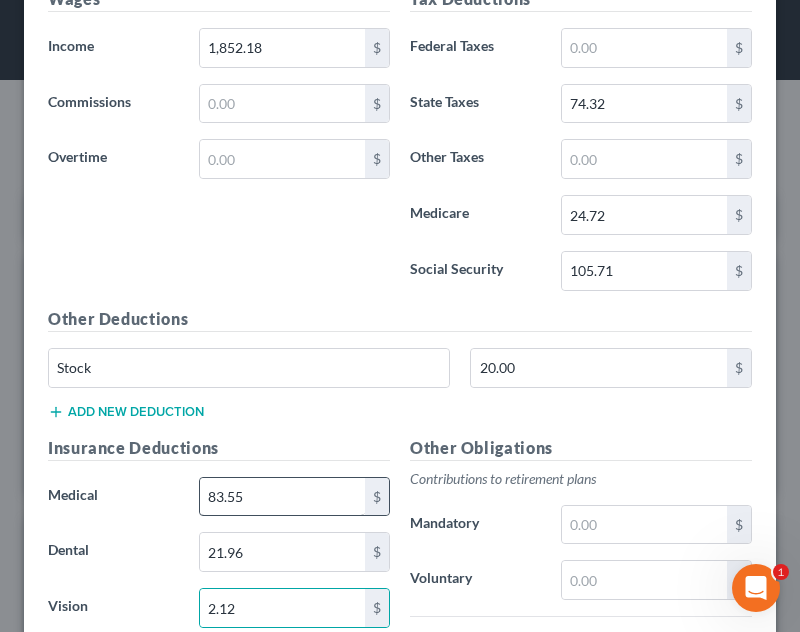 scroll, scrollTop: 2078, scrollLeft: 0, axis: vertical 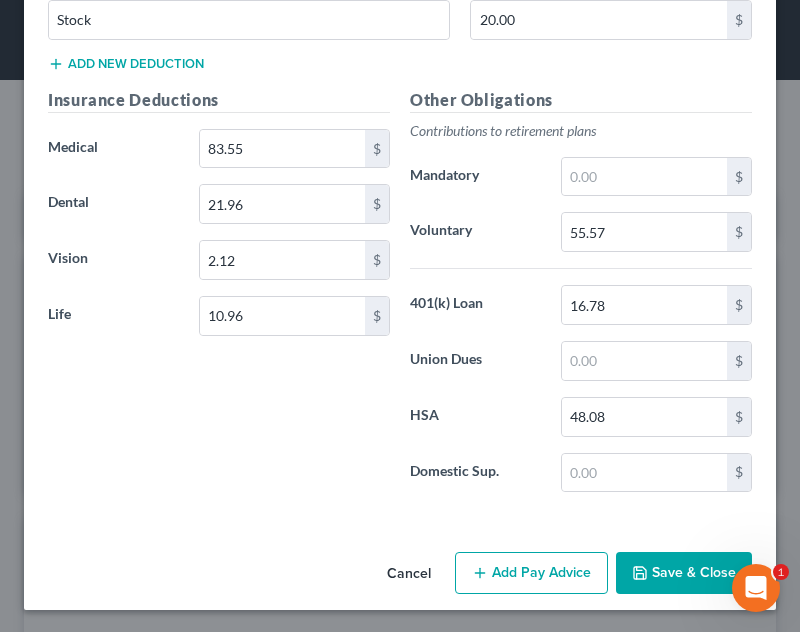 click on "Use on Schedule I
Received On
*
[DATE] Wages
Income
*
[AMOUNT] $ Commissions $ Overtime $ Tax Deductions Federal Taxes $ State Taxes [AMOUNT] $ Other Taxes $ Medicare [AMOUNT] $ Social Security [AMOUNT] $ Other Deductions Stock [AMOUNT] $ Add new deduction Insurance Deductions Medical [AMOUNT] $ Dental [AMOUNT] $ Vision [AMOUNT] $ Life [AMOUNT] $ Other Obligations Contributions to retirement plans Mandatory $ Voluntary [AMOUNT] $ 401(k) Loan [AMOUNT] $ Union Dues $ HSA [AMOUNT] $ Domestic Sup. $" at bounding box center [400, 13] 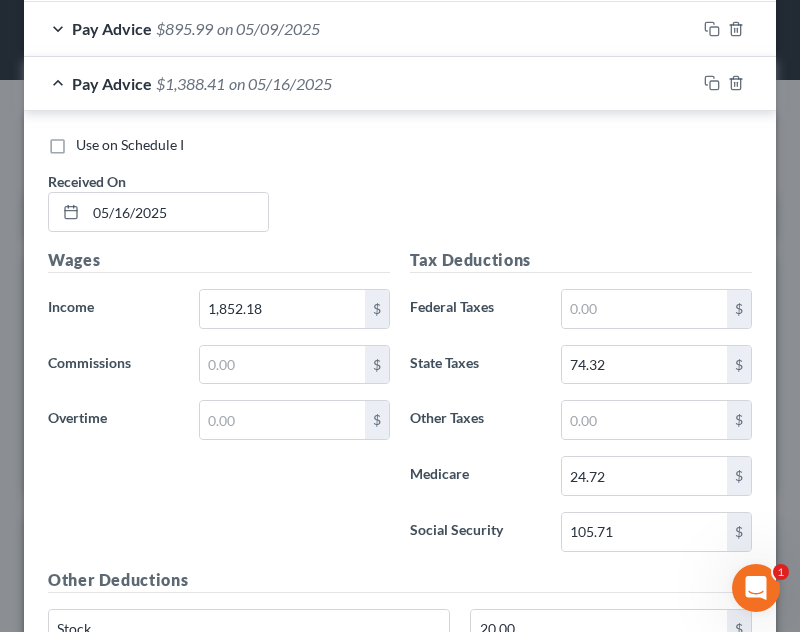 scroll, scrollTop: 1418, scrollLeft: 0, axis: vertical 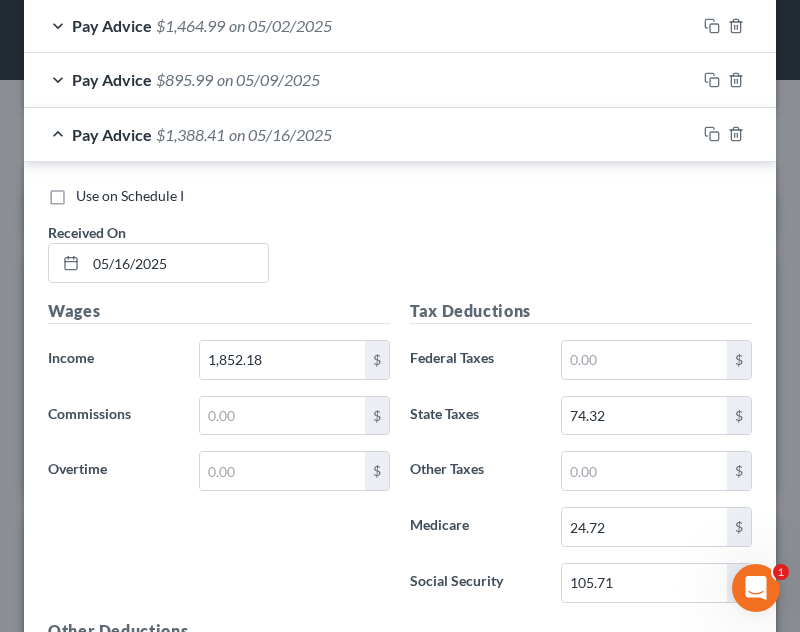 click on "Pay Advice $1,388.41 on 05/16/2025" at bounding box center (360, 134) 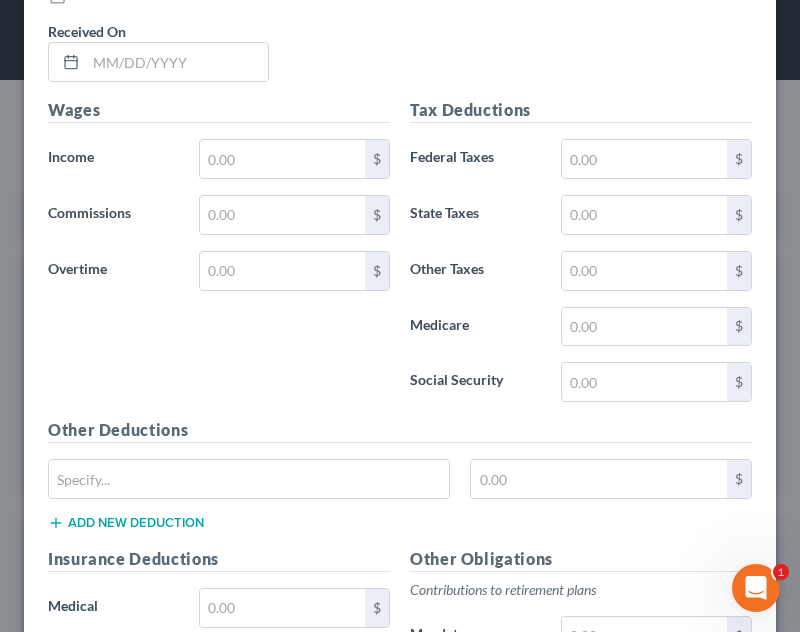 scroll, scrollTop: 1678, scrollLeft: 0, axis: vertical 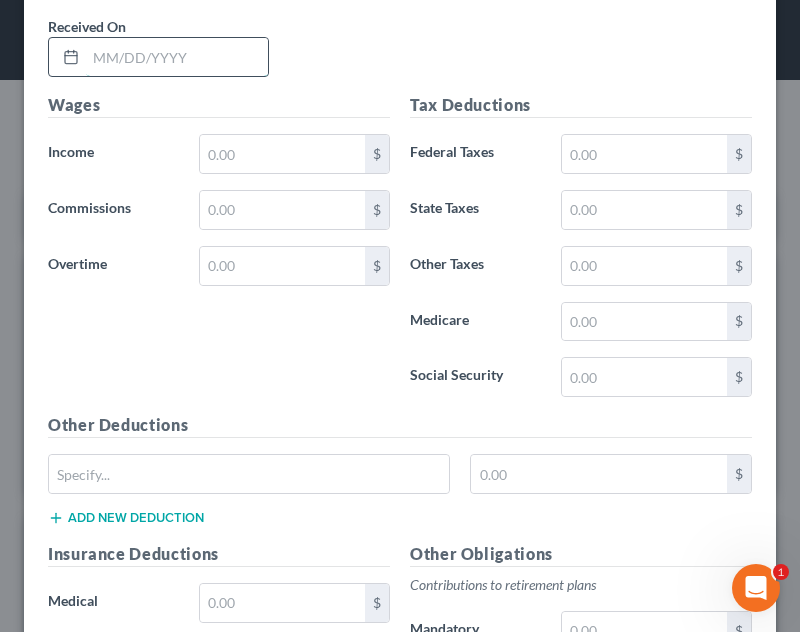 click at bounding box center (177, 57) 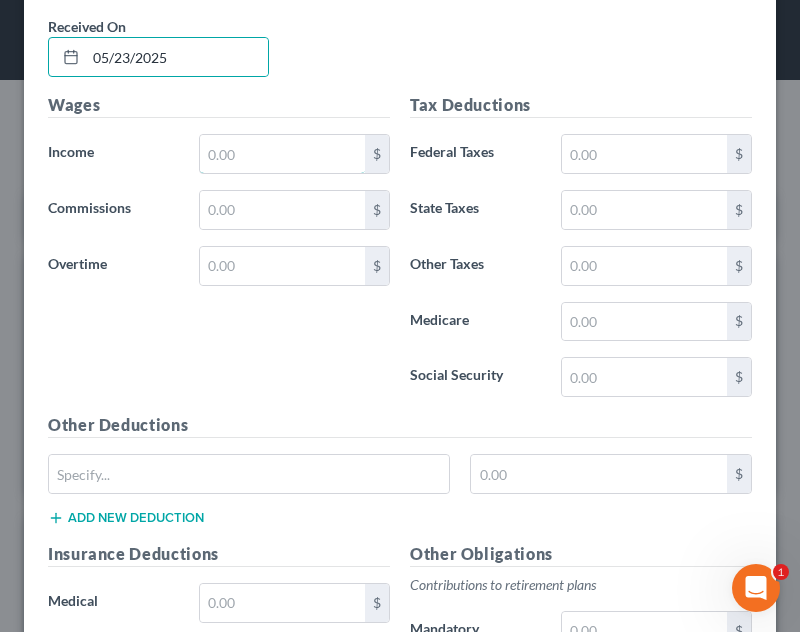 click at bounding box center (282, 154) 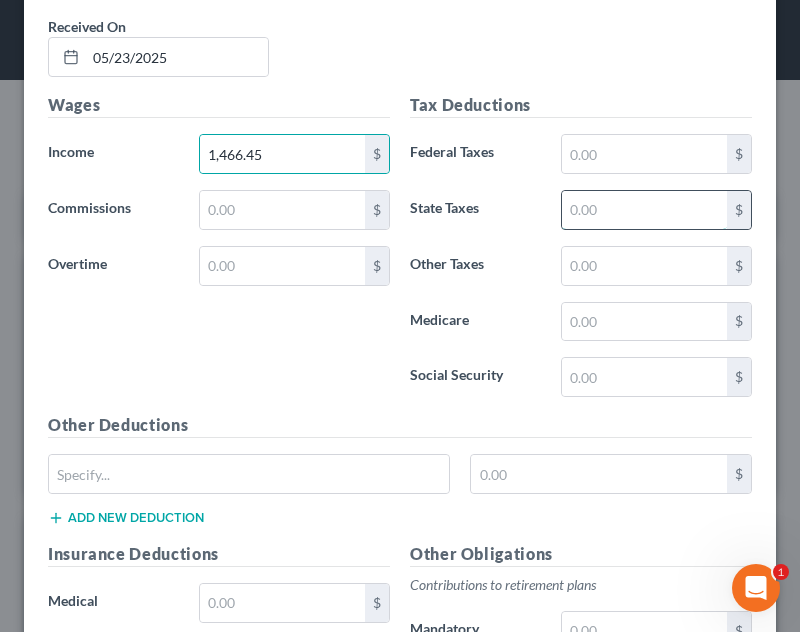 click at bounding box center [644, 210] 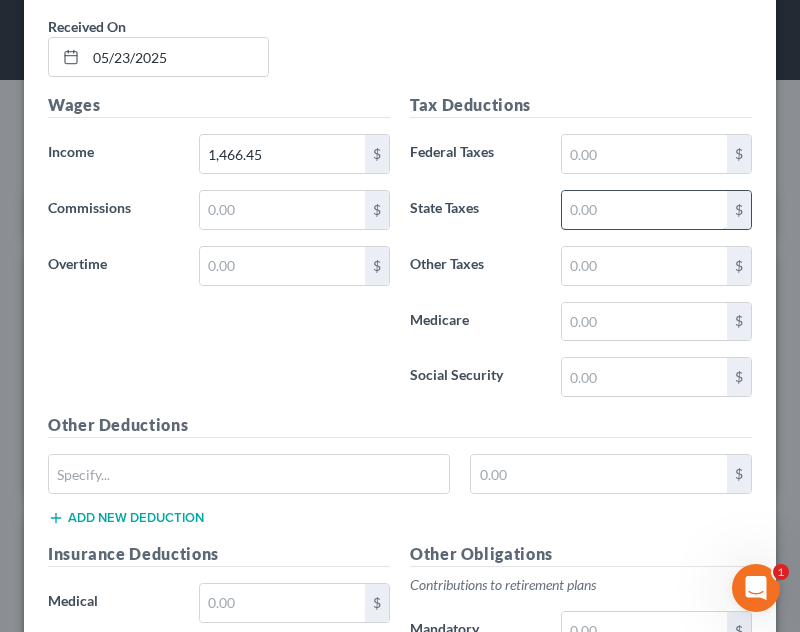 click at bounding box center (644, 210) 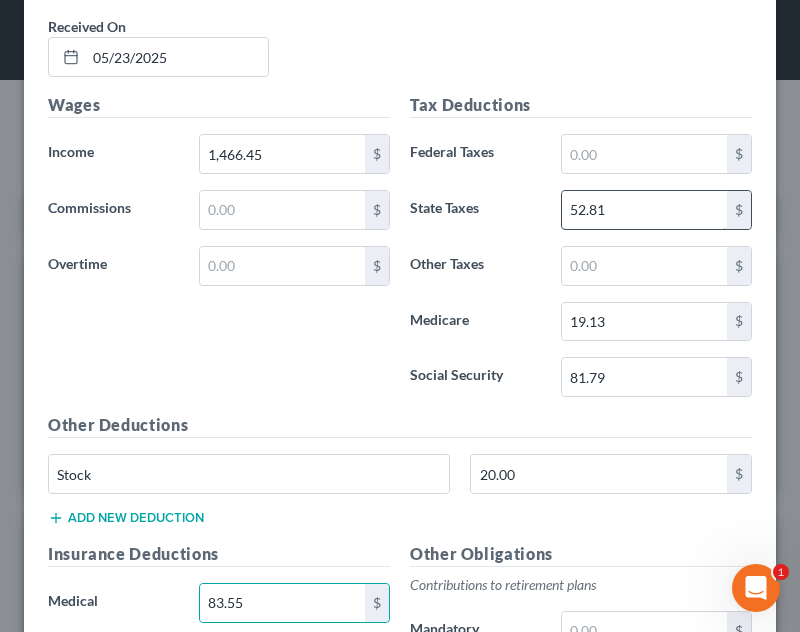 scroll, scrollTop: 2021, scrollLeft: 0, axis: vertical 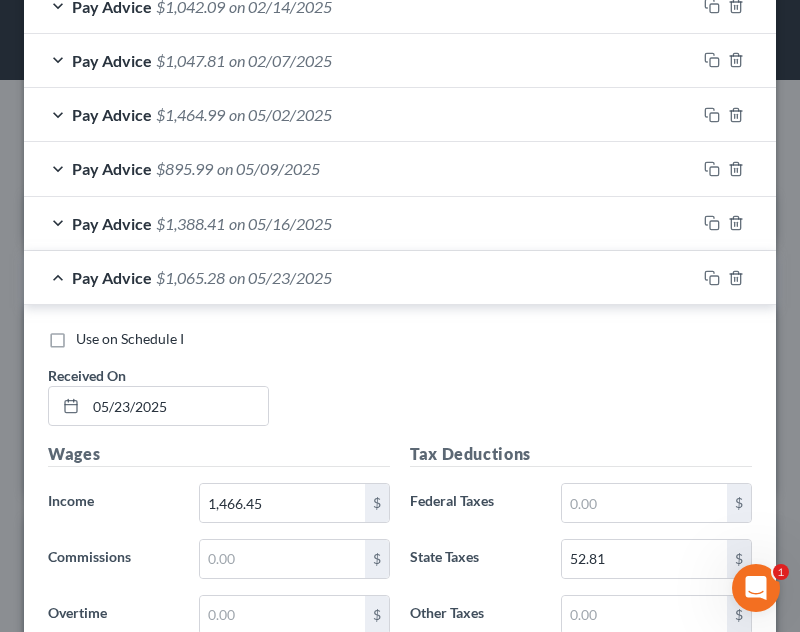 click on "Pay Advice $[AMOUNT] on [DATE]" at bounding box center [360, 277] 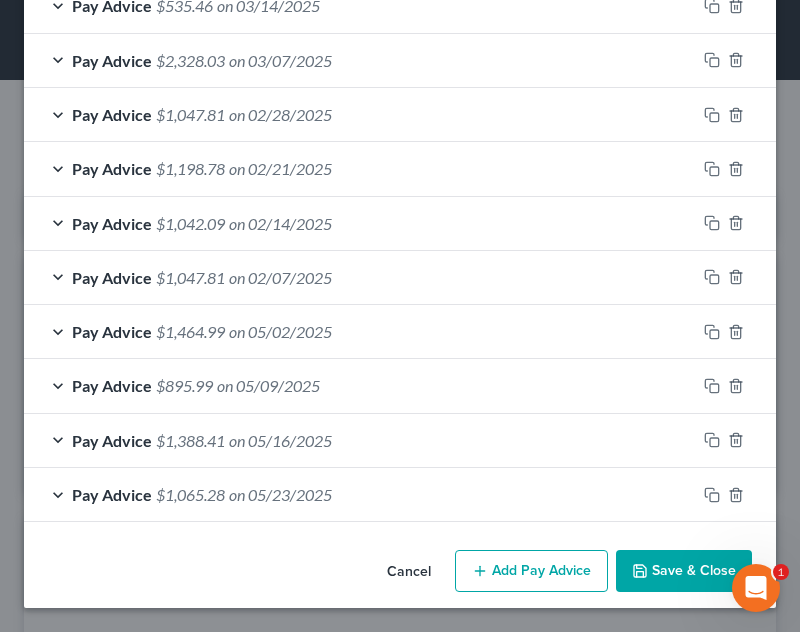 scroll, scrollTop: 1112, scrollLeft: 0, axis: vertical 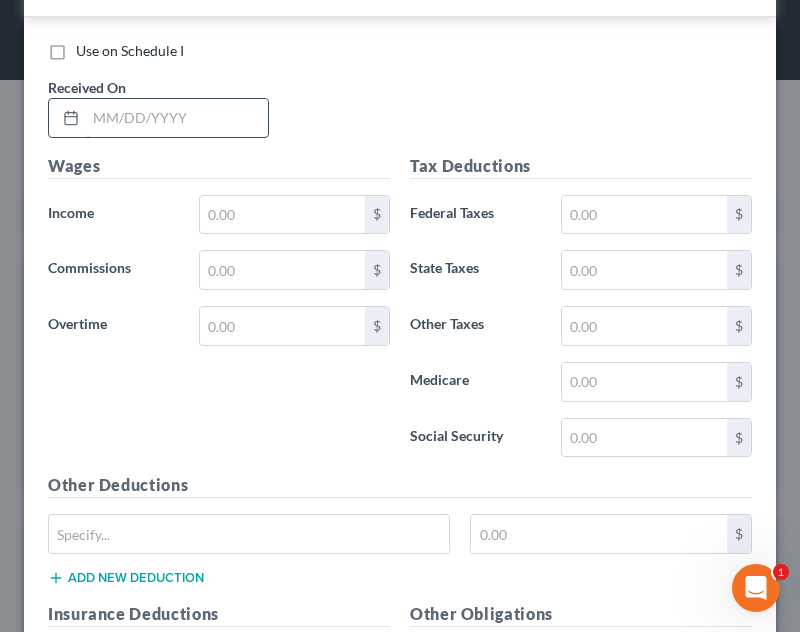 click at bounding box center (177, 118) 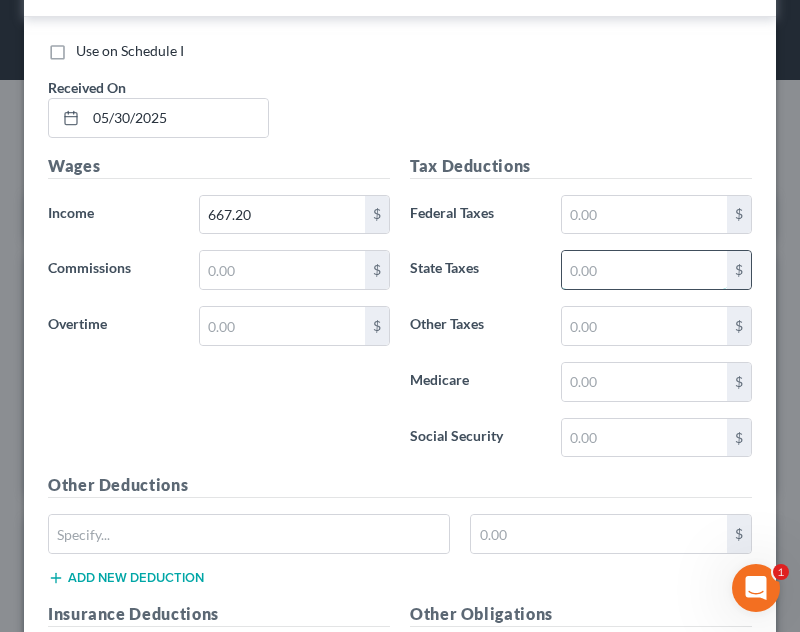 click at bounding box center (644, 270) 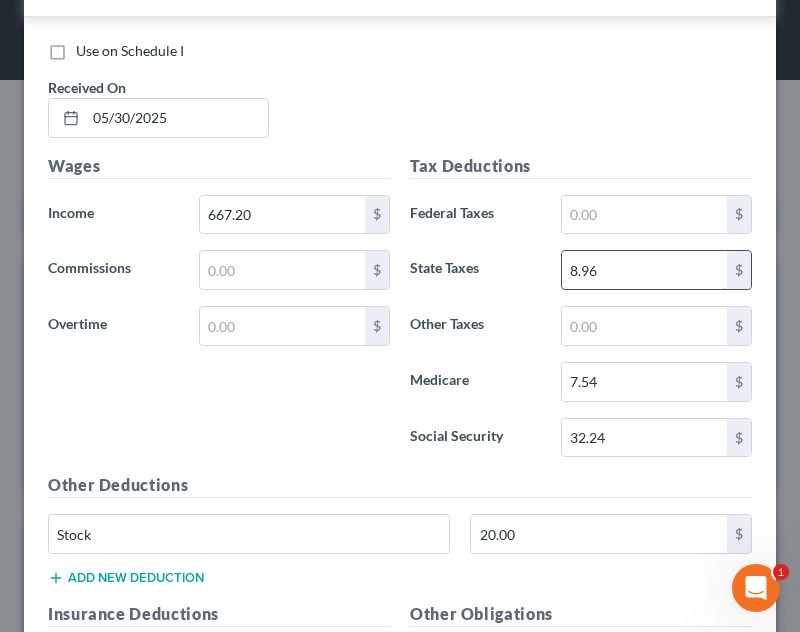 scroll, scrollTop: 2019, scrollLeft: 0, axis: vertical 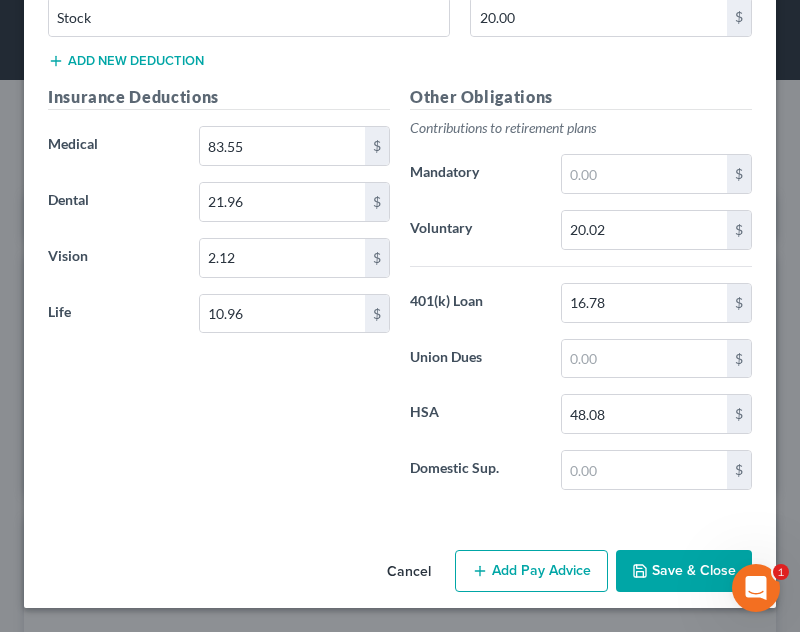 click on "Save & Close" at bounding box center [684, 571] 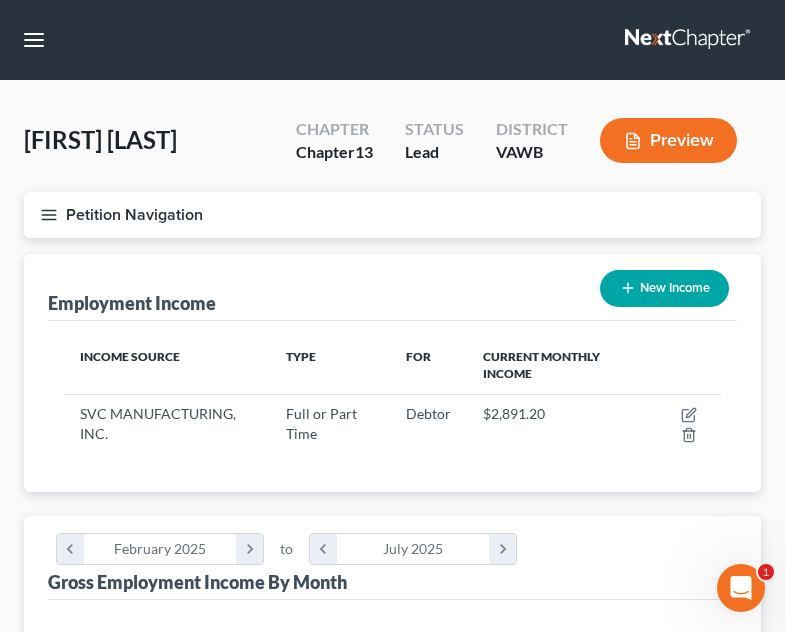 scroll, scrollTop: 328, scrollLeft: 697, axis: both 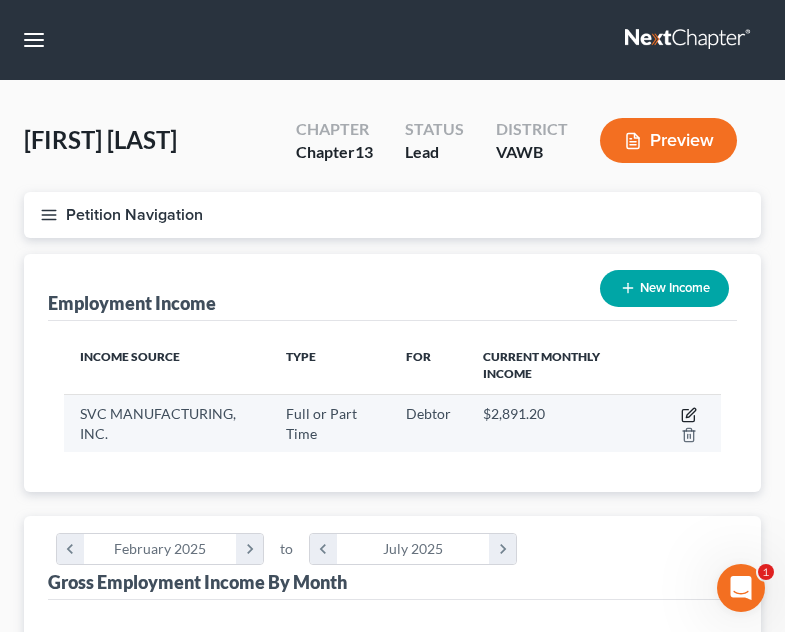 click 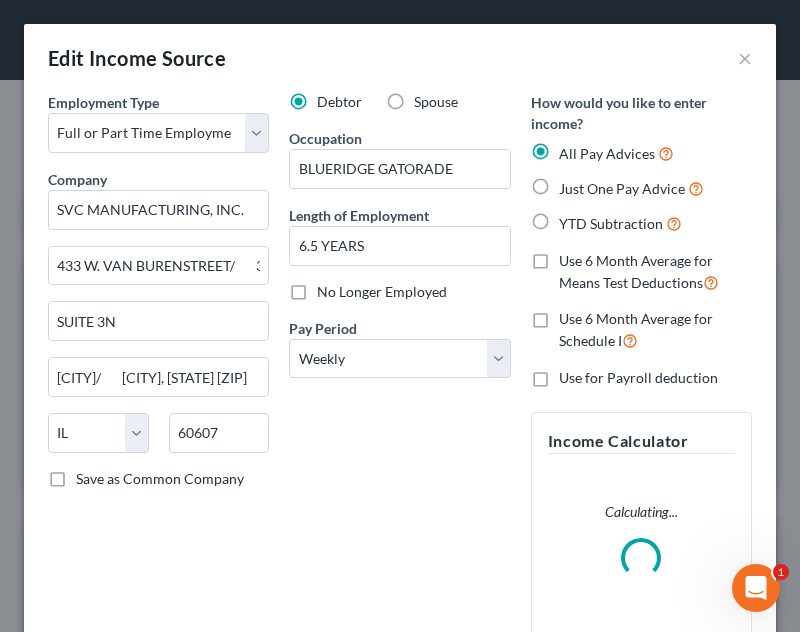 scroll, scrollTop: 999664, scrollLeft: 999288, axis: both 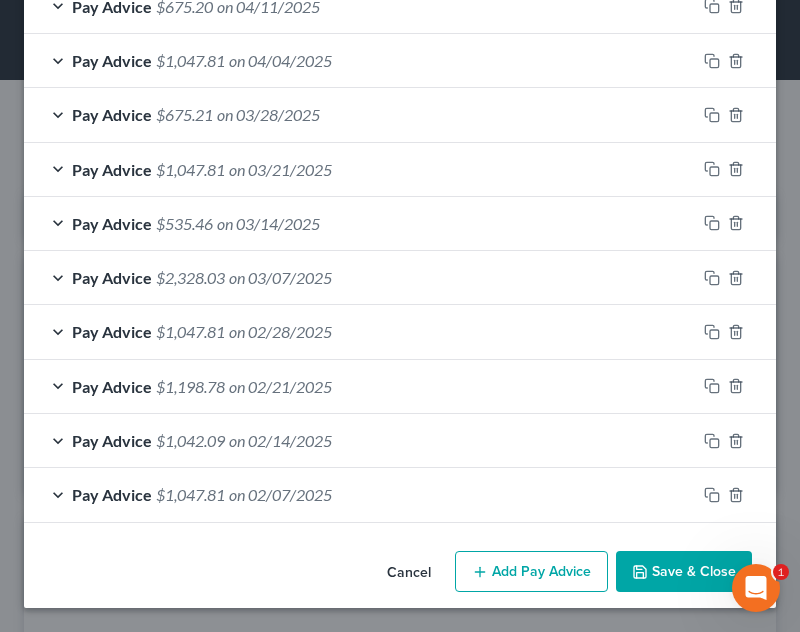 click on "Add Pay Advice" at bounding box center (531, 572) 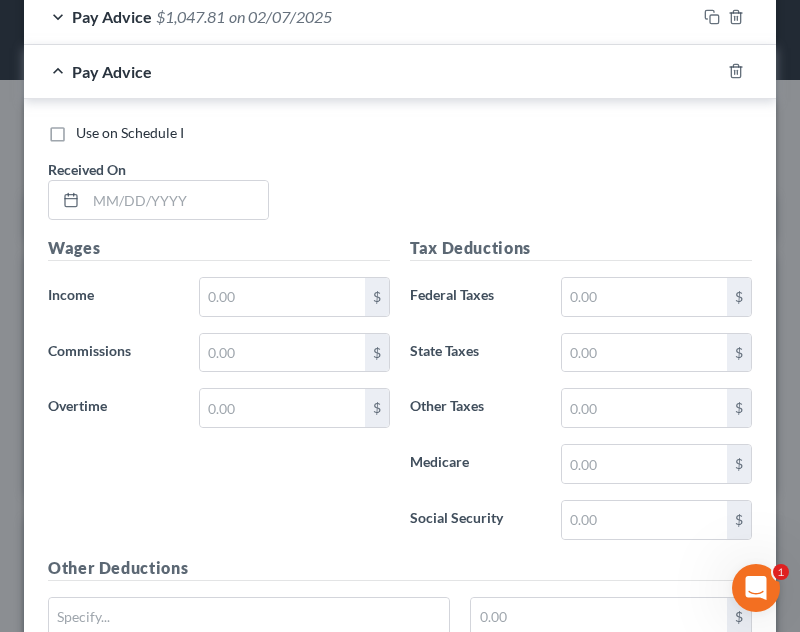 scroll, scrollTop: 1701, scrollLeft: 0, axis: vertical 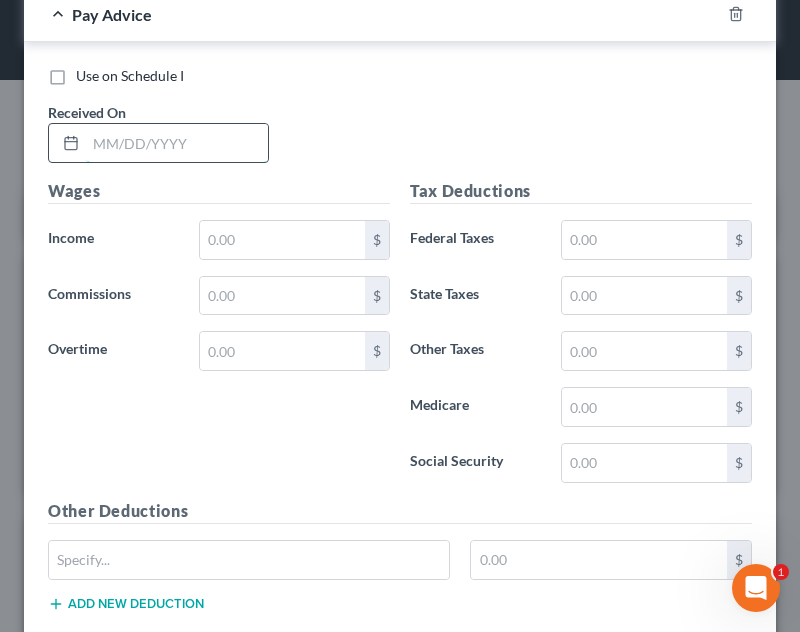 click at bounding box center [177, 143] 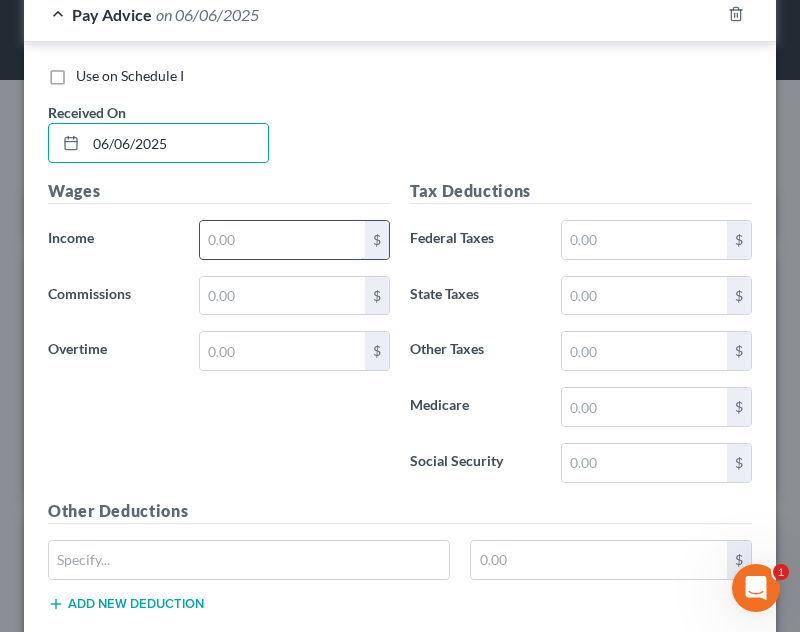 click at bounding box center [282, 240] 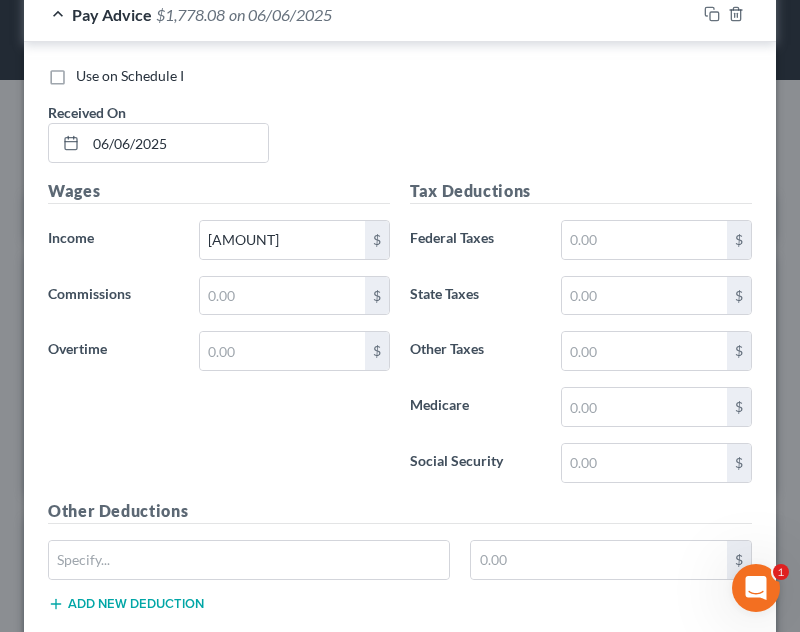 click on "Tax Deductions Federal Taxes $ State Taxes $ Other Taxes $ Medicare $ Social Security $" at bounding box center (581, 339) 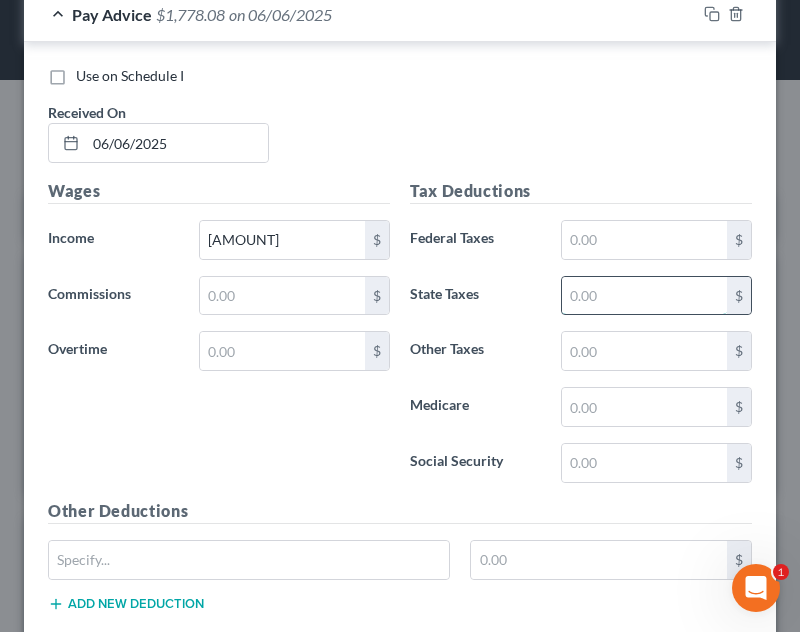 click at bounding box center [644, 296] 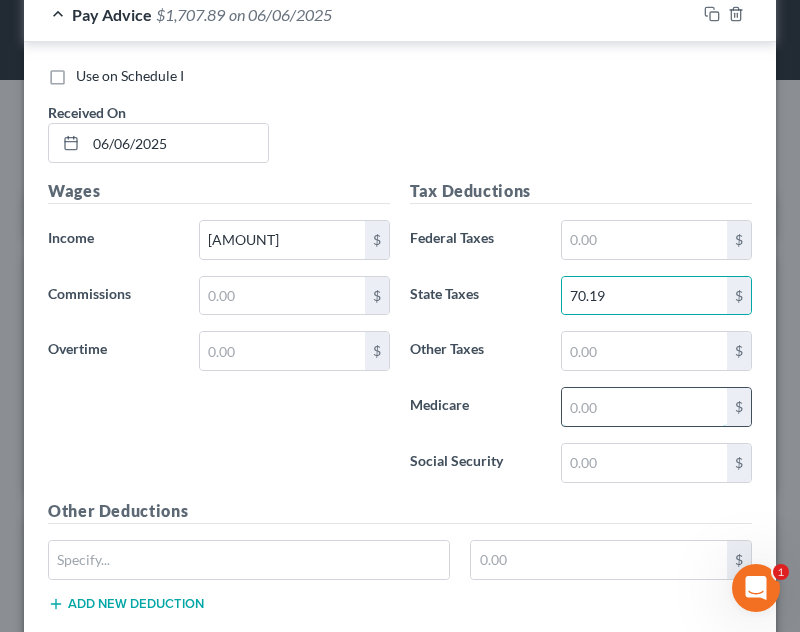 click at bounding box center [644, 407] 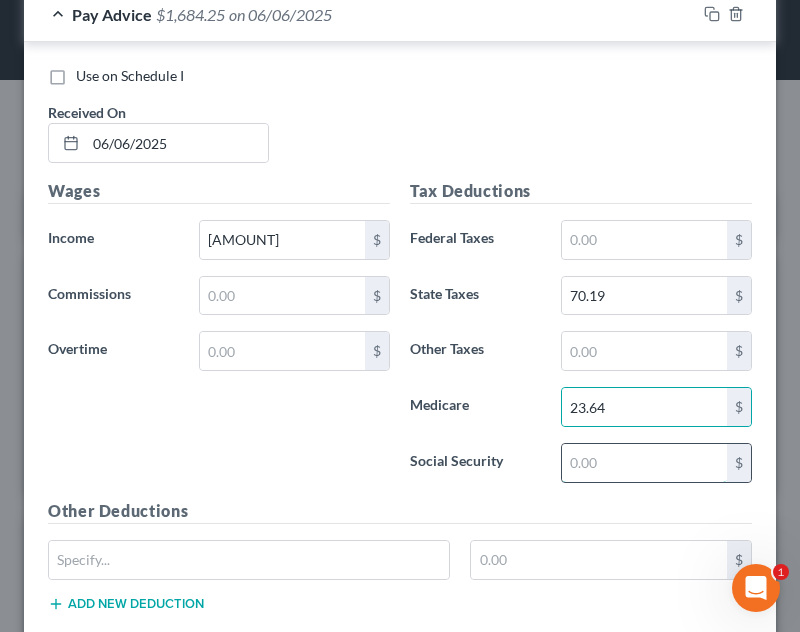 click at bounding box center [644, 463] 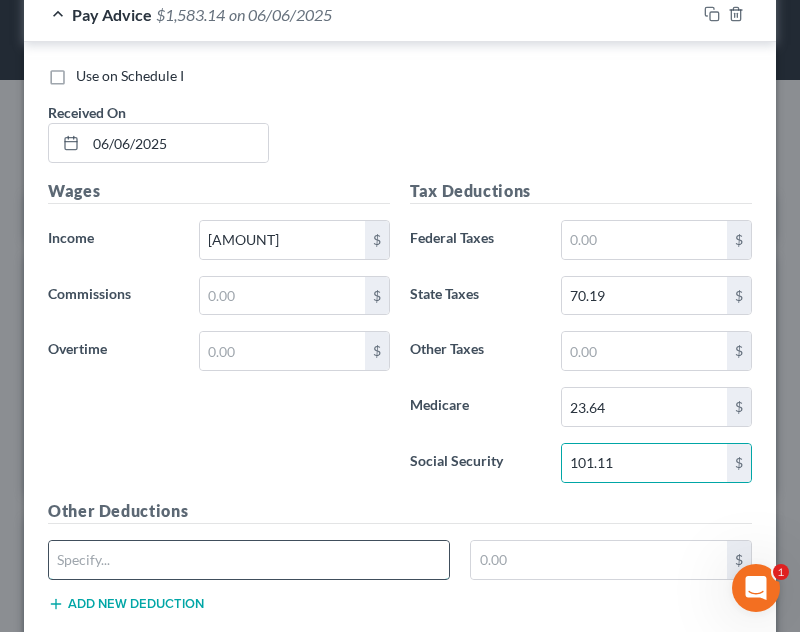 click at bounding box center [249, 560] 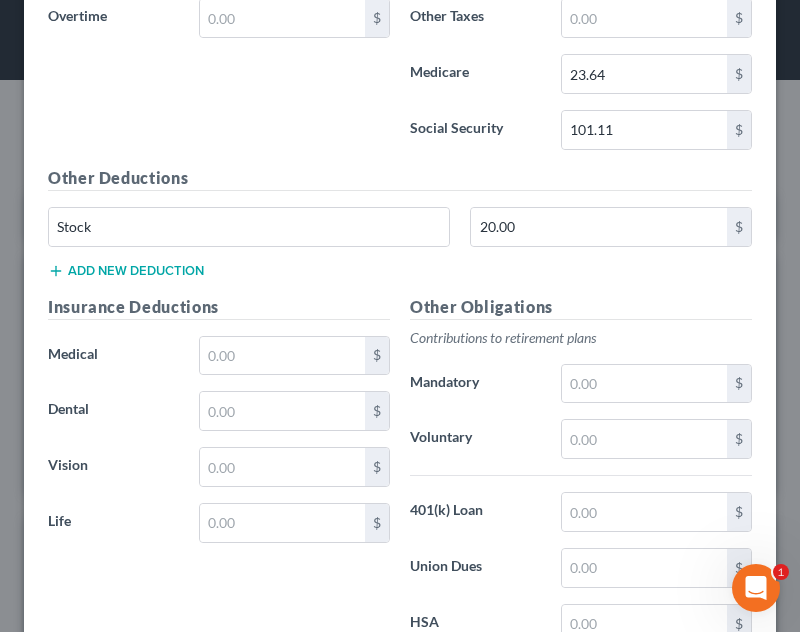 scroll, scrollTop: 2044, scrollLeft: 0, axis: vertical 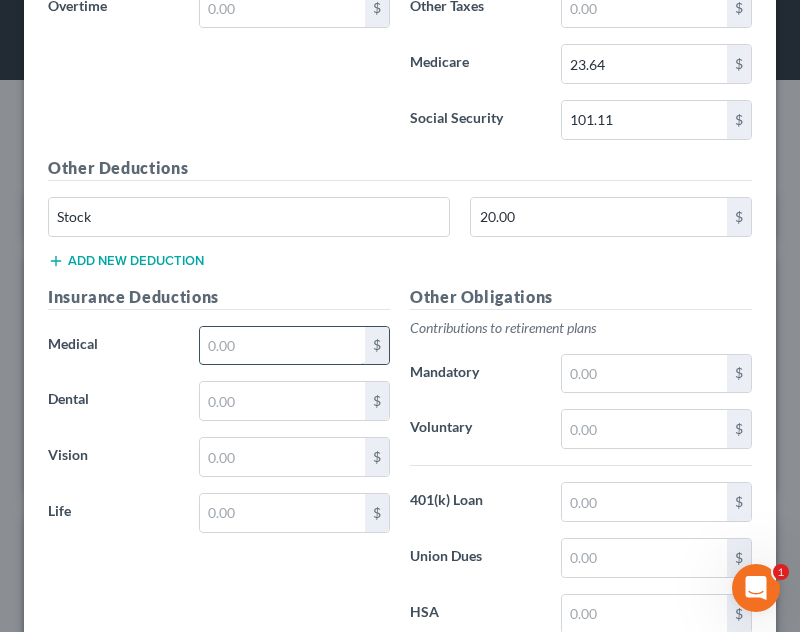 click at bounding box center (282, 346) 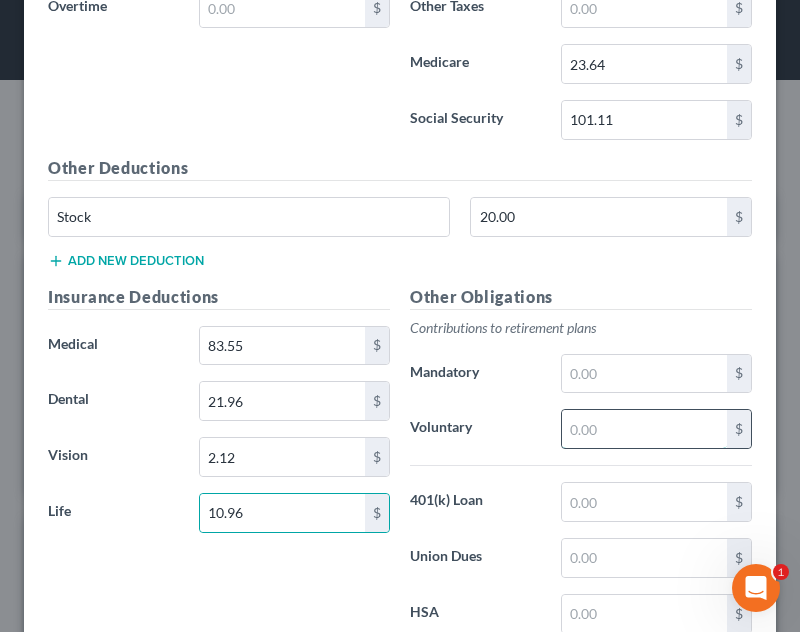 click at bounding box center [644, 429] 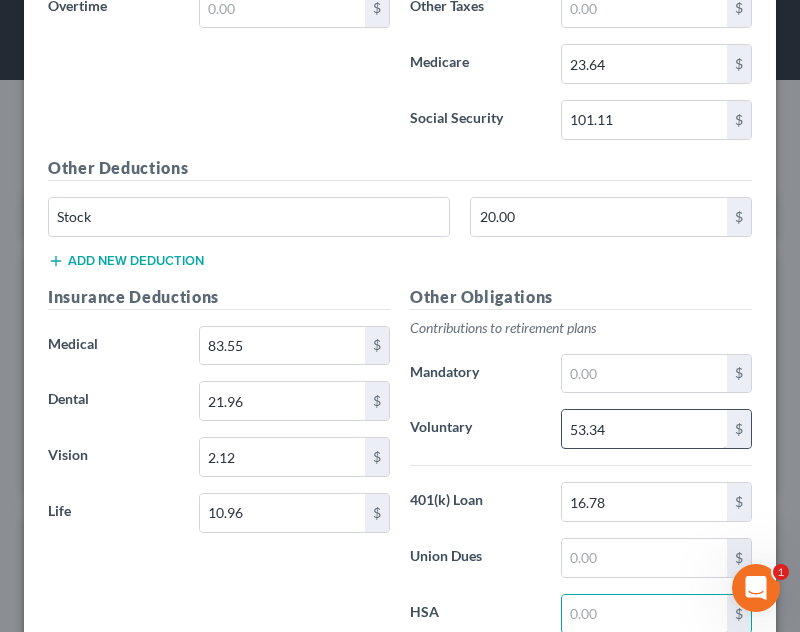 scroll, scrollTop: 2045, scrollLeft: 0, axis: vertical 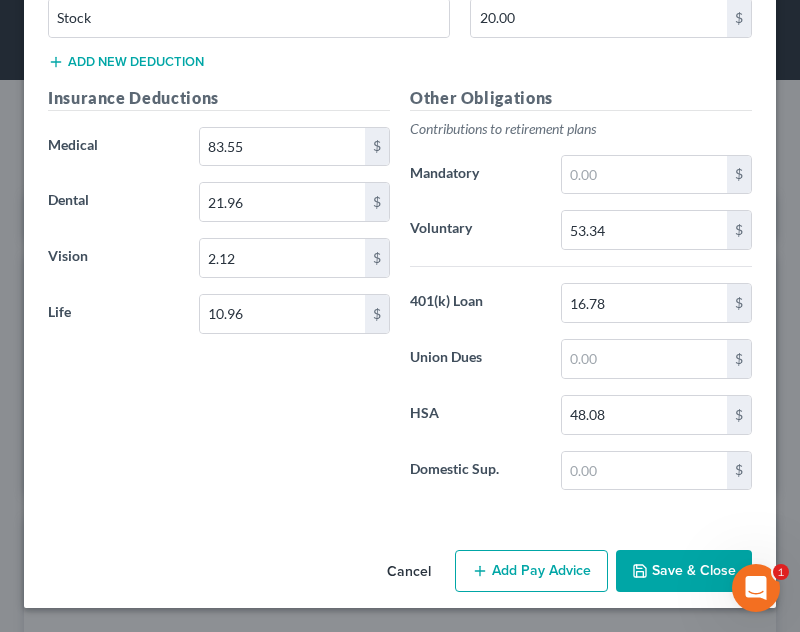 click on "Add Pay Advice" at bounding box center (531, 571) 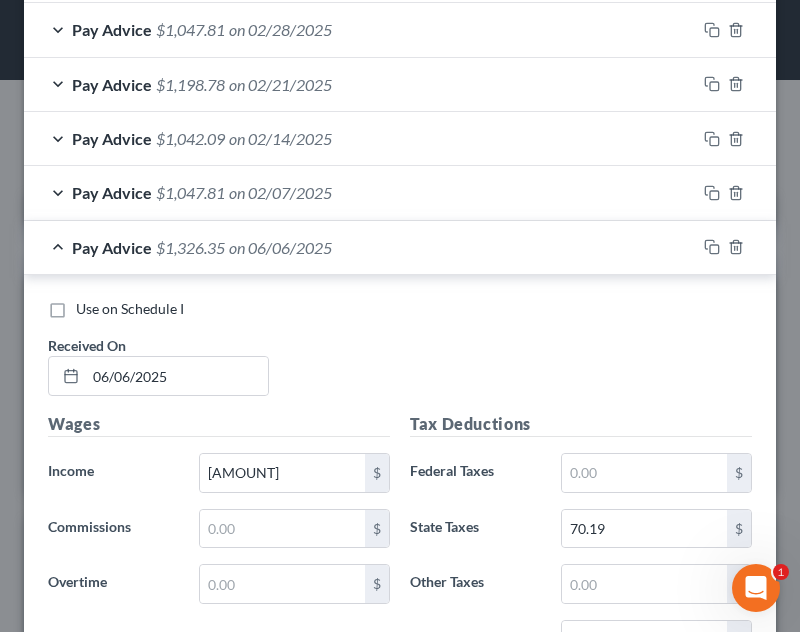 scroll, scrollTop: 1401, scrollLeft: 0, axis: vertical 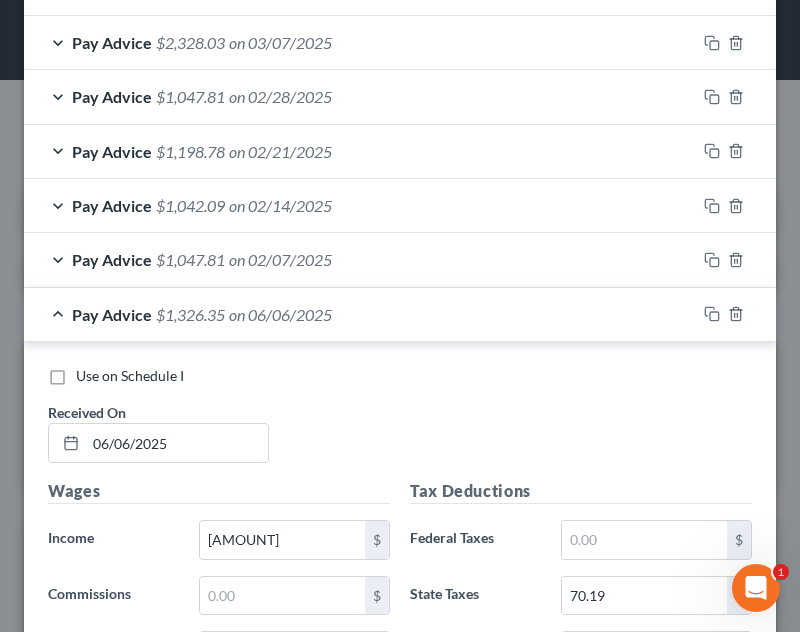 click on "Use on Schedule I
Received On
*
06/06/2025 Wages
Income
*
1,778.08 $ Commissions $ Overtime $ Tax Deductions Federal Taxes $ State Taxes 70.19 $ Other Taxes $ Medicare 23.64 $ Social Security 101.11 $ Other Deductions Stock 20.00 $ Add new deduction Insurance Deductions Medical 83.55 $ Dental 21.96 $ Vision 2.12 $ Life 10.96 $ Other Obligations Contributions to retirement plans Mandatory $ Voluntary 53.34 $ 401(k) Loan 16.78 $ Union Dues $ HSA 48.08 $ Domestic Sup. $" at bounding box center [400, 853] 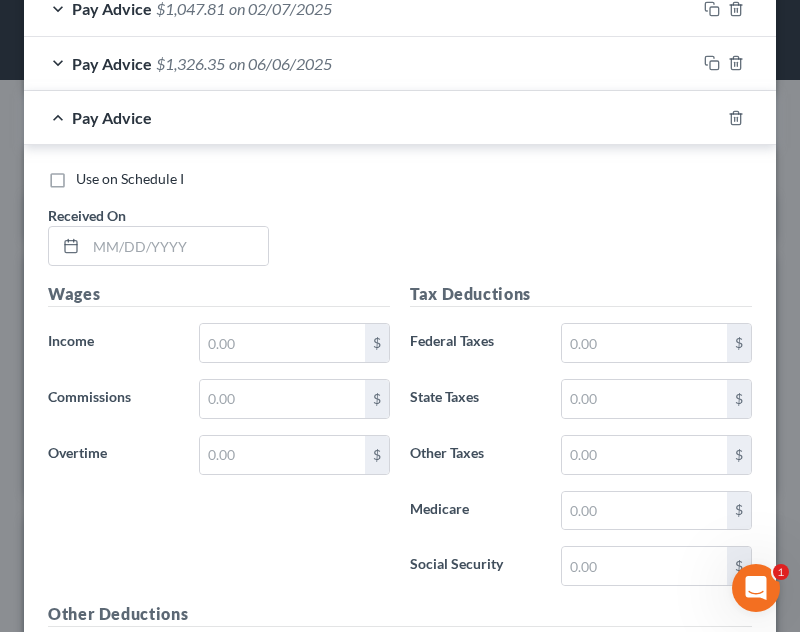 scroll, scrollTop: 1756, scrollLeft: 0, axis: vertical 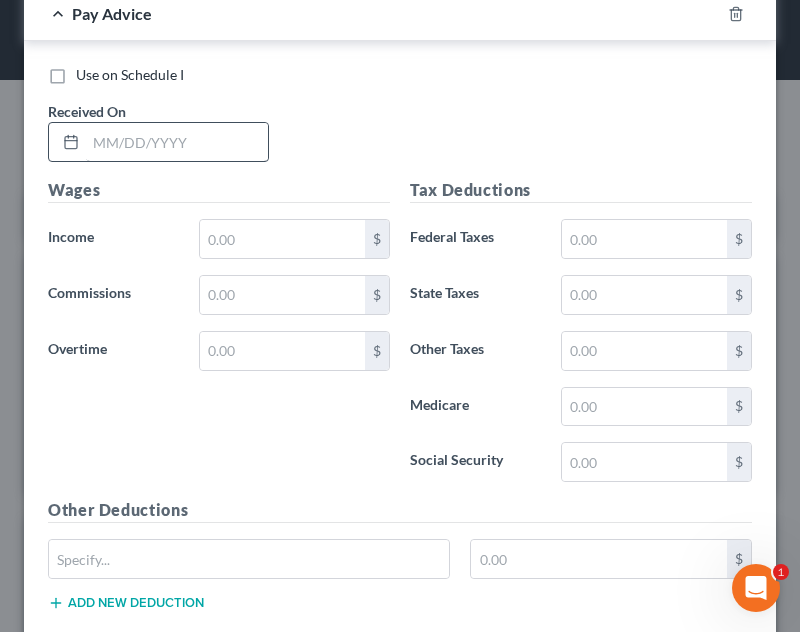 click on "Received On
*" at bounding box center (158, 131) 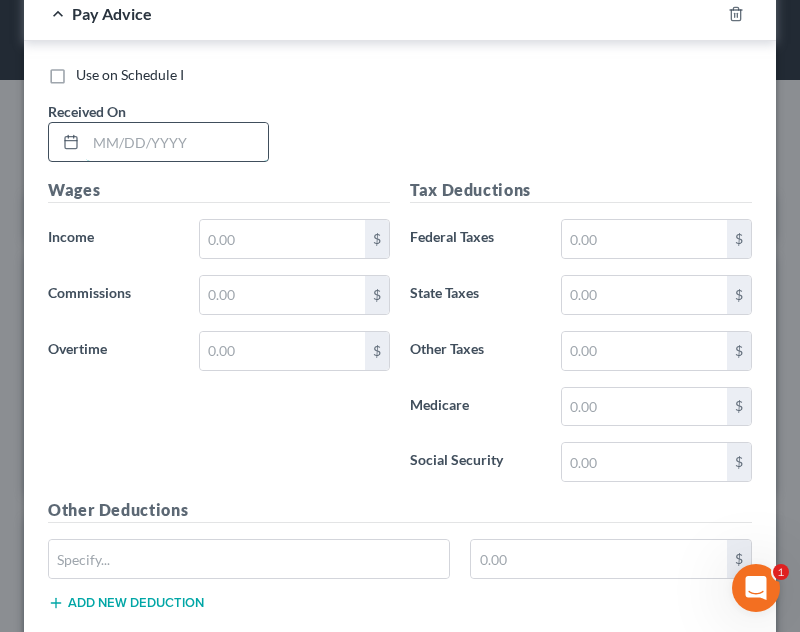 click at bounding box center [177, 142] 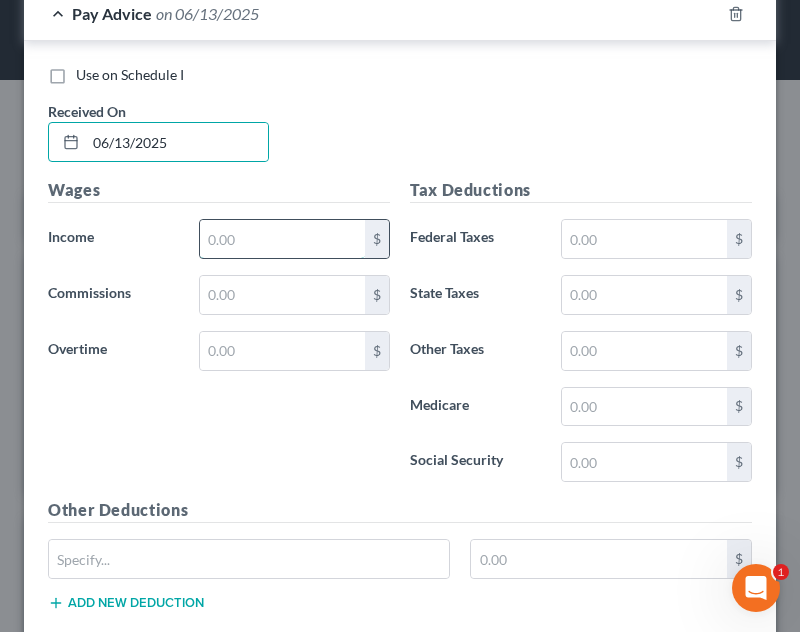 click at bounding box center [282, 239] 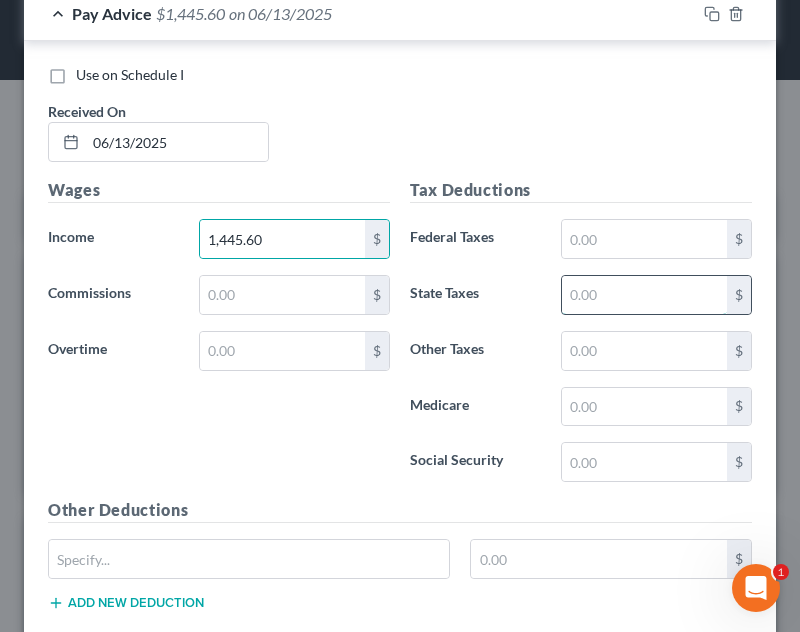 click at bounding box center (644, 295) 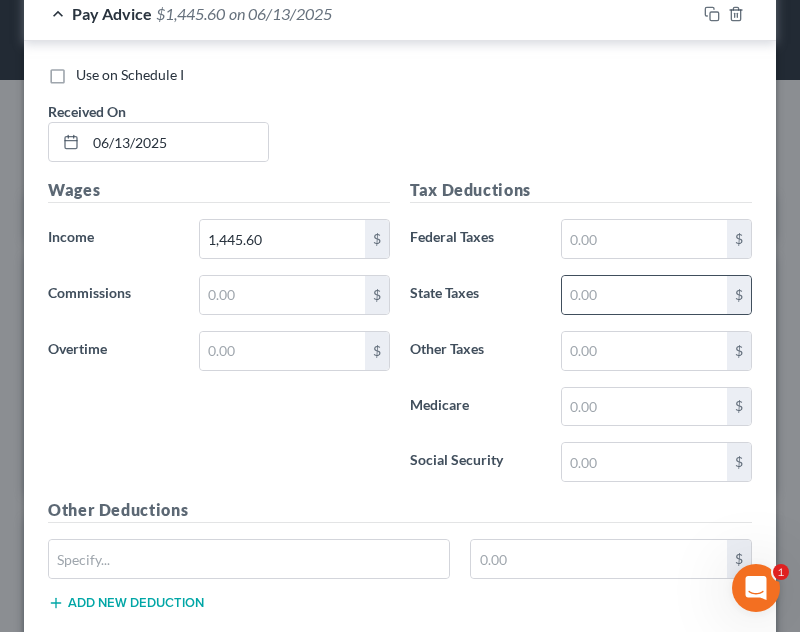 click on "$" at bounding box center [656, 295] 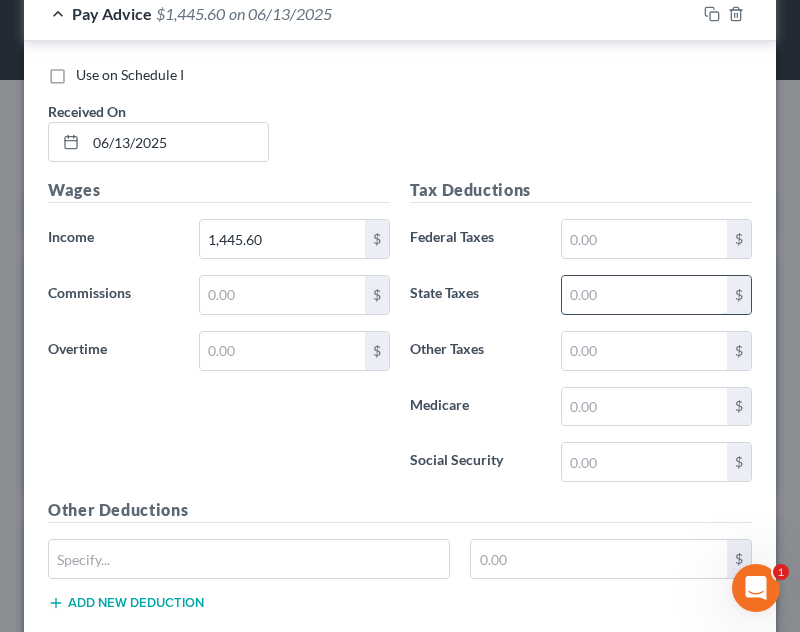 click at bounding box center [644, 295] 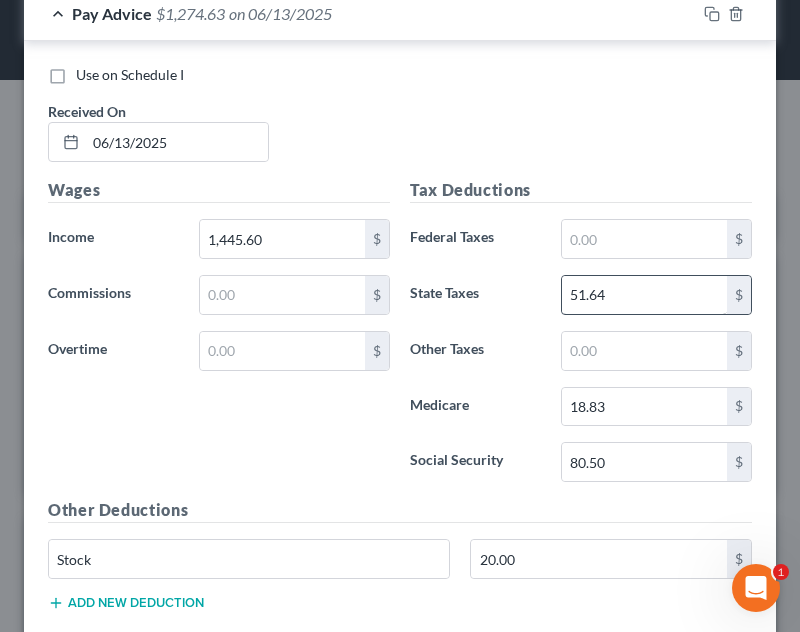 scroll, scrollTop: 2128, scrollLeft: 0, axis: vertical 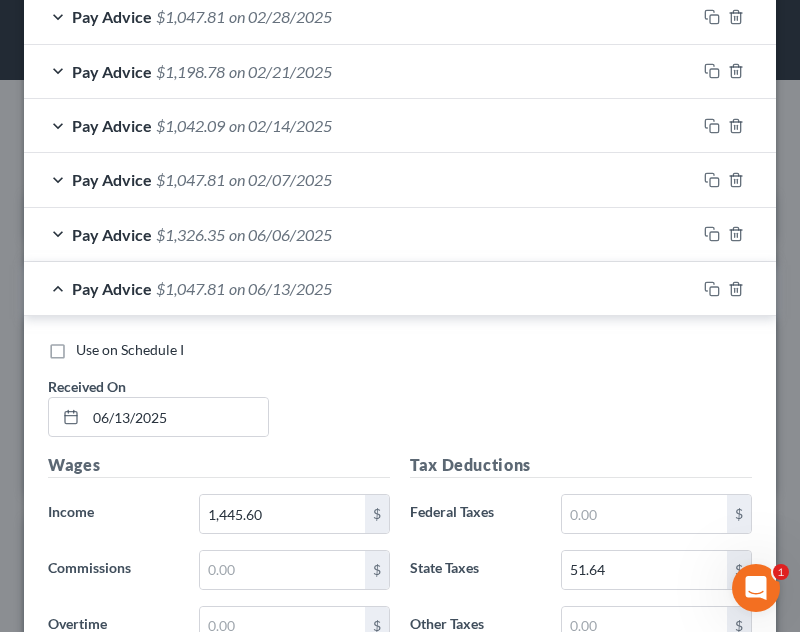 click on "Pay Advice $[AMOUNT] on [DATE]" at bounding box center [360, 288] 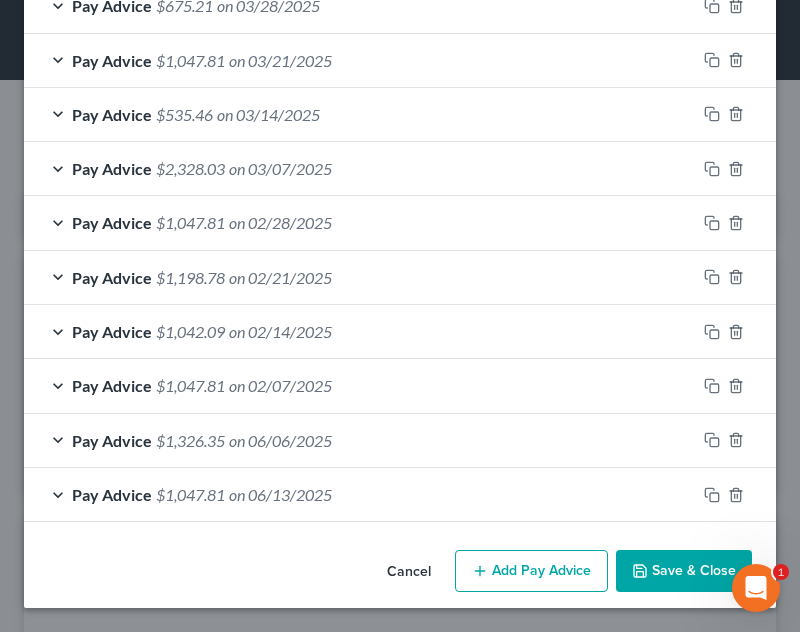 scroll, scrollTop: 1275, scrollLeft: 0, axis: vertical 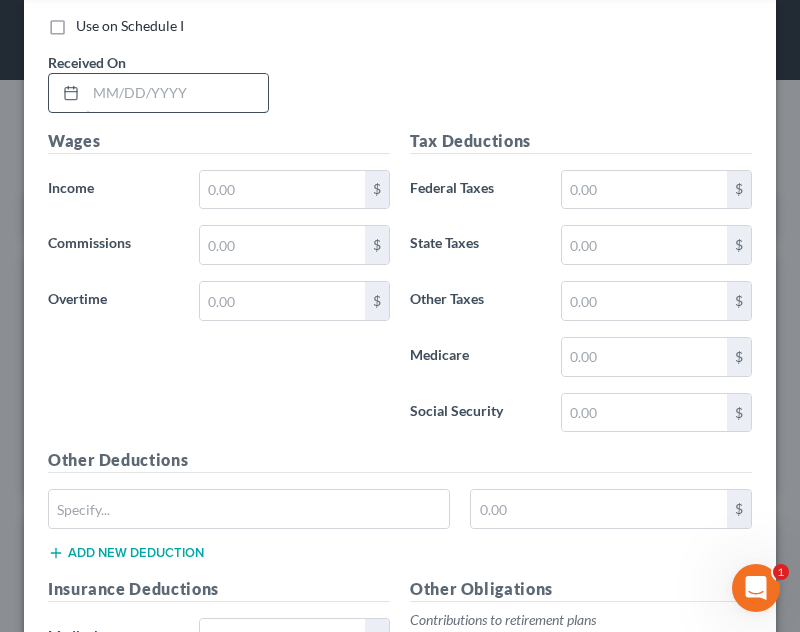 click at bounding box center (177, 93) 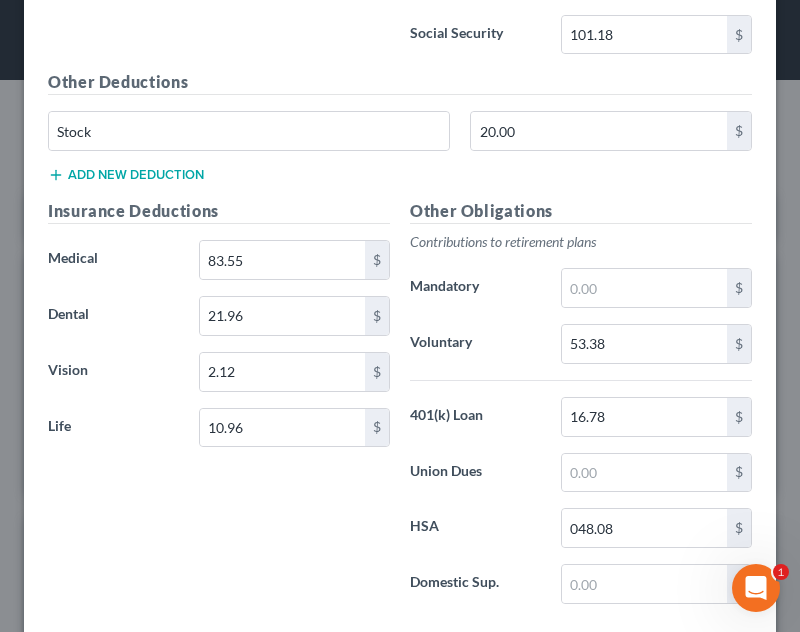 scroll, scrollTop: 2352, scrollLeft: 0, axis: vertical 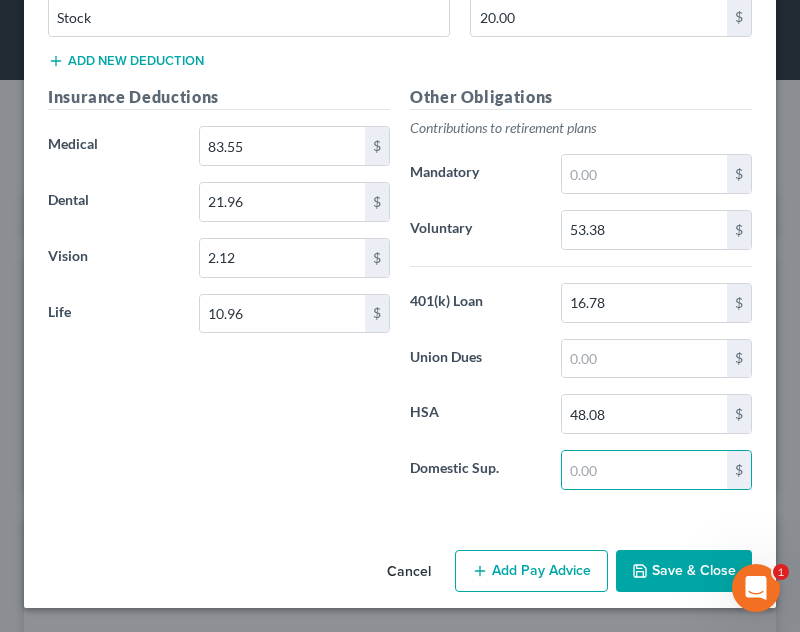 click on "Add Pay Advice" at bounding box center (531, 571) 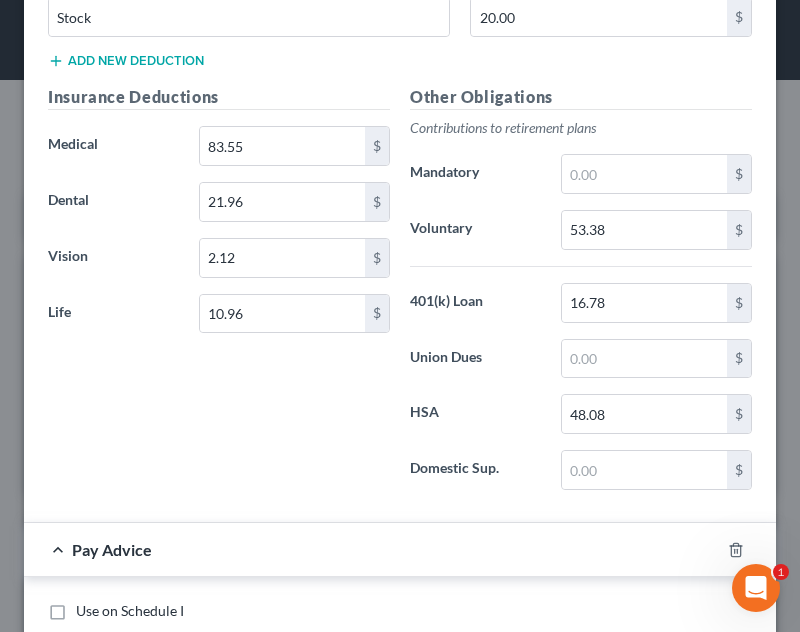 click on "Use on Schedule I
Received On
*
06/20/2025 Wages
Income
*
1,779.20 $ Commissions $ Overtime $ Tax Deductions Federal Taxes $ State Taxes 70.25 $ Other Taxes $ Medicare 23.66 $ Social Security 101.18 $ Other Deductions Stock 20.00 $ Add new deduction Insurance Deductions Medical 83.55 $ Dental 21.96 $ Vision 2.12 $ Life 10.96 $ Other Obligations Contributions to retirement plans Mandatory $ Voluntary 53.38 $ 401(k) Loan 16.78 $ Union Dues $ HSA 48.08 $ Domestic Sup. $" at bounding box center [400, 11] 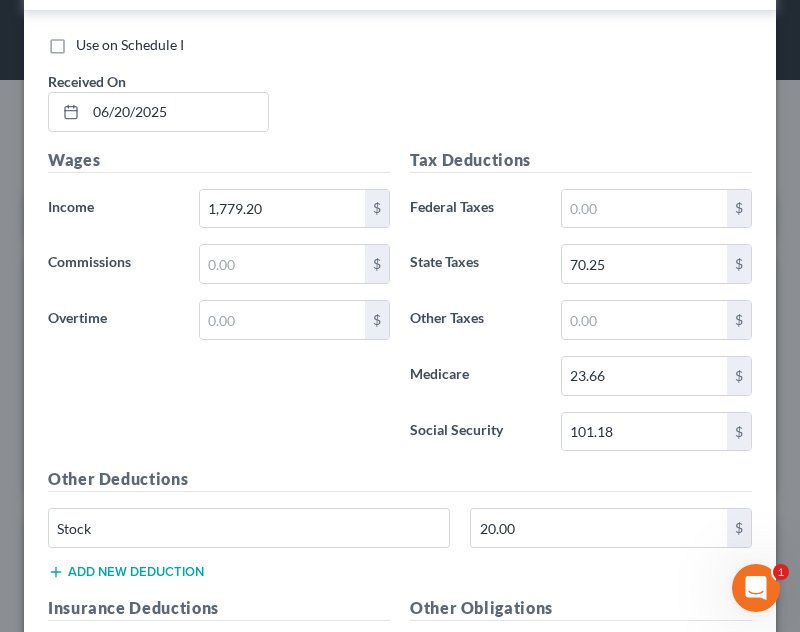 scroll, scrollTop: 1814, scrollLeft: 0, axis: vertical 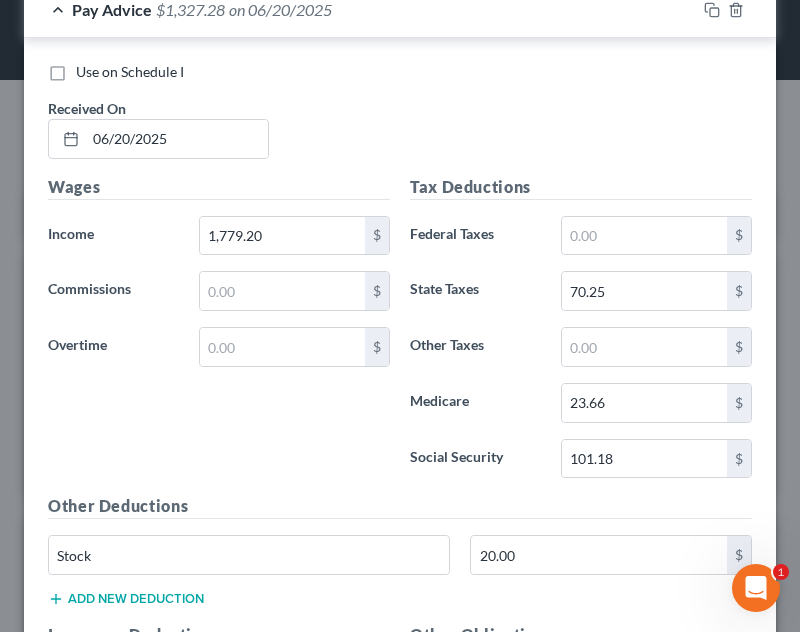 click on "Pay Advice $[AMOUNT] on [DATE]" at bounding box center [360, 9] 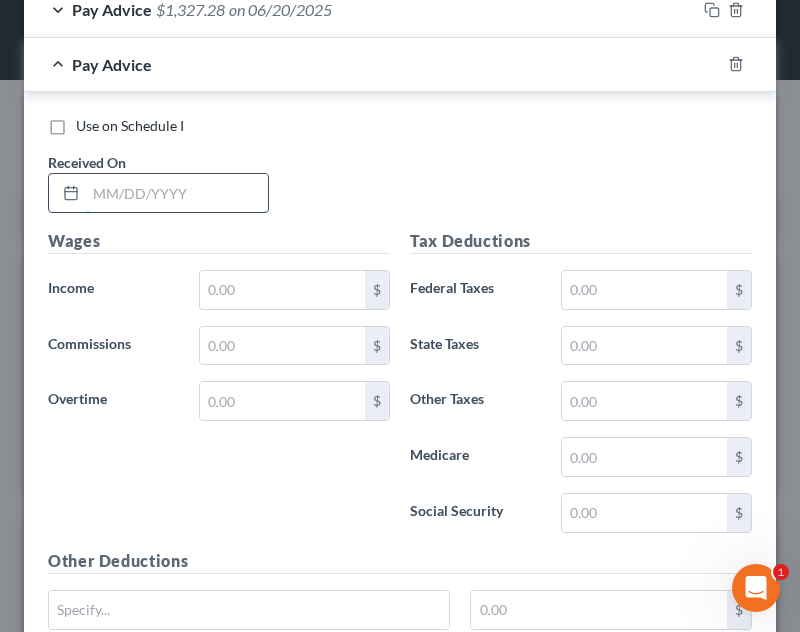 click at bounding box center [177, 193] 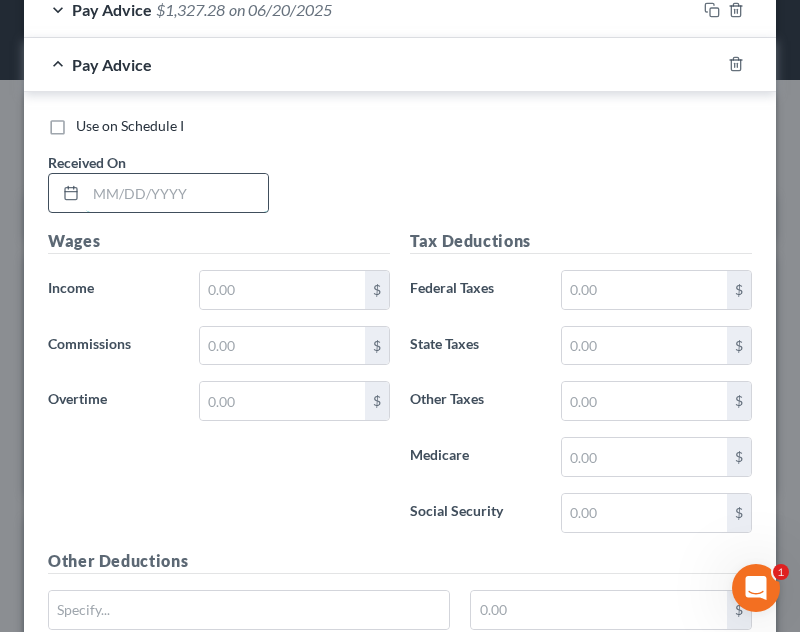 click at bounding box center [177, 193] 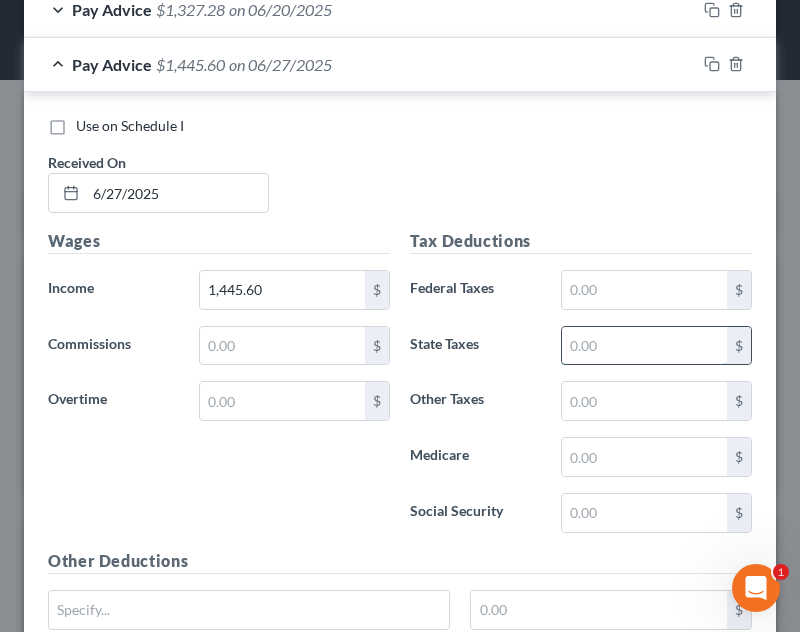 click at bounding box center (644, 346) 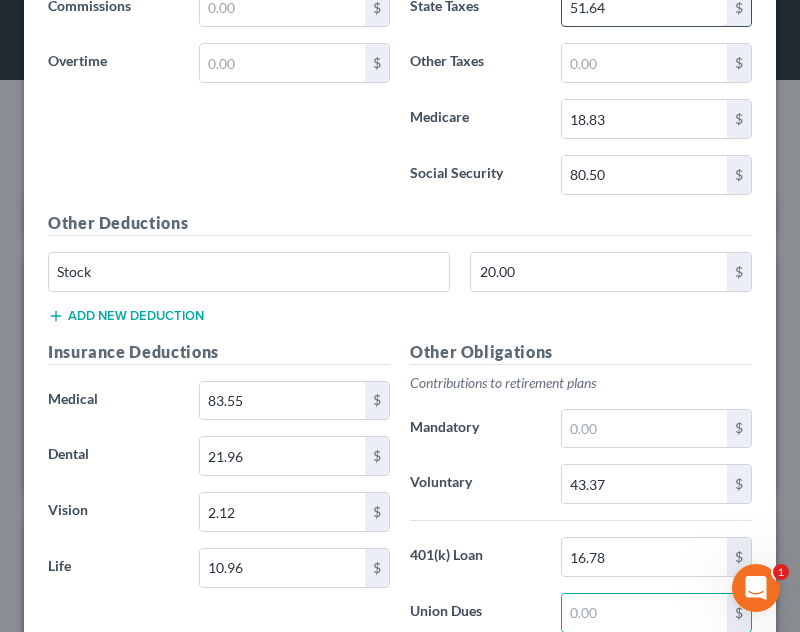 scroll, scrollTop: 2406, scrollLeft: 0, axis: vertical 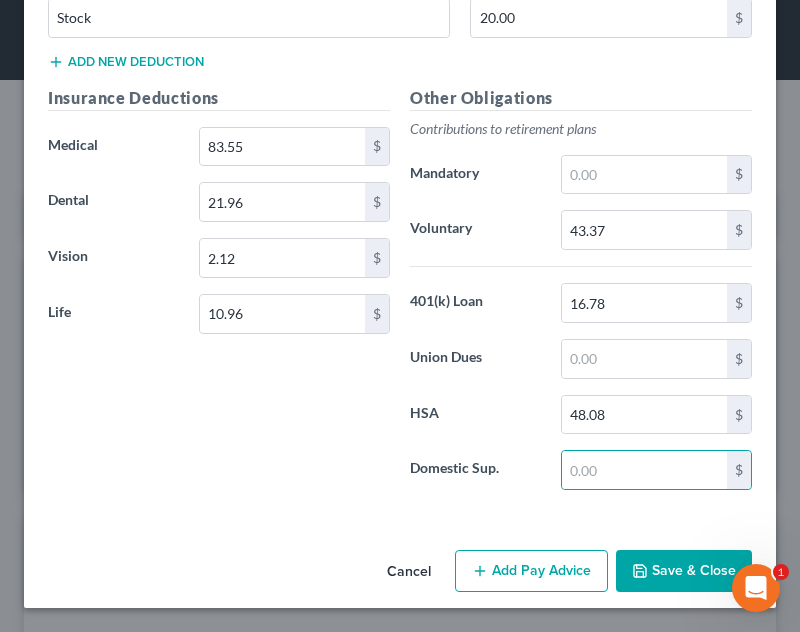 click on "Add Pay Advice" at bounding box center (531, 571) 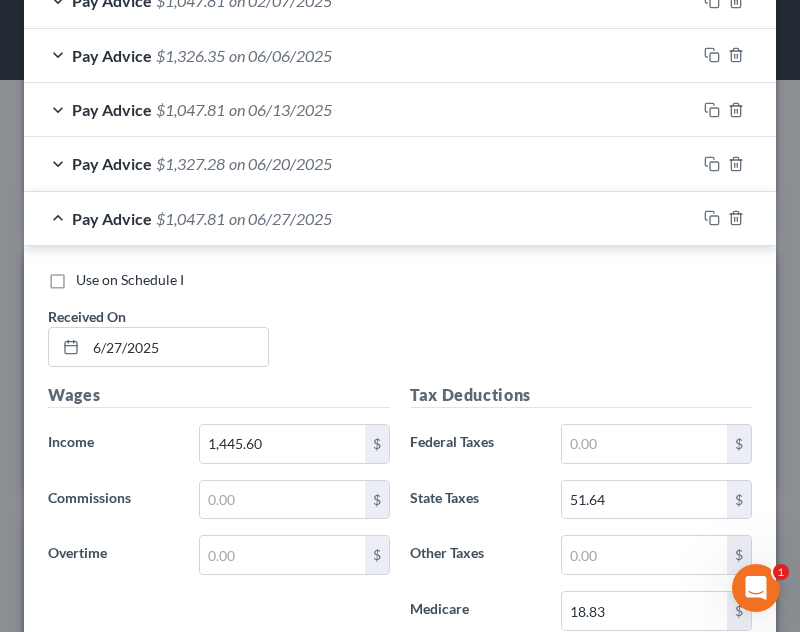 scroll, scrollTop: 1625, scrollLeft: 0, axis: vertical 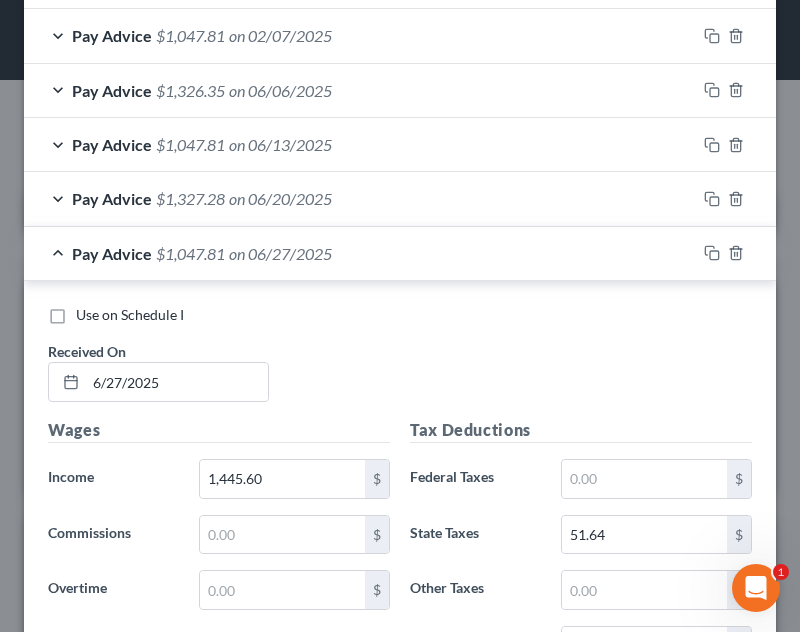 click on "Pay Advice $[AMOUNT] on [DATE]" at bounding box center [360, 253] 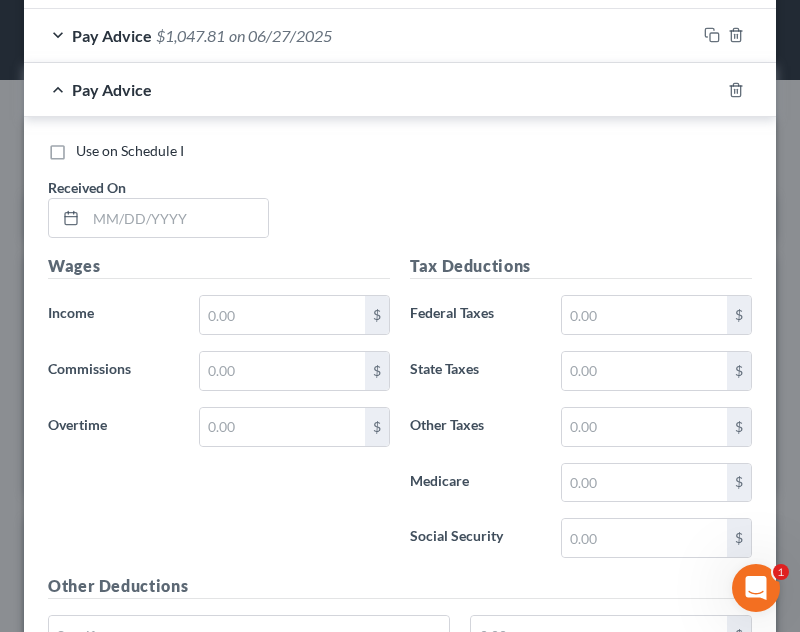 scroll, scrollTop: 1848, scrollLeft: 0, axis: vertical 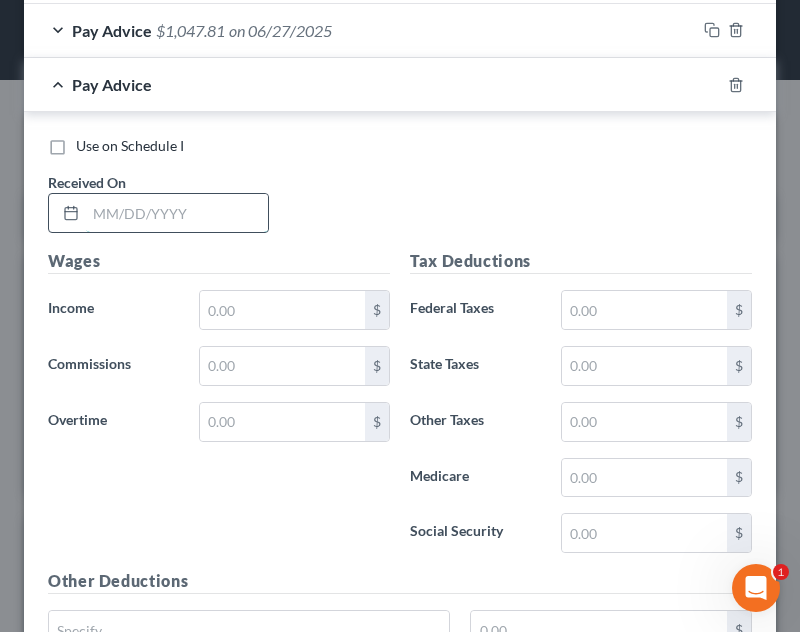 click at bounding box center [177, 213] 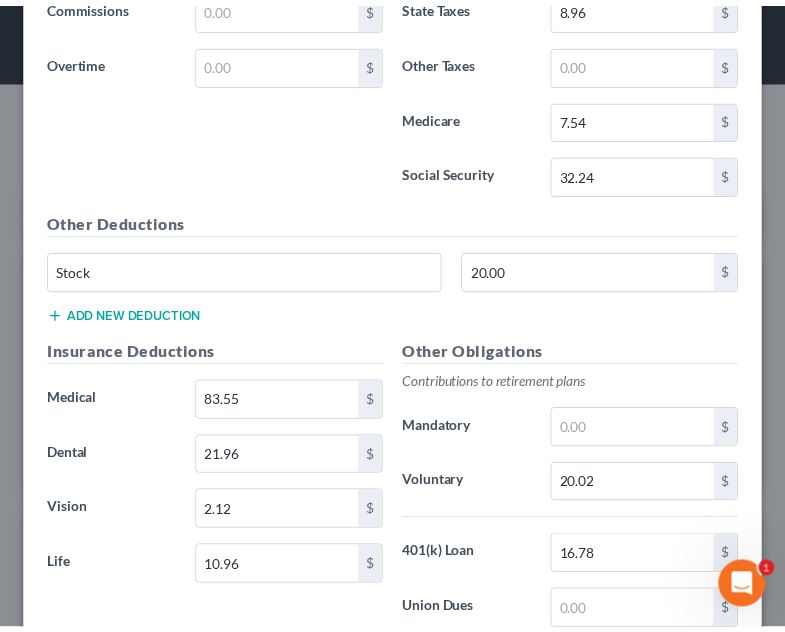 scroll, scrollTop: 2460, scrollLeft: 0, axis: vertical 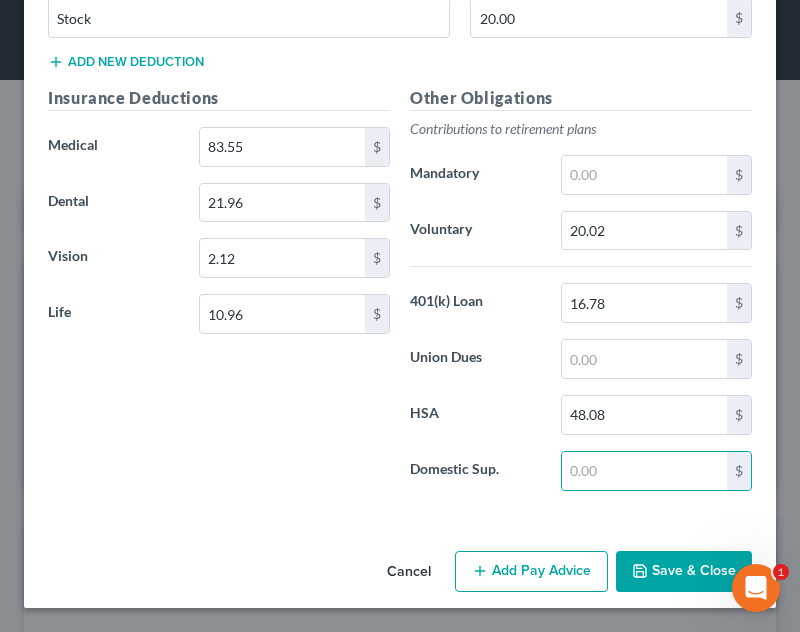 click on "Use on Schedule I
Received On
*
07/03/2025 Wages
Income
*
667.20 $ Commissions $ Overtime $ Tax Deductions Federal Taxes $ State Taxes 8.96 $ Other Taxes $ Medicare 7.54 $ Social Security 32.24 $ Other Deductions Stock 20.00 $ Add new deduction Insurance Deductions Medical 83.55 $ Dental 21.96 $ Vision 2.12 $ Life 10.96 $ Other Obligations Contributions to retirement plans Mandatory $ Voluntary 20.02 $ 401(k) Loan 16.78 $ Union Dues $ HSA 48.08 $ Domestic Sup. $" at bounding box center (400, 11) 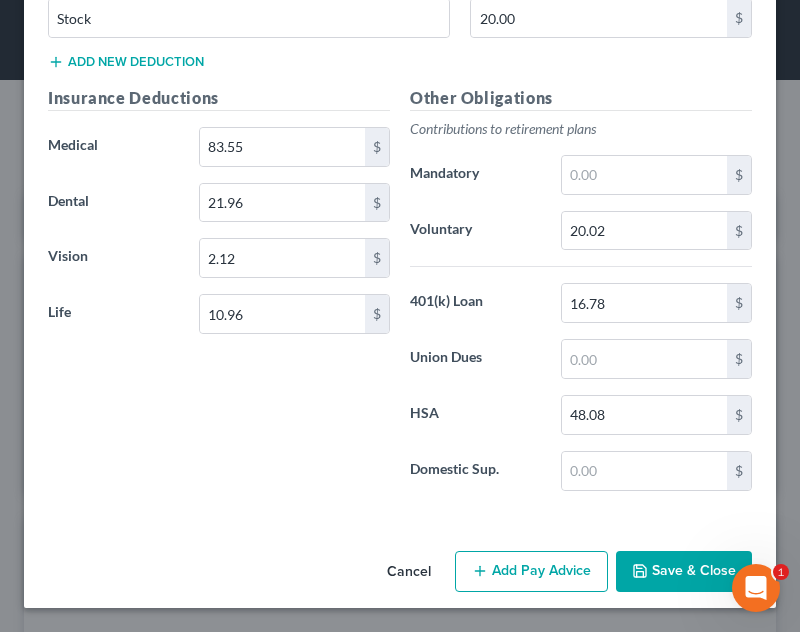 click on "Save & Close" at bounding box center [684, 572] 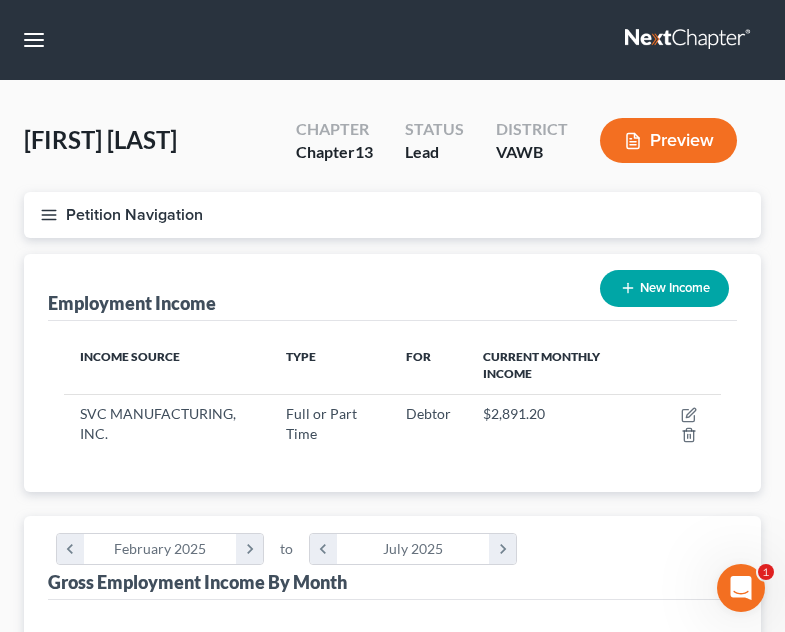 scroll, scrollTop: 328, scrollLeft: 697, axis: both 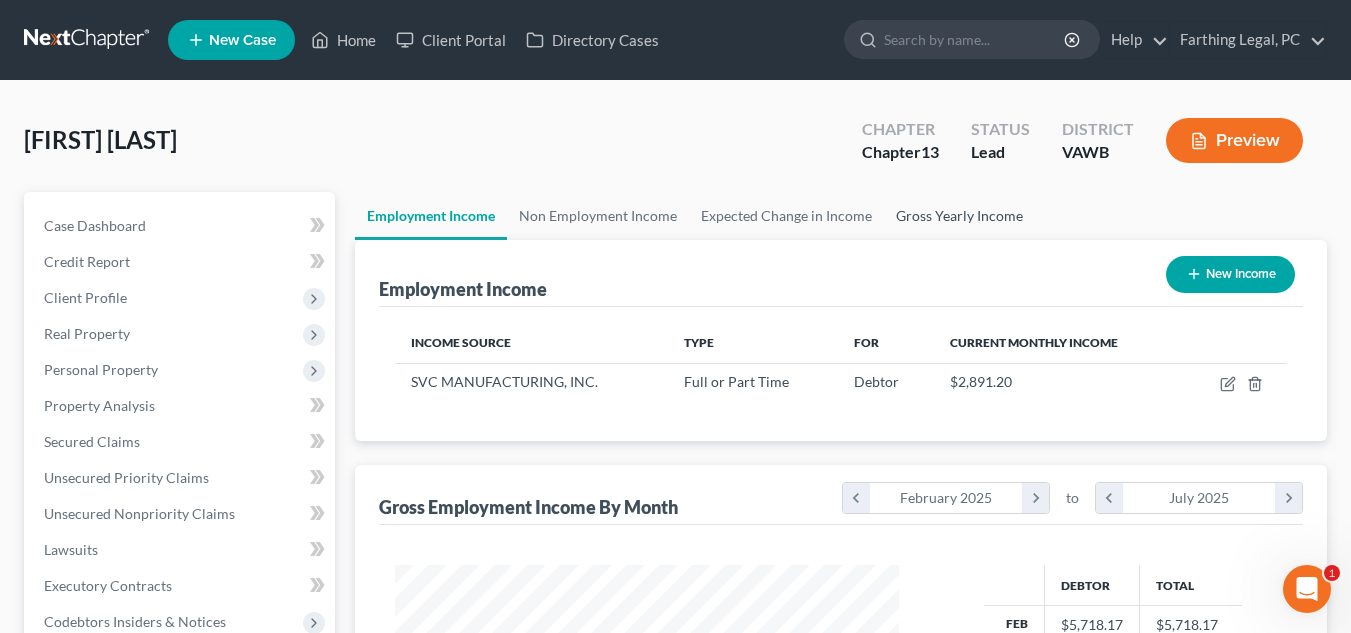 click on "Gross Yearly Income" at bounding box center (959, 216) 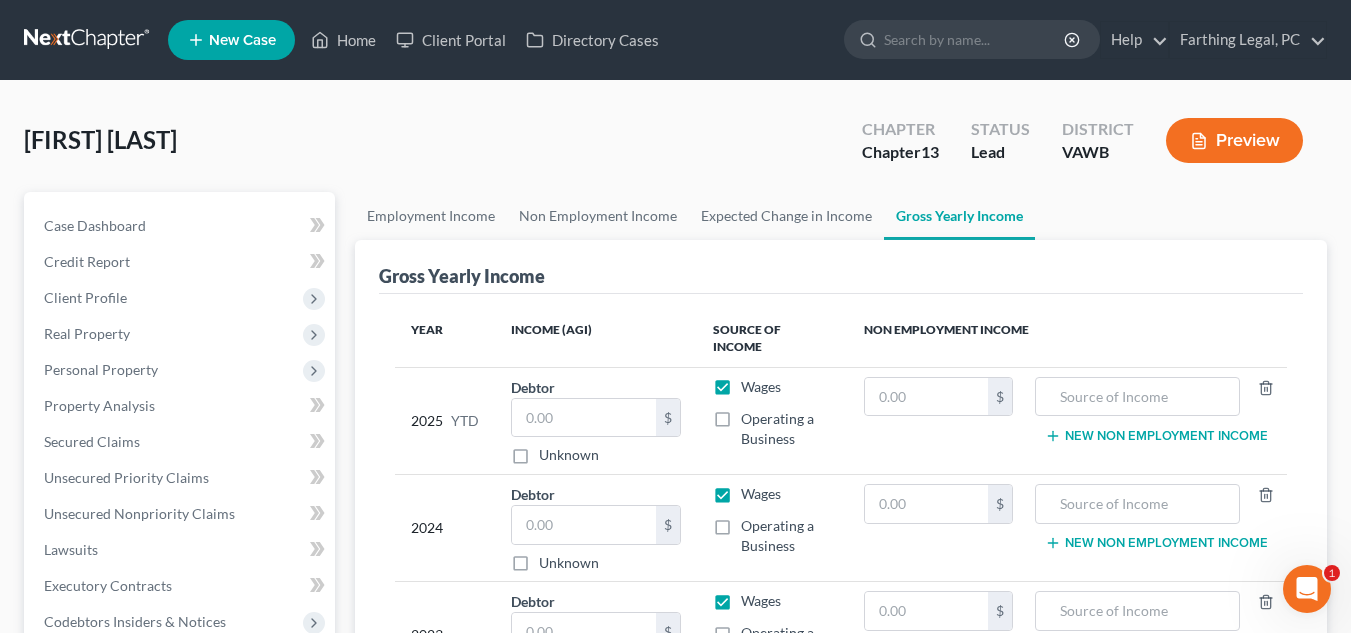 click on "Employment Income
Non Employment Income
Expected Change in Income
Gross Yearly Income" at bounding box center [841, 216] 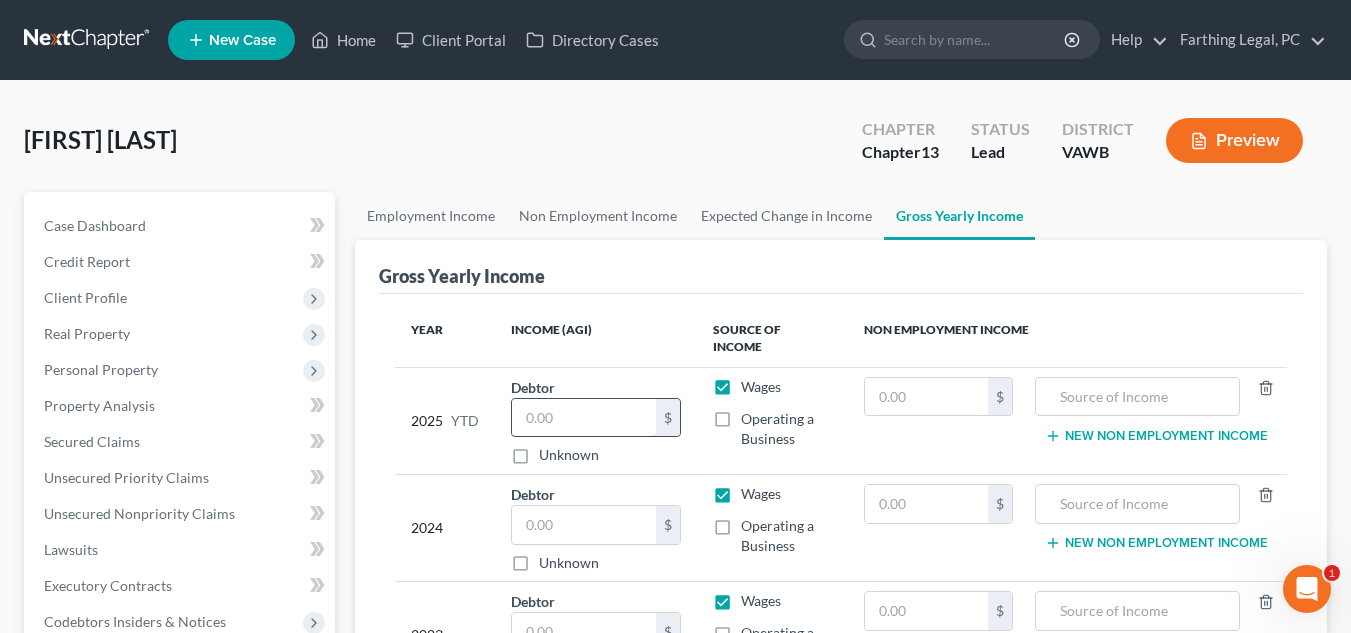 click at bounding box center [584, 418] 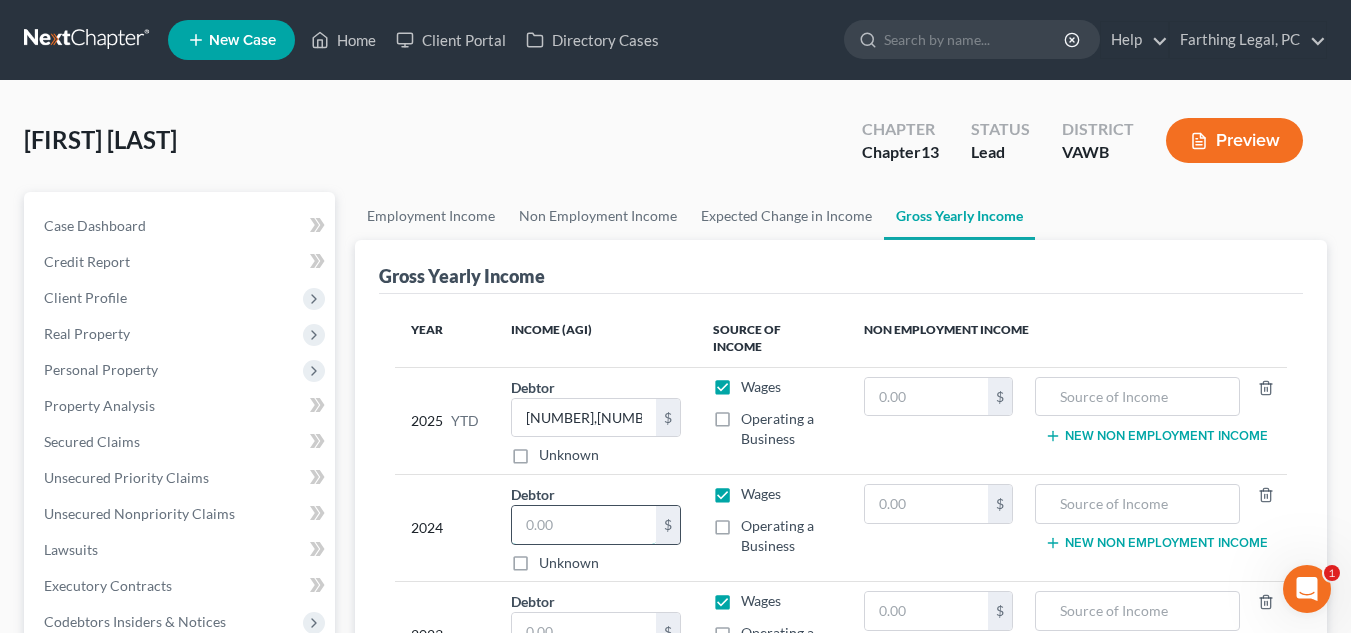 click at bounding box center [584, 525] 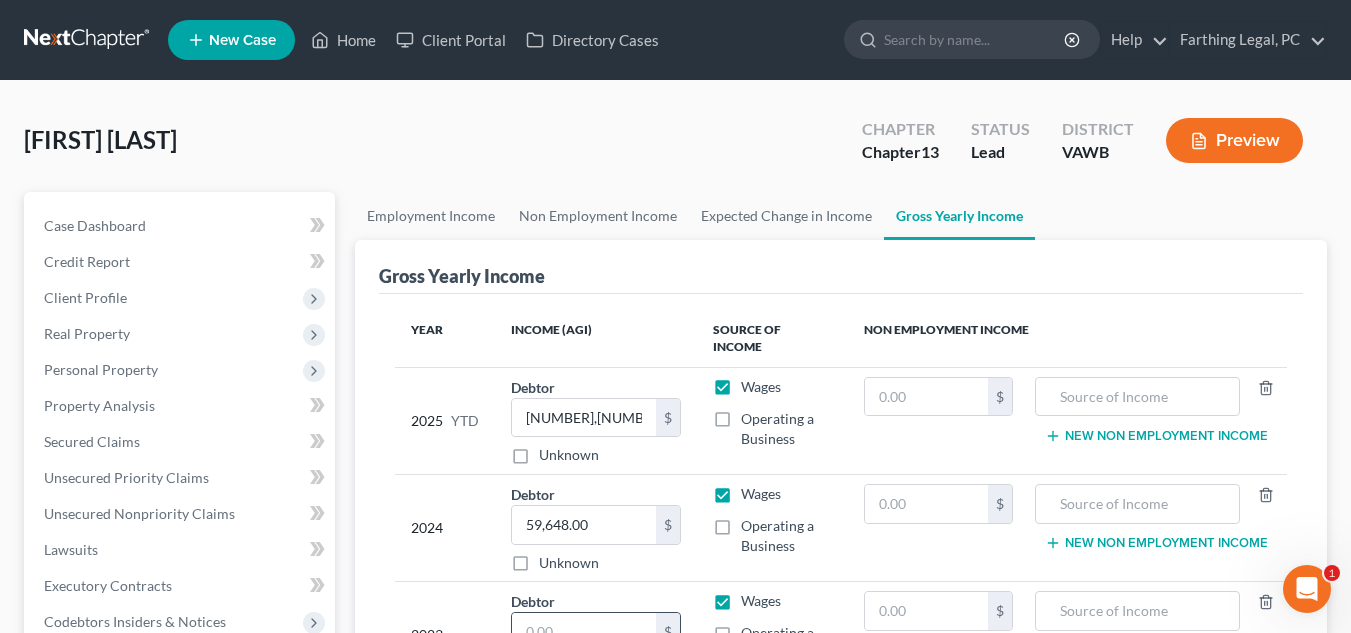 click at bounding box center [584, 632] 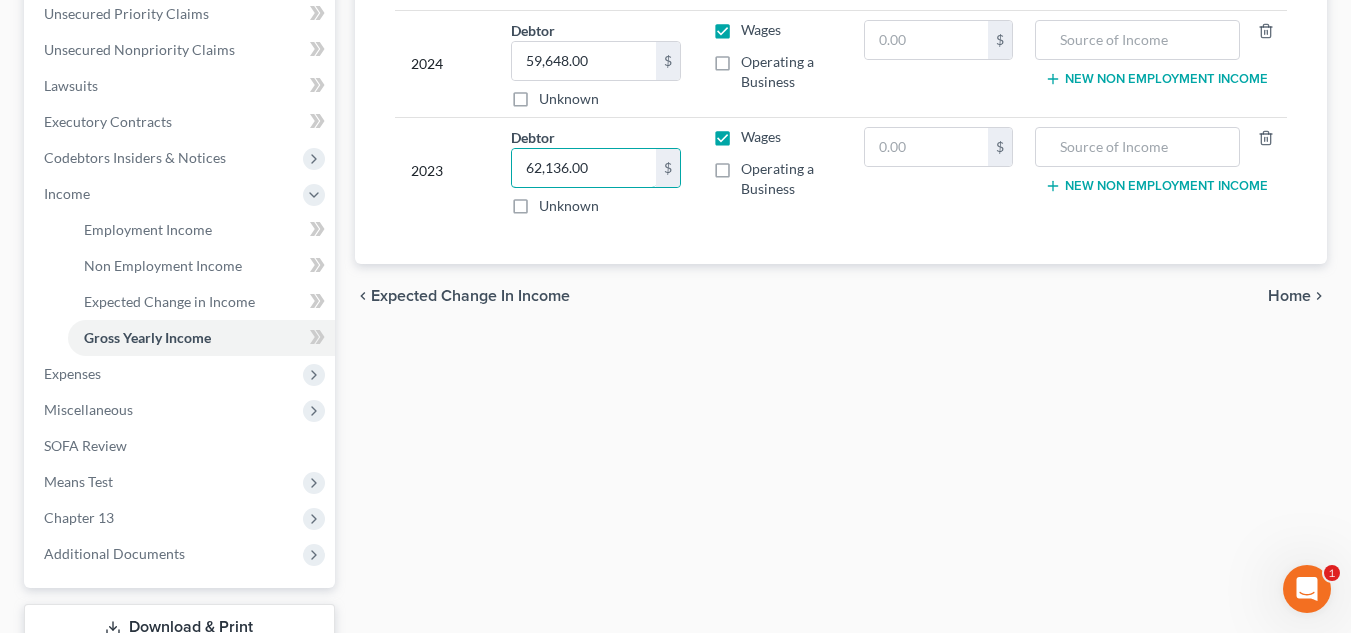 scroll, scrollTop: 450, scrollLeft: 0, axis: vertical 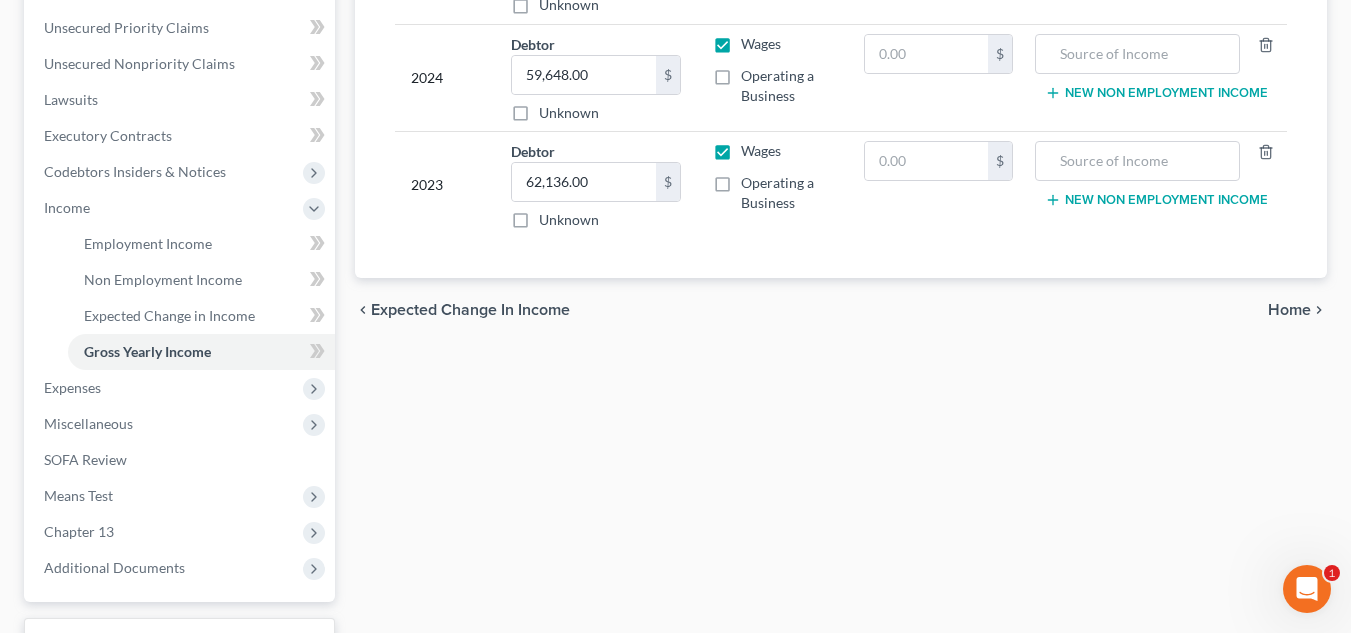 click on "Home" at bounding box center (1289, 310) 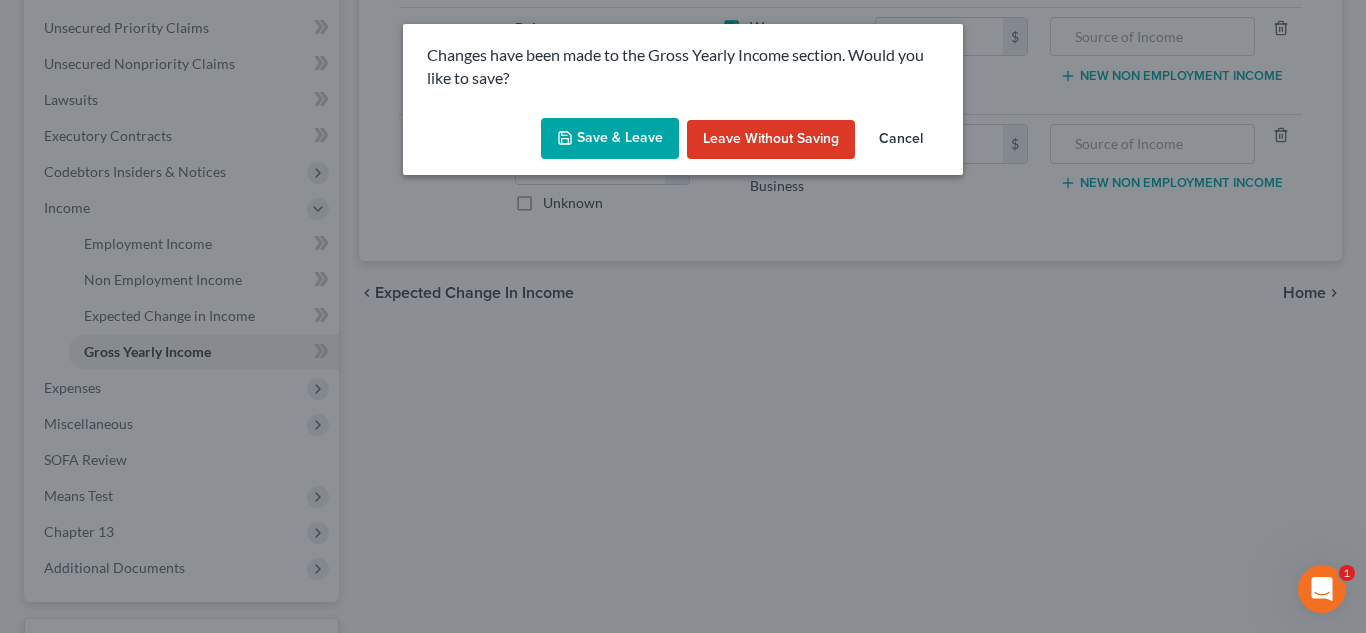 click on "Save & Leave" at bounding box center (610, 139) 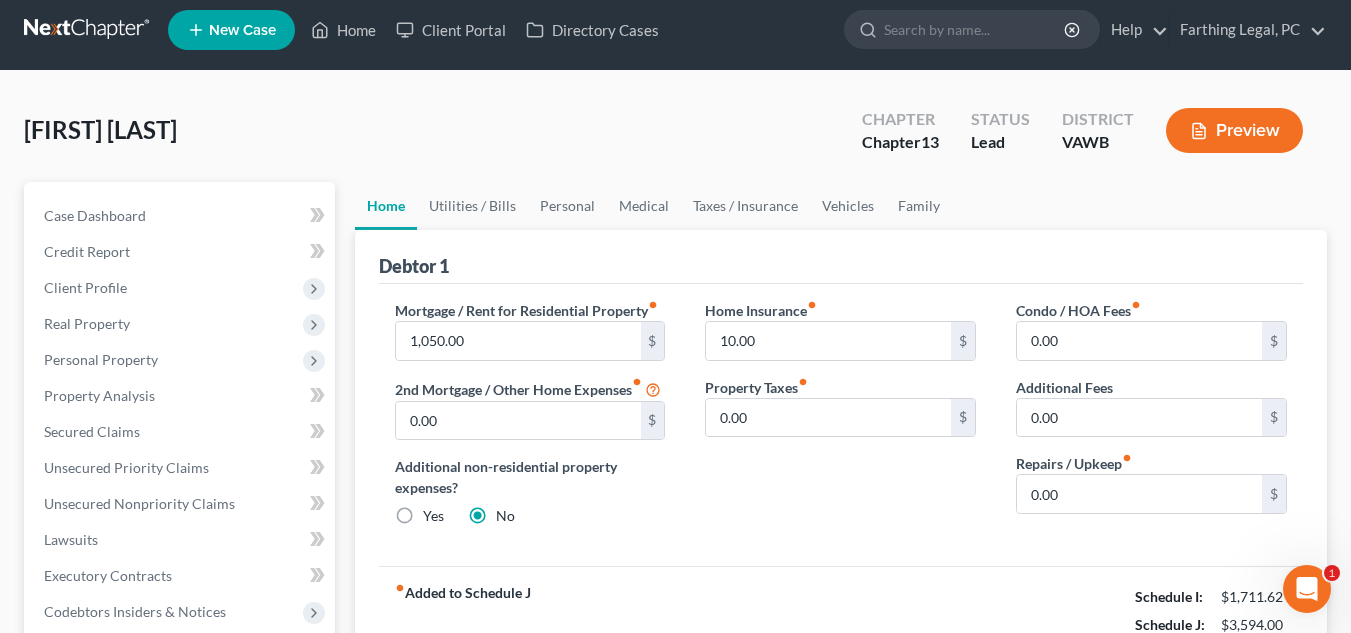 scroll, scrollTop: 0, scrollLeft: 0, axis: both 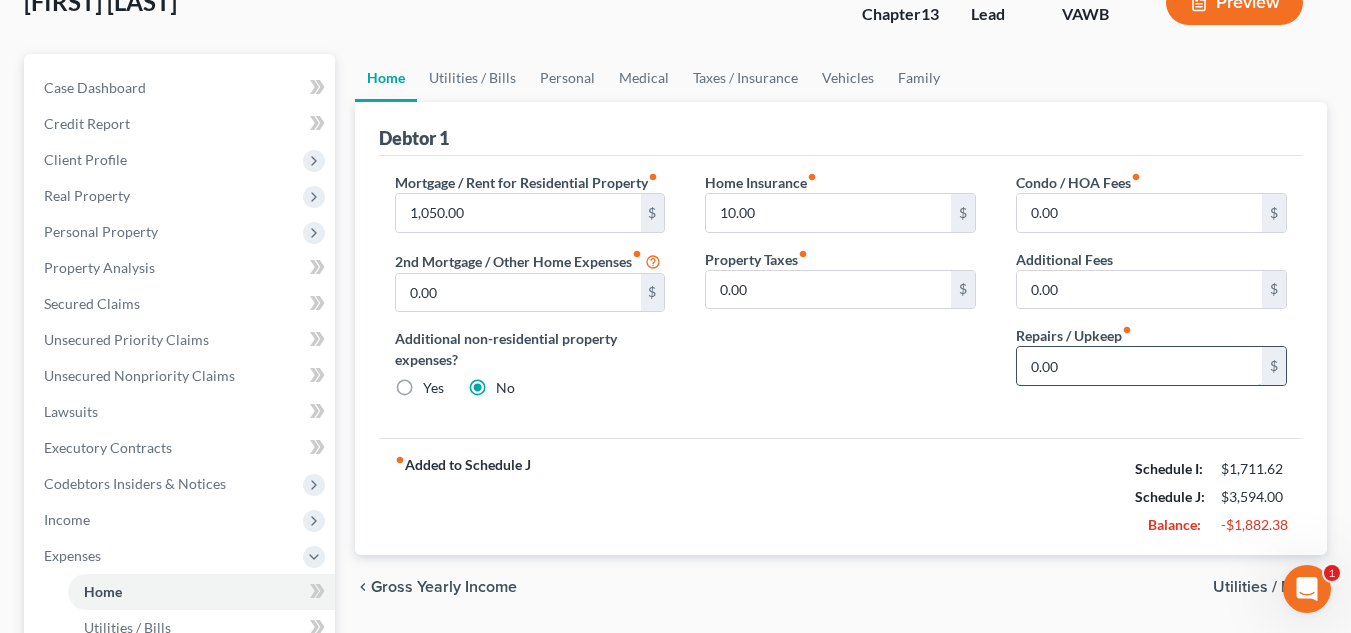 click on "0.00" at bounding box center (1139, 366) 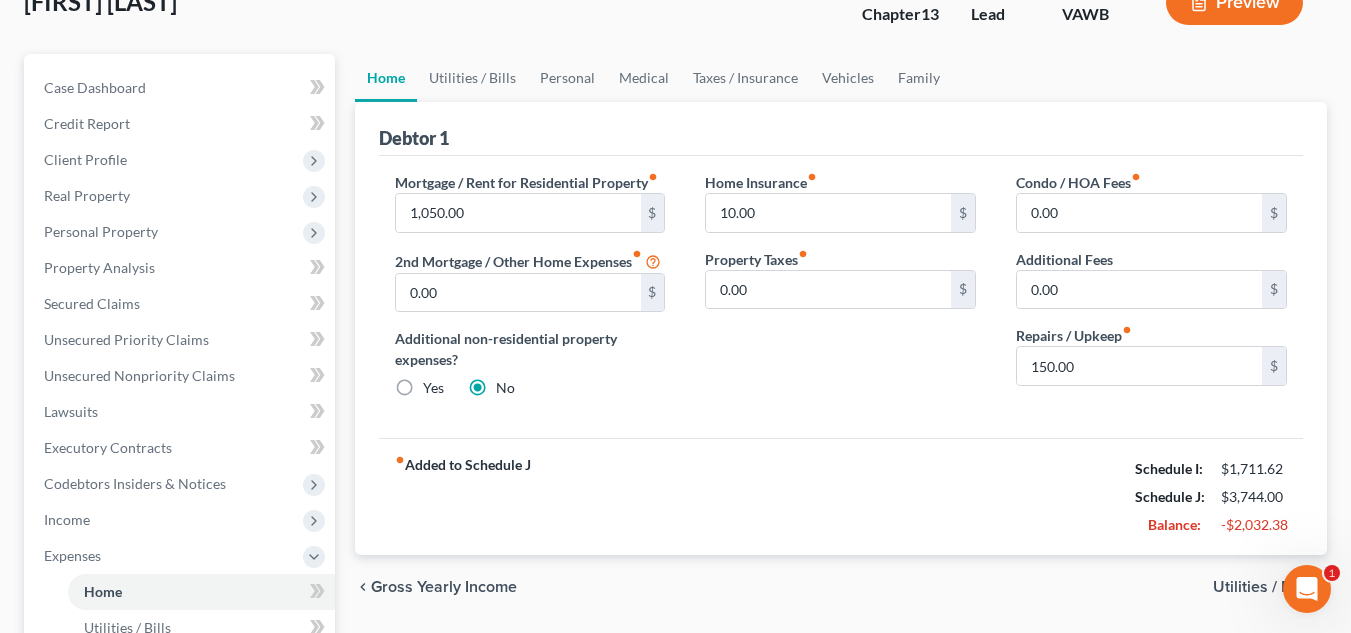 click on "Utilities / Bills" at bounding box center (1262, 587) 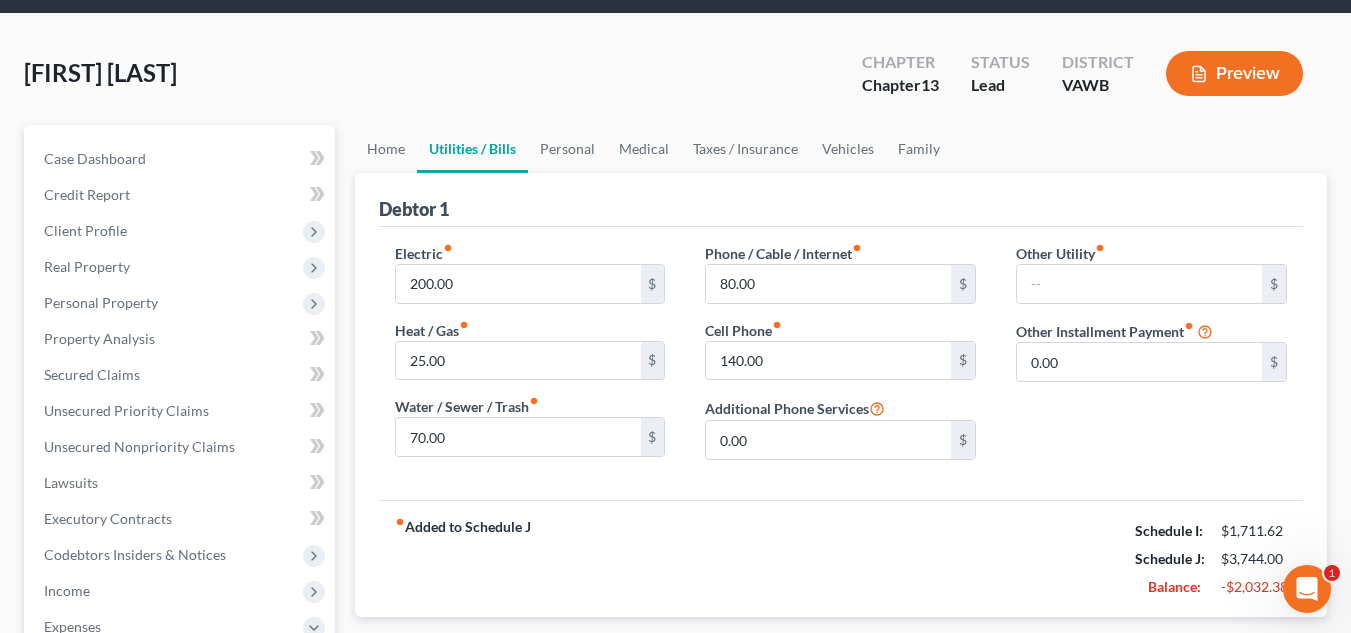 scroll, scrollTop: 0, scrollLeft: 0, axis: both 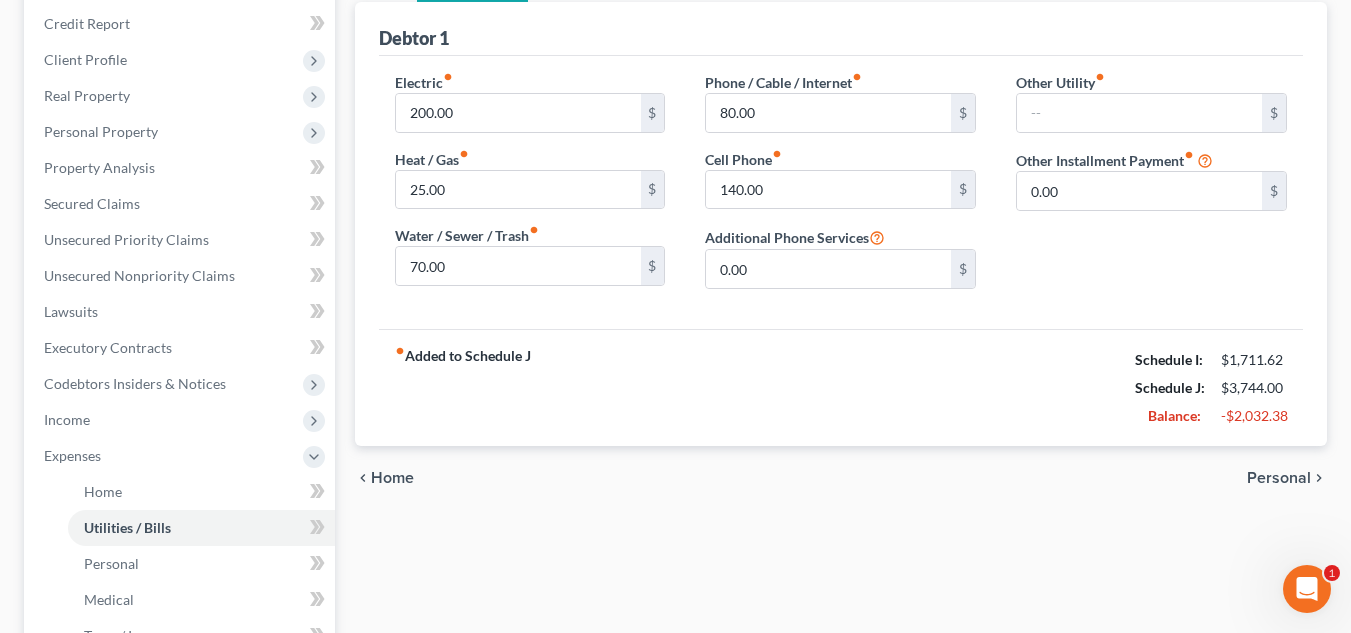 click on "Personal" at bounding box center (1279, 478) 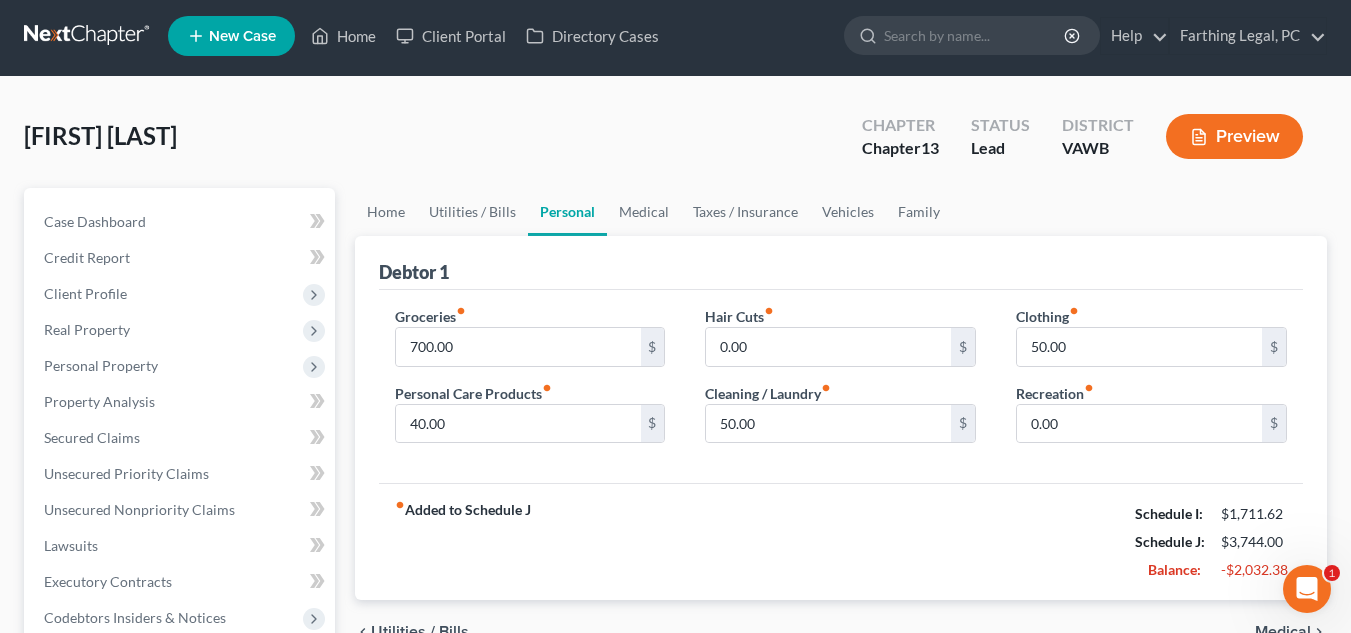 scroll, scrollTop: 0, scrollLeft: 0, axis: both 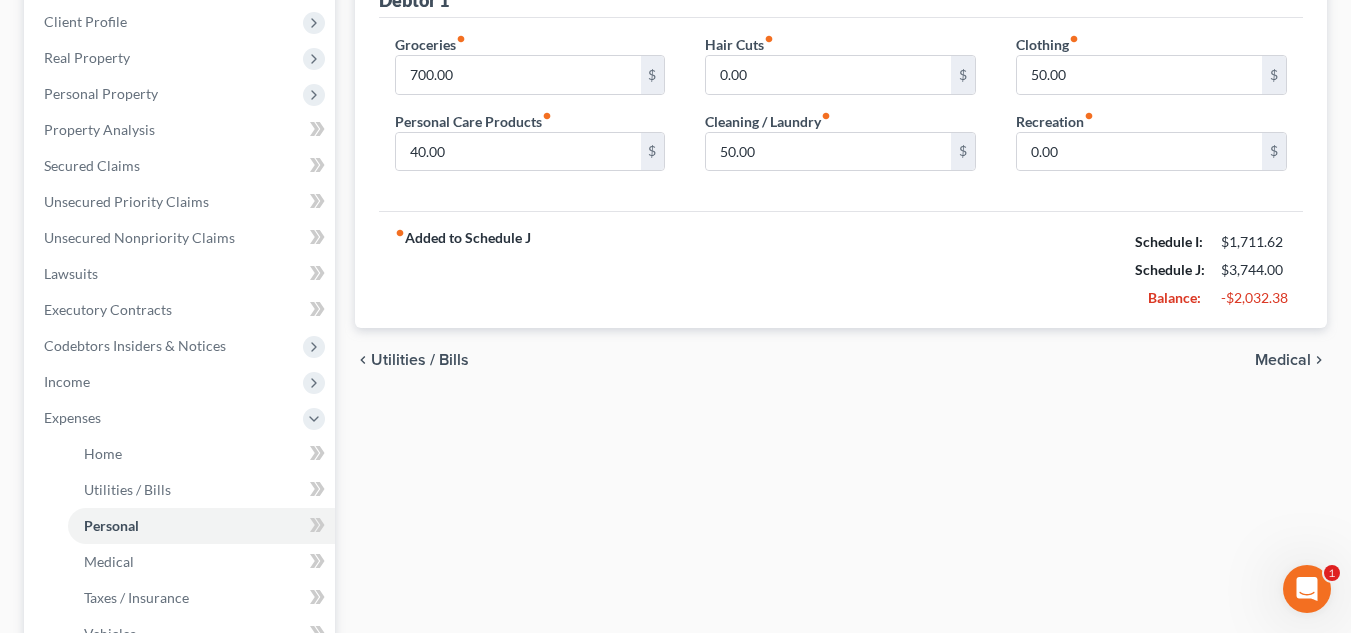 click on "chevron_left
Utilities / Bills
Medical
chevron_right" at bounding box center [841, 360] 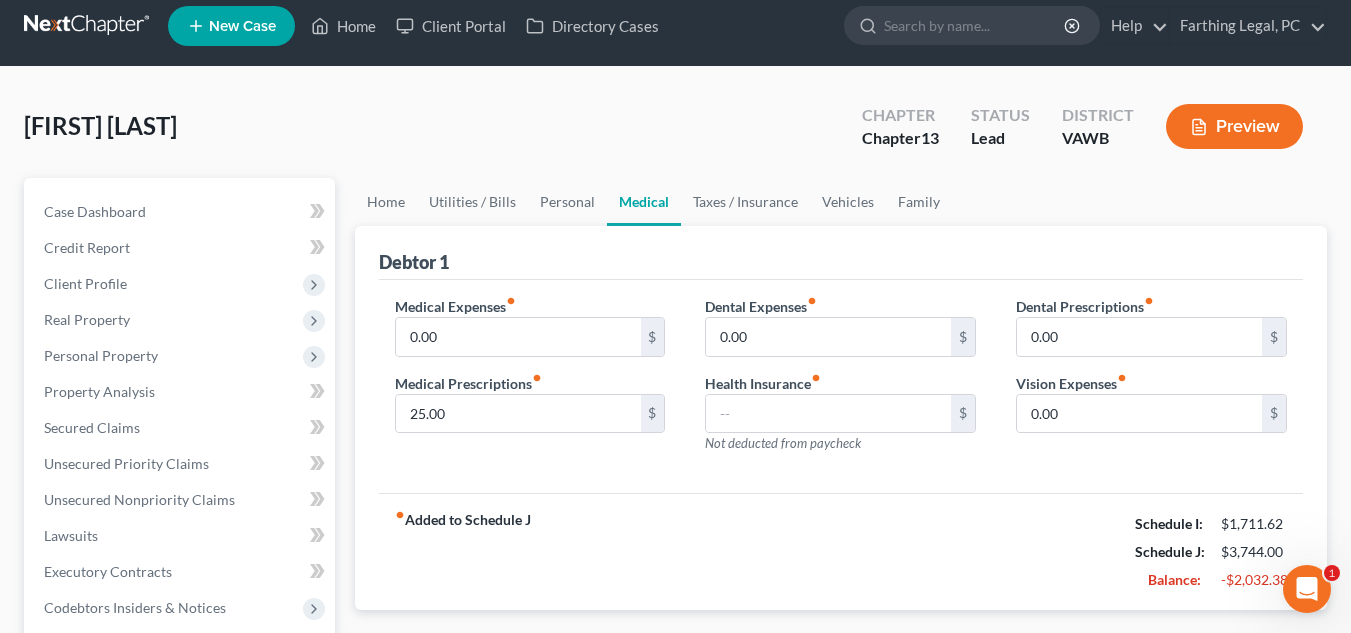 scroll, scrollTop: 0, scrollLeft: 0, axis: both 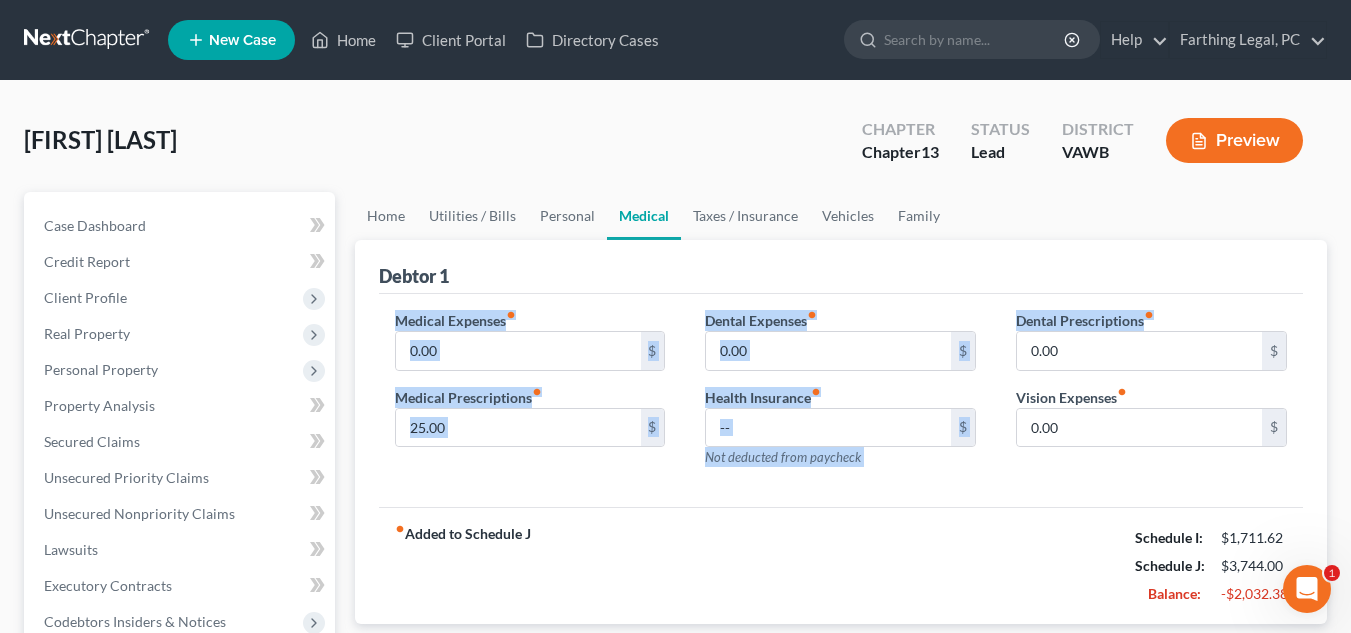drag, startPoint x: 1217, startPoint y: 312, endPoint x: 1365, endPoint y: 244, distance: 162.87419 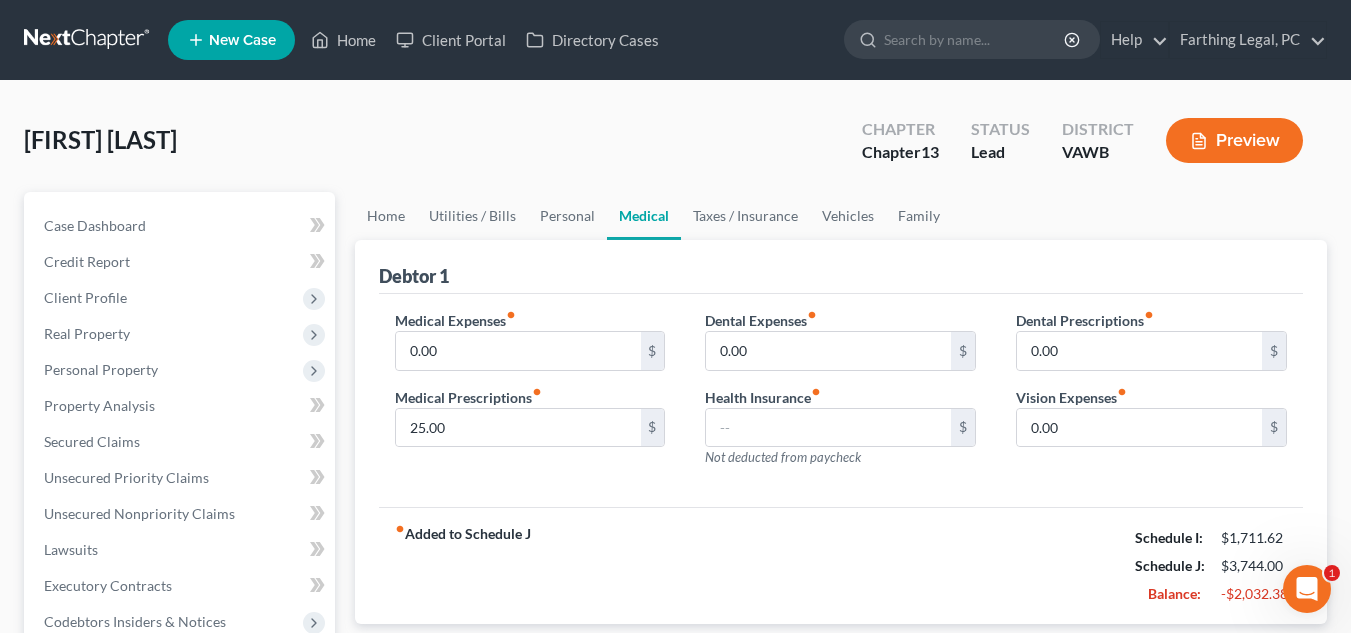 click on "Medical Expenses  fiber_manual_record 0.00 $ Medical Prescriptions  fiber_manual_record 25.00 $ Dental Expenses  fiber_manual_record 0.00 $ Health Insurance  fiber_manual_record $ Not deducted from paycheck Dental Prescriptions  fiber_manual_record 0.00 $ Vision Expenses  fiber_manual_record 0.00 $" at bounding box center (841, 401) 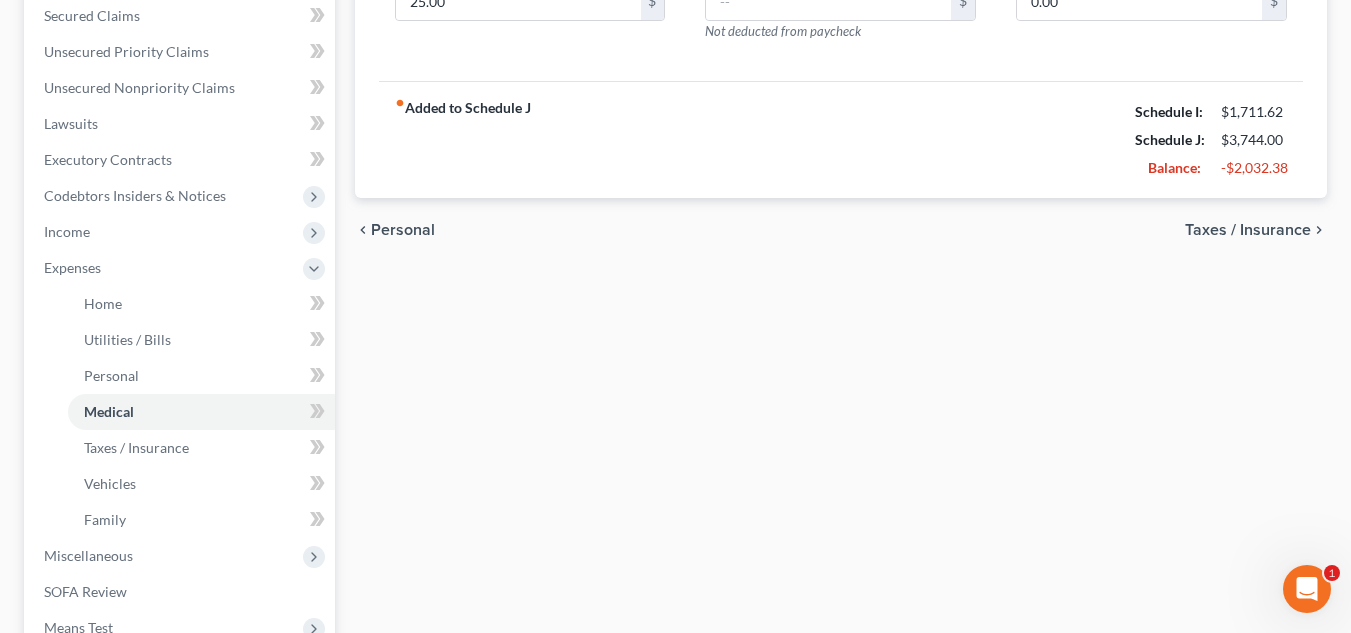 scroll, scrollTop: 507, scrollLeft: 0, axis: vertical 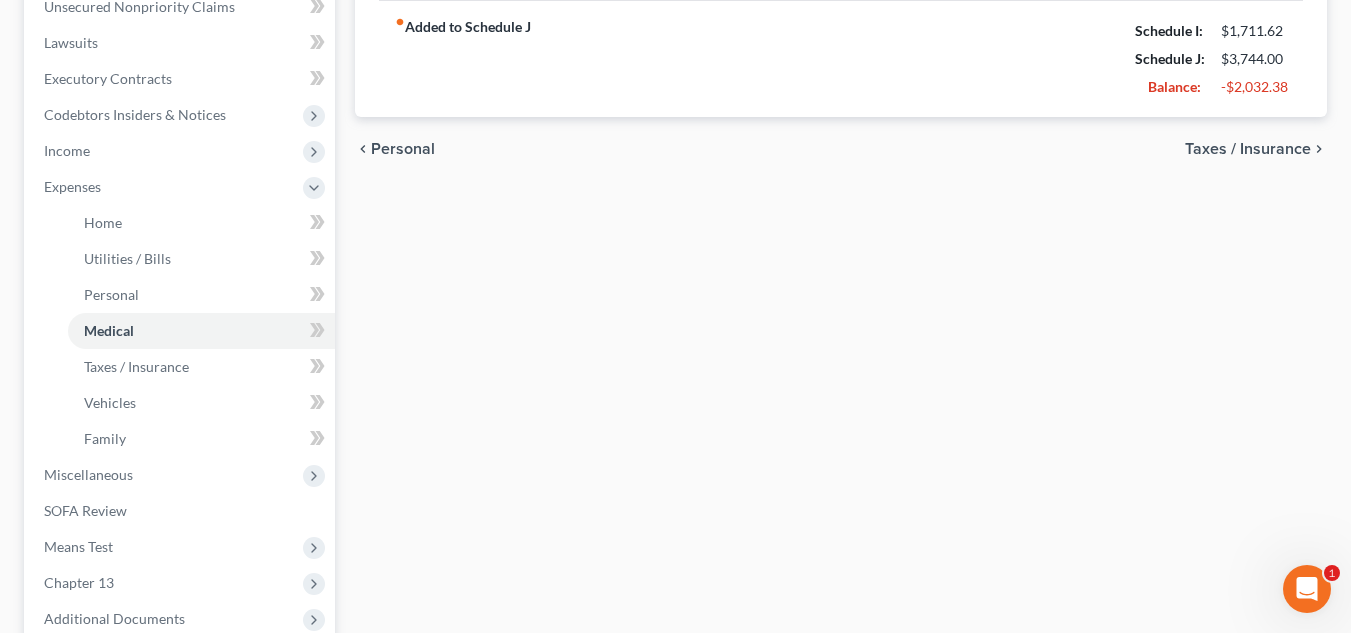 click on "Taxes / Insurance" at bounding box center (1248, 149) 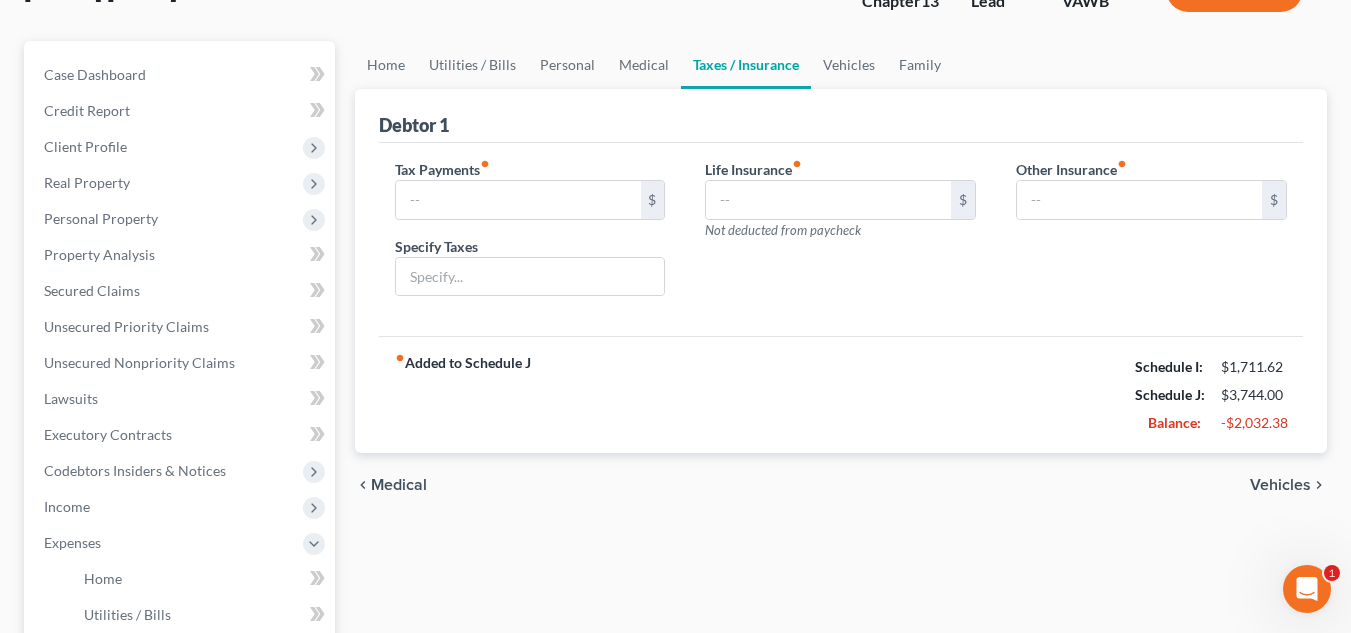 scroll, scrollTop: 0, scrollLeft: 0, axis: both 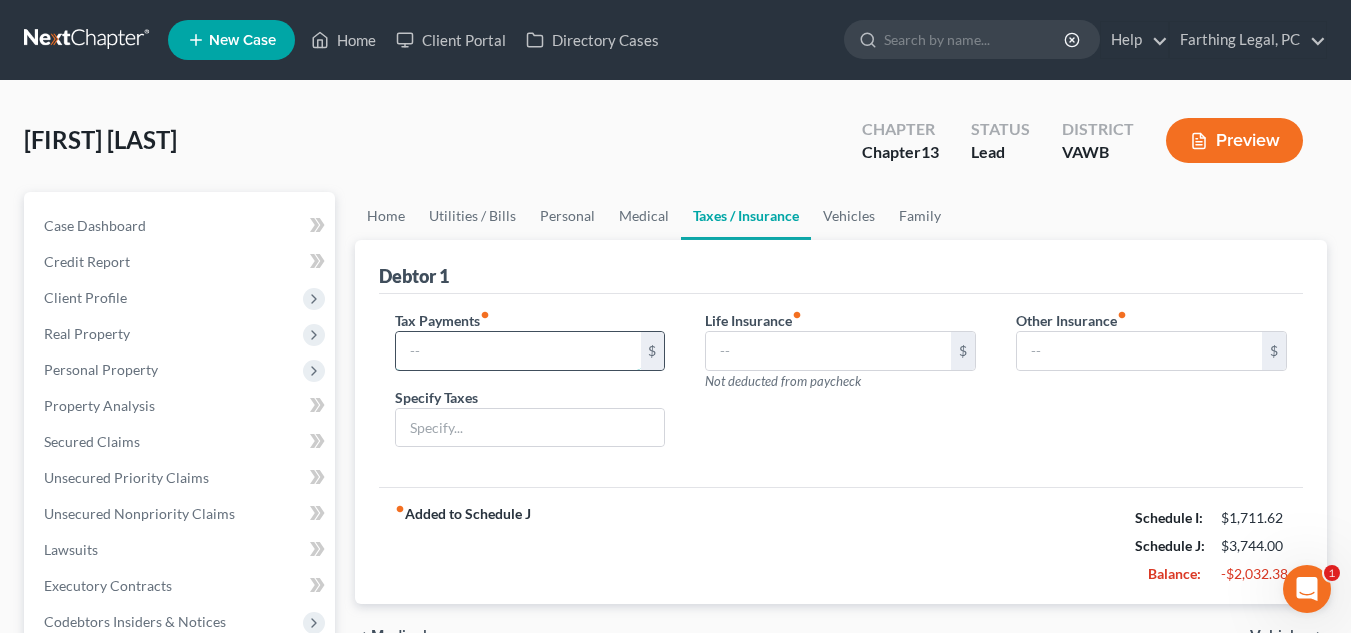 click at bounding box center (518, 351) 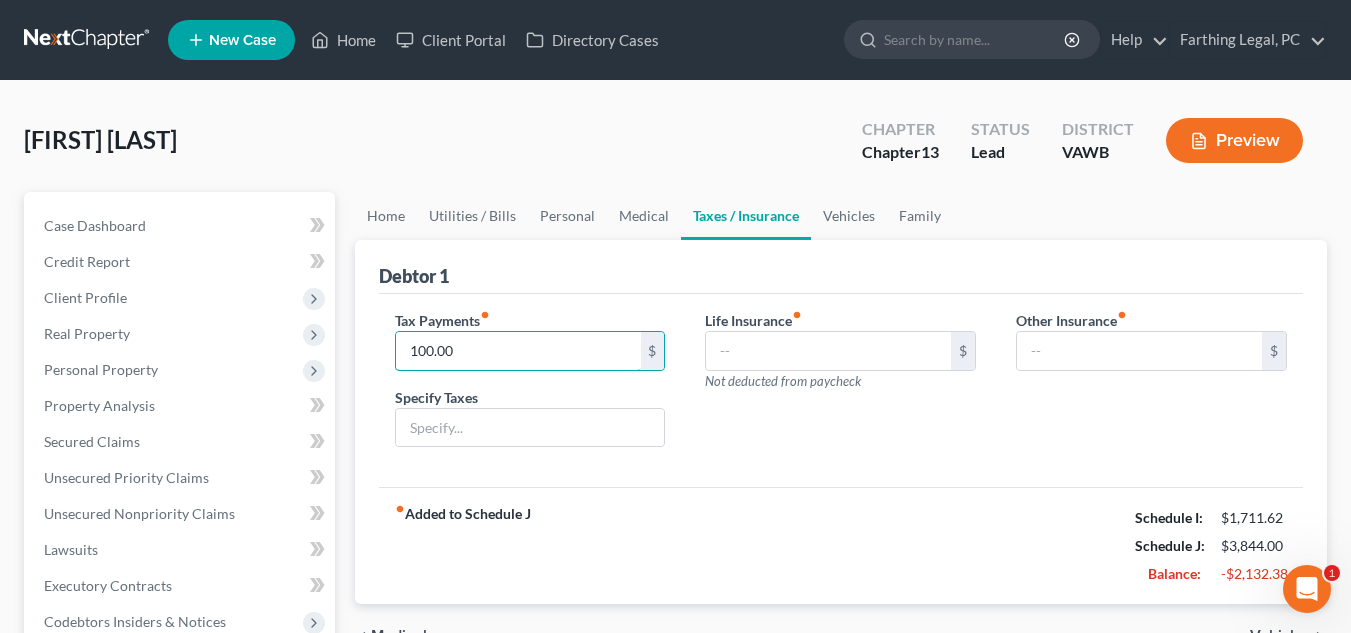 scroll, scrollTop: 288, scrollLeft: 0, axis: vertical 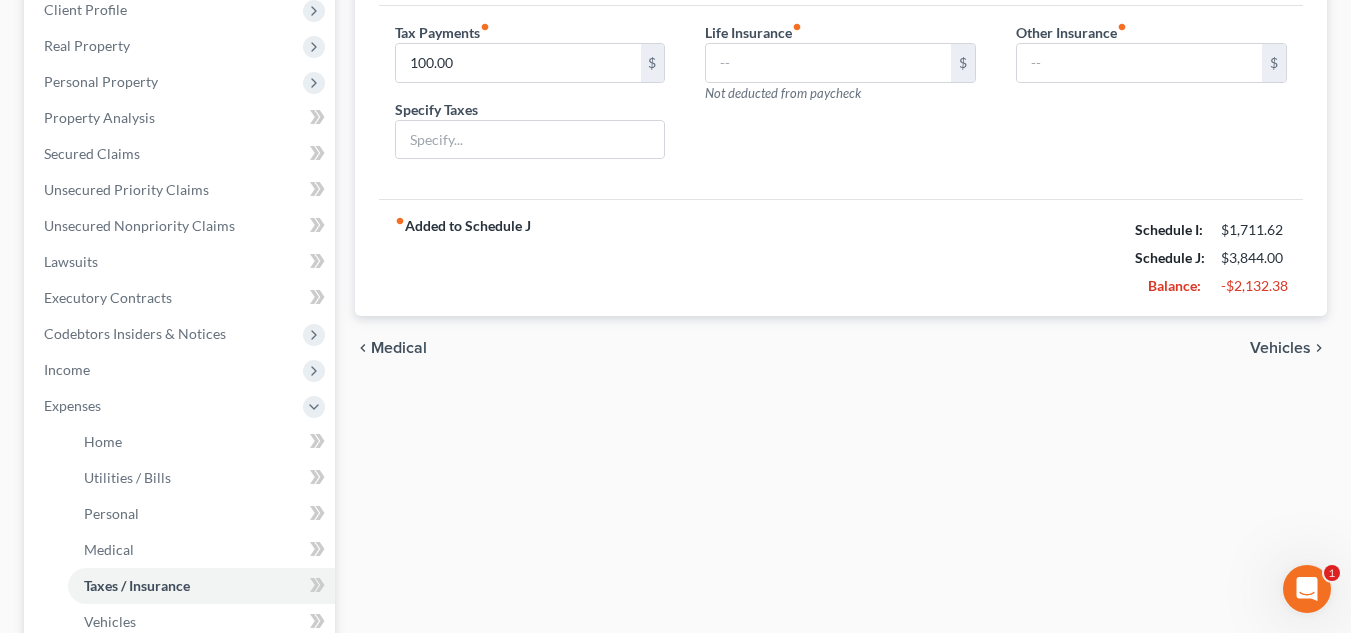 click on "Vehicles" at bounding box center (1280, 348) 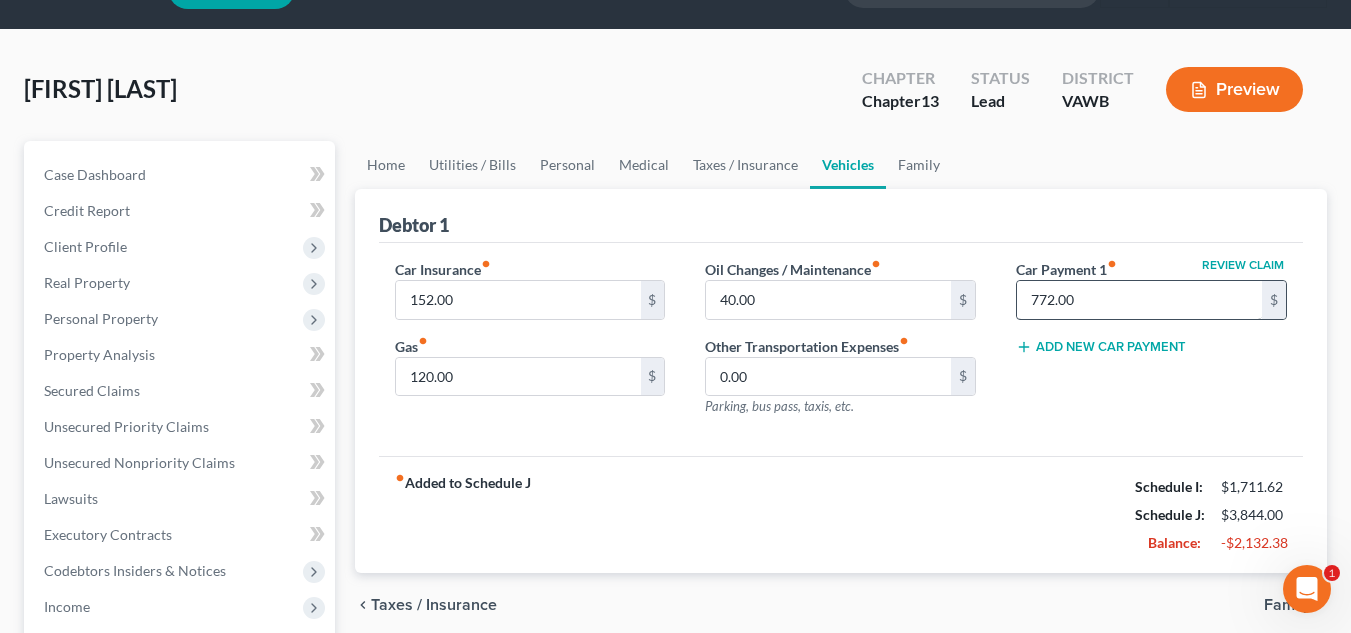 scroll, scrollTop: 0, scrollLeft: 0, axis: both 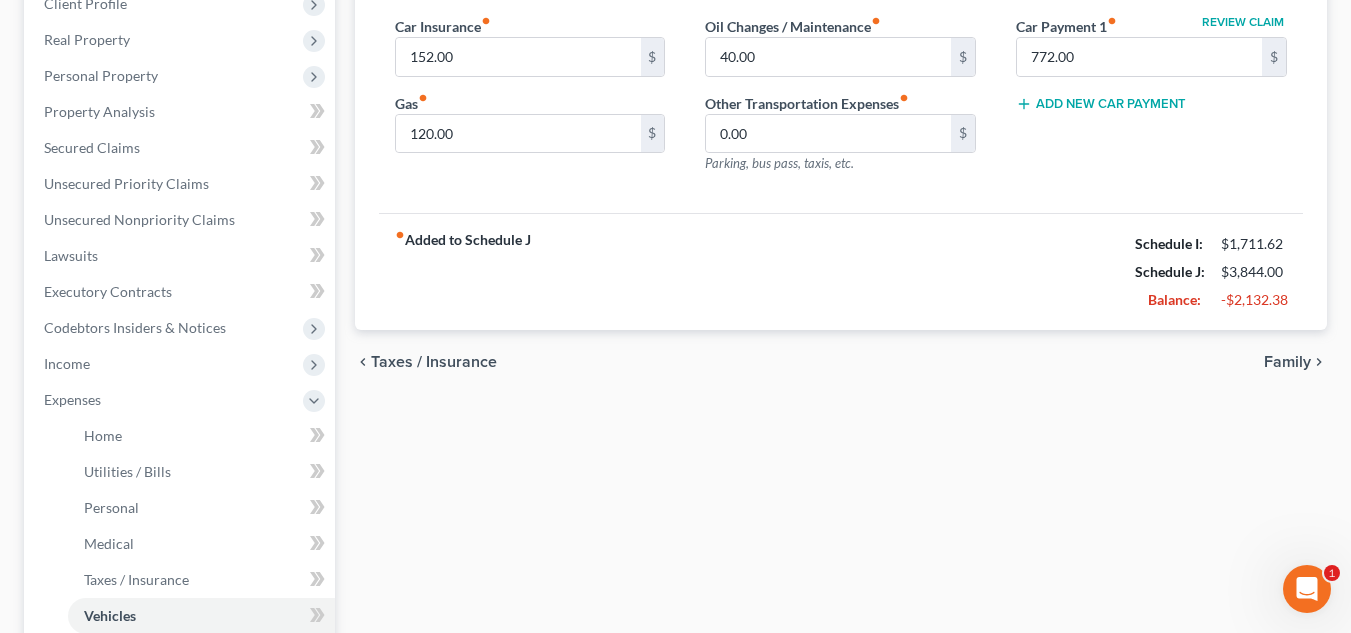 click on "Family" at bounding box center (1287, 362) 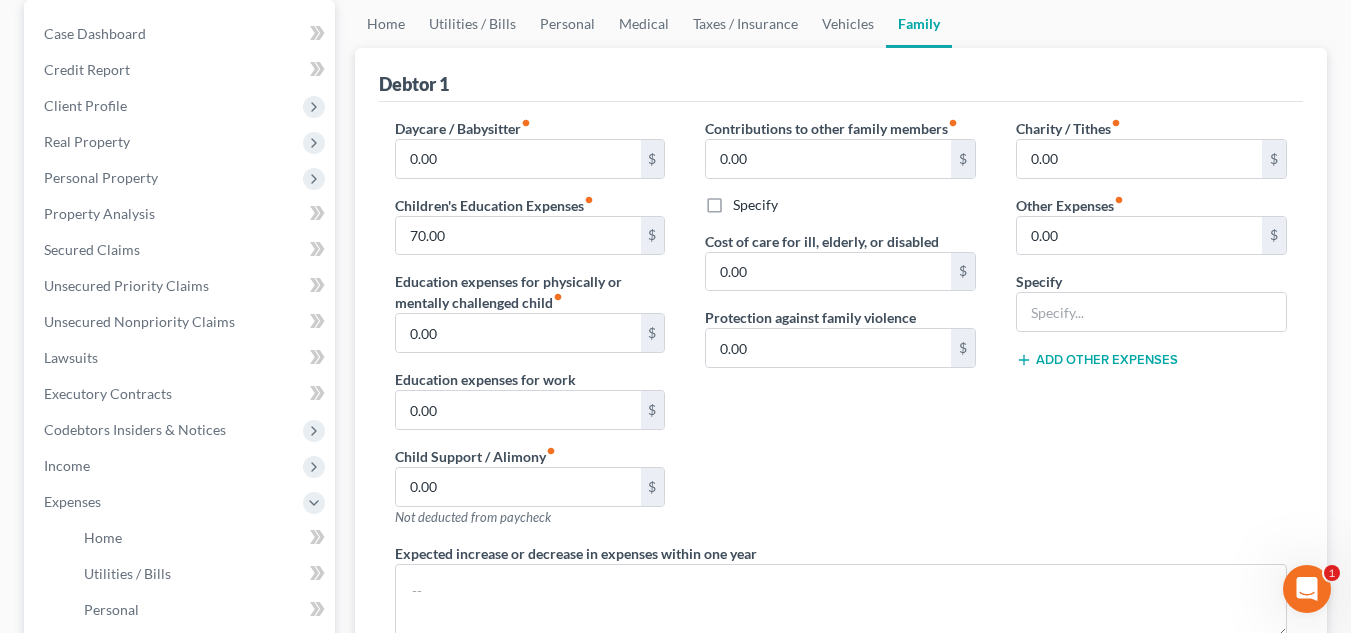 scroll, scrollTop: 0, scrollLeft: 0, axis: both 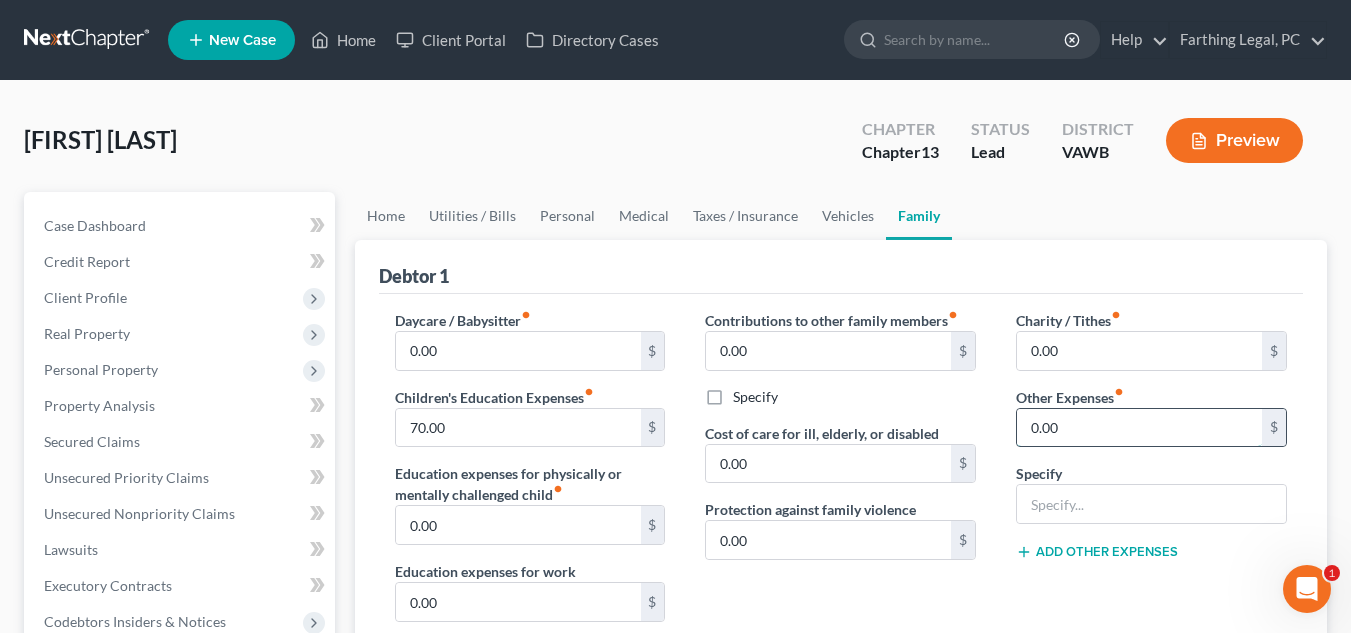 click on "0.00" at bounding box center [1139, 428] 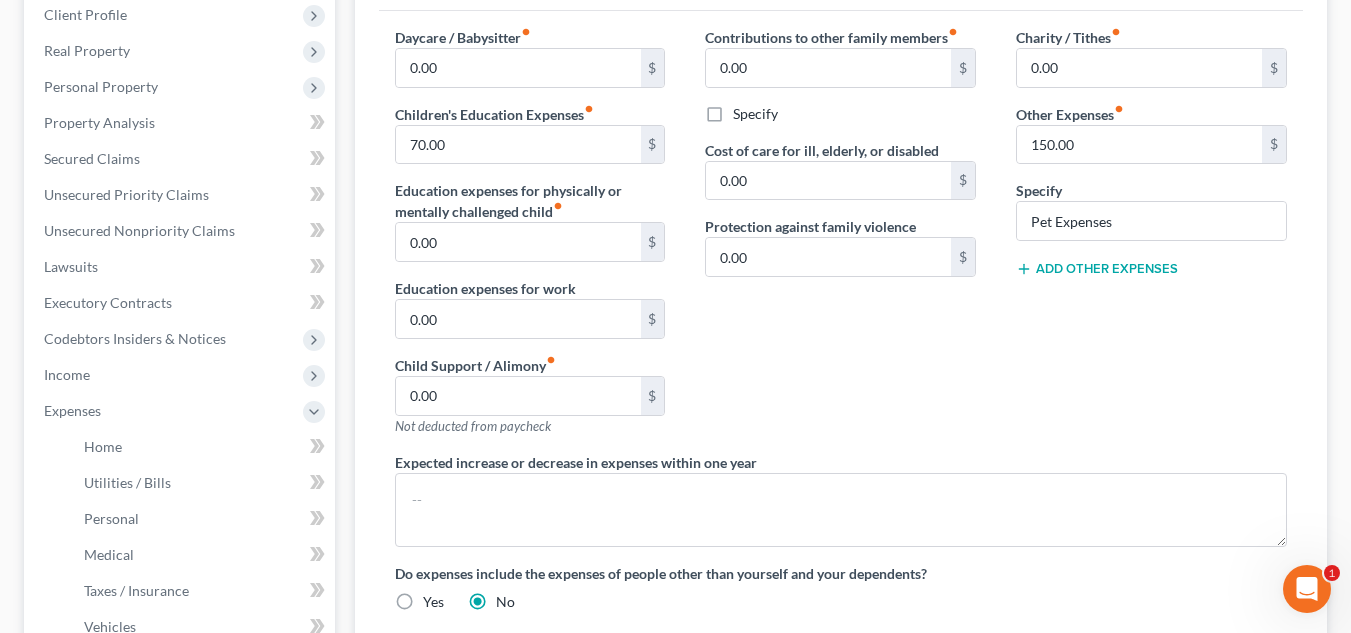 scroll, scrollTop: 288, scrollLeft: 0, axis: vertical 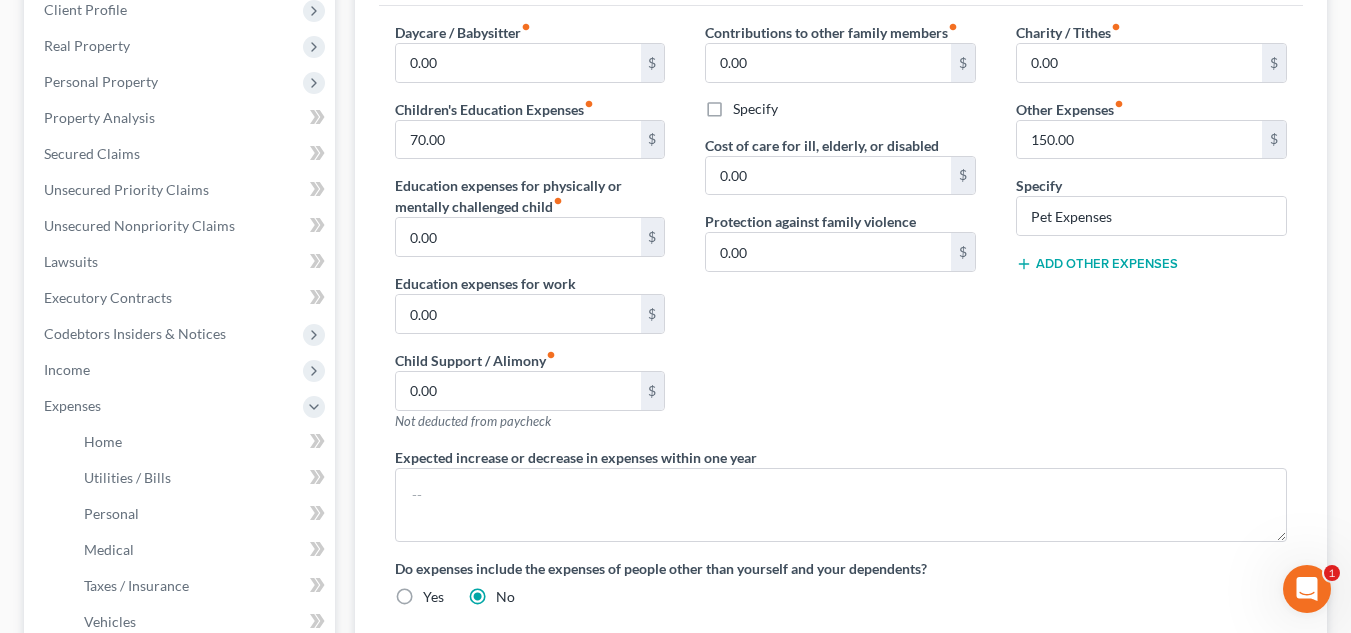 drag, startPoint x: 1342, startPoint y: 314, endPoint x: 1358, endPoint y: 493, distance: 179.71365 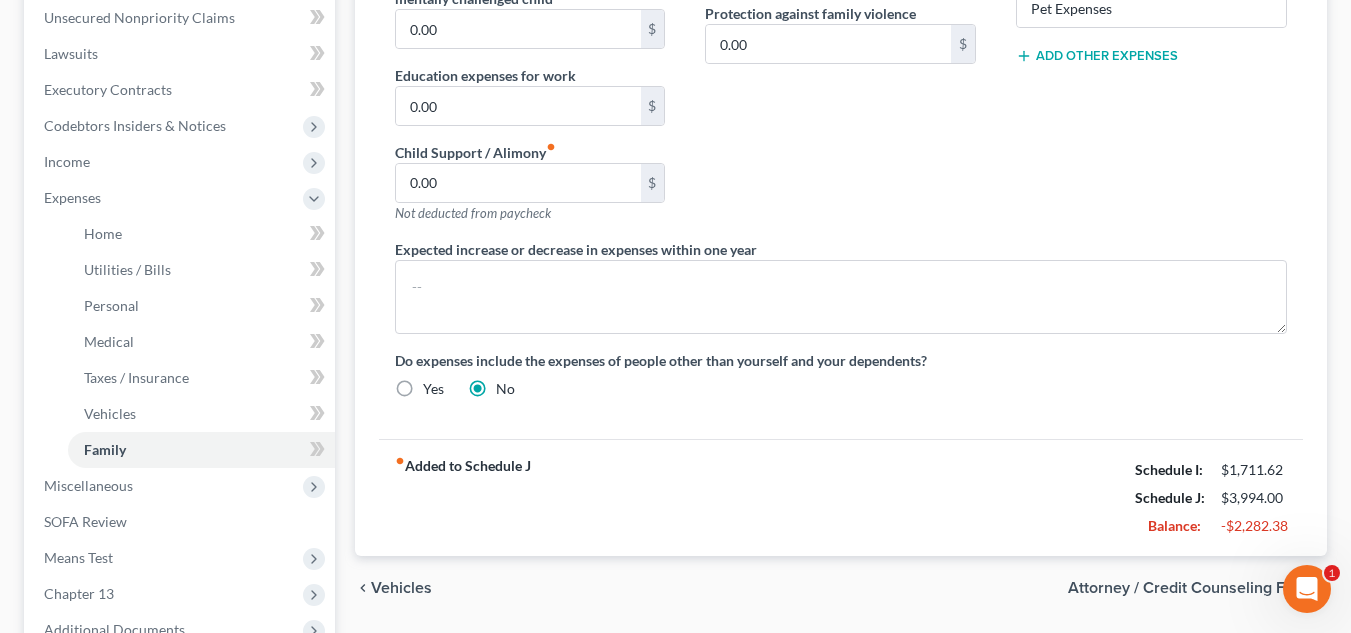 scroll, scrollTop: 503, scrollLeft: 0, axis: vertical 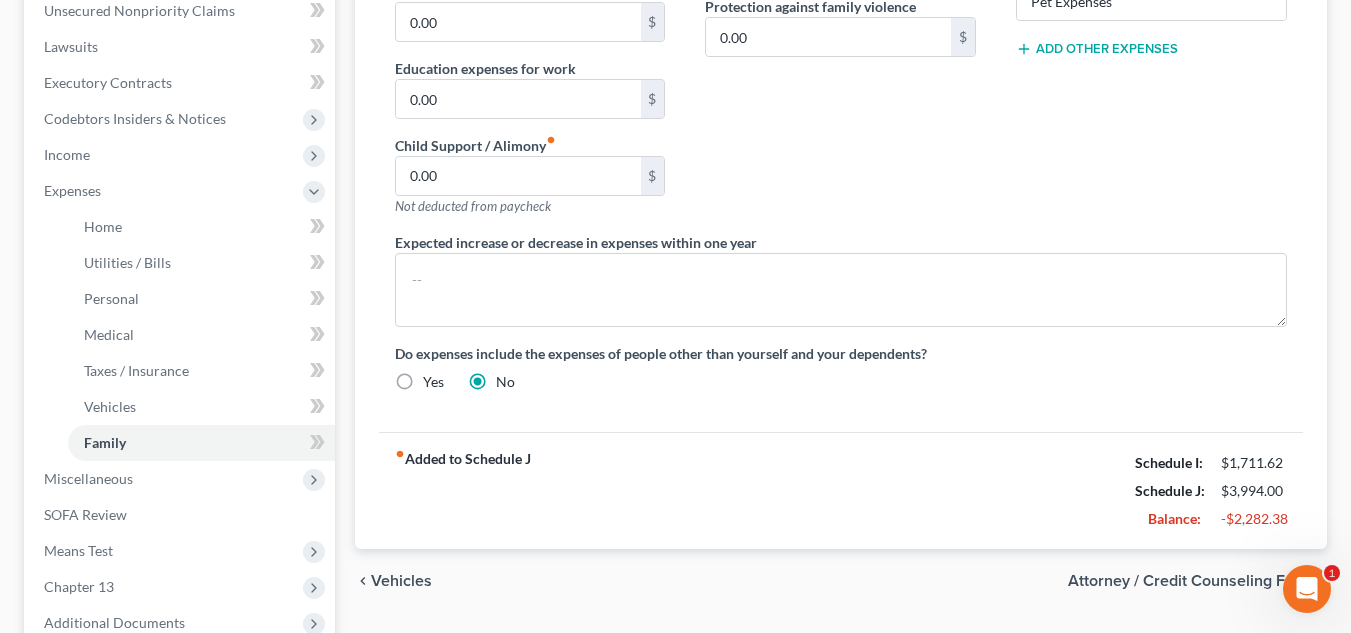 click on "Attorney / Credit Counseling Fees" at bounding box center (1189, 581) 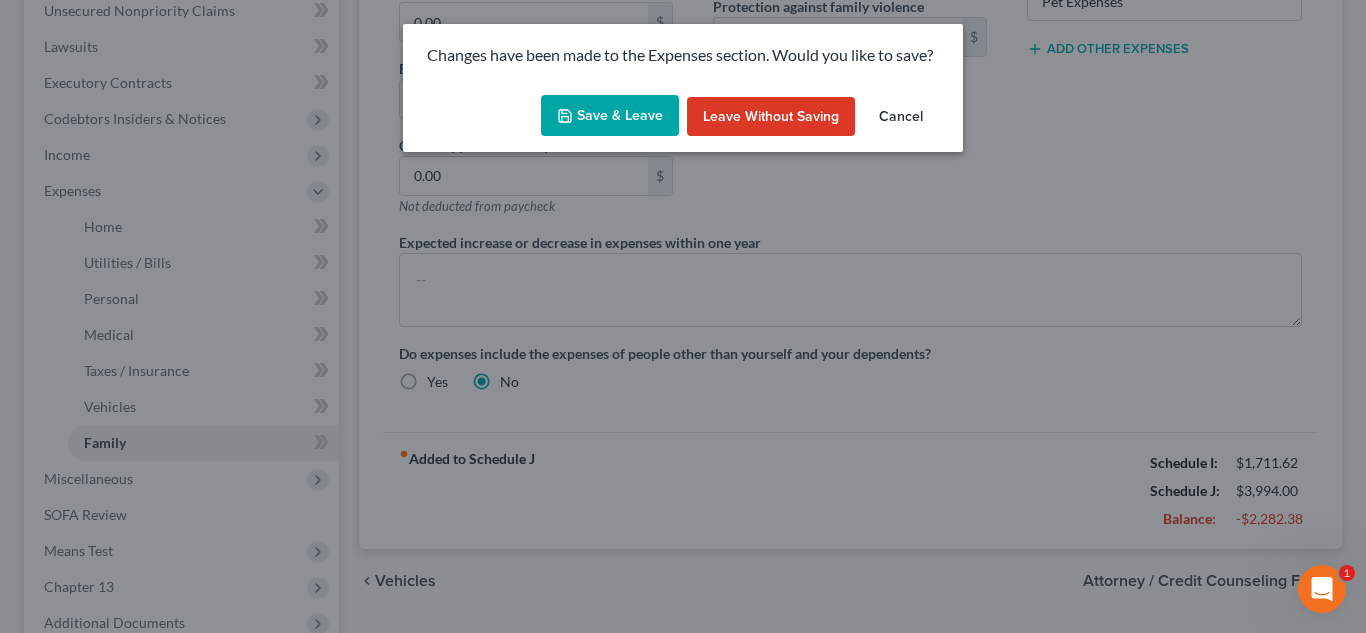 click on "Save & Leave" at bounding box center (610, 116) 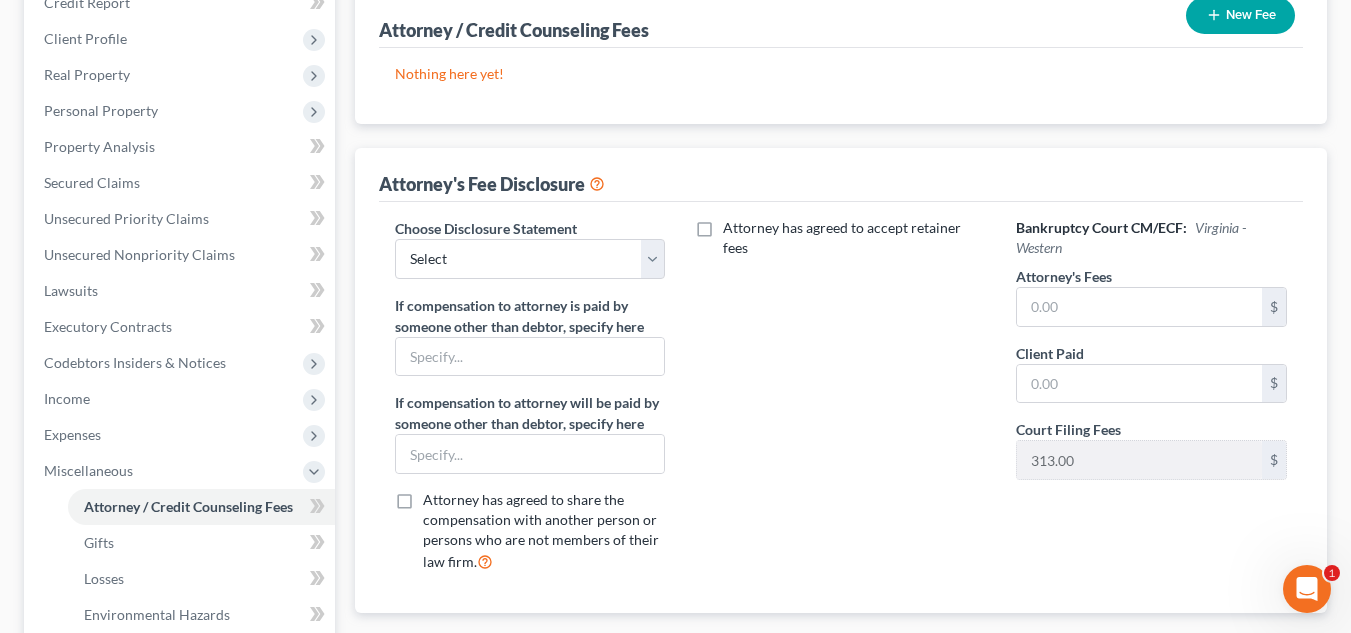 scroll, scrollTop: 0, scrollLeft: 0, axis: both 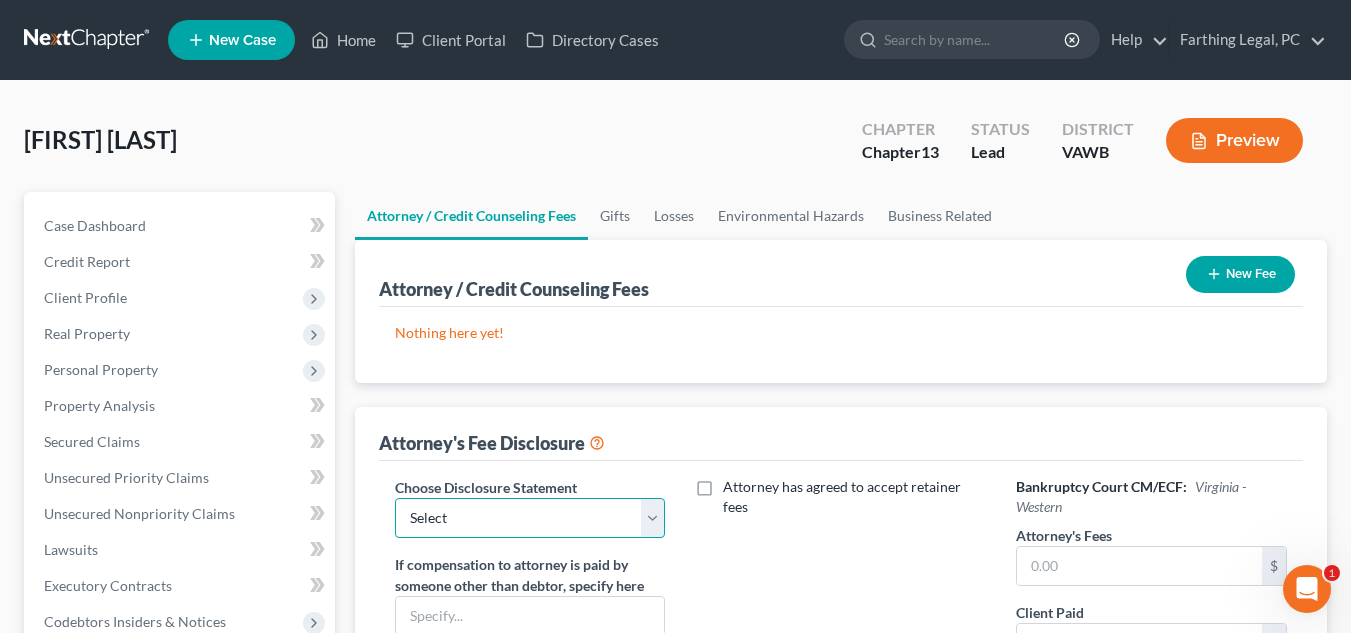 click on "Select Fee Disclosure" at bounding box center (530, 518) 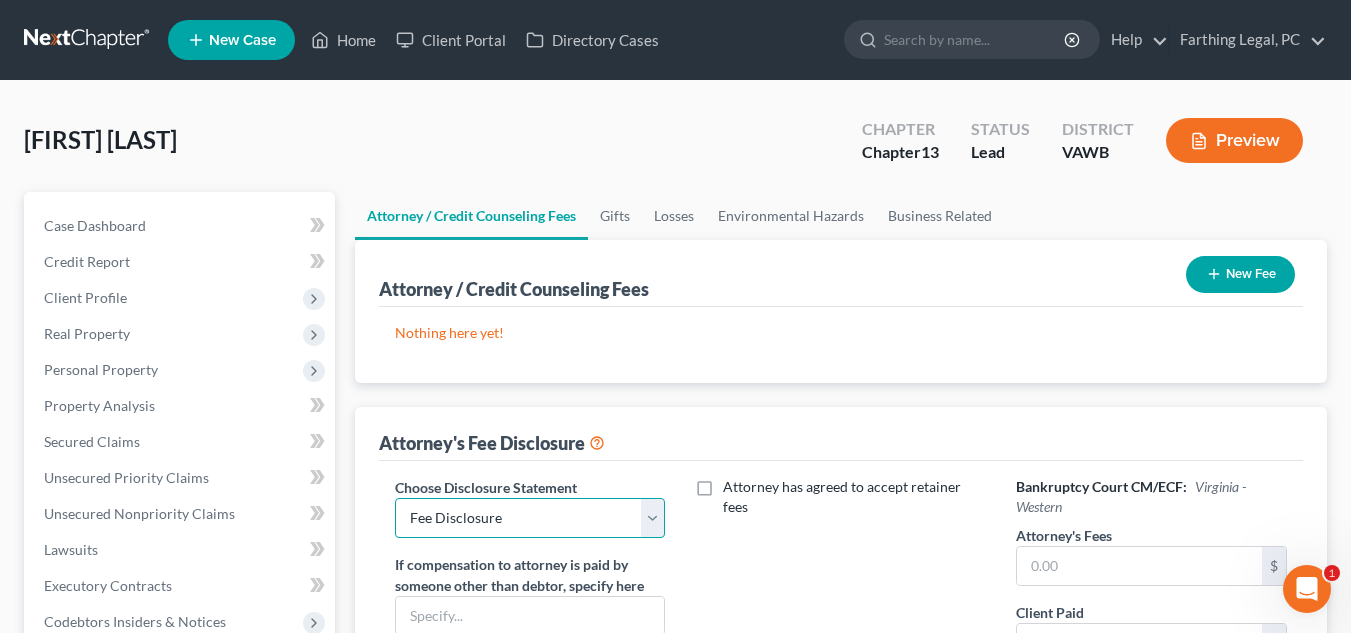 click on "Select Fee Disclosure" at bounding box center (530, 518) 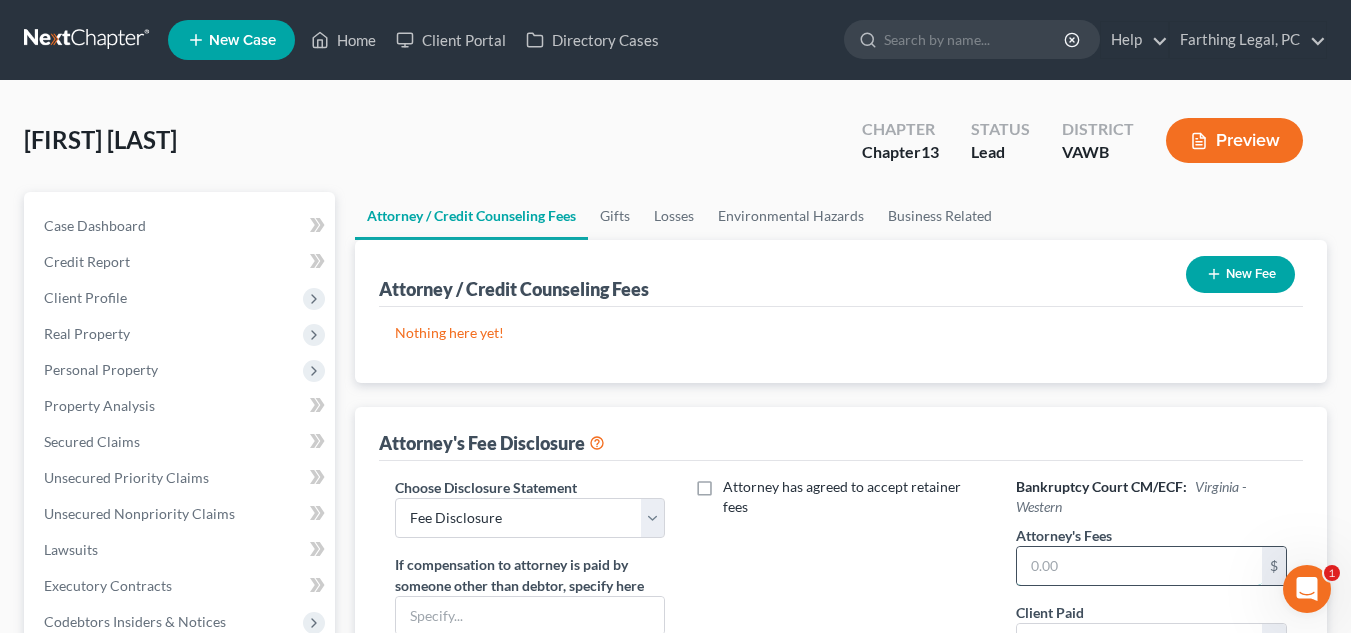 click at bounding box center (1139, 566) 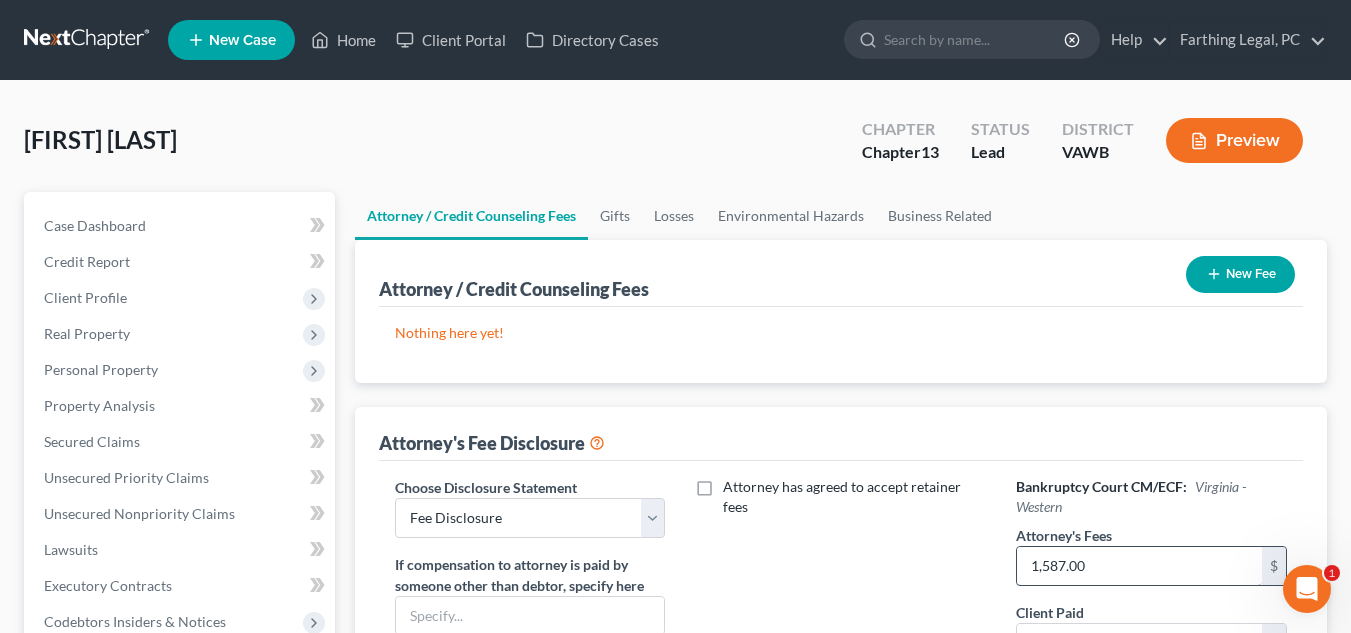 scroll, scrollTop: 28, scrollLeft: 0, axis: vertical 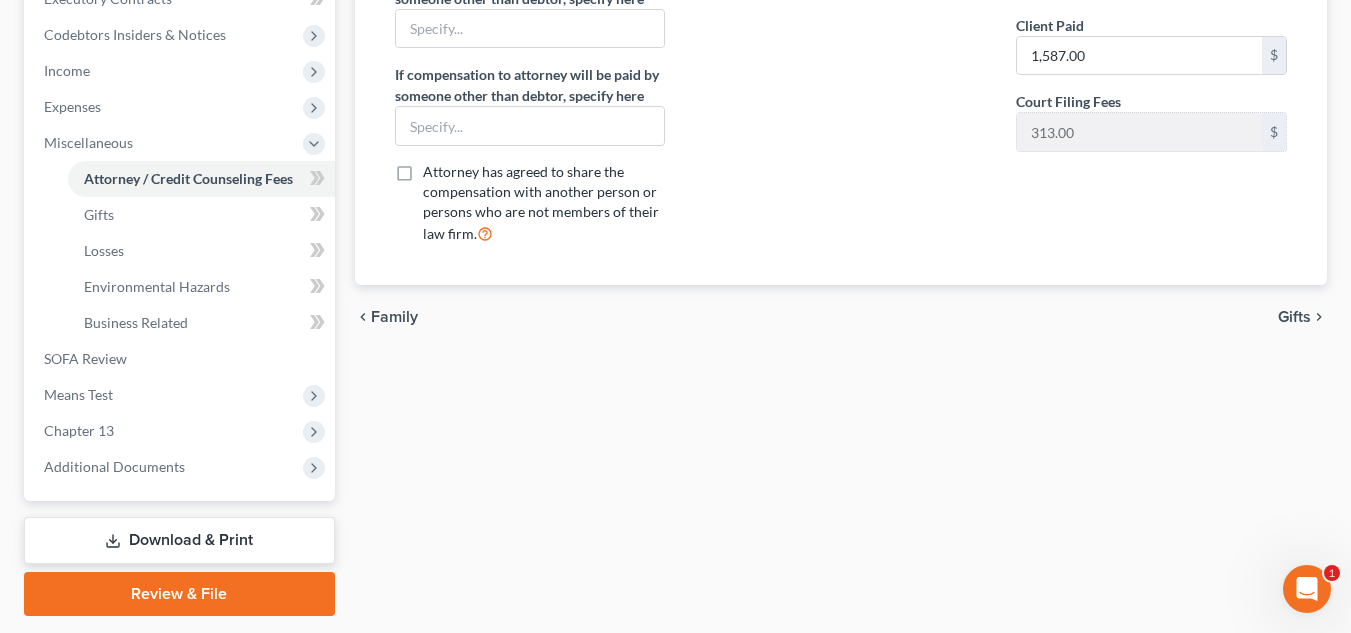drag, startPoint x: 1348, startPoint y: 499, endPoint x: 1365, endPoint y: 366, distance: 134.08206 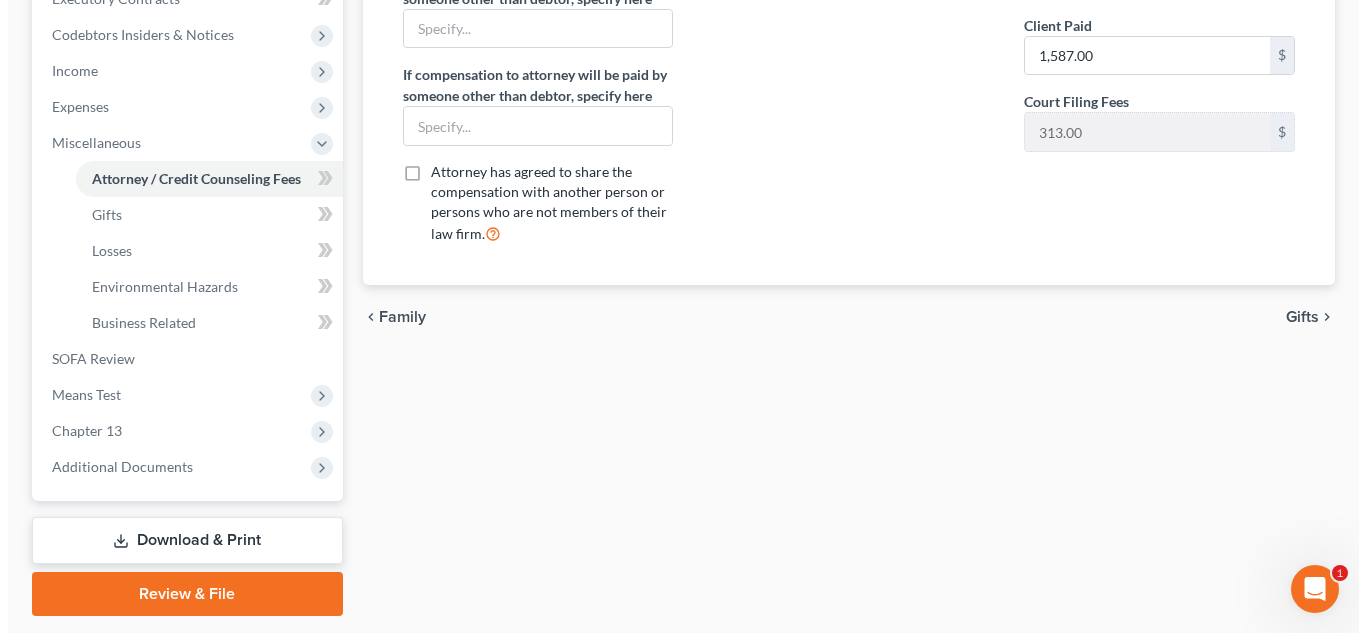 scroll, scrollTop: 34, scrollLeft: 0, axis: vertical 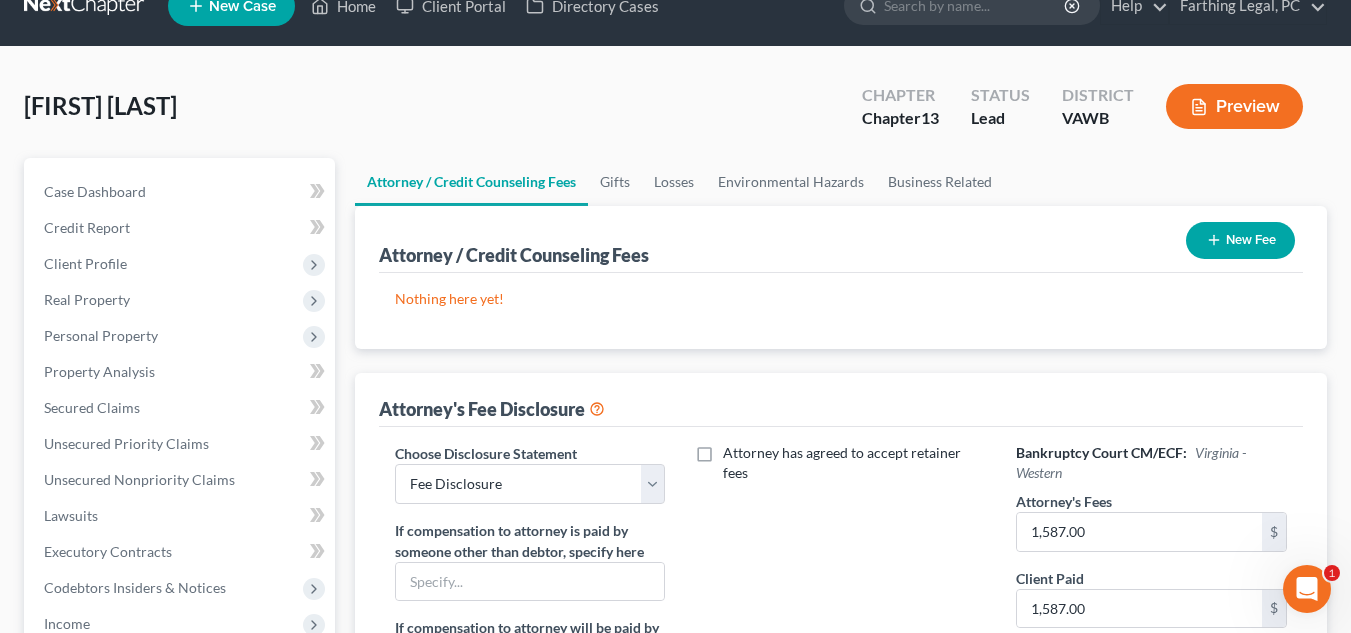 click on "New Fee" at bounding box center (1240, 240) 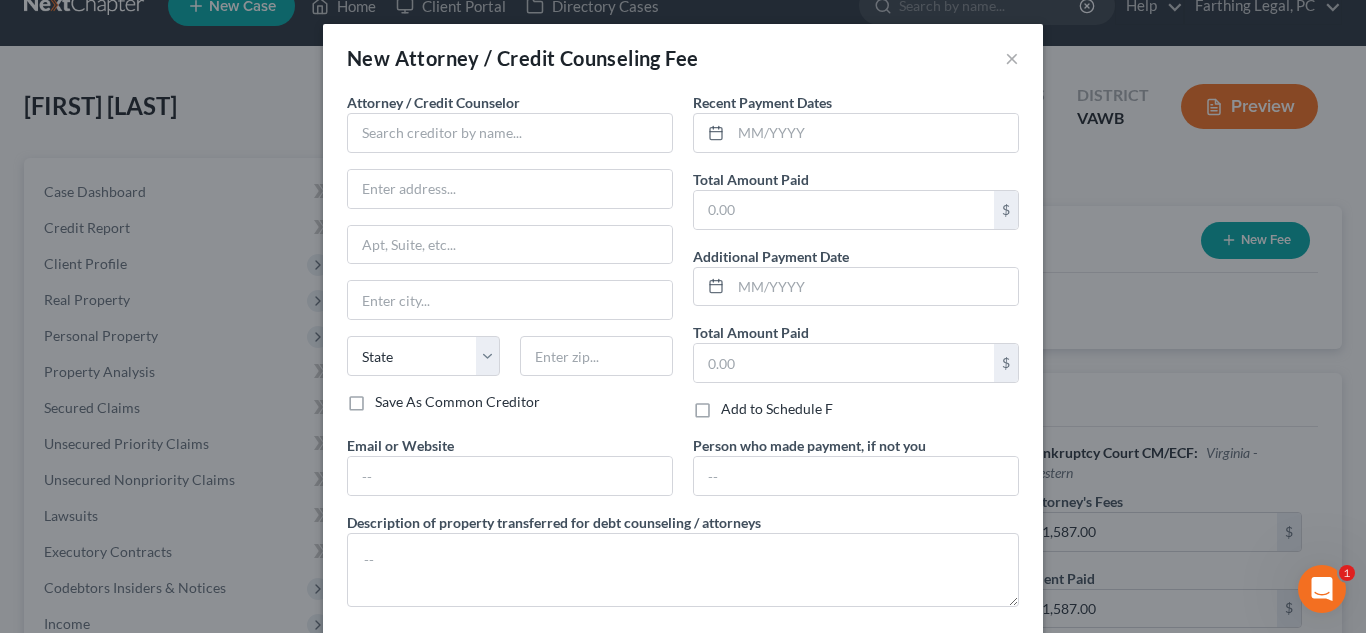 click on "Attorney / Credit Counselor *                         State [STATE]" at bounding box center (510, 242) 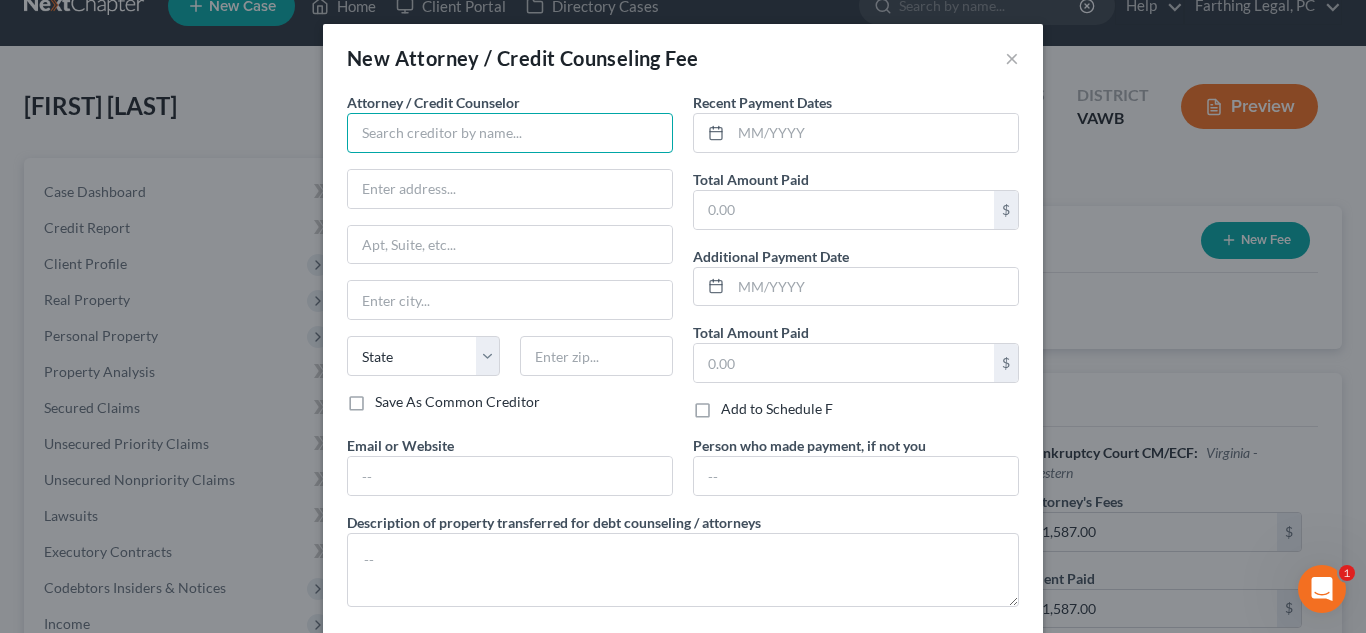 click at bounding box center [510, 133] 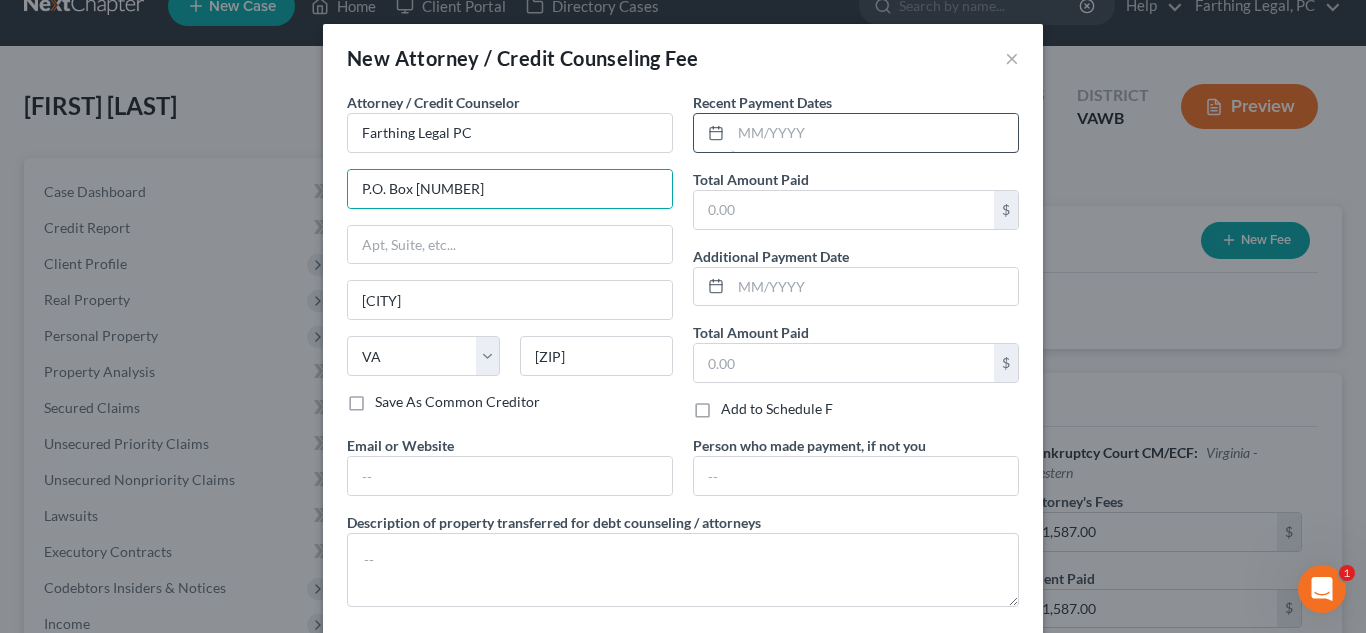 click at bounding box center (874, 133) 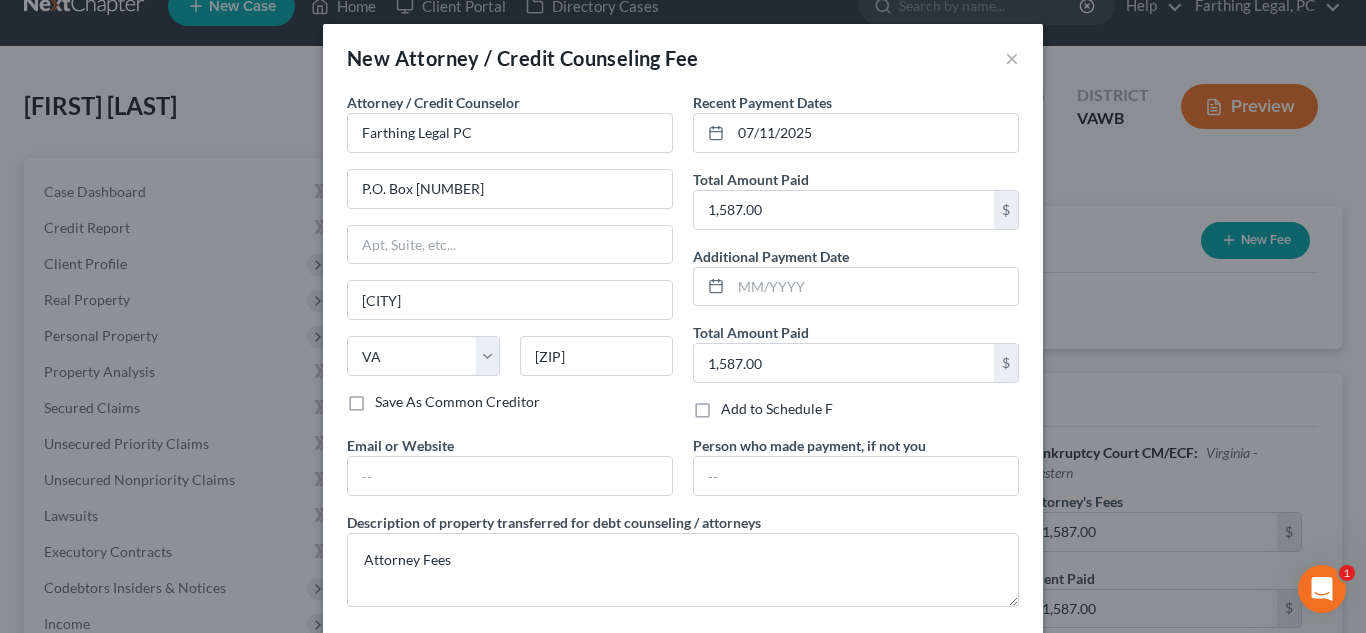 scroll, scrollTop: 100, scrollLeft: 0, axis: vertical 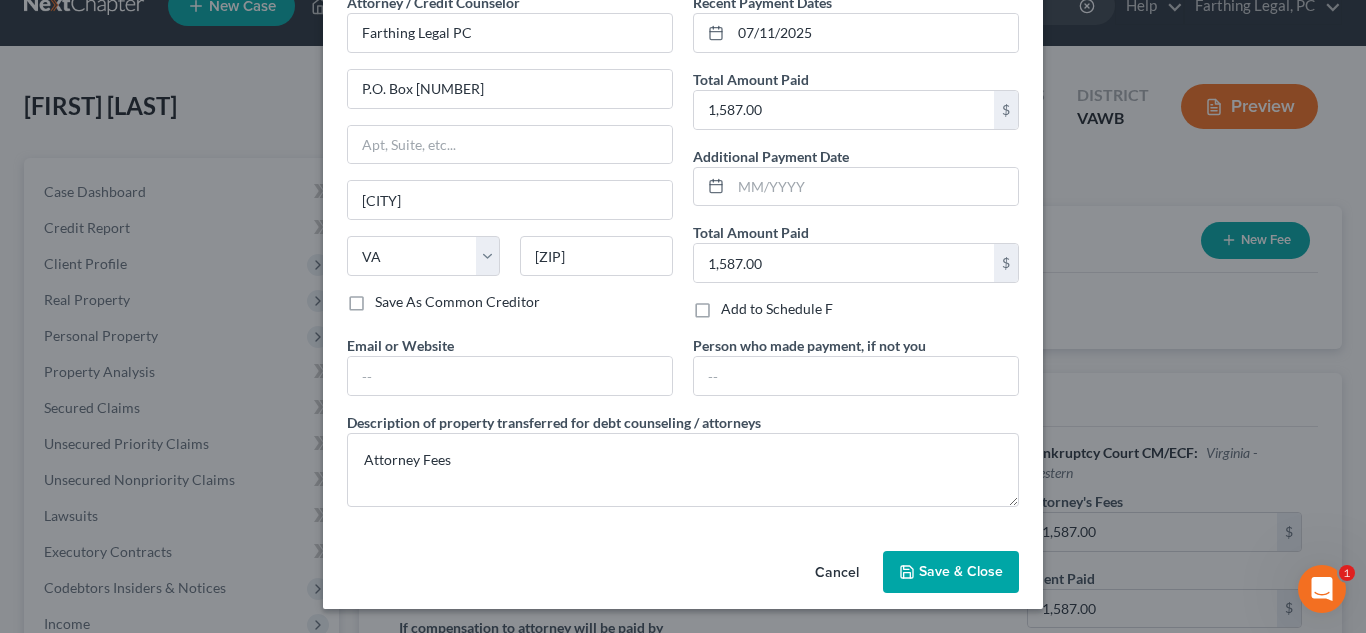 click on "Save & Close" at bounding box center (961, 571) 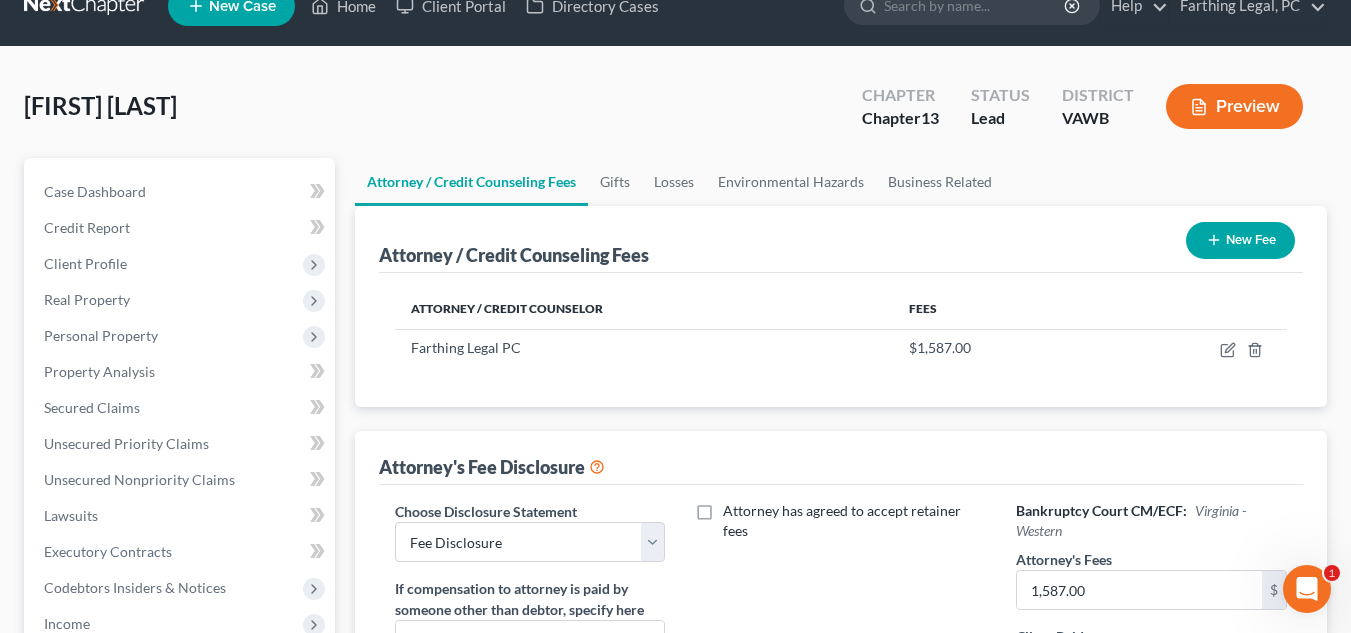 click on "New Fee" at bounding box center [1240, 240] 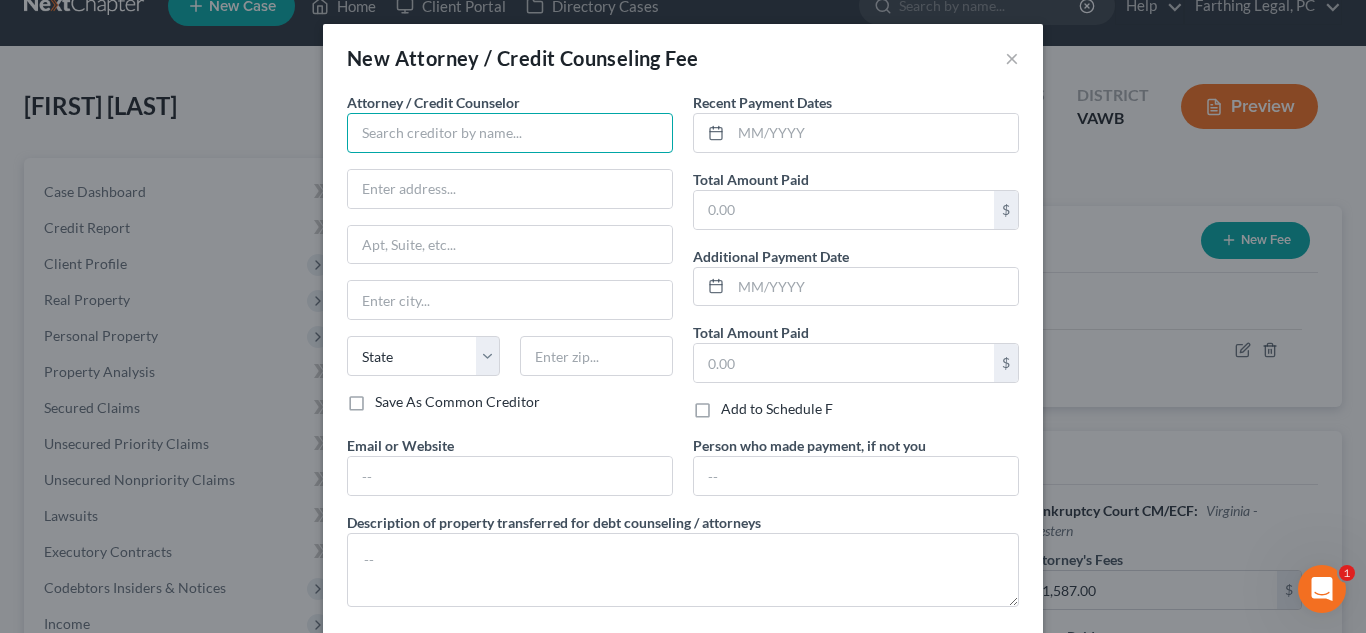click at bounding box center (510, 133) 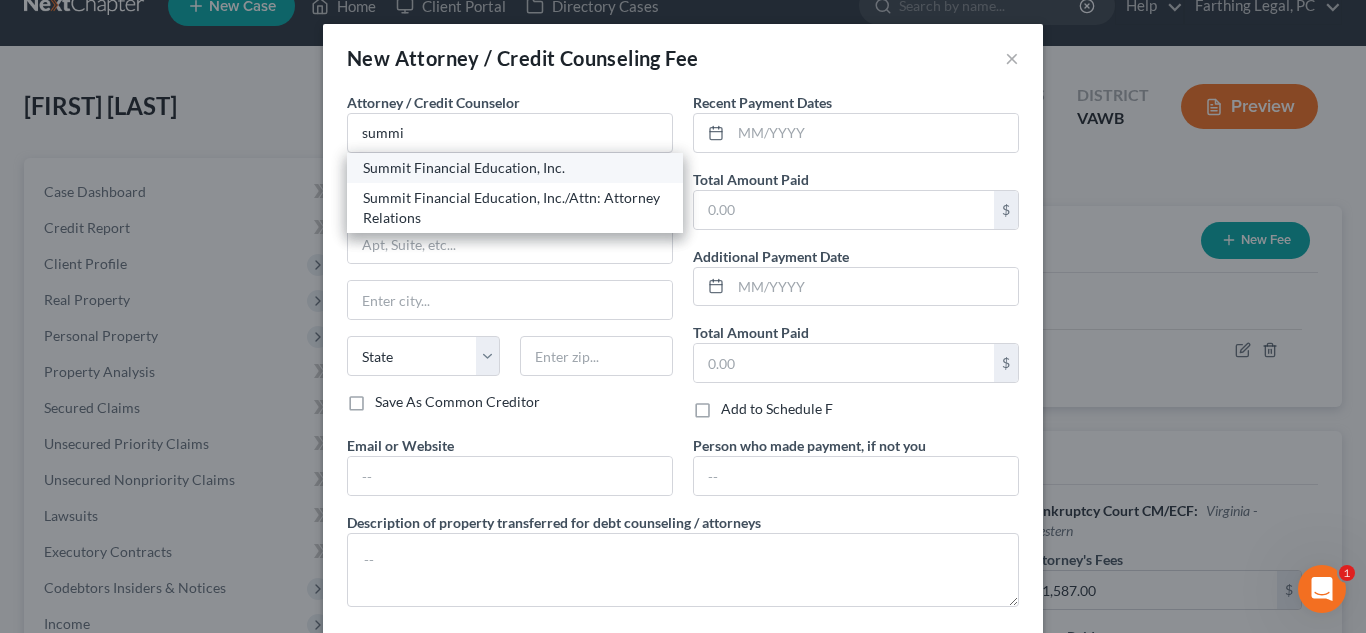 click on "Summit Financial Education, Inc." at bounding box center [515, 168] 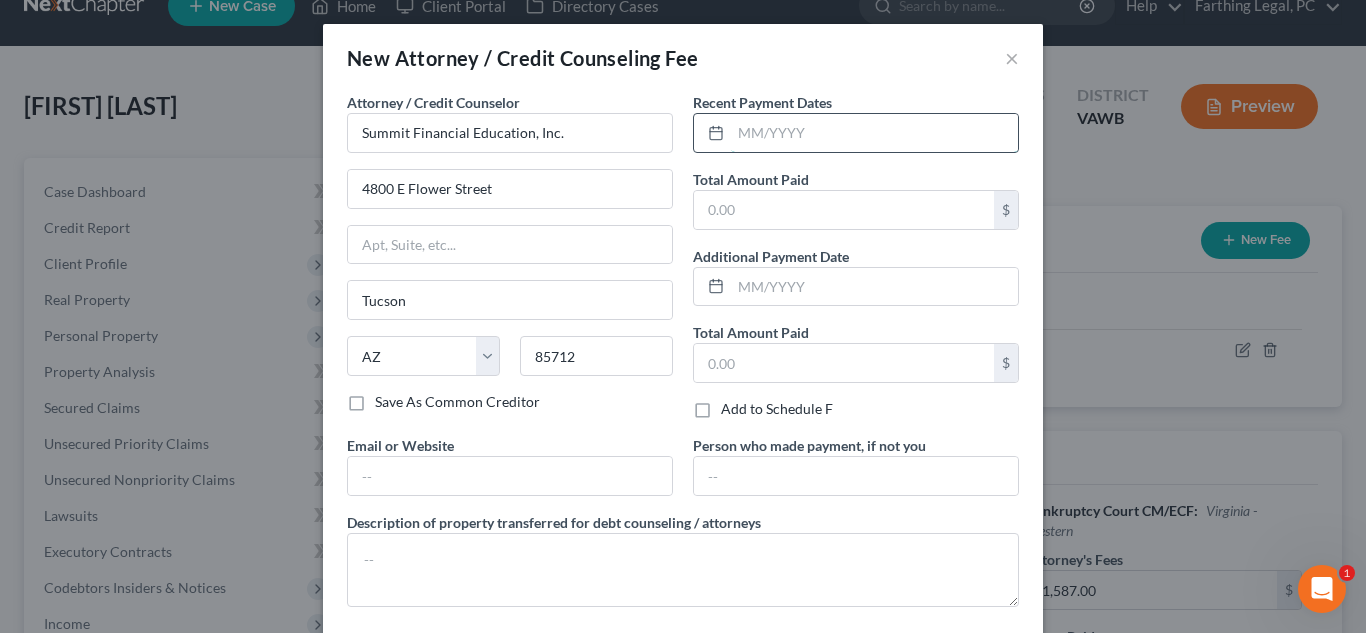 click at bounding box center [874, 133] 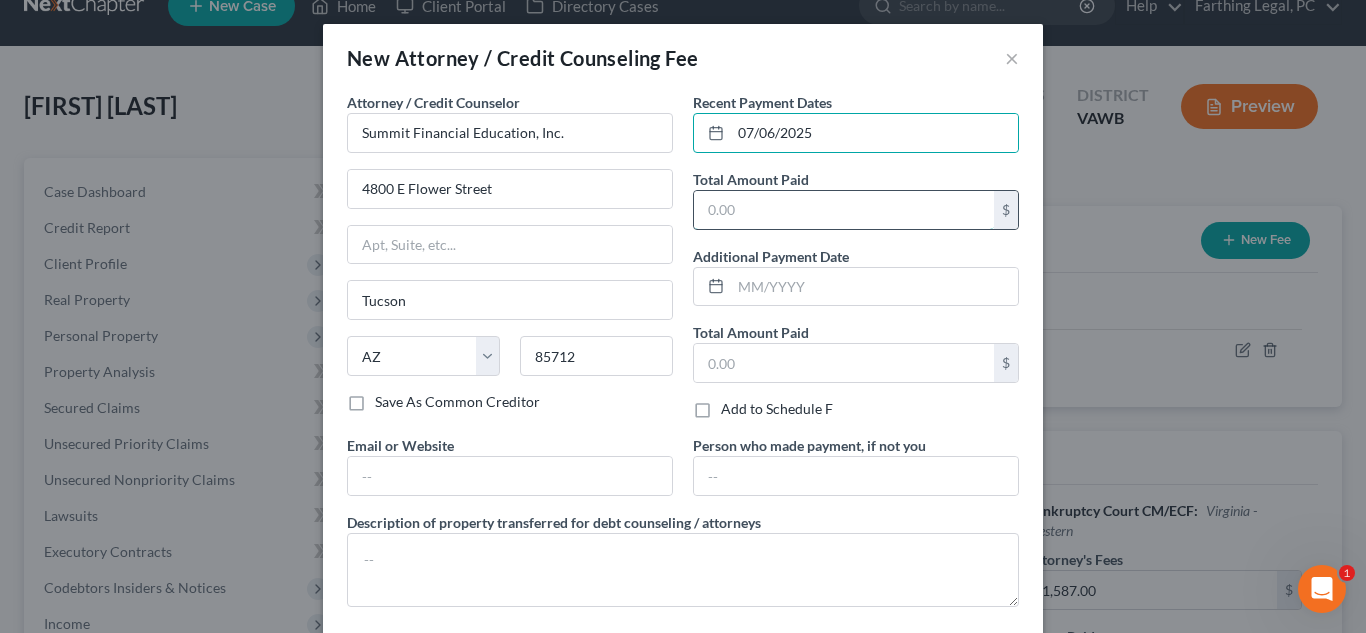 click at bounding box center (844, 210) 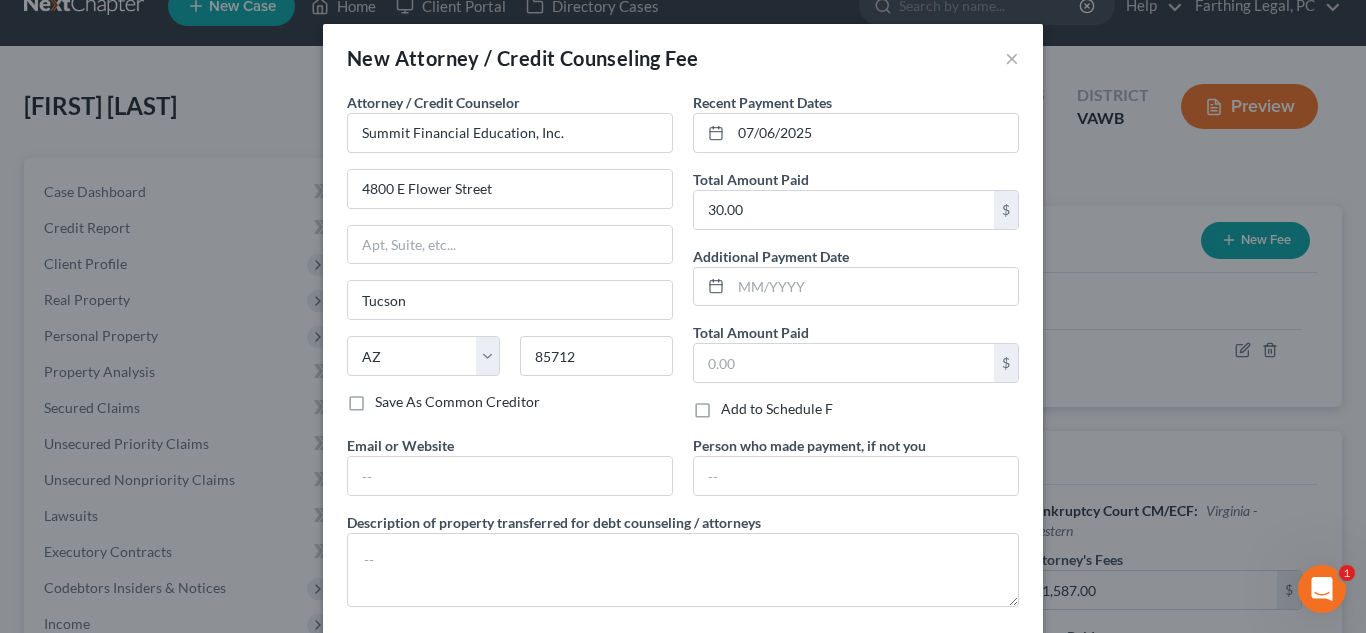 click on "Recent Payment Dates         07/06/2025 Total Amount Paid 30.00 $ Additional Payment Date         Total Amount Paid $ Add to Schedule F" at bounding box center [856, 263] 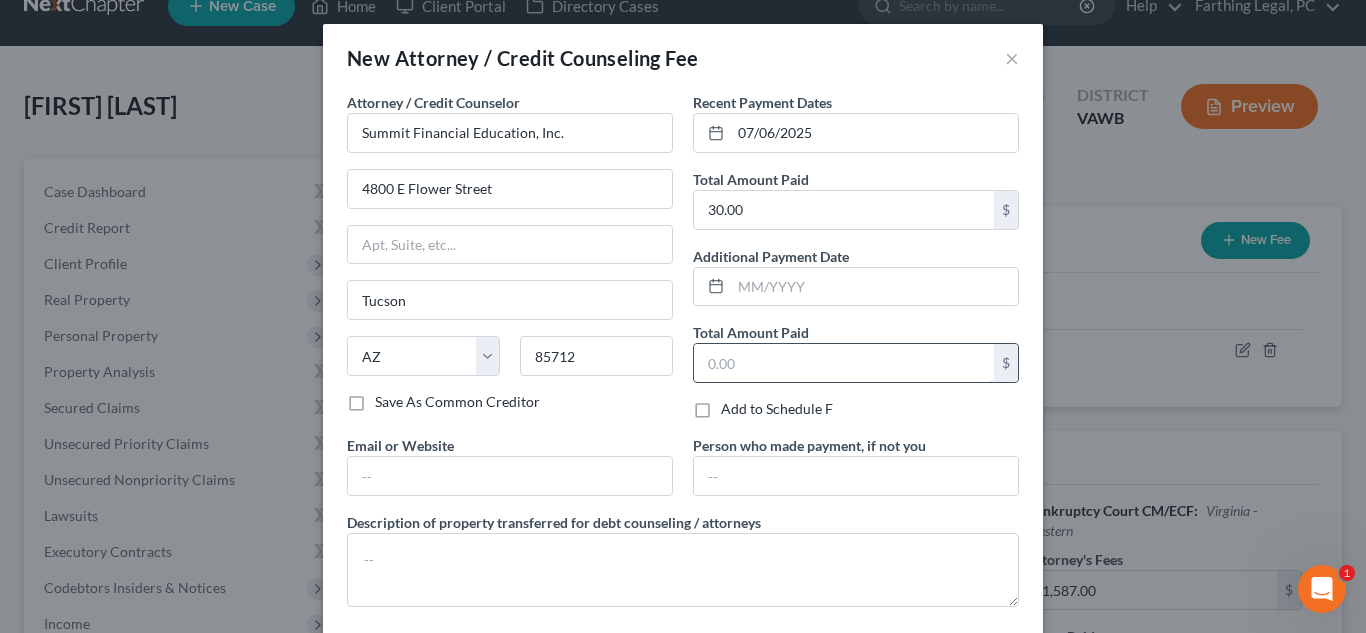 click at bounding box center [844, 363] 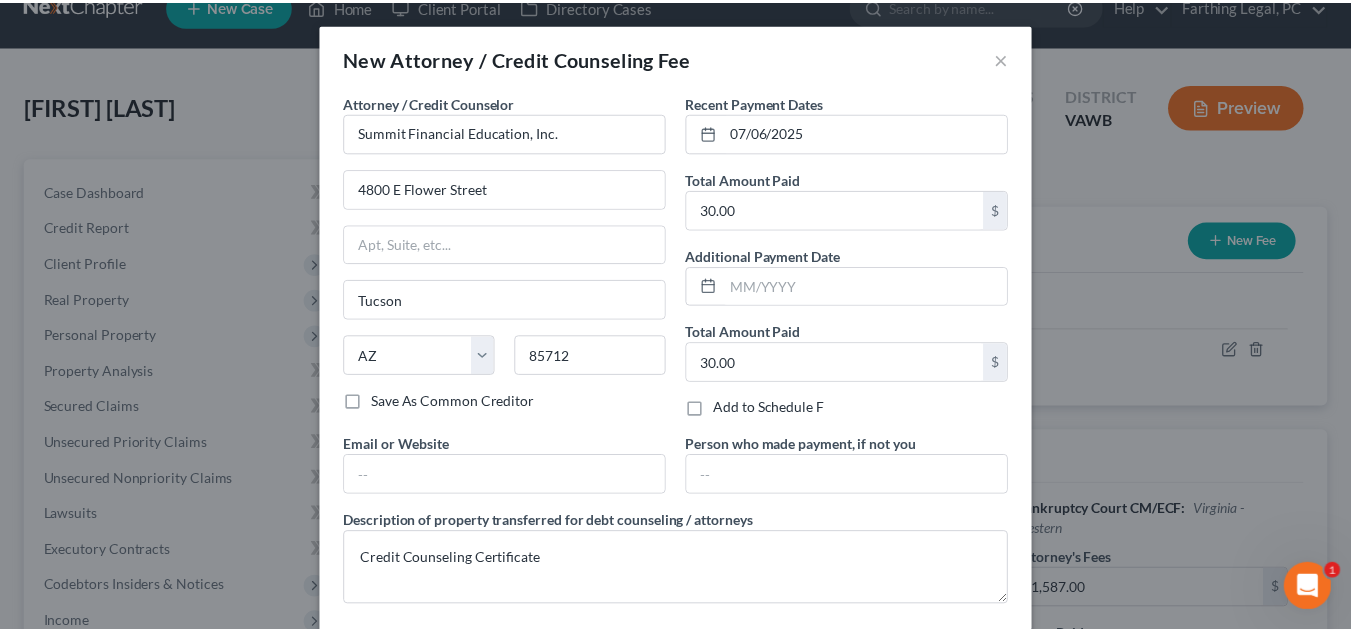 scroll, scrollTop: 100, scrollLeft: 0, axis: vertical 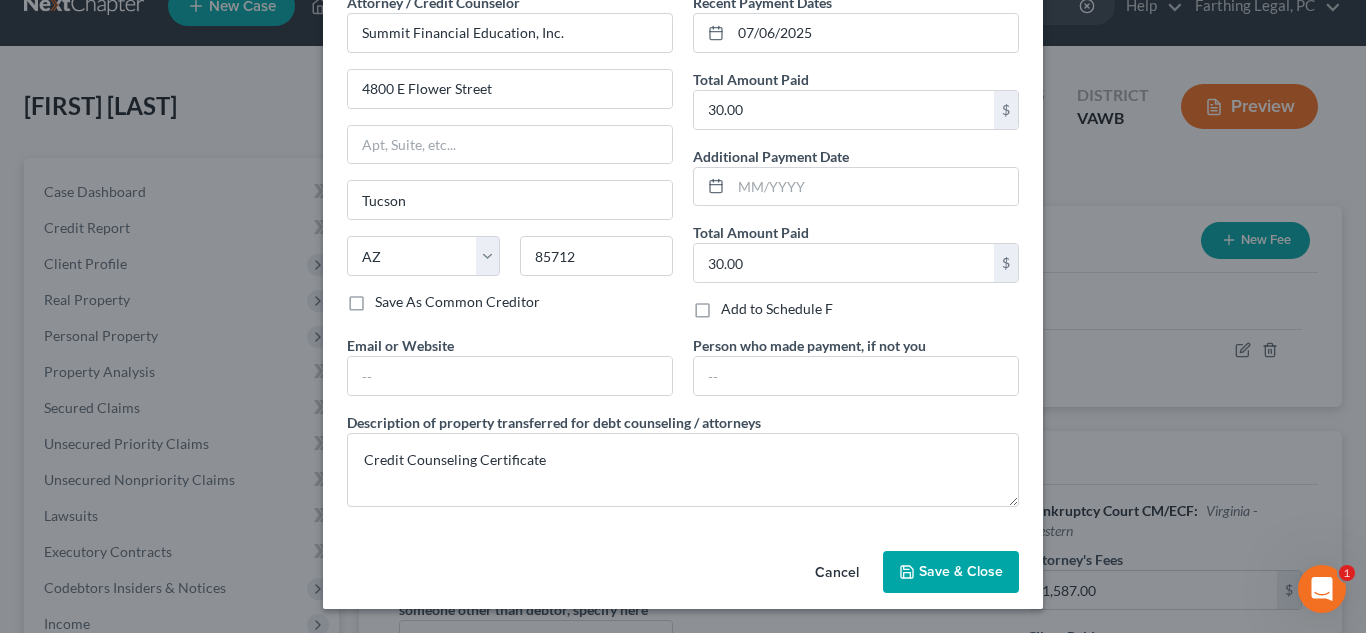 click on "Attorney / Credit Counselor *    Summit Financial Education, Inc.                      4800 E Flower Street Tucson State AL AK AR AZ CA CO CT DE DC FL GA GU HI ID IL IN IA KS KY LA ME MD MA MI MN MS MO MT NC ND NE NV NH NJ NM NY OH OK OR PA PR RI SC SD TN TX UT VI VA VT WA WV WI WY [ZIP] Save As Common Creditor Recent Payment Dates         07/06/2025 Total Amount Paid 30.00 $ Additional Payment Date         Total Amount Paid 30.00 $ Add to Schedule F Email or Website Person who made payment, if not you Description of property transferred for debt counseling / attorneys Credit Counseling Certificate" at bounding box center (683, 267) 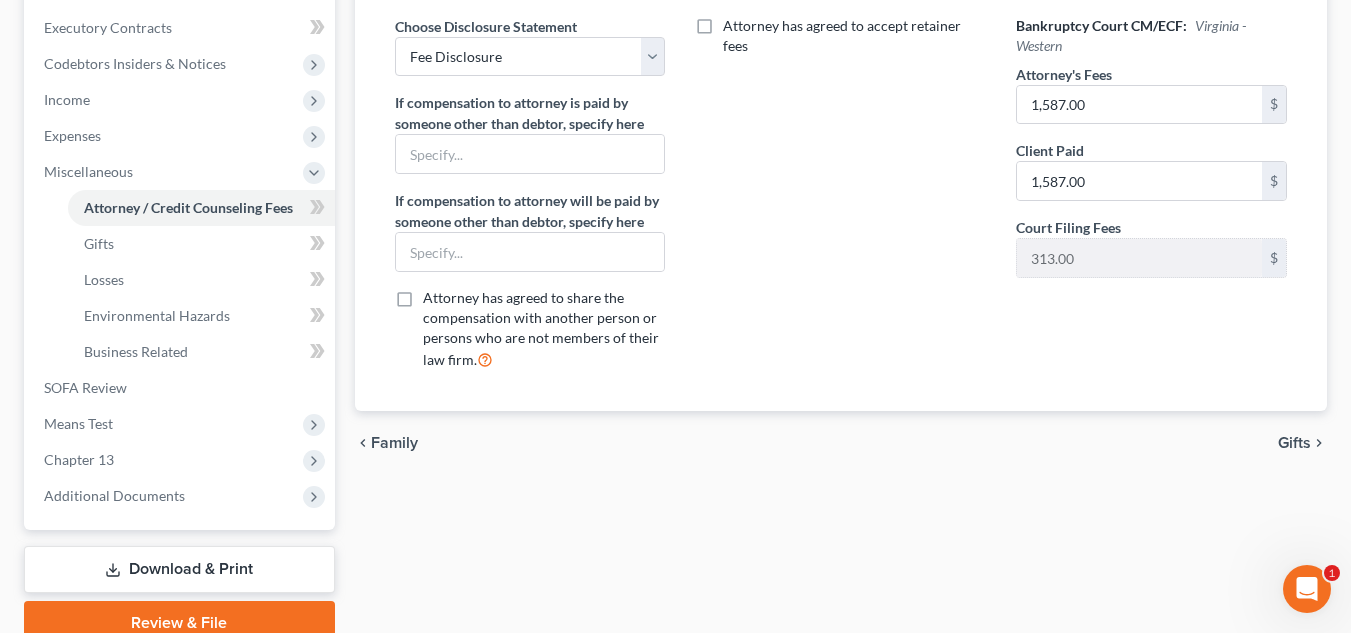 scroll, scrollTop: 575, scrollLeft: 0, axis: vertical 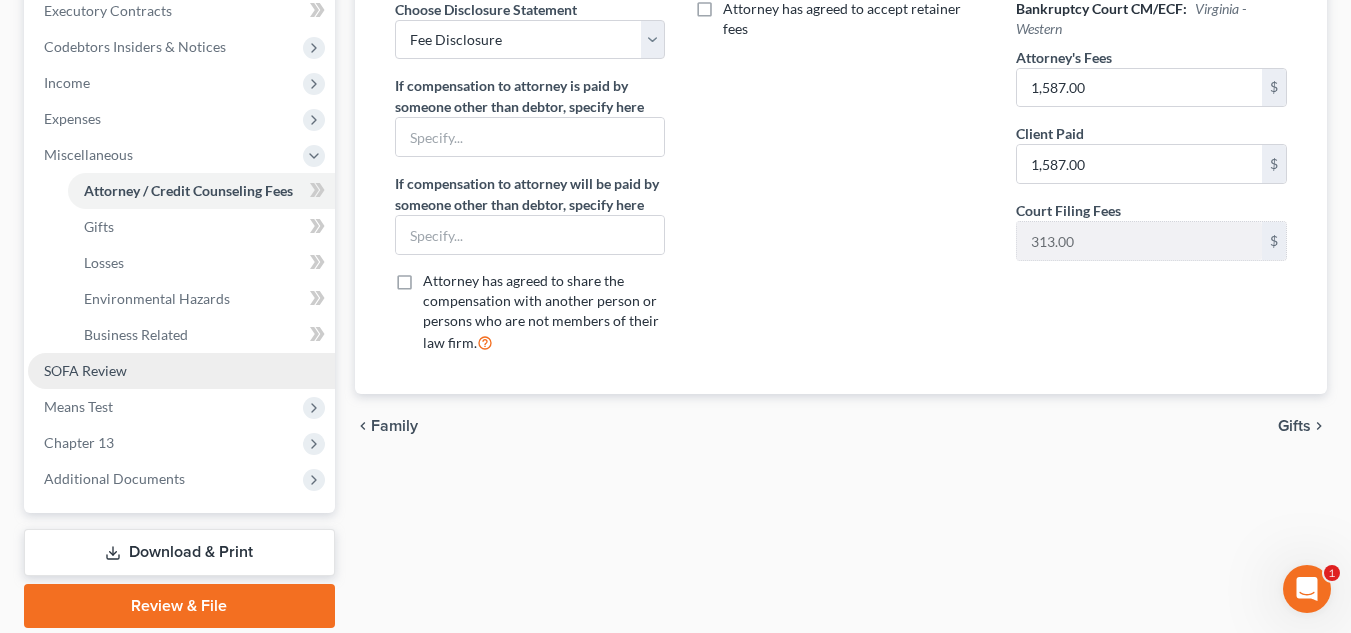 click on "SOFA Review" at bounding box center (85, 370) 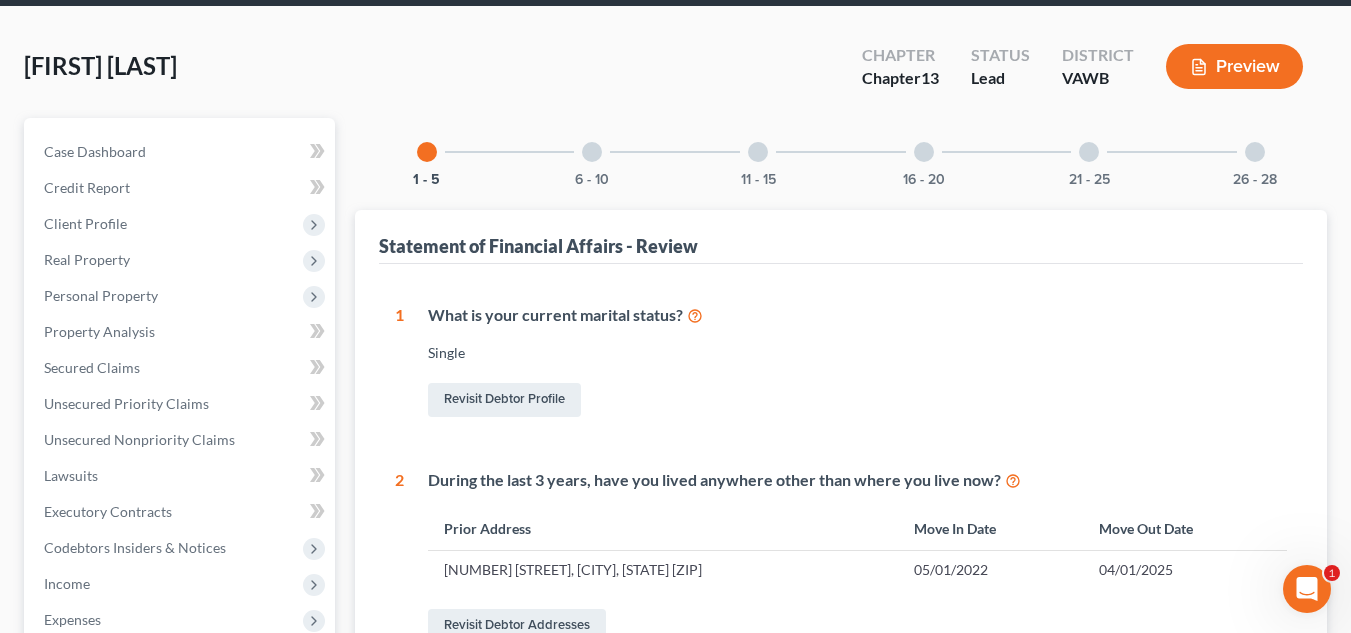 scroll, scrollTop: 0, scrollLeft: 0, axis: both 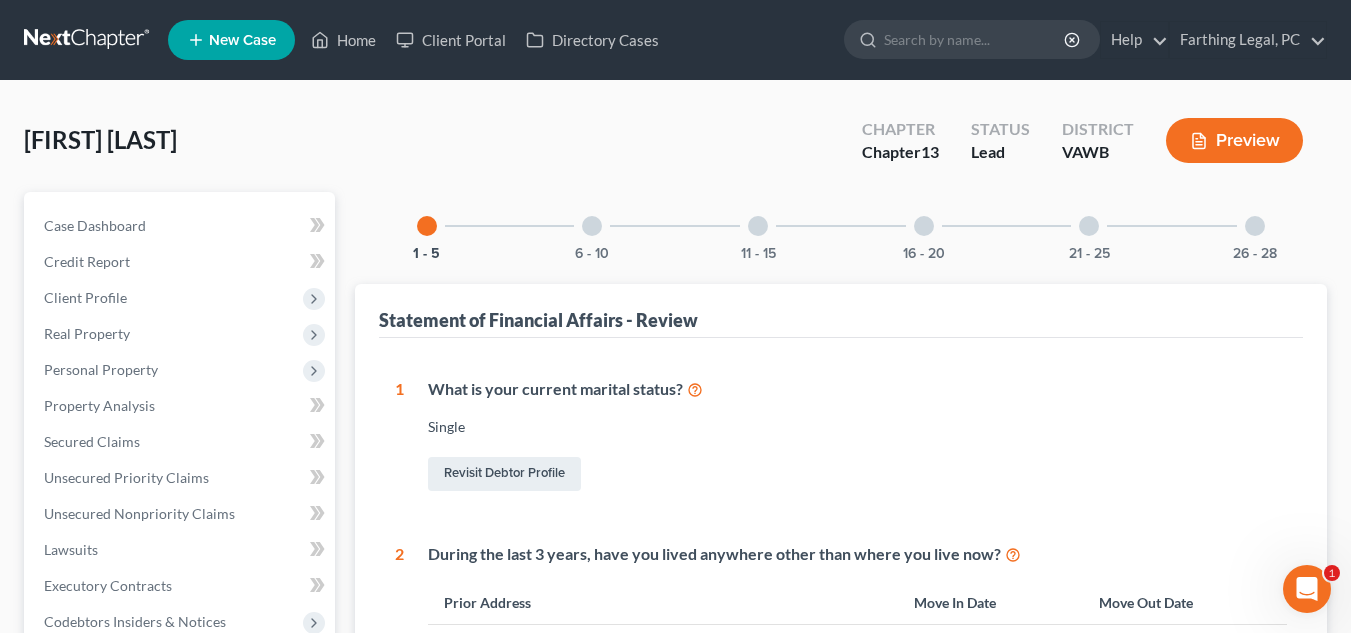 click at bounding box center [1255, 226] 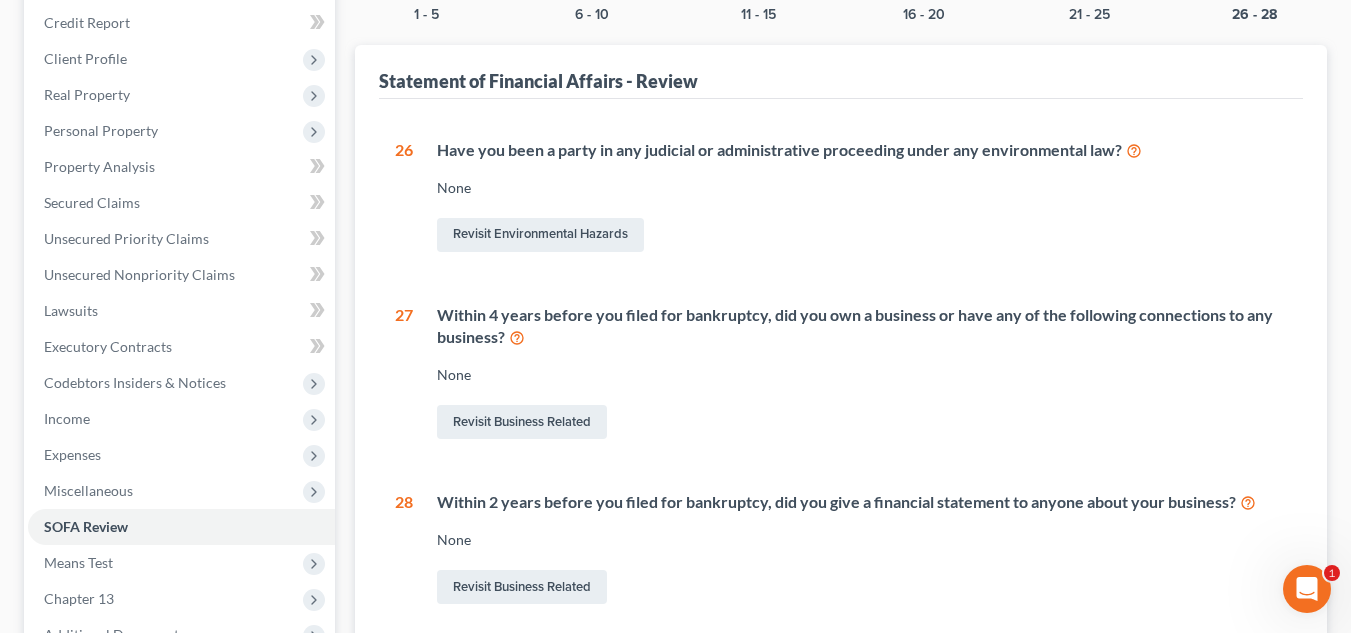 scroll, scrollTop: 24, scrollLeft: 0, axis: vertical 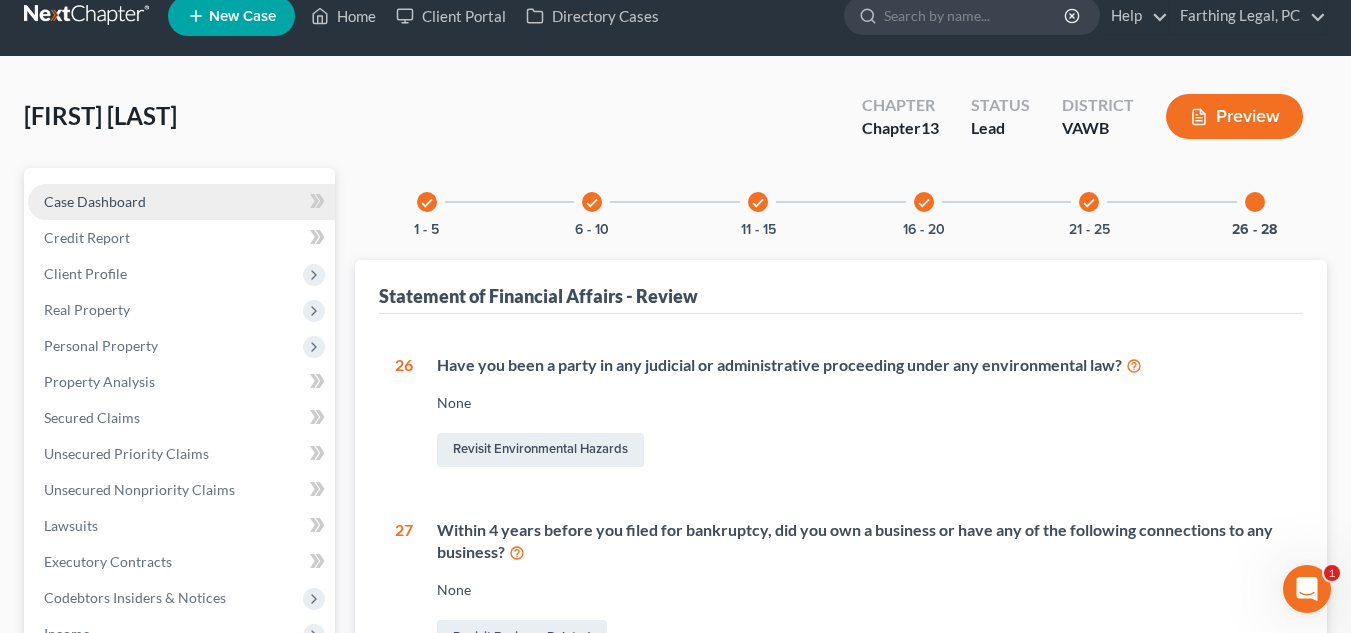 click on "Case Dashboard" at bounding box center (181, 202) 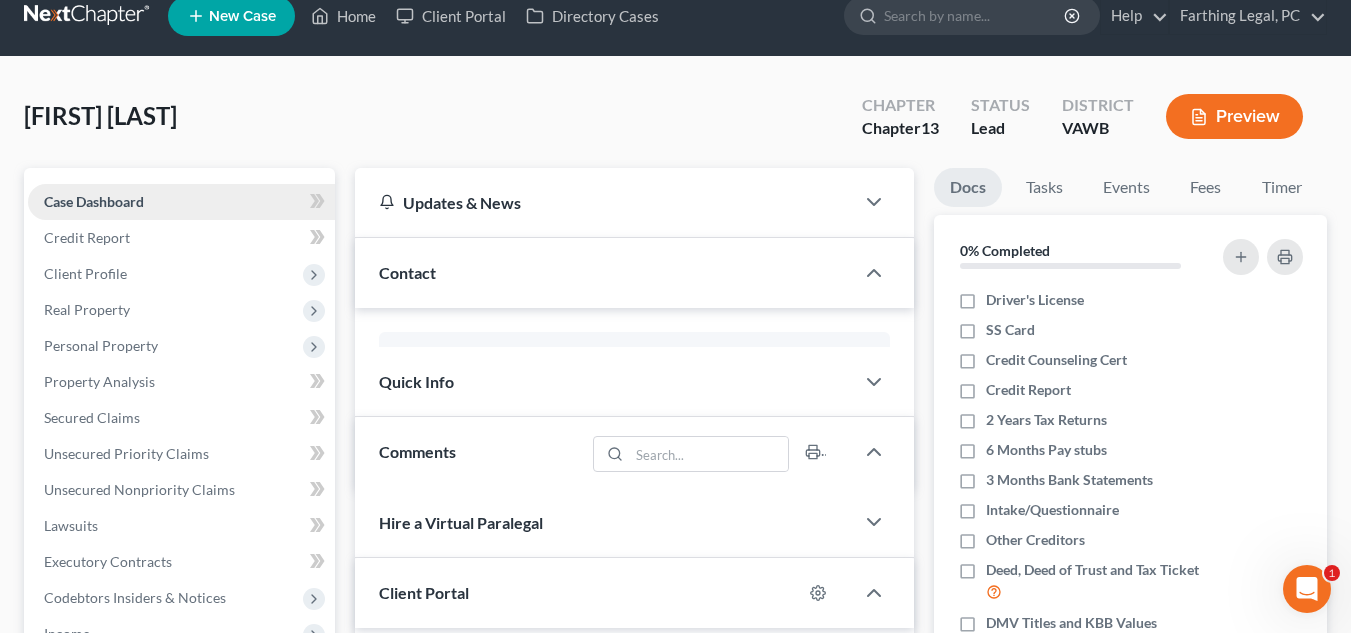 scroll, scrollTop: 0, scrollLeft: 0, axis: both 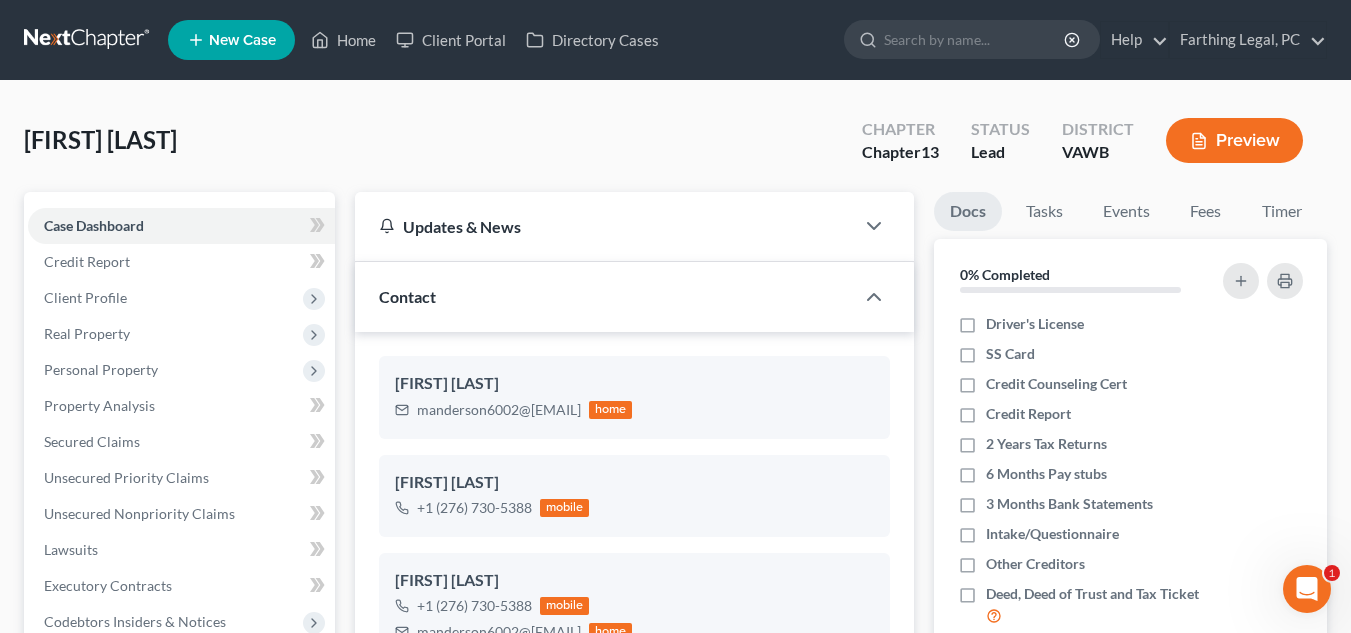 click at bounding box center [88, 40] 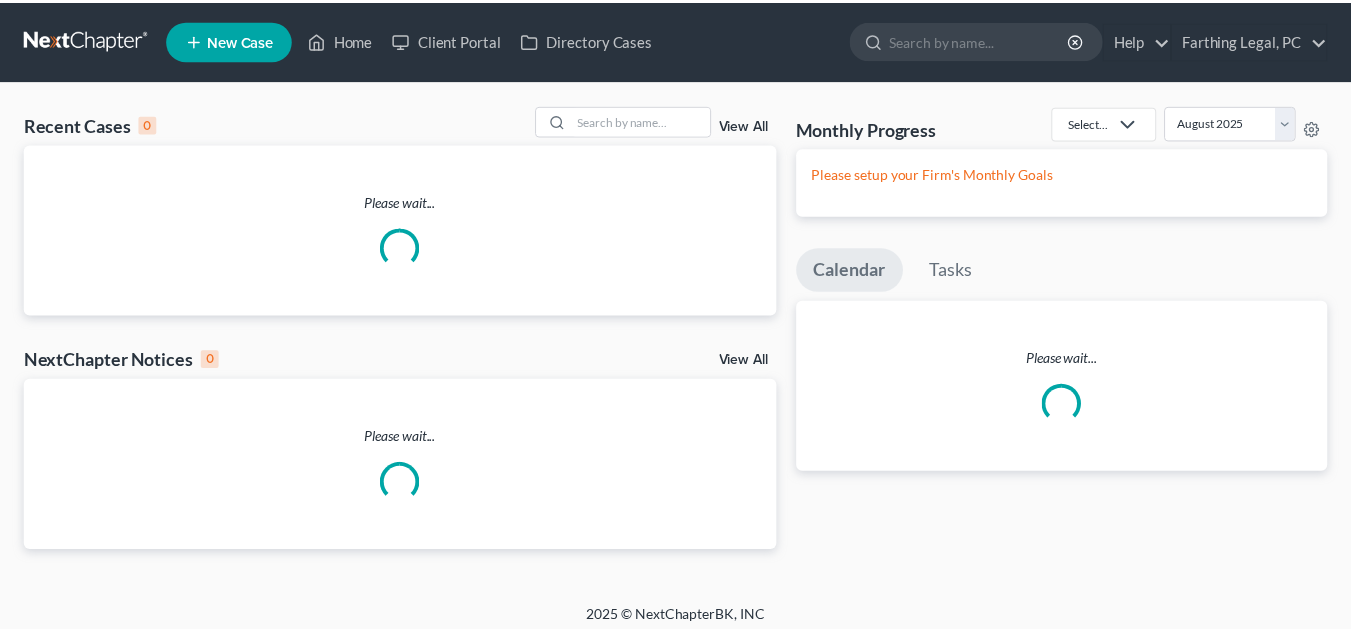 scroll, scrollTop: 0, scrollLeft: 0, axis: both 